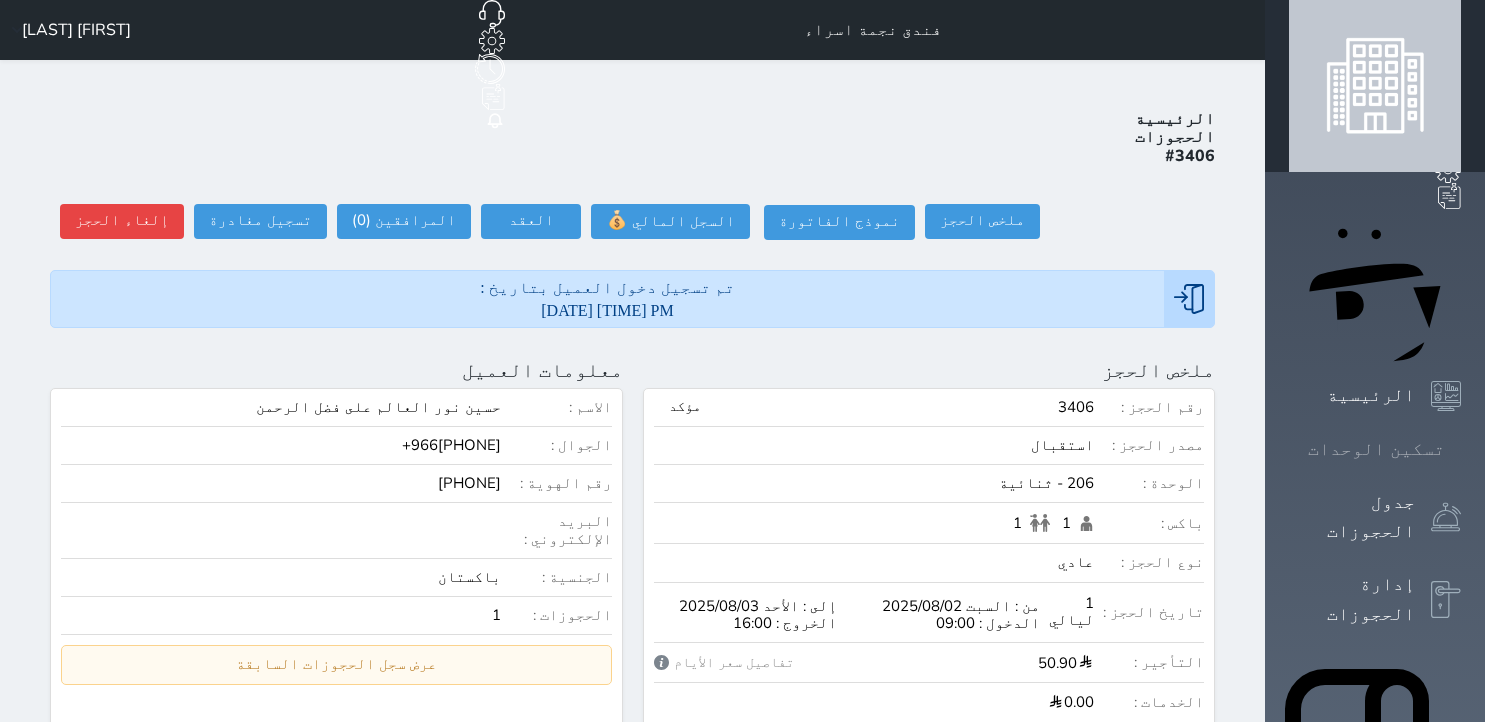 scroll, scrollTop: 0, scrollLeft: 0, axis: both 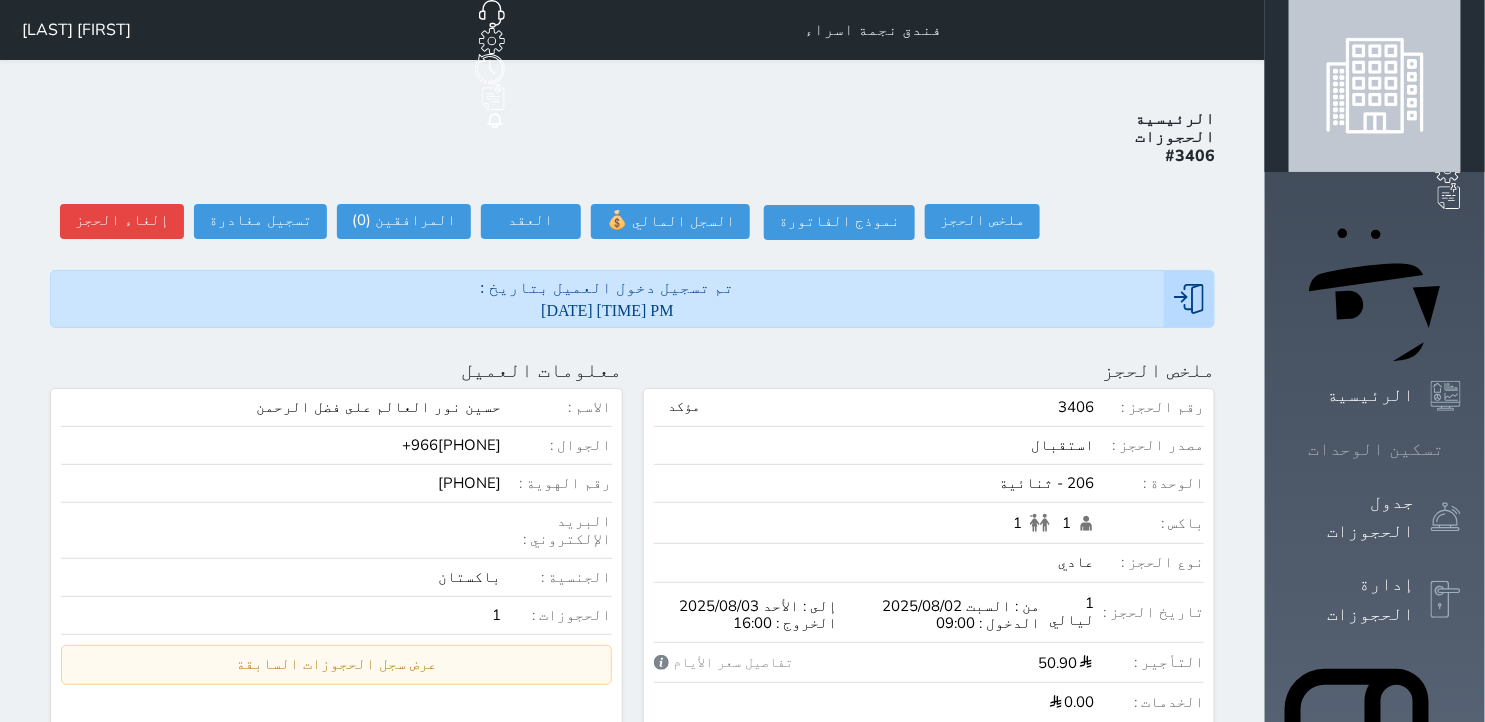click on "تسكين الوحدات" at bounding box center (1375, 449) 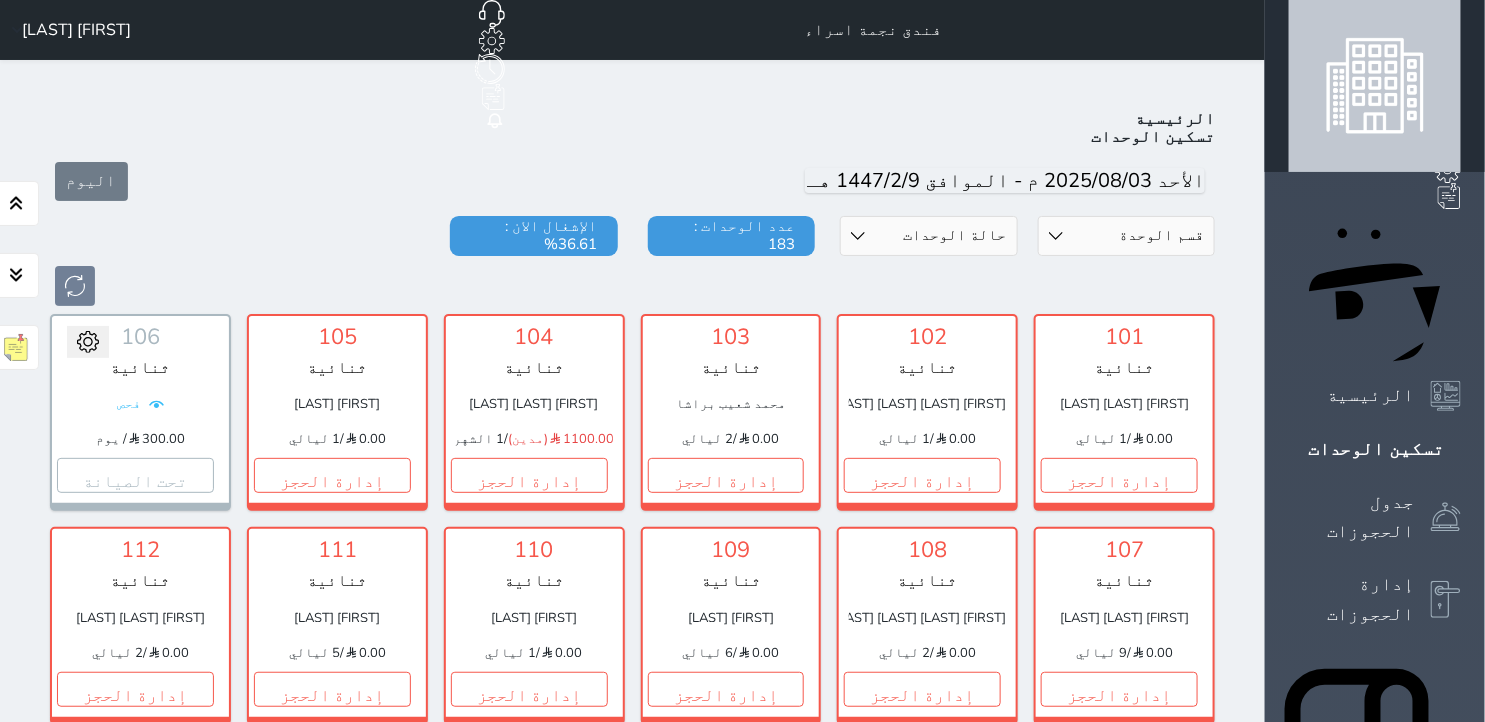 scroll, scrollTop: 2411, scrollLeft: 0, axis: vertical 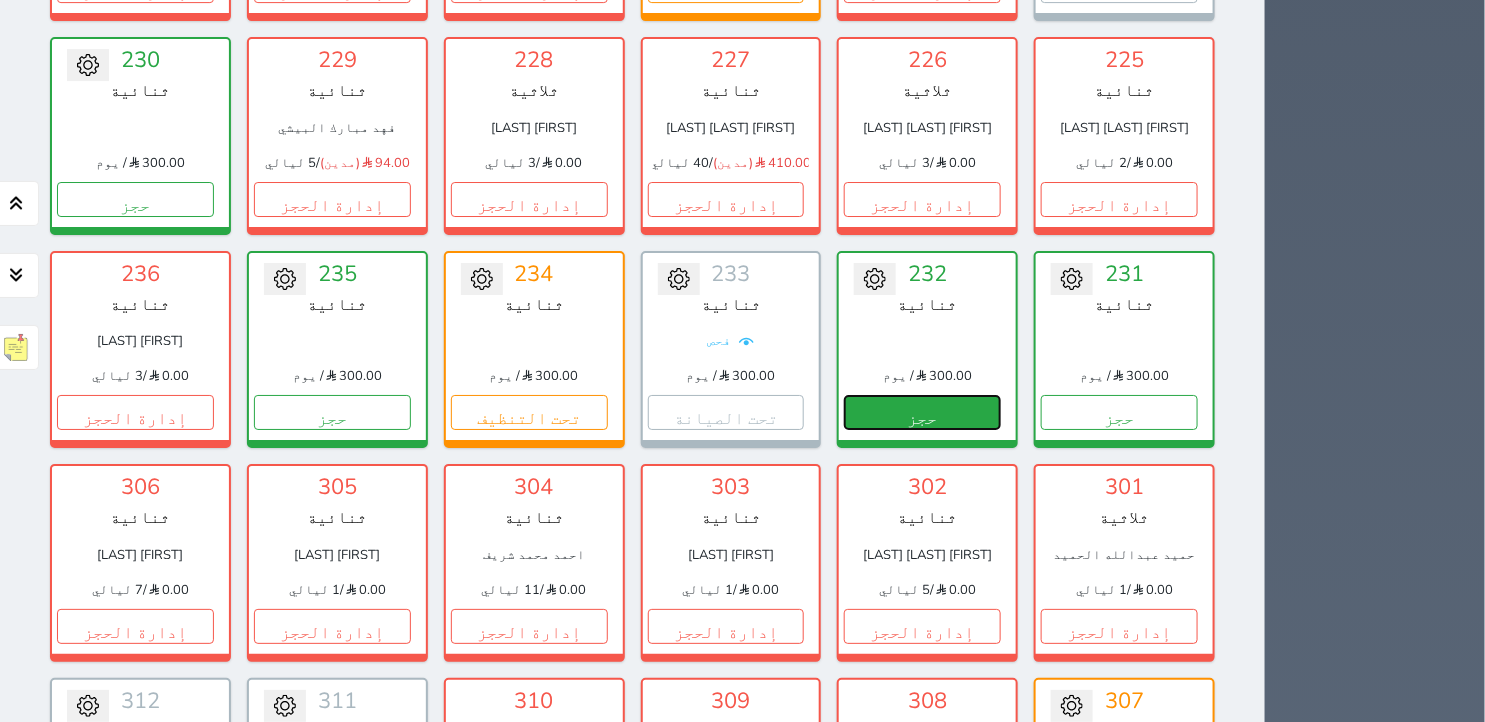 click on "حجز" at bounding box center [922, 412] 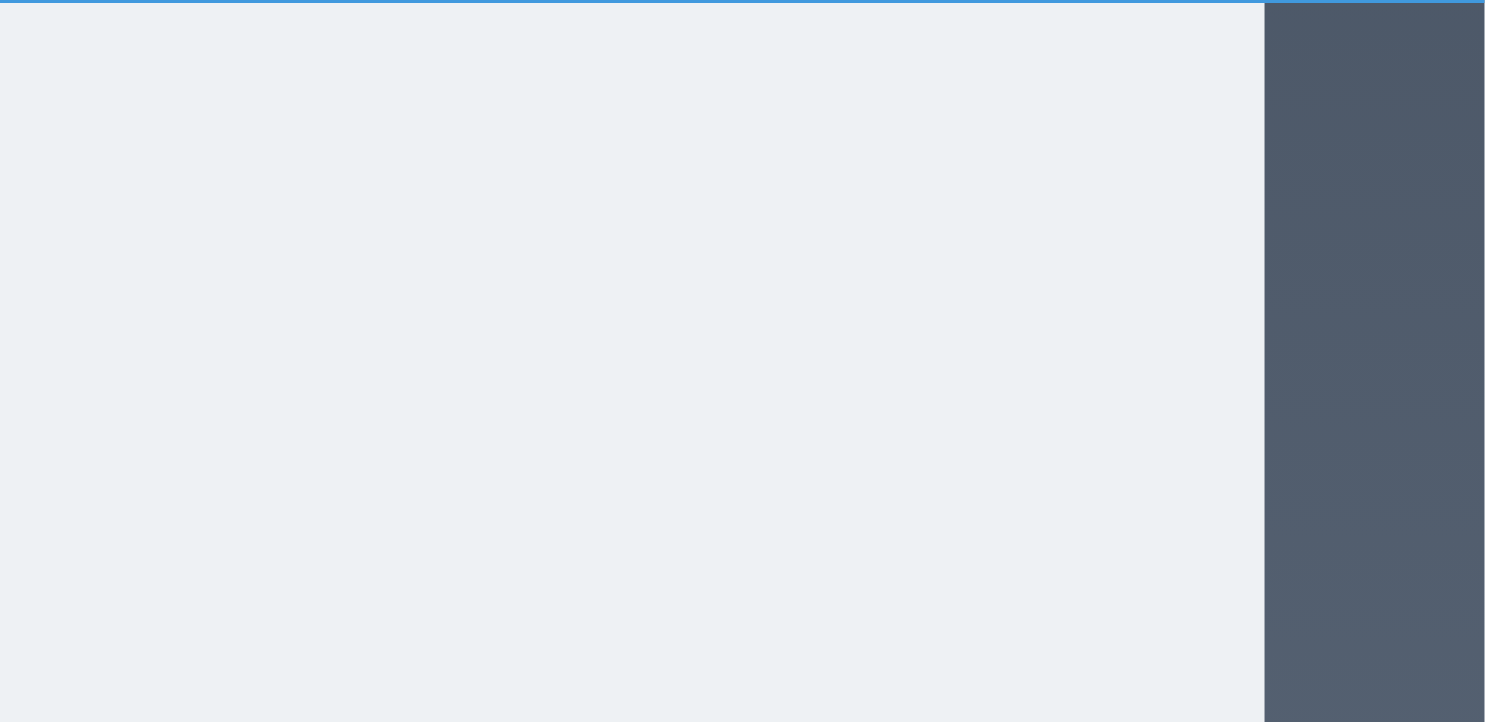 select on "1" 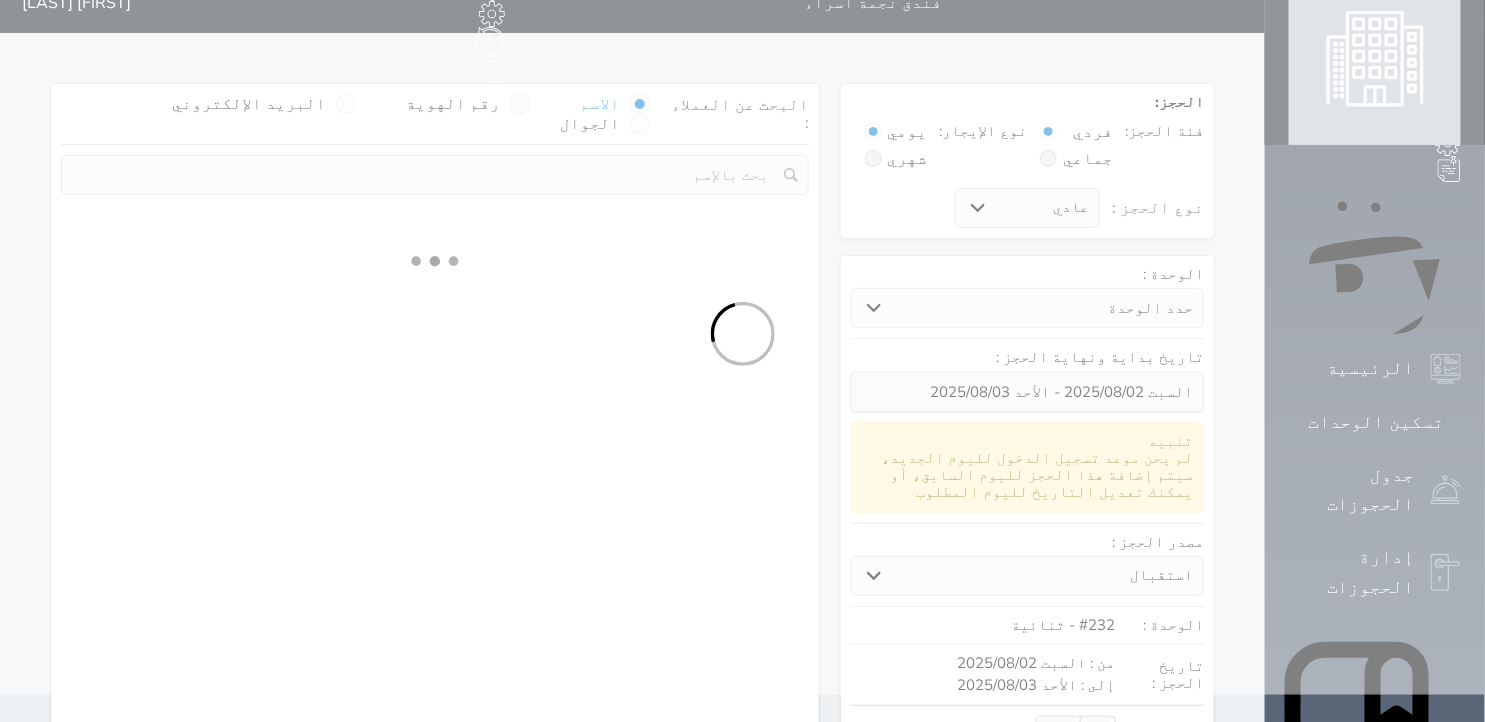 select 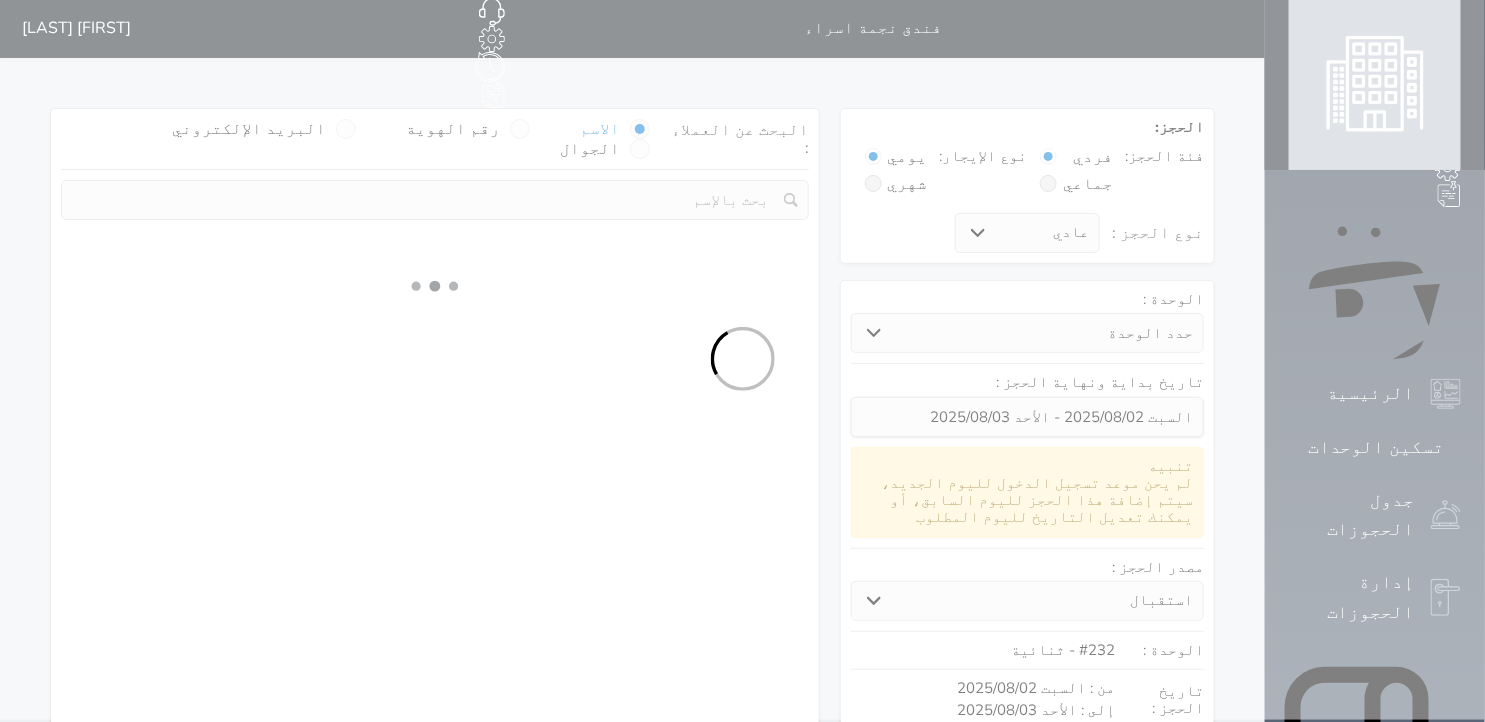 scroll, scrollTop: 0, scrollLeft: 0, axis: both 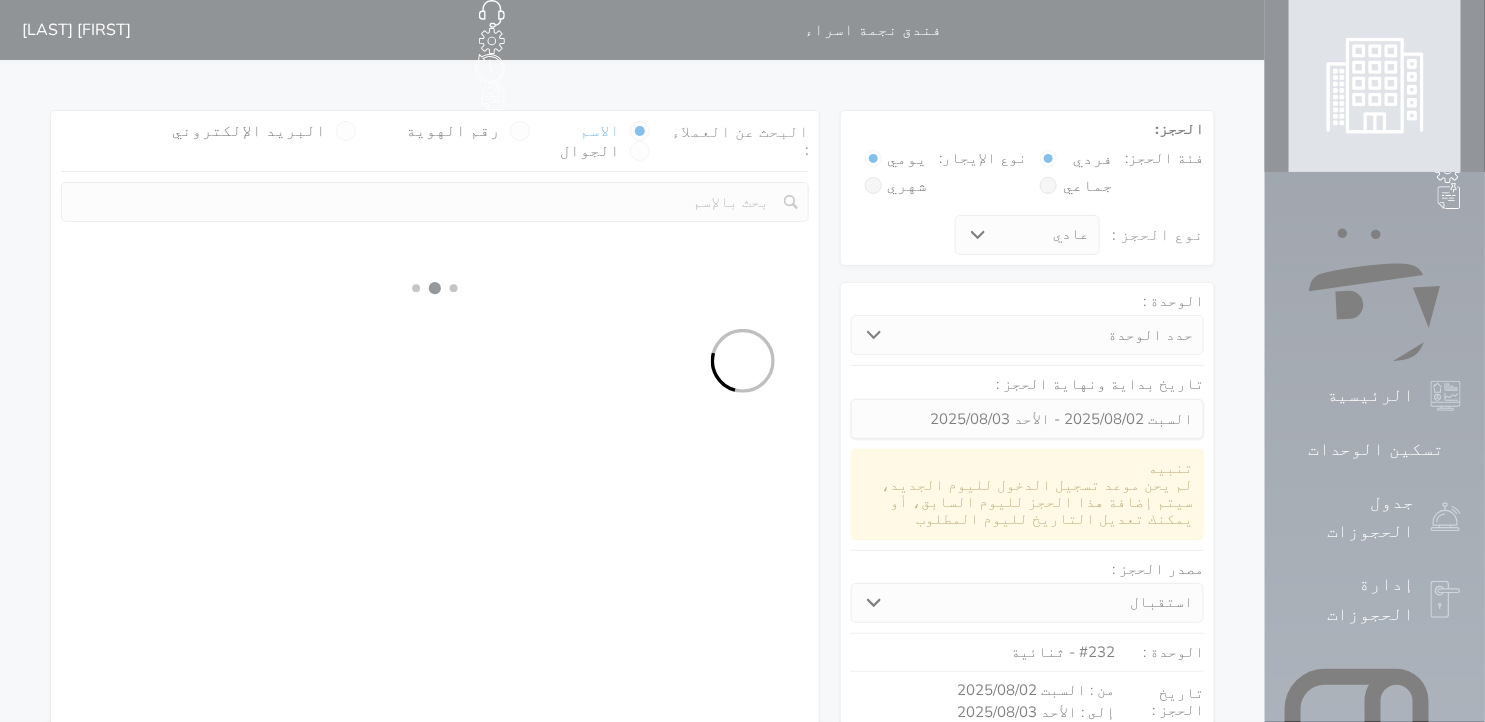 select on "113" 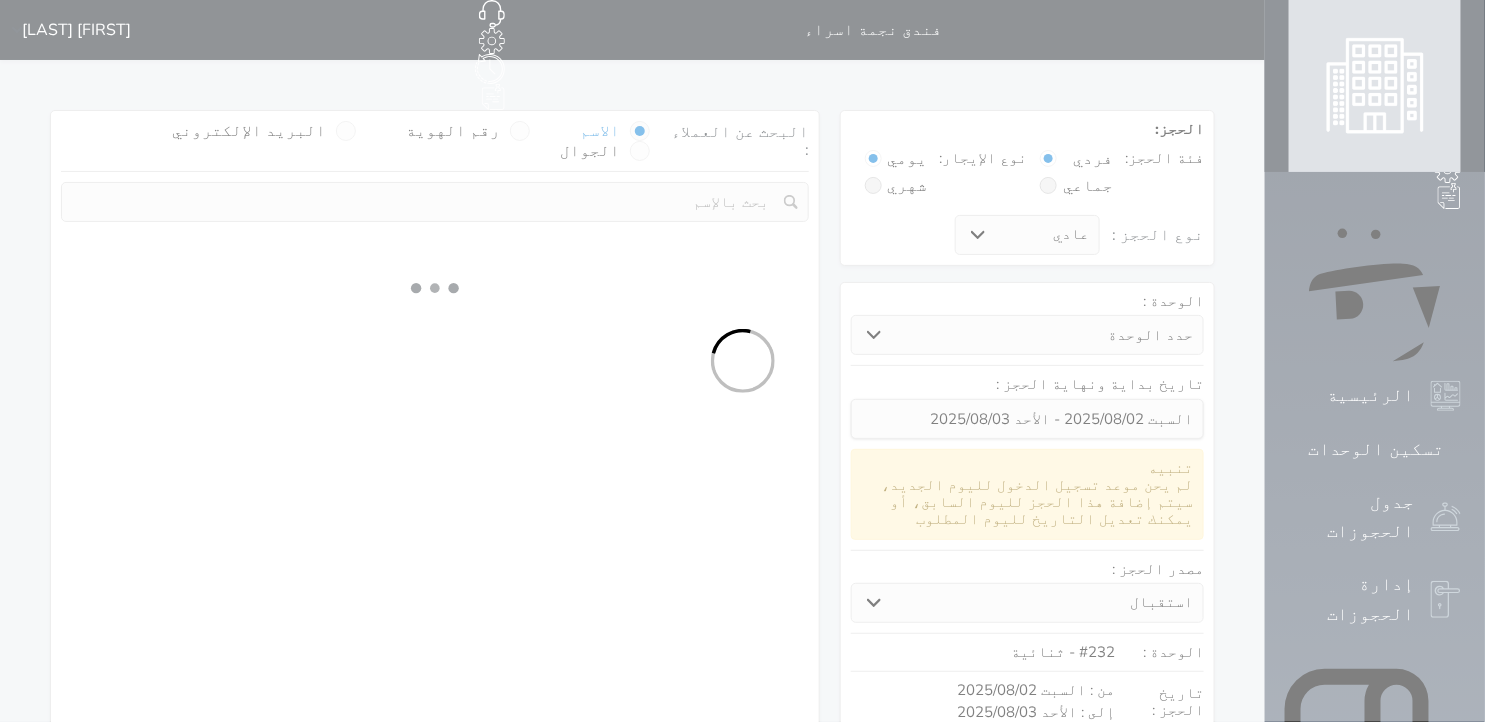 select on "1" 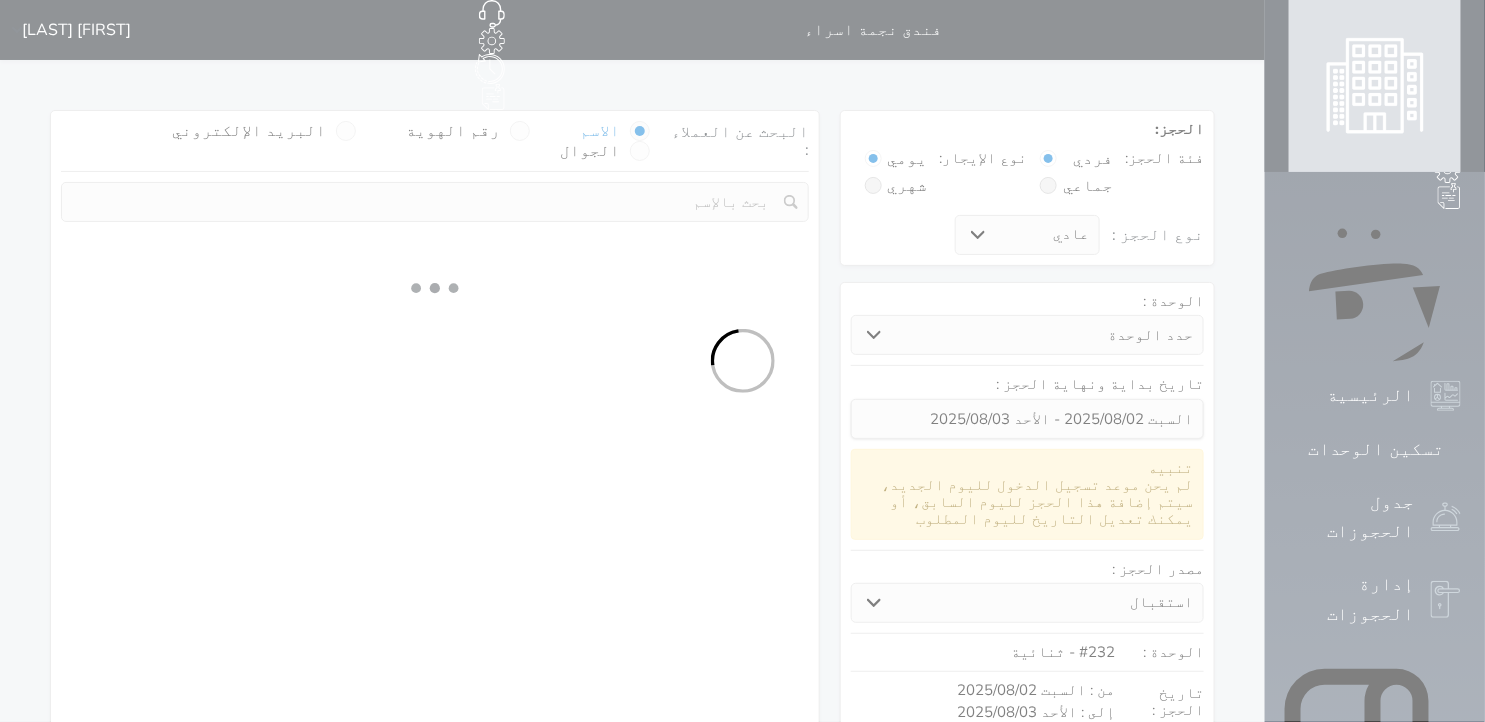 select 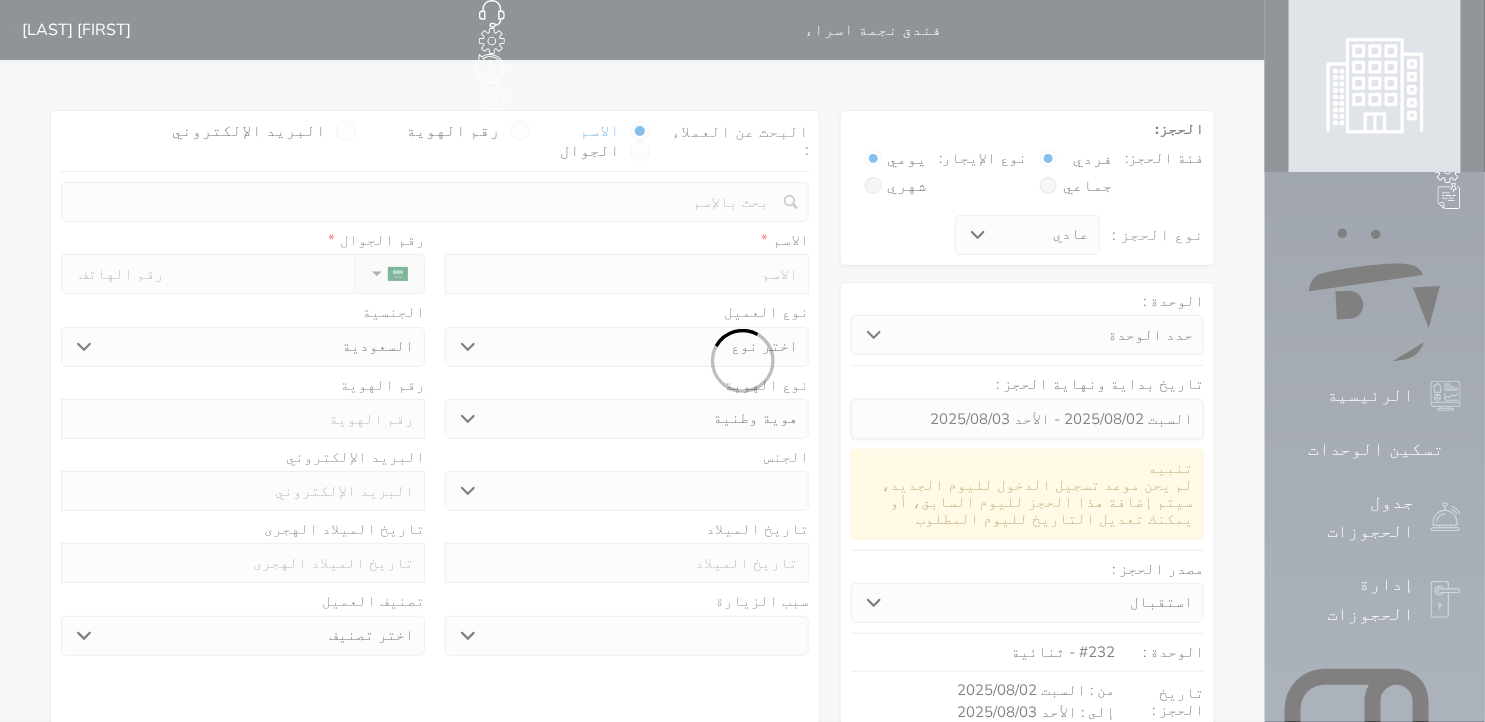 select 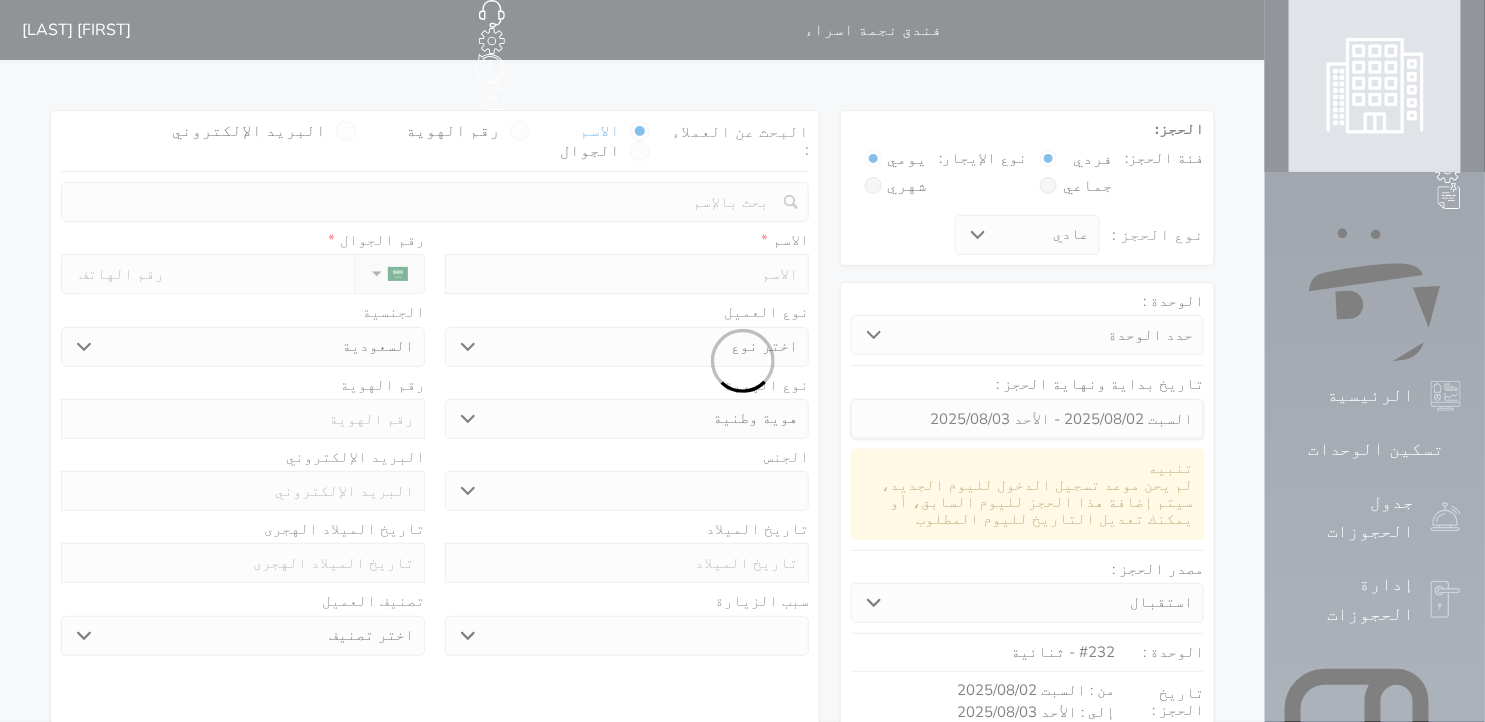 select 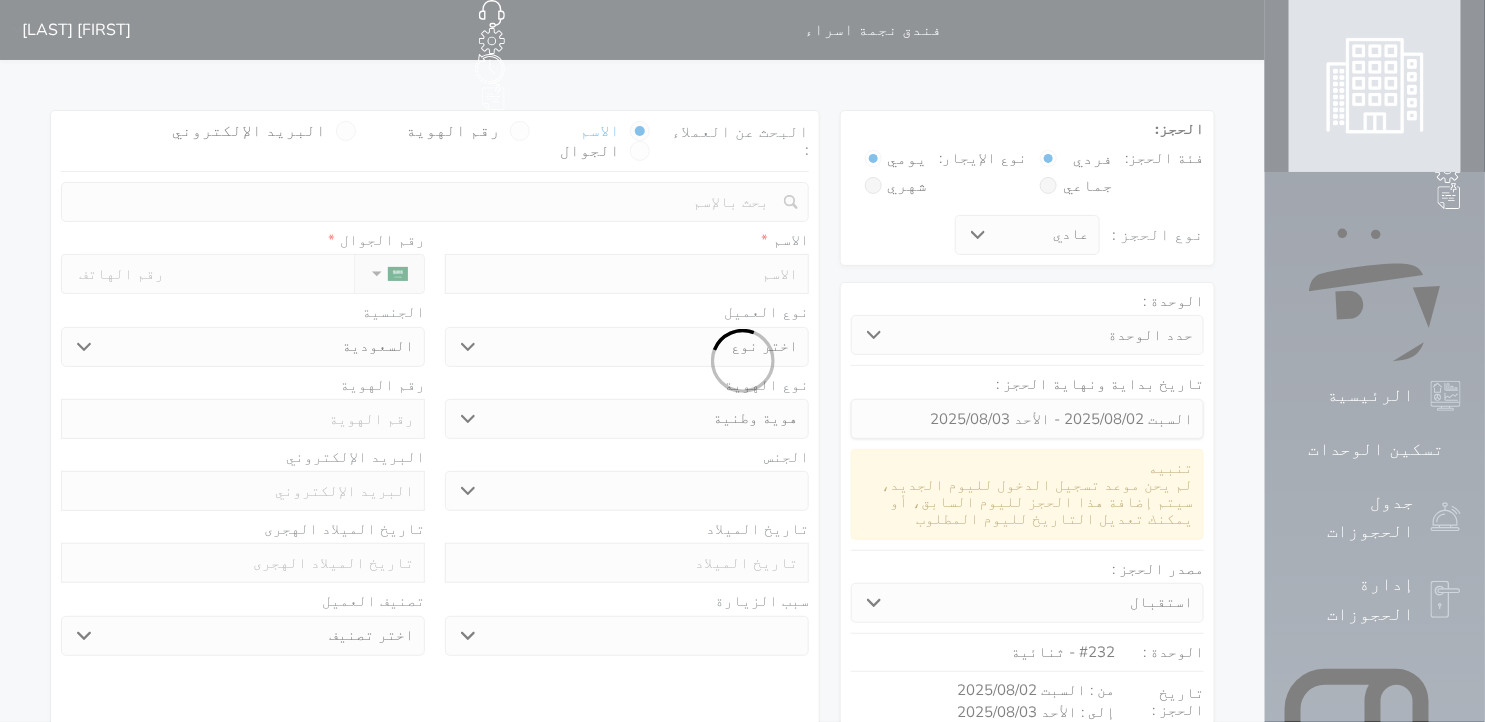 select 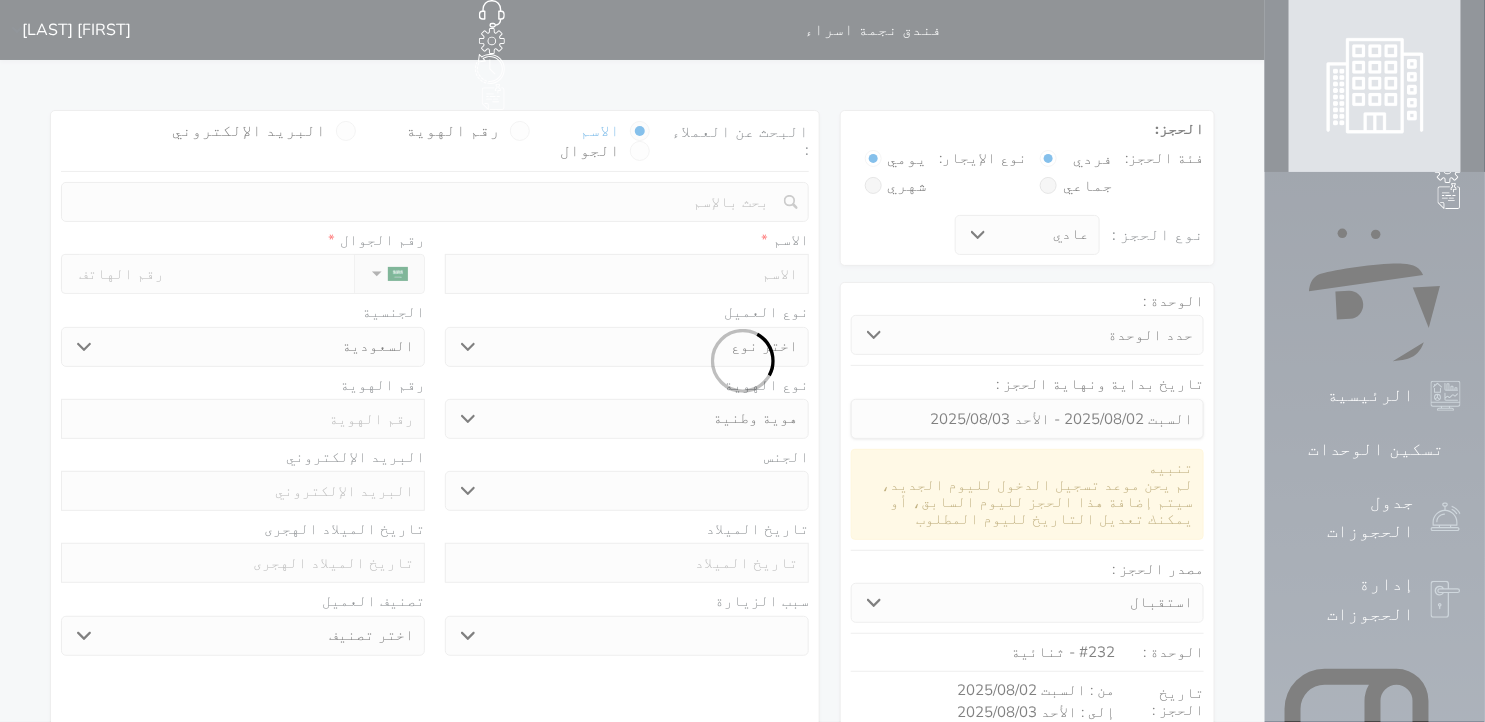 select 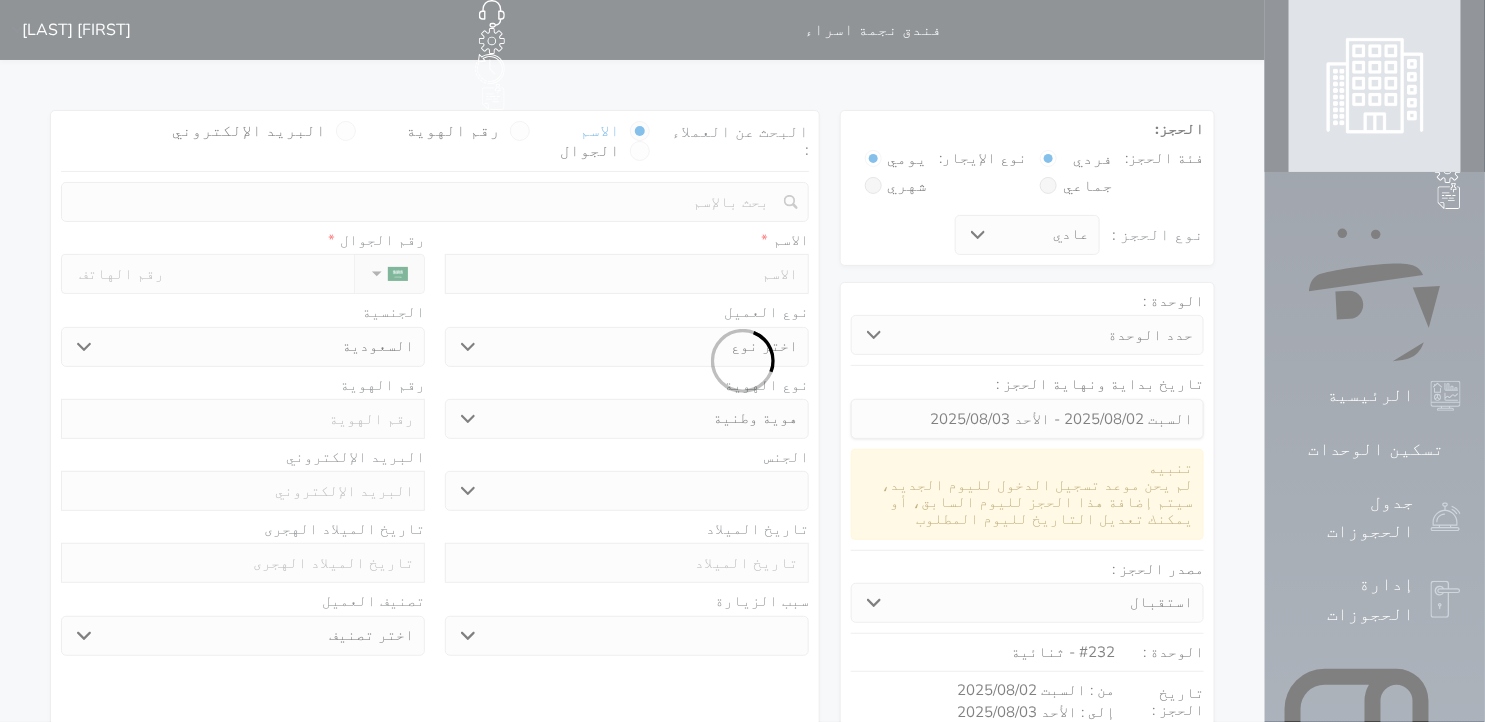 select on "1" 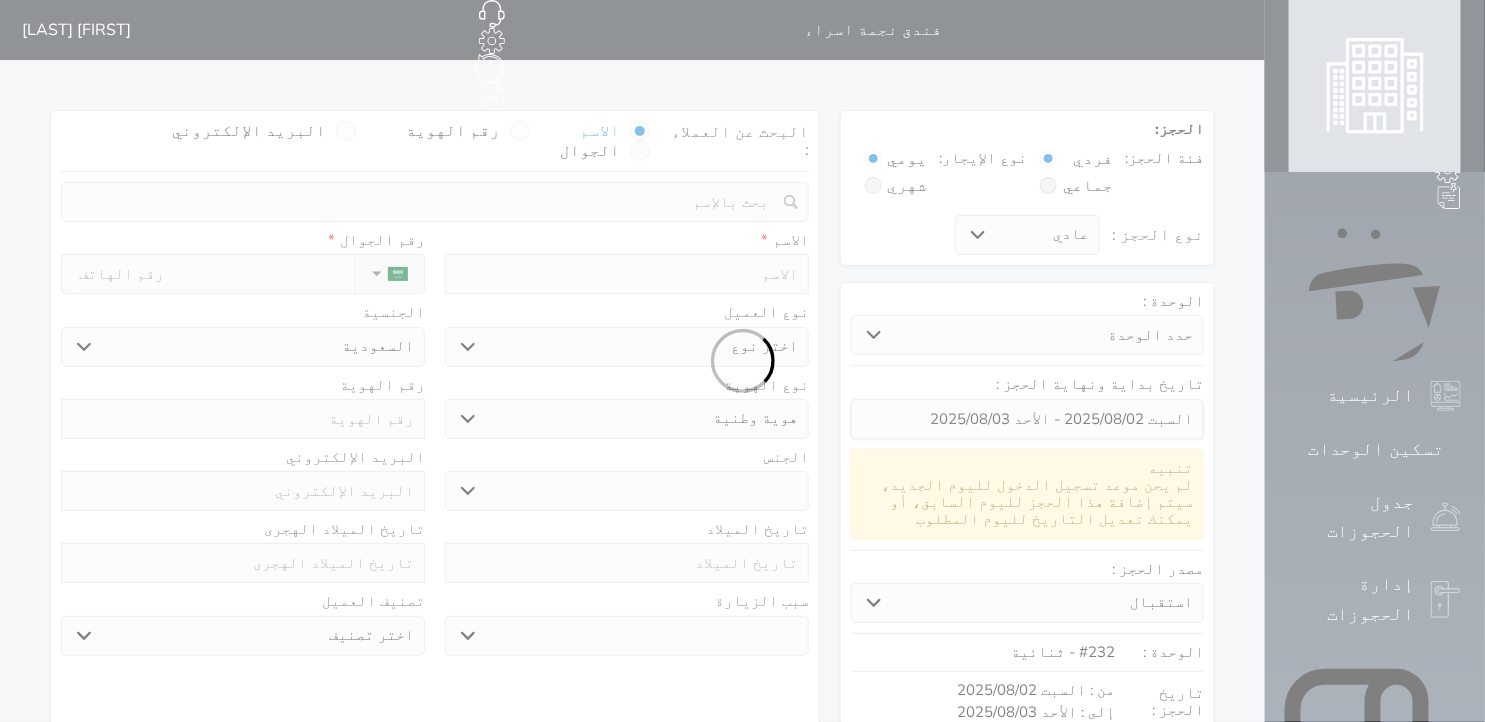 select on "7" 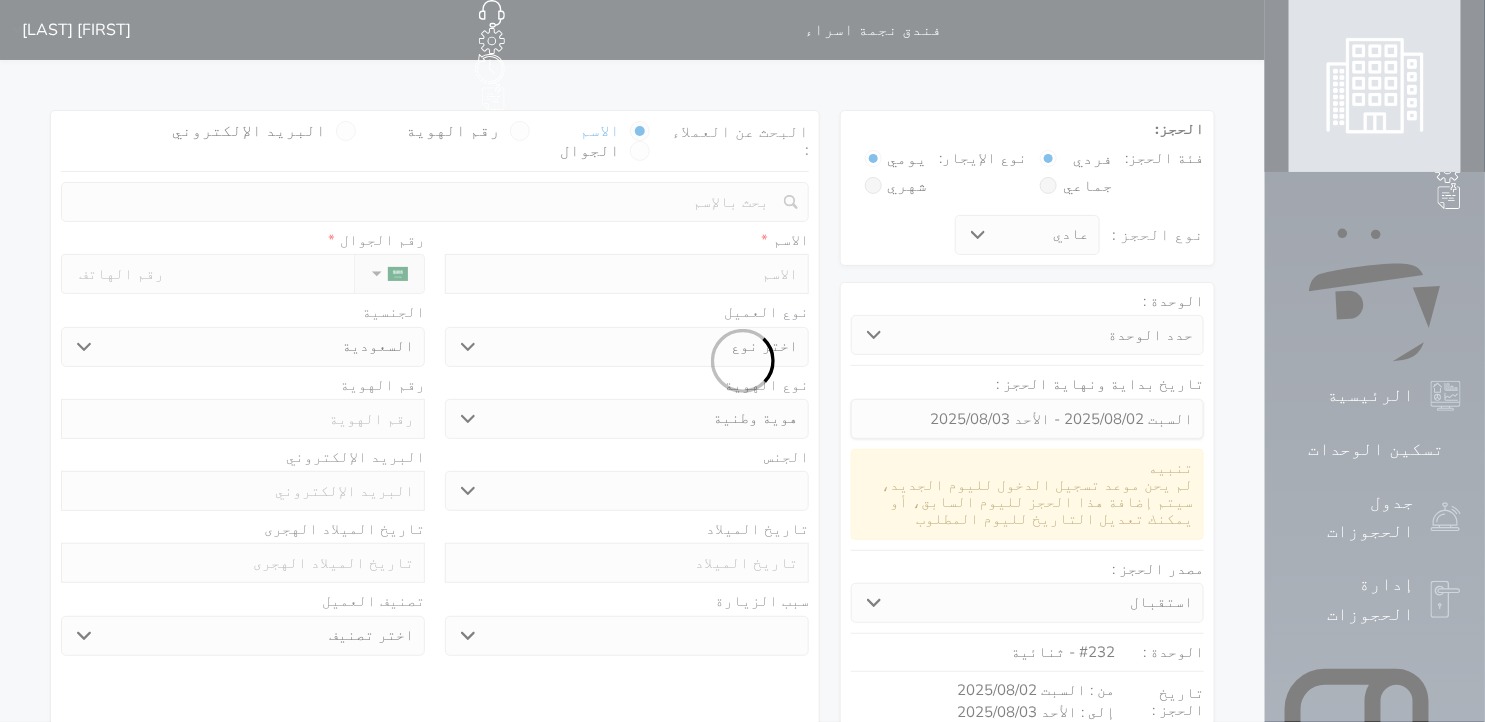 select 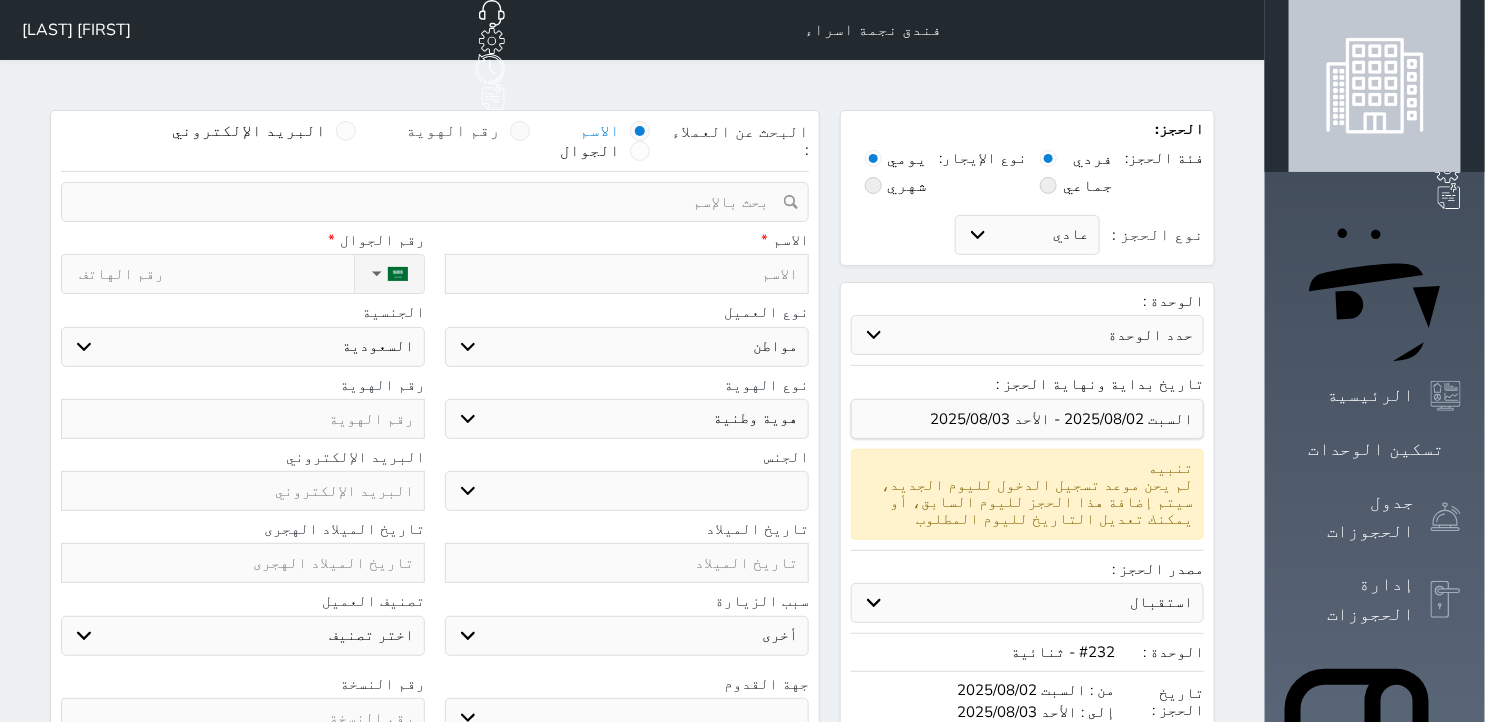 click on "رقم الهوية" at bounding box center (453, 131) 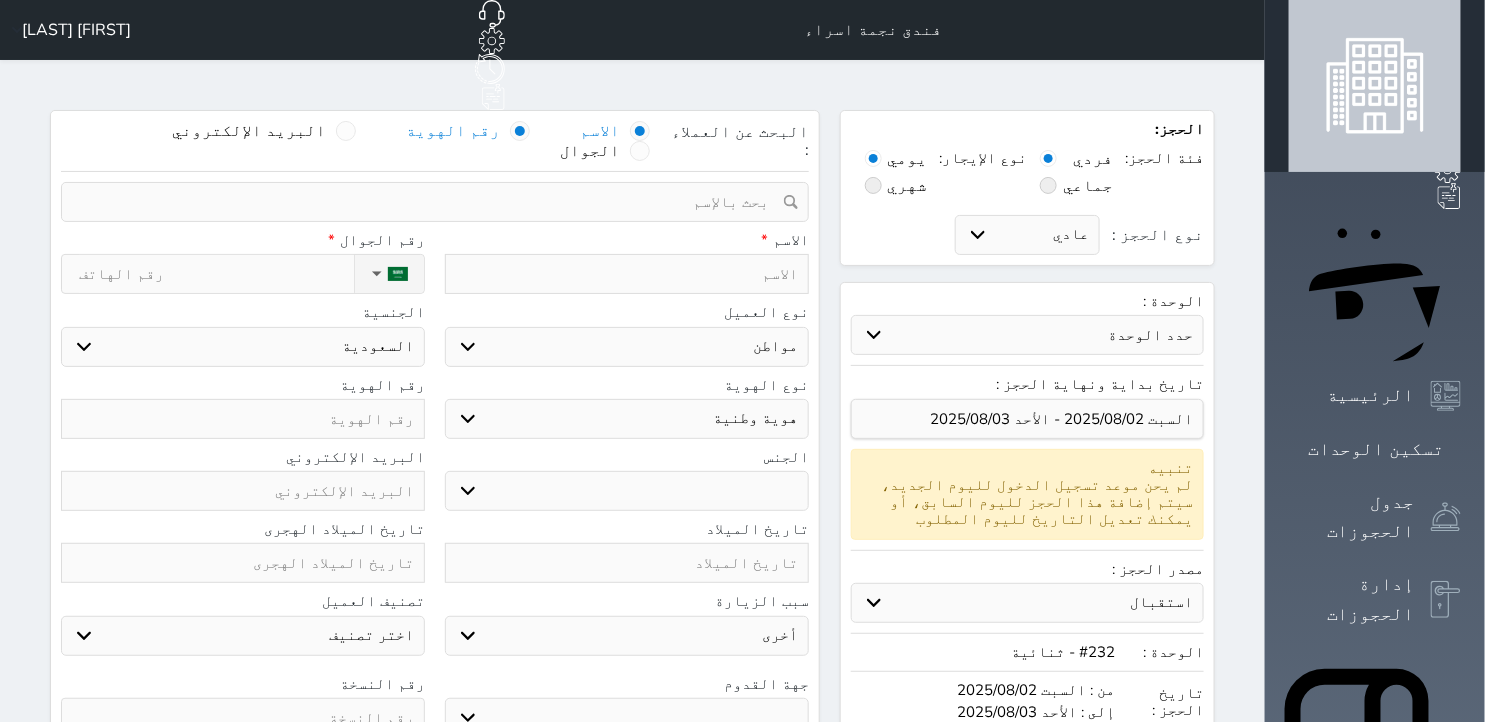 select 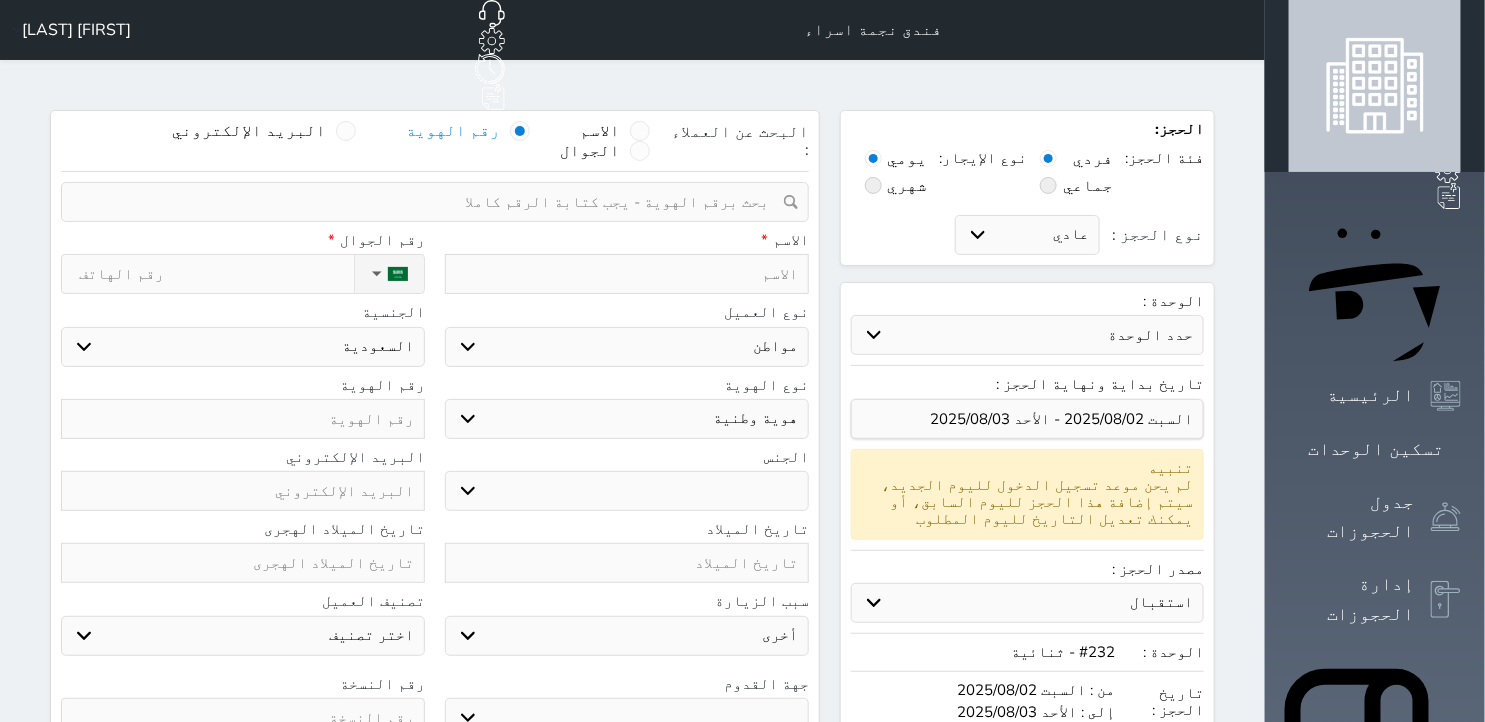 click at bounding box center [428, 202] 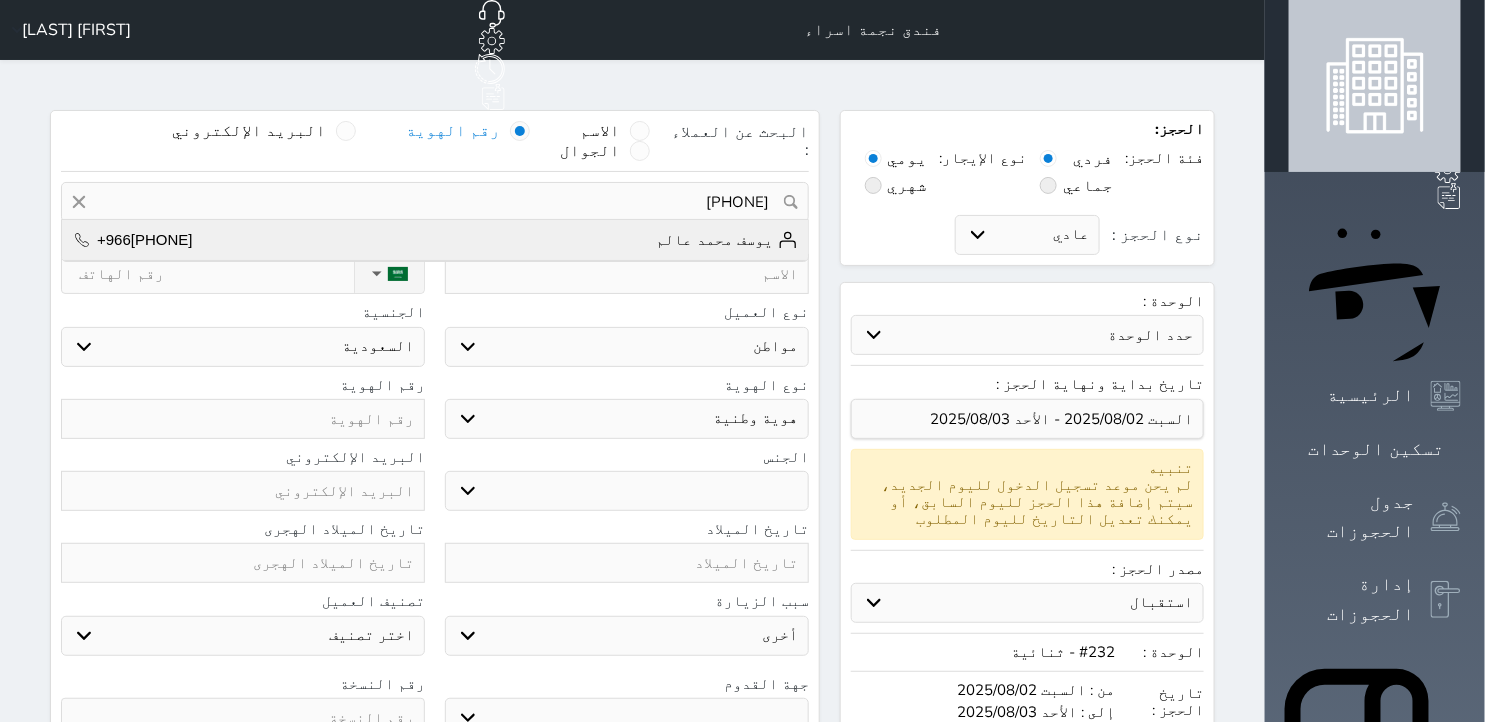 click on "يوسف محمد عالم +966 [PHONE]" at bounding box center [435, 240] 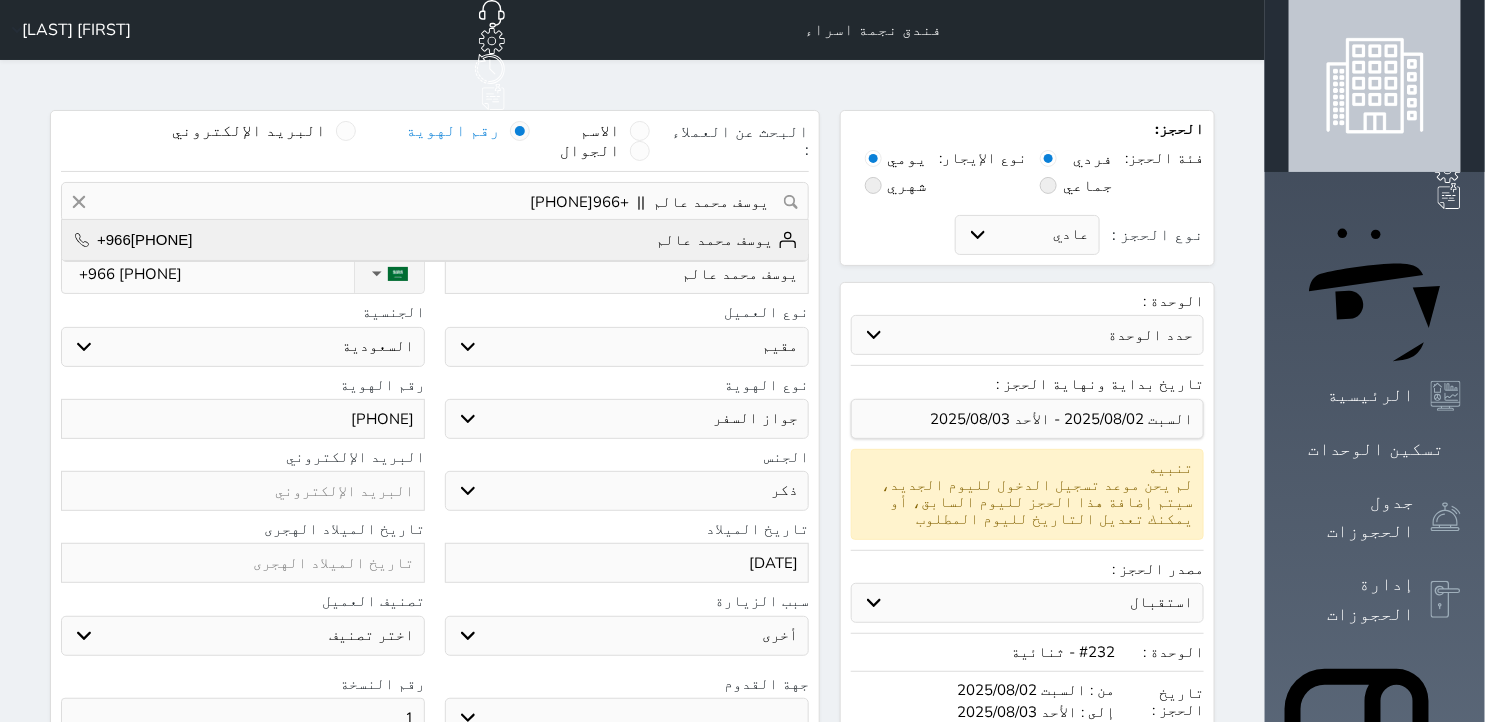 select on "301" 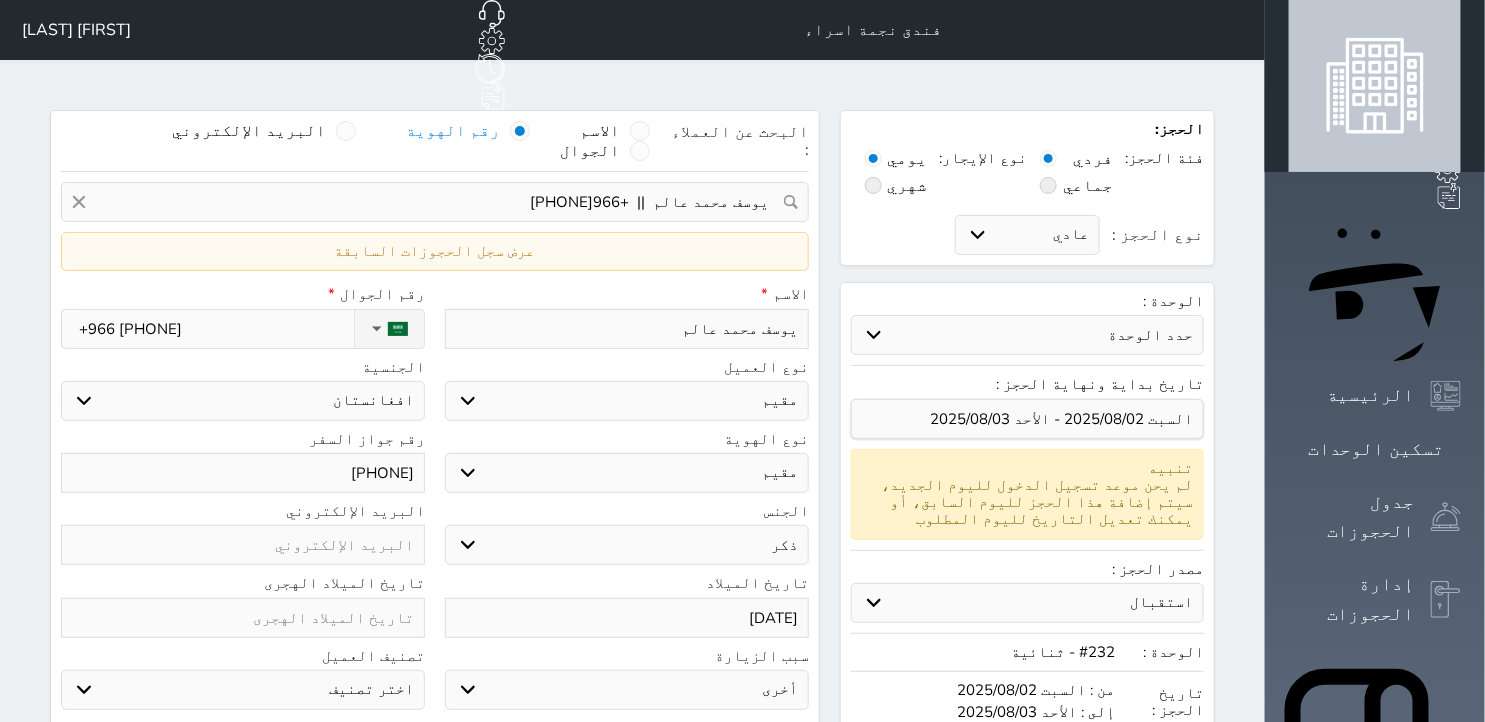 select 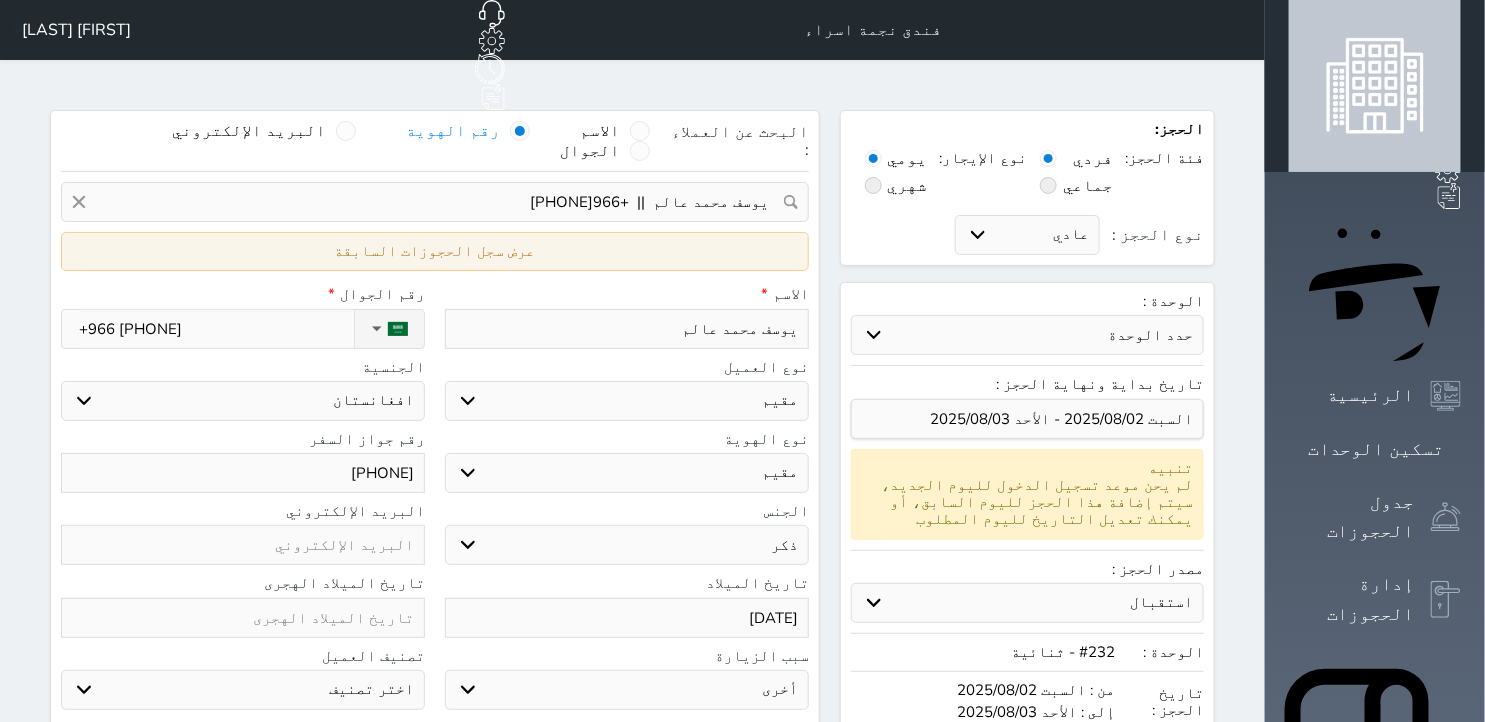 click on "عرض سجل الحجوزات السابقة" at bounding box center [435, 251] 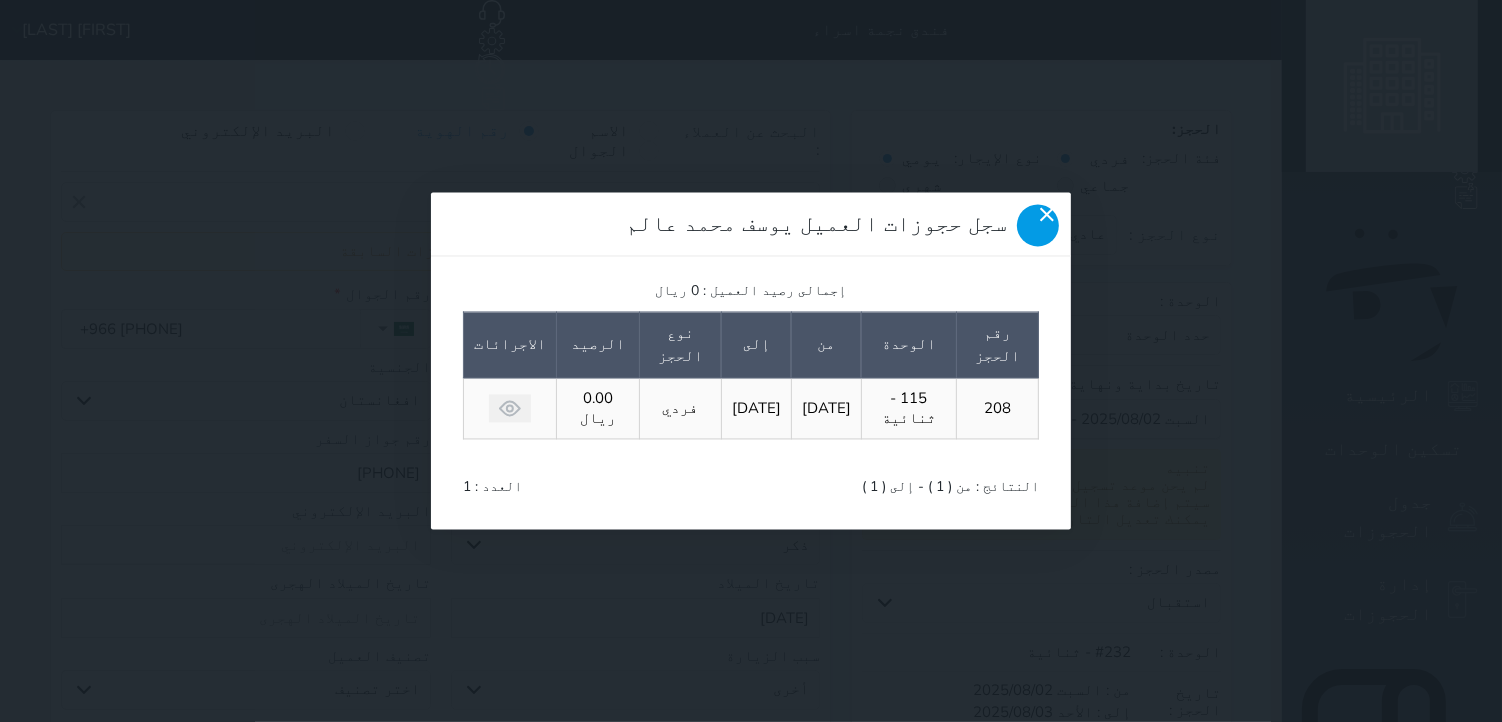 click 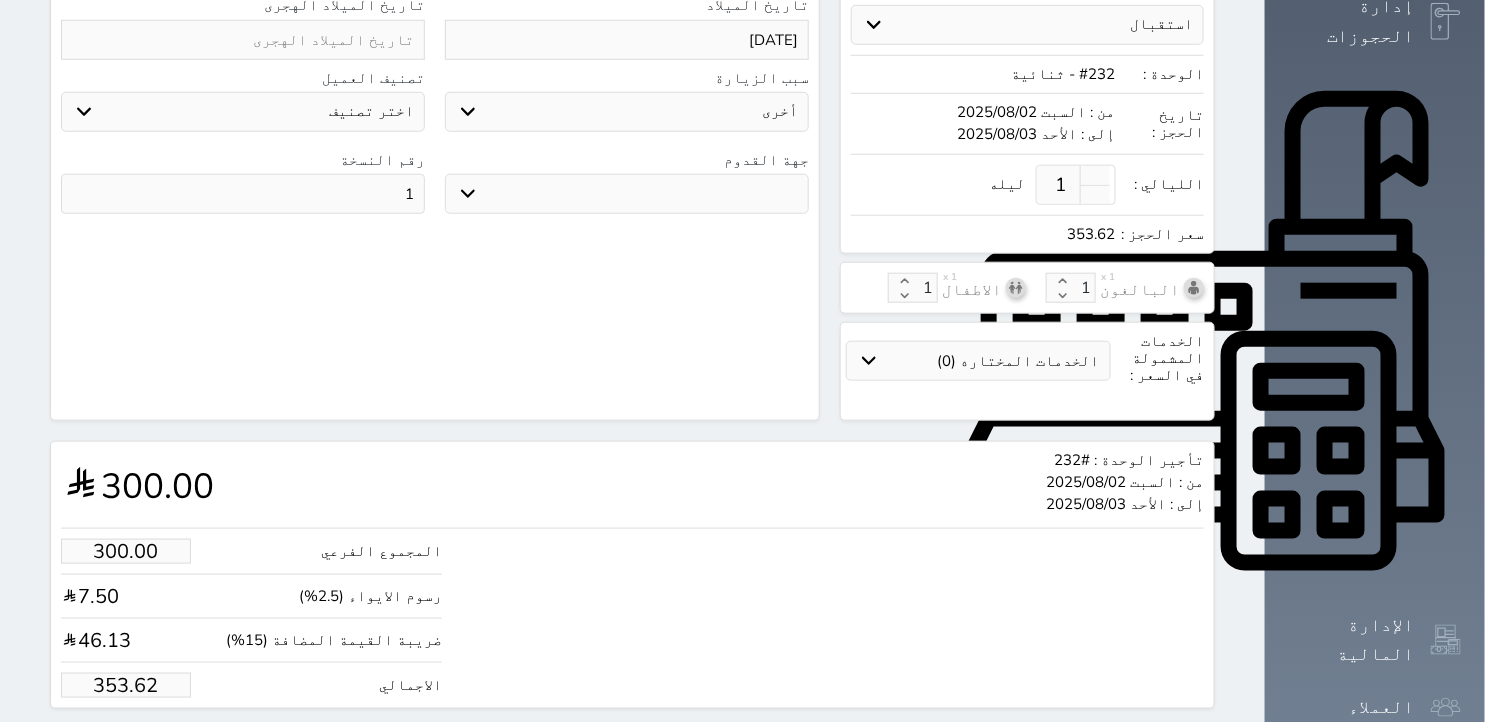 scroll, scrollTop: 591, scrollLeft: 0, axis: vertical 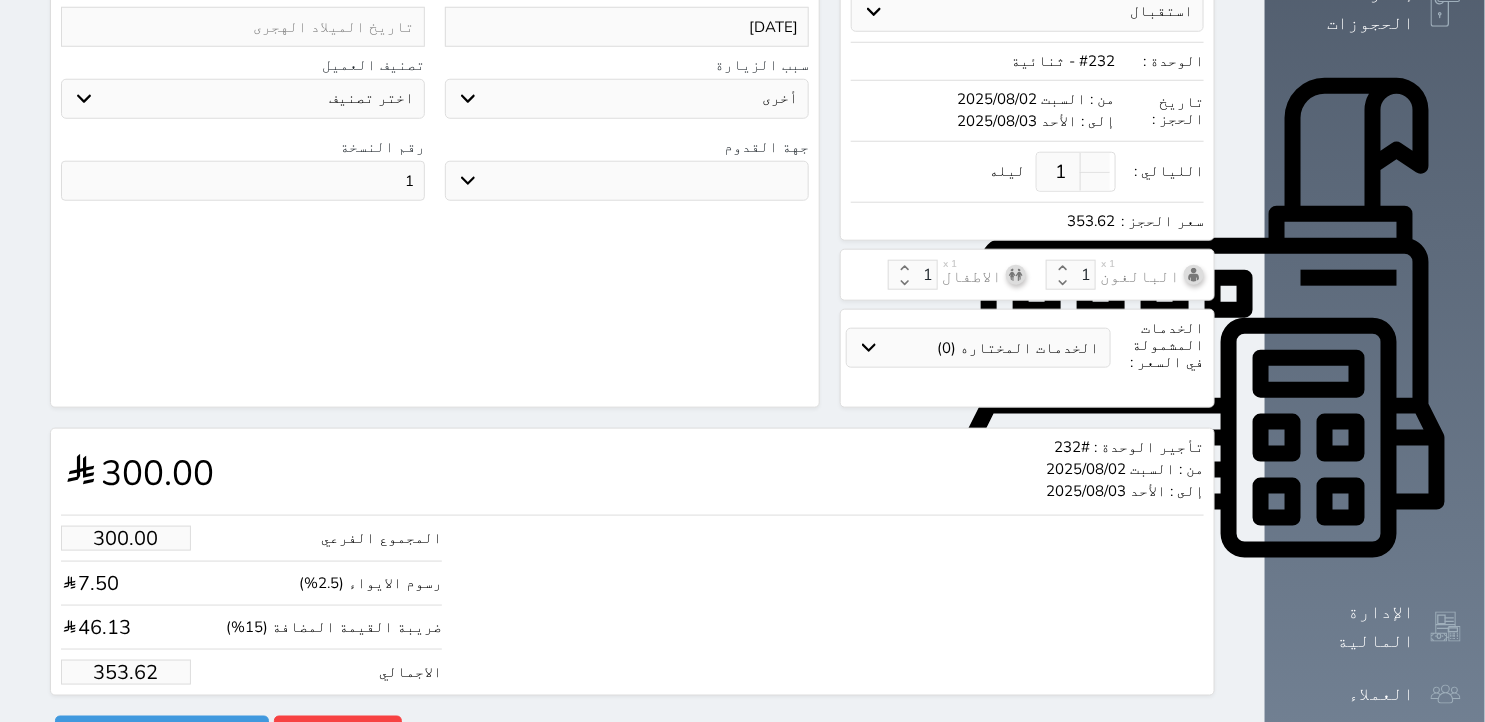 click on "353.62" at bounding box center (126, 672) 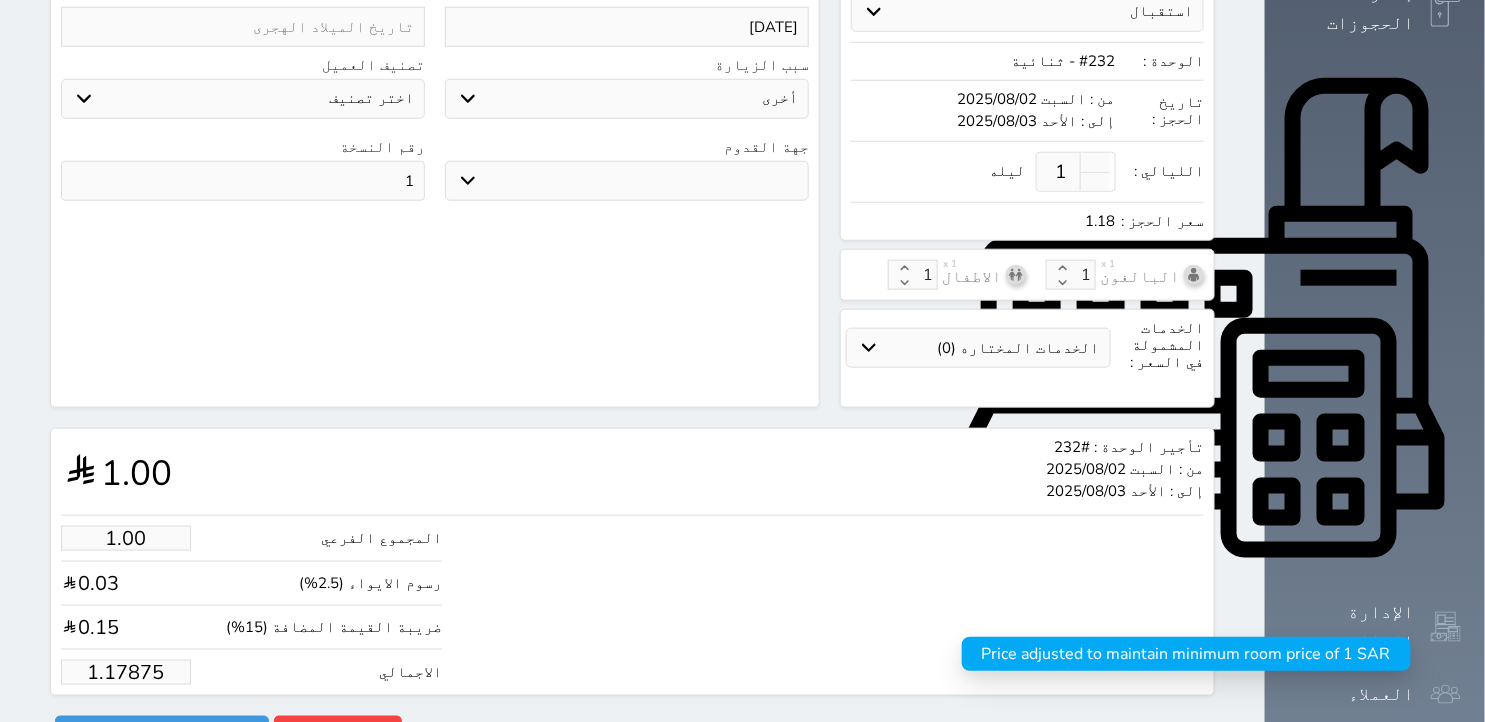 type on "1.1787" 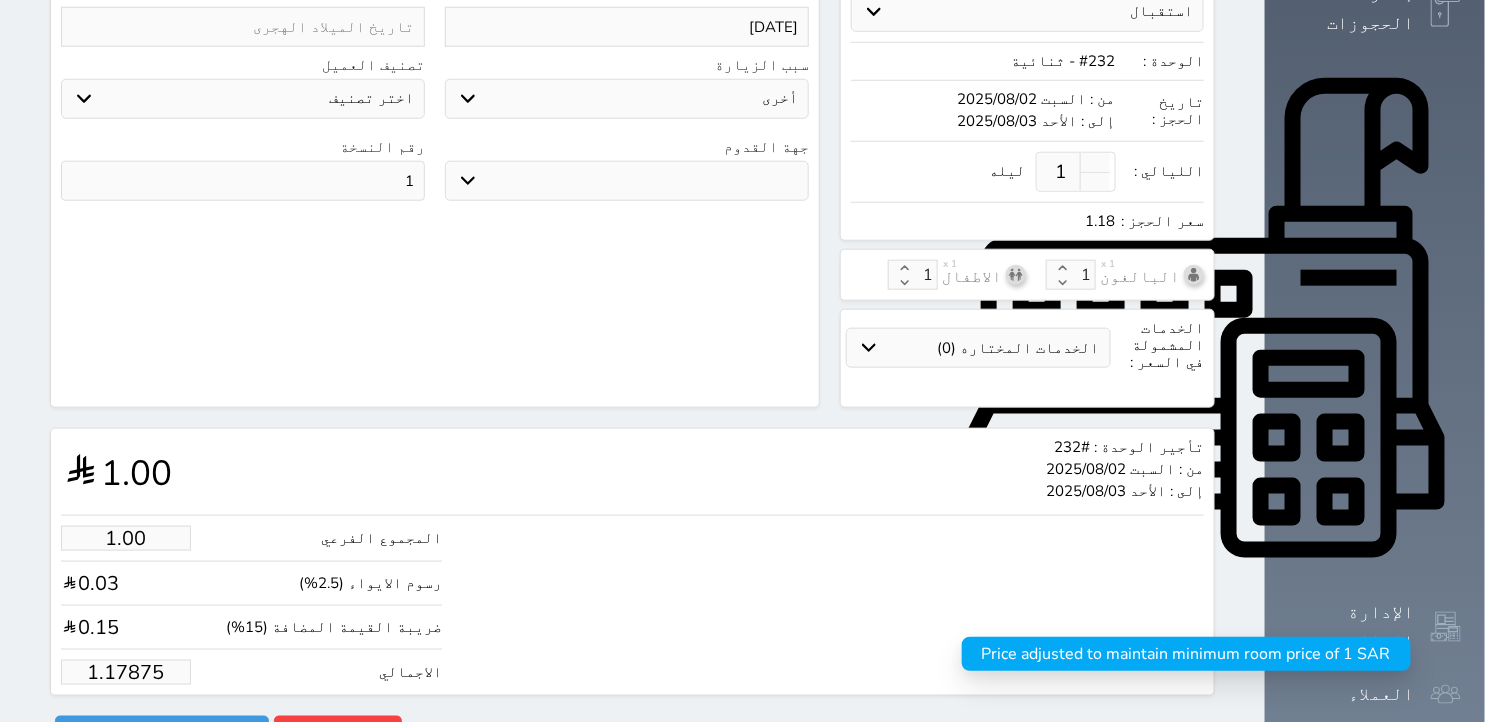 select 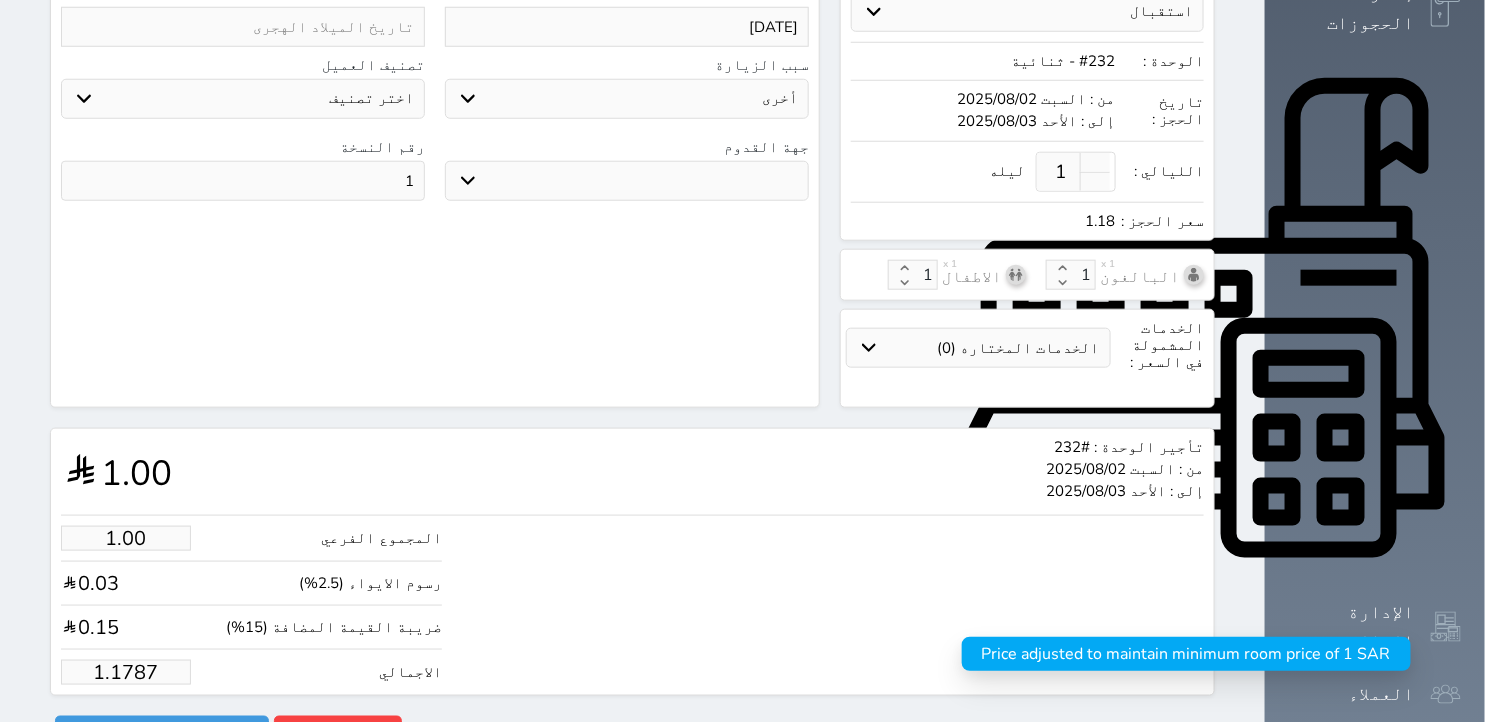 type on "1.178" 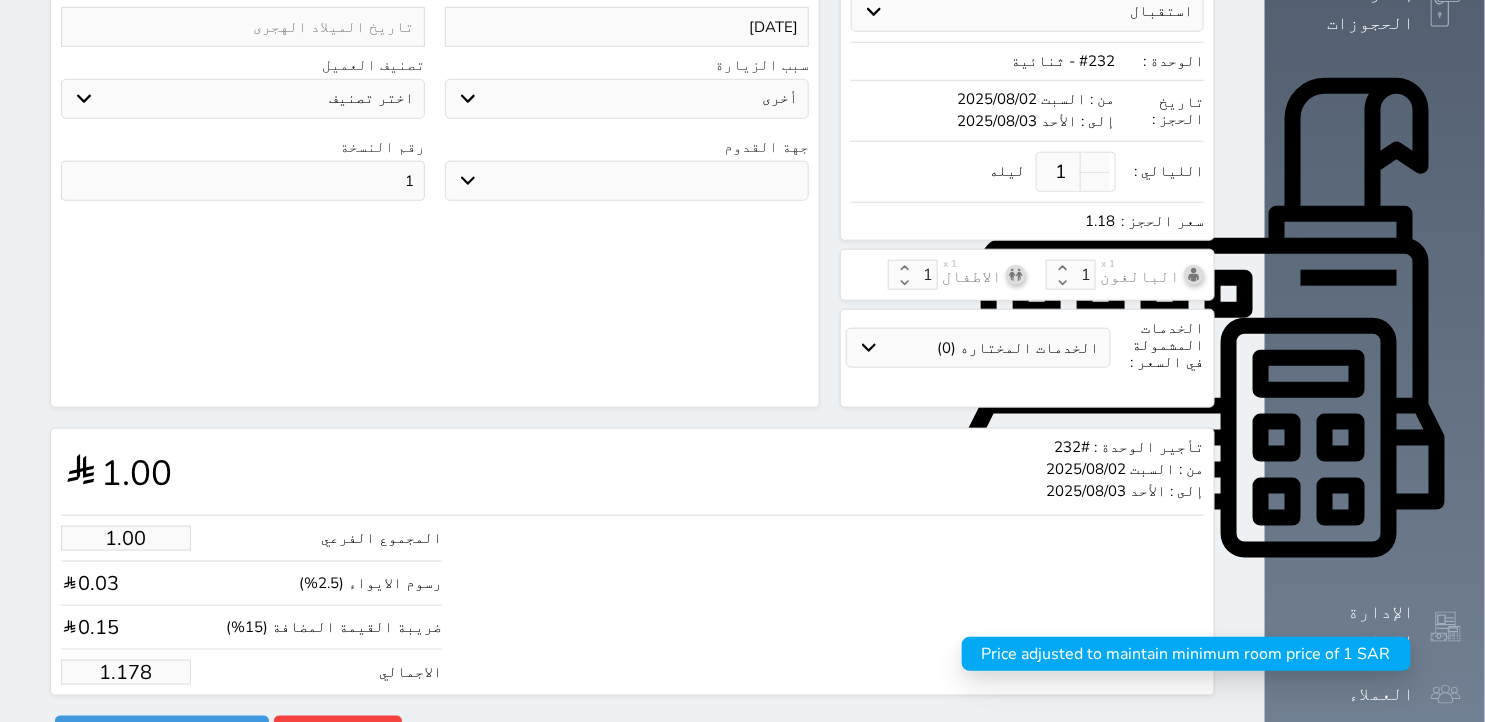 type on "1.17" 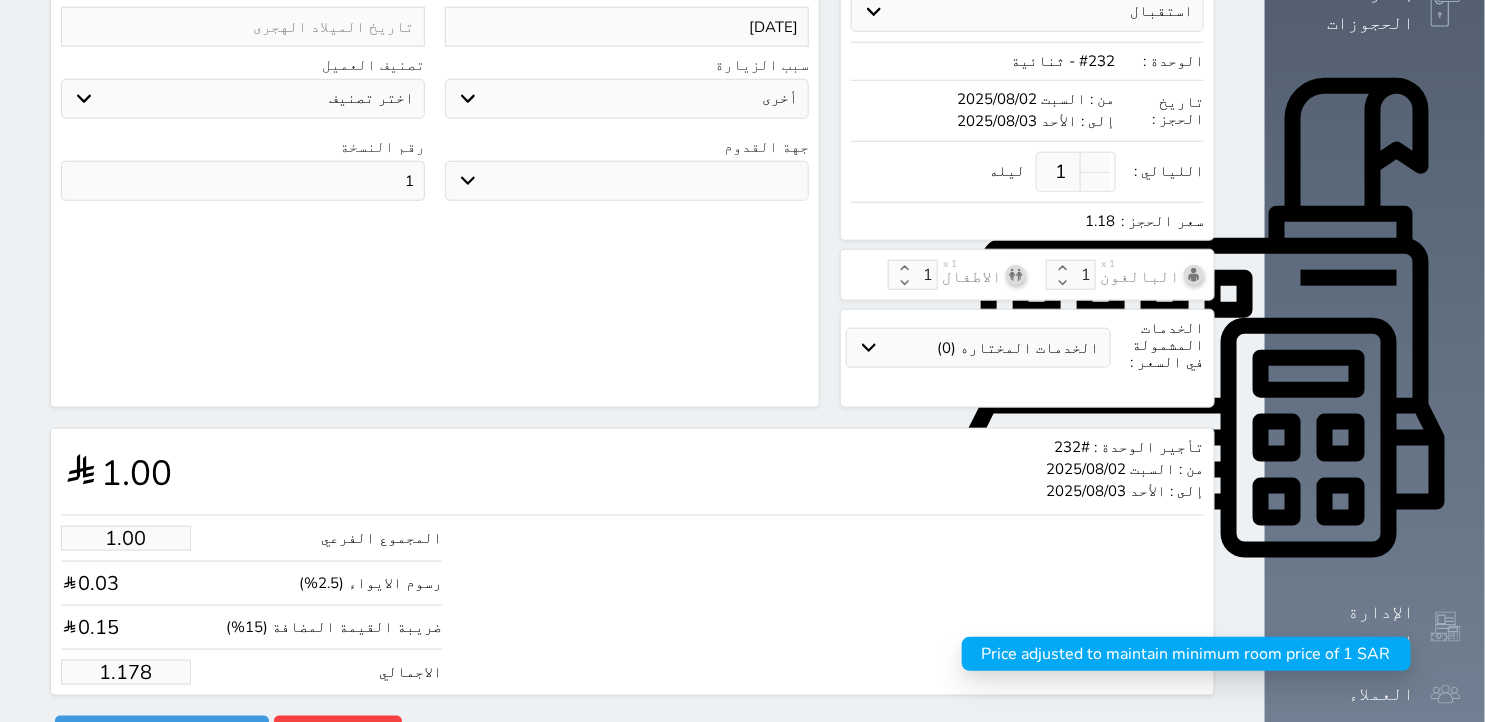 select 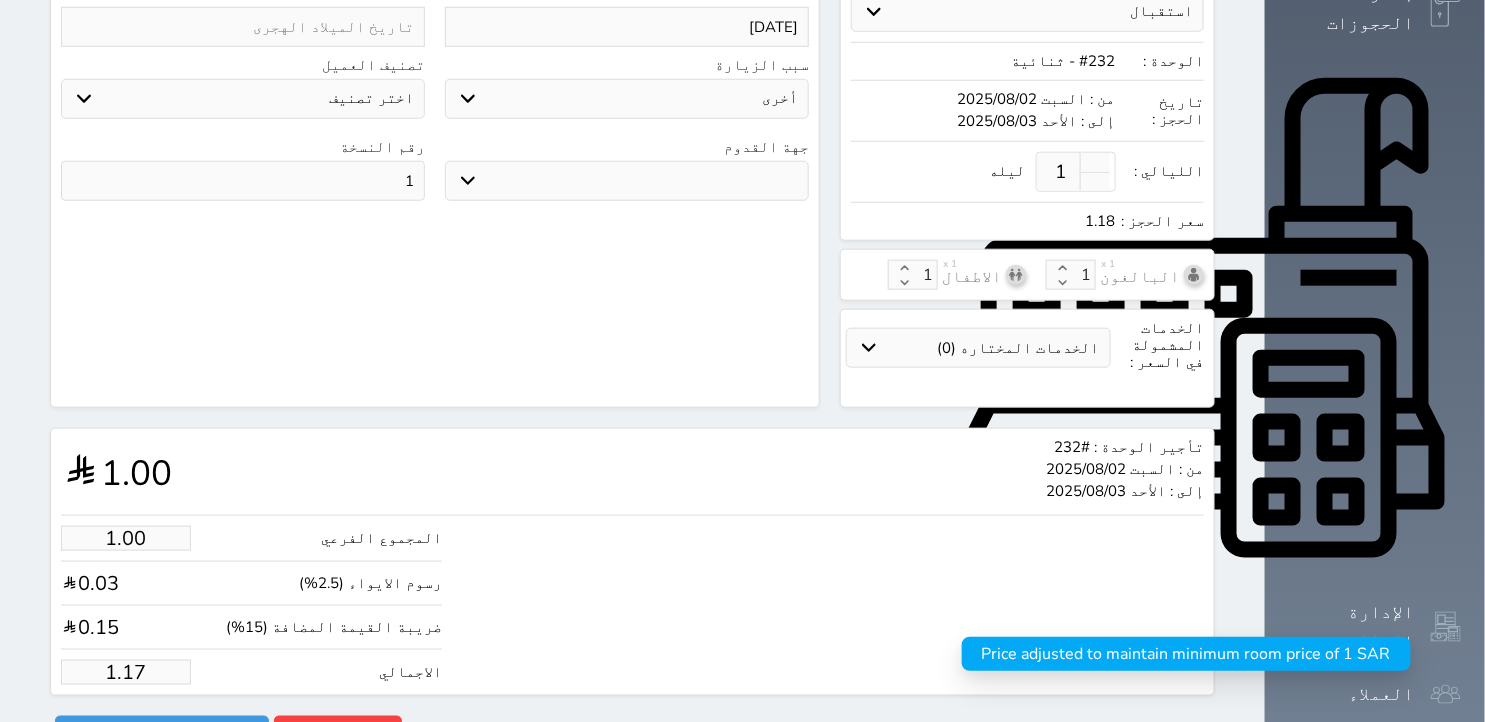 type on "1.1" 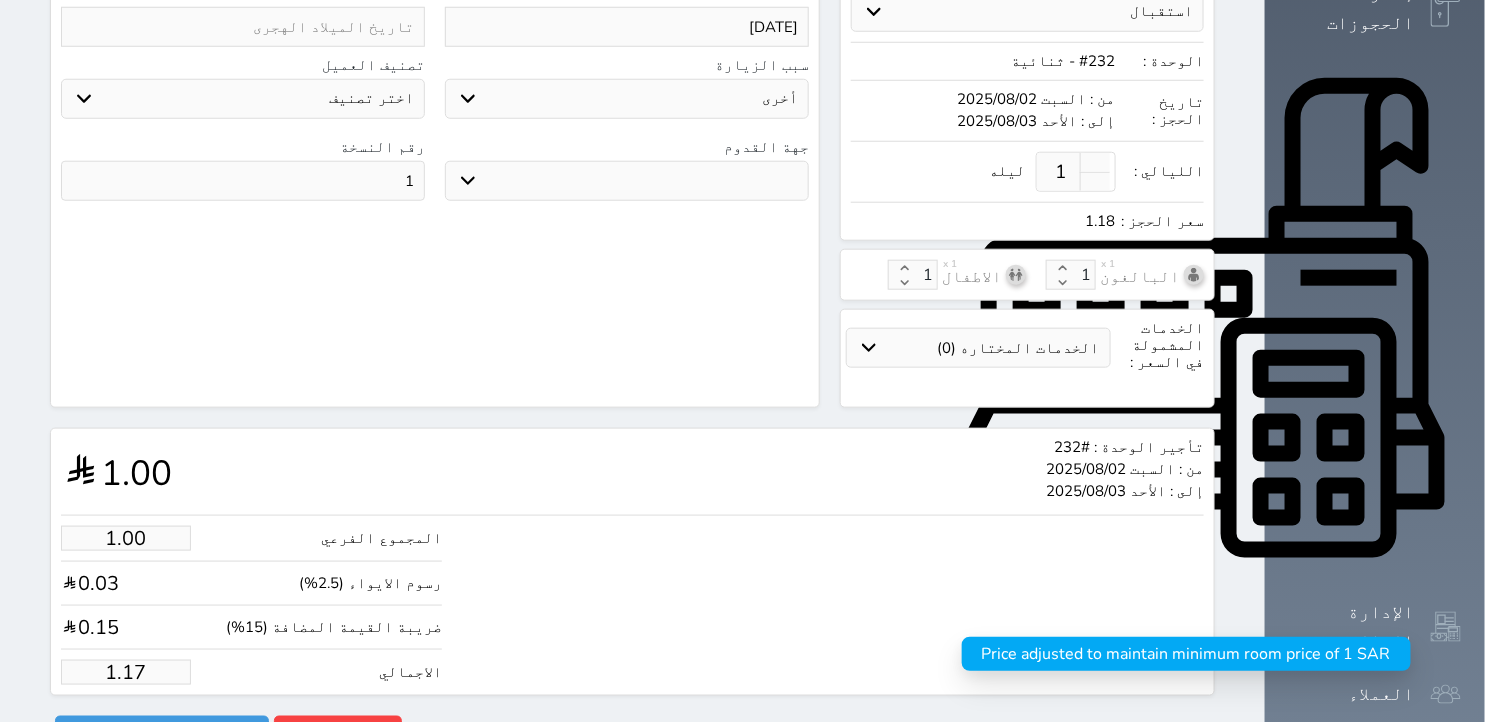 select 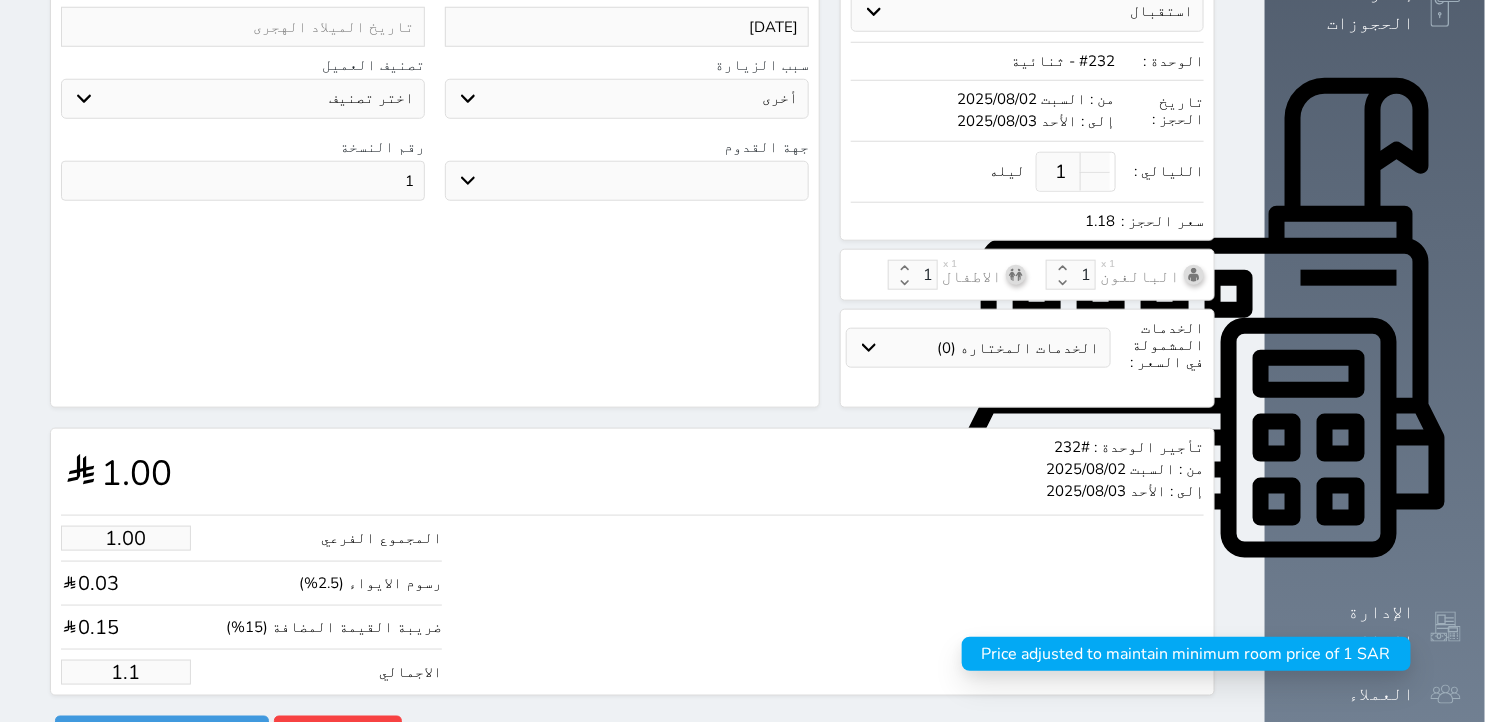 type on "1." 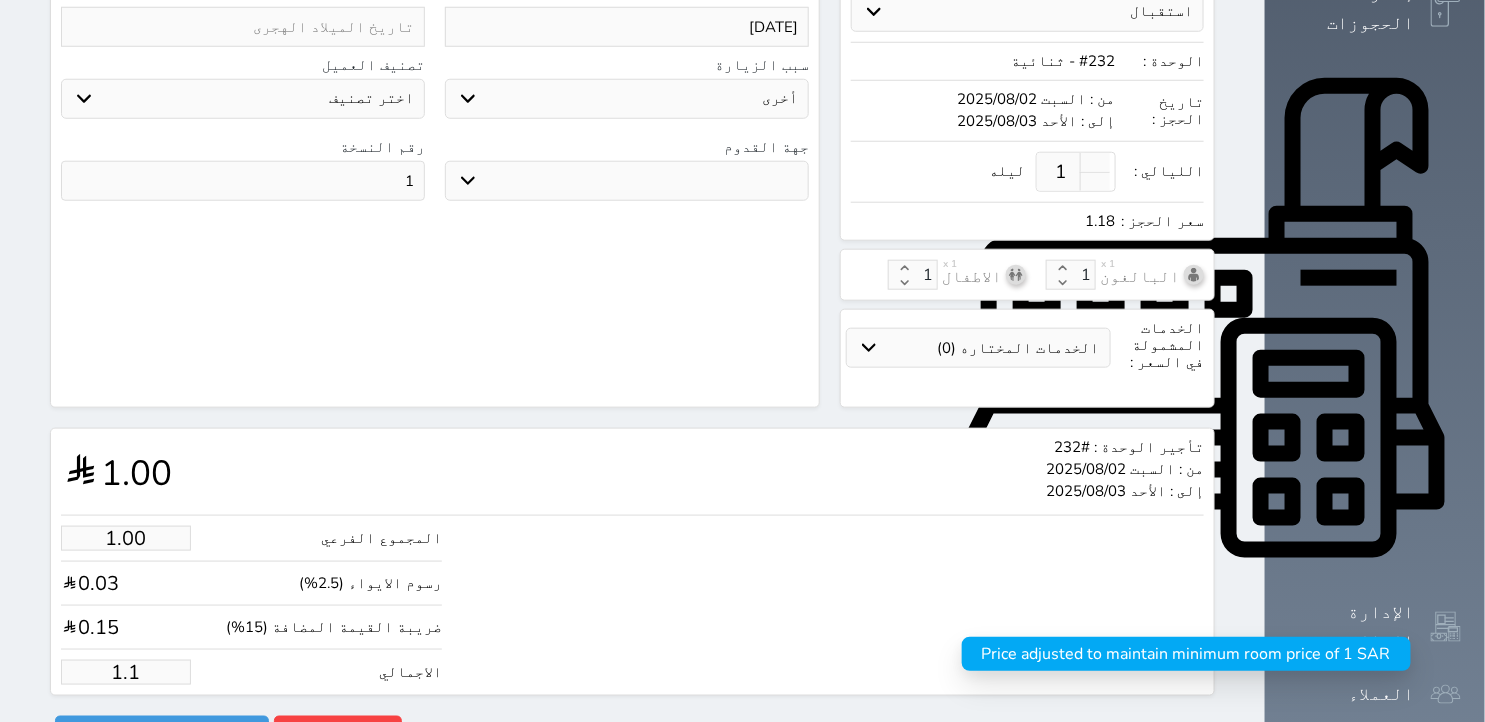 select 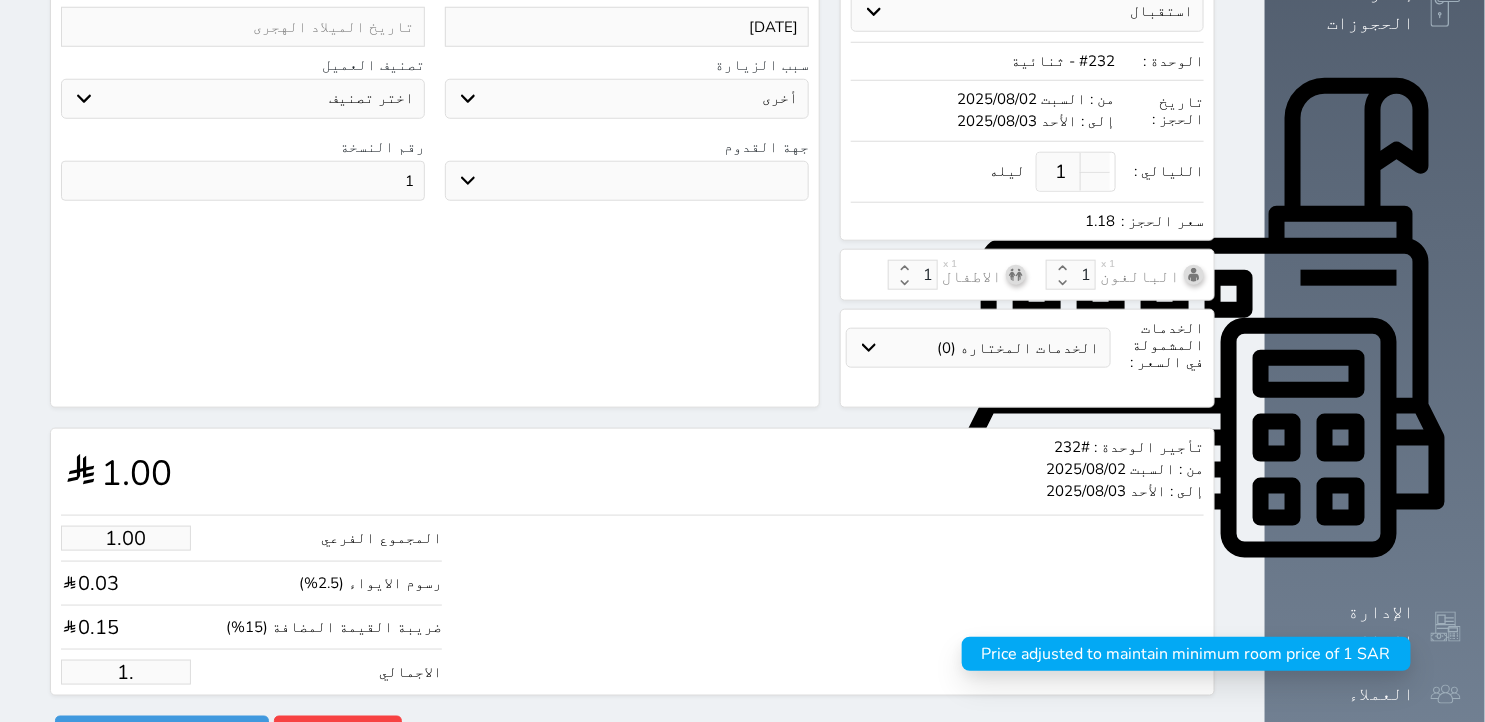 type on "1" 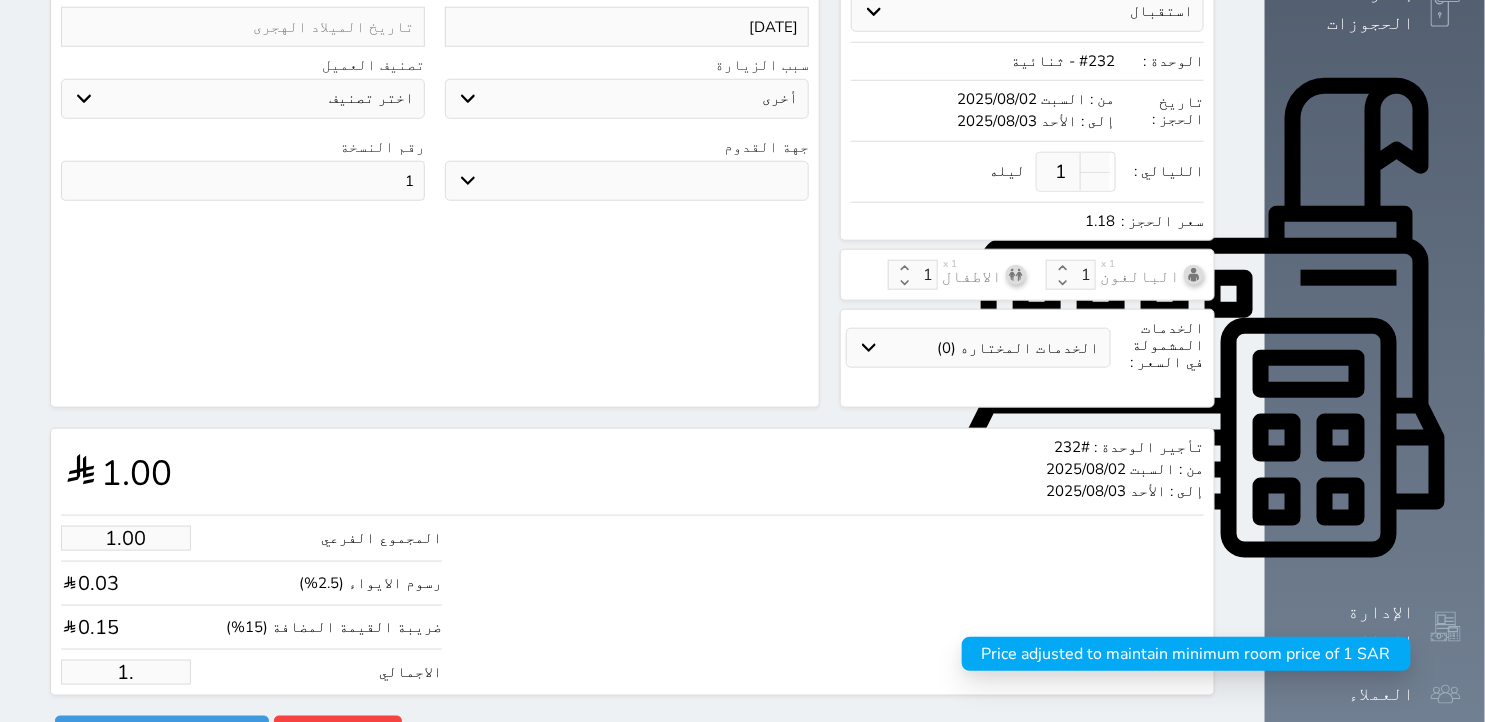 select 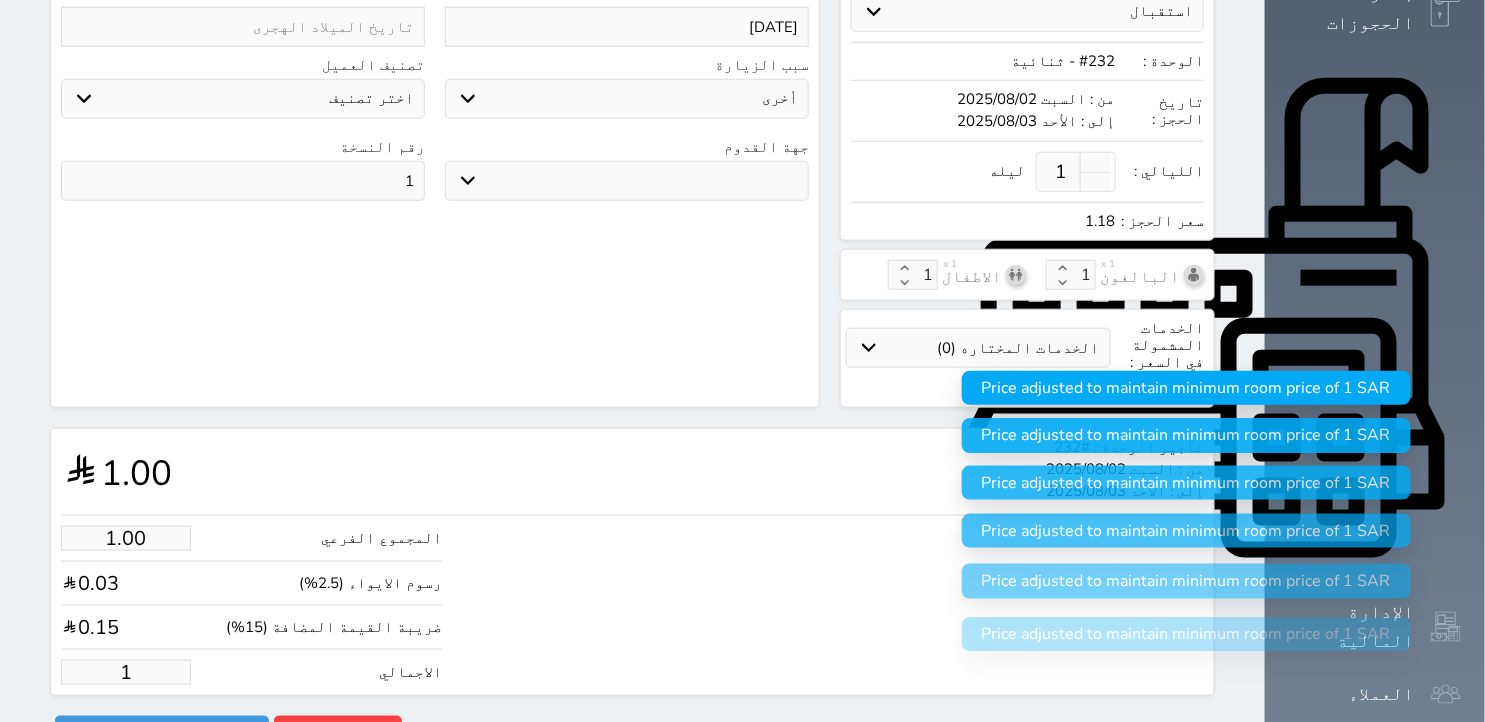type 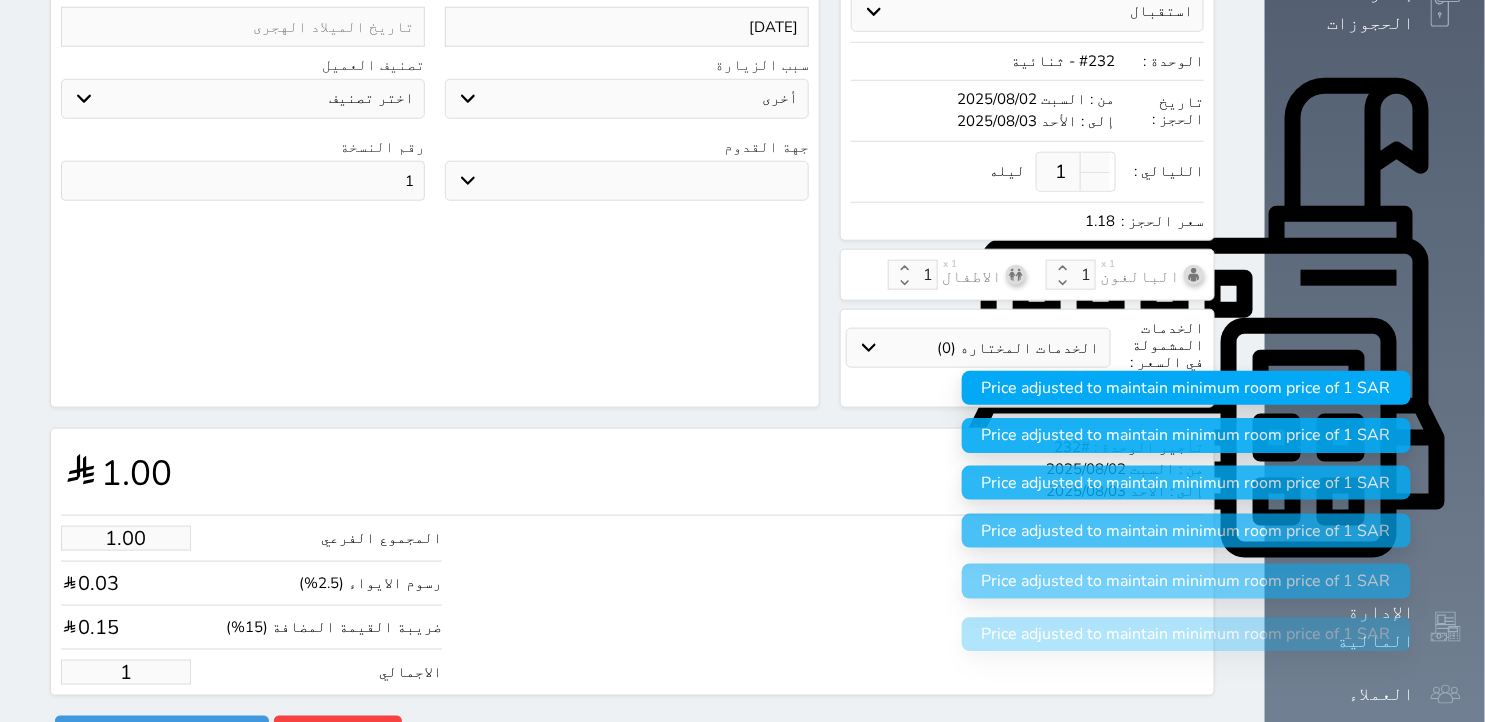 select 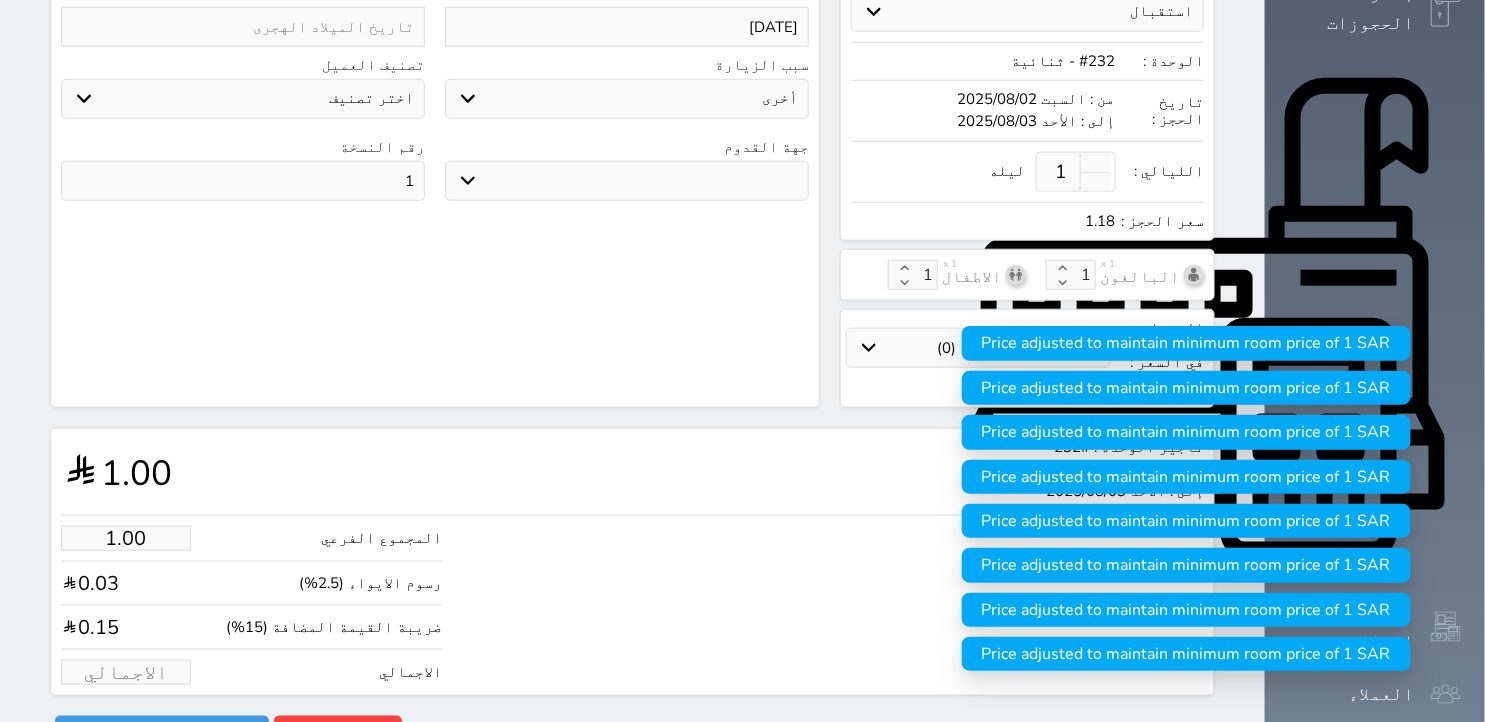 type on "5.09" 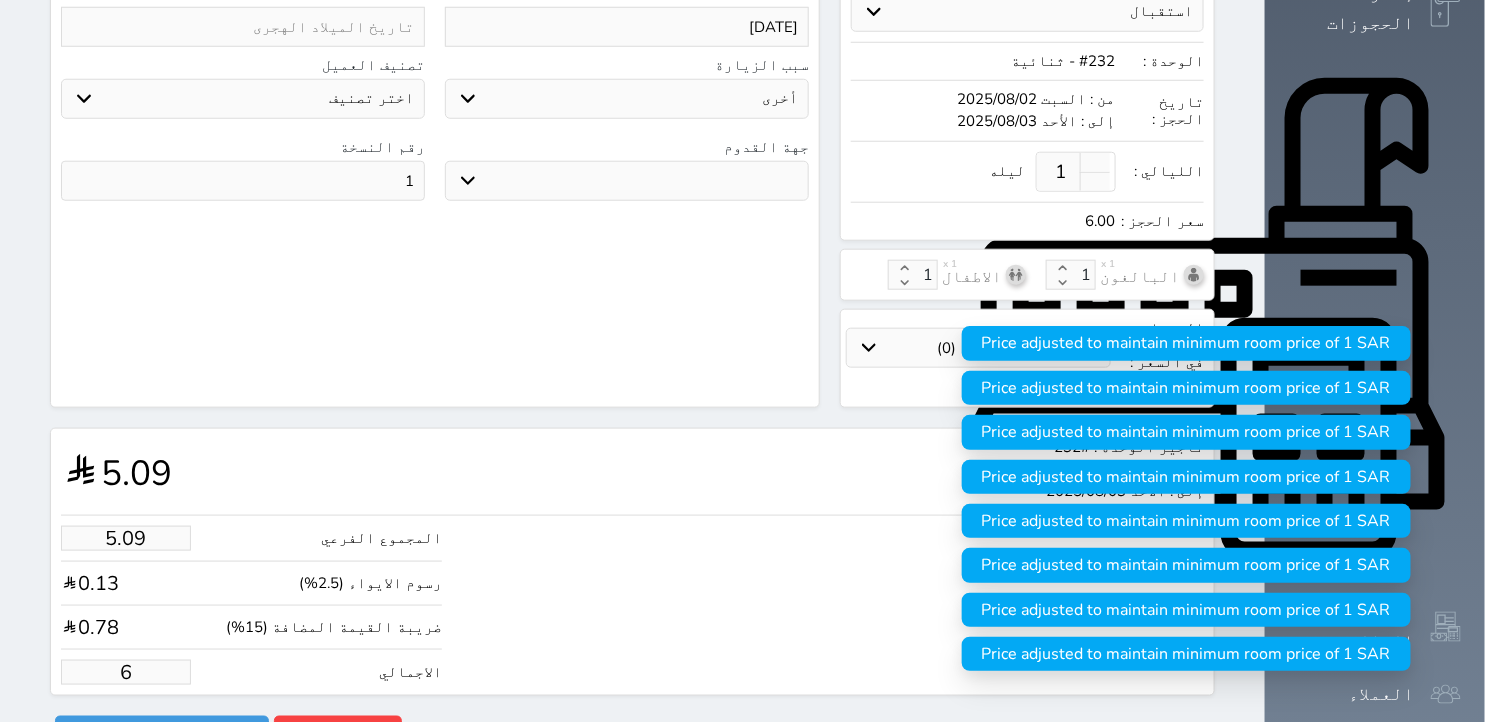 type on "50.90" 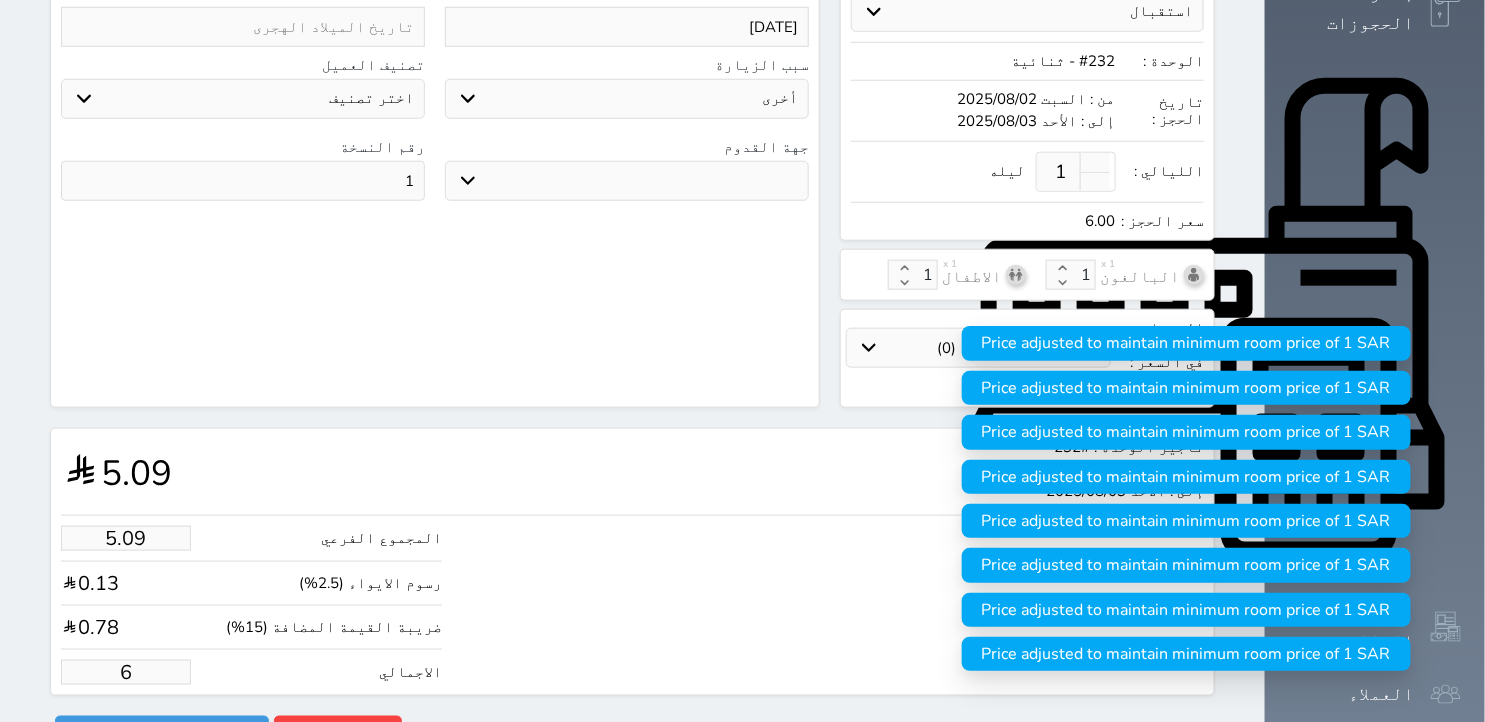 type on "60" 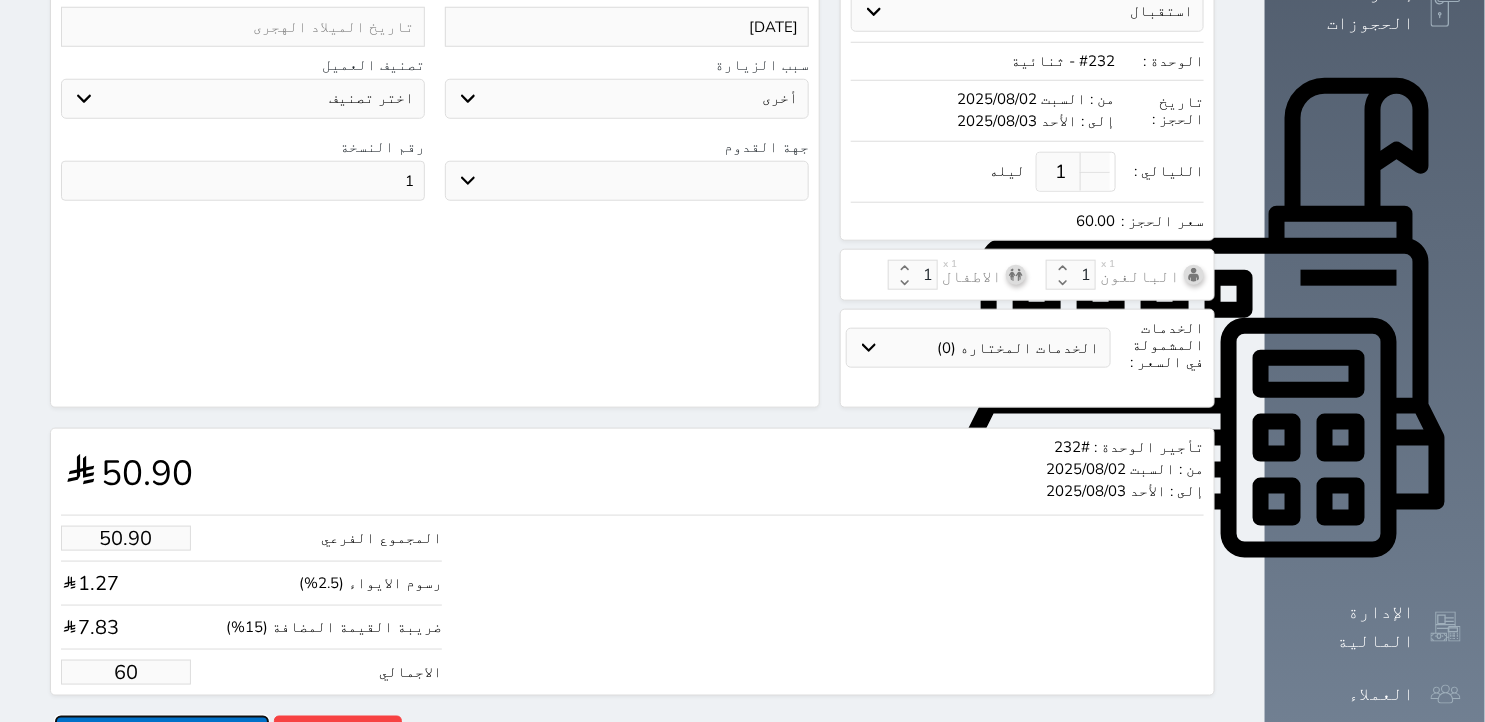 type on "60.00" 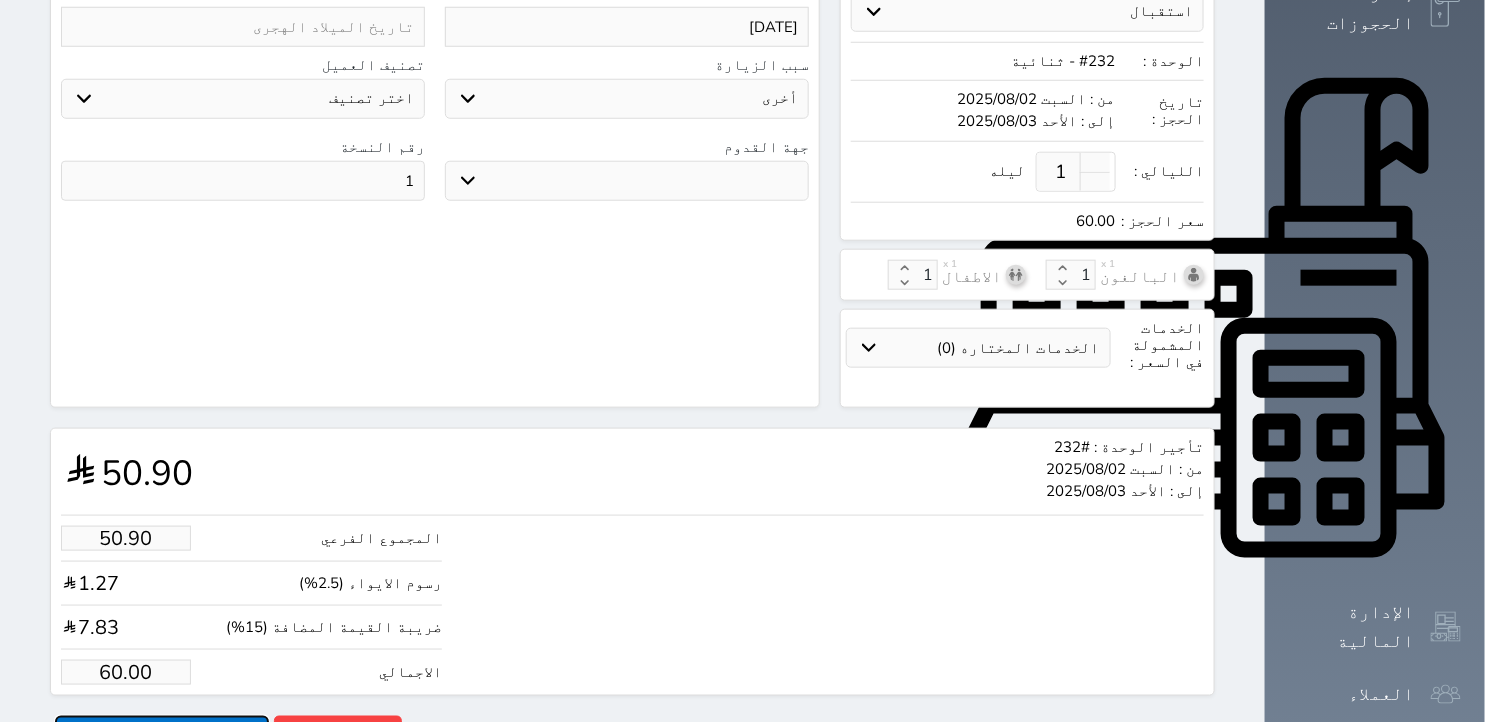 click on "حجز" at bounding box center [162, 733] 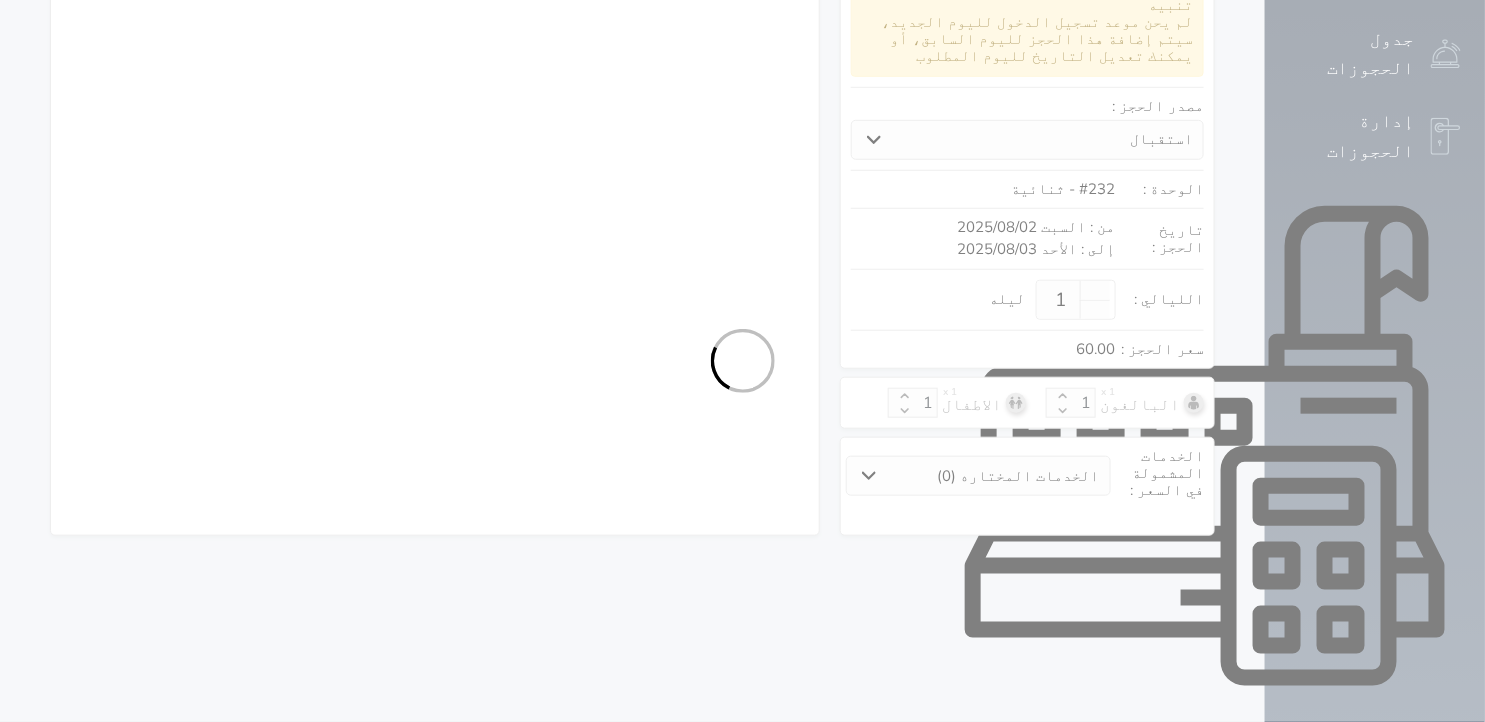 select on "4" 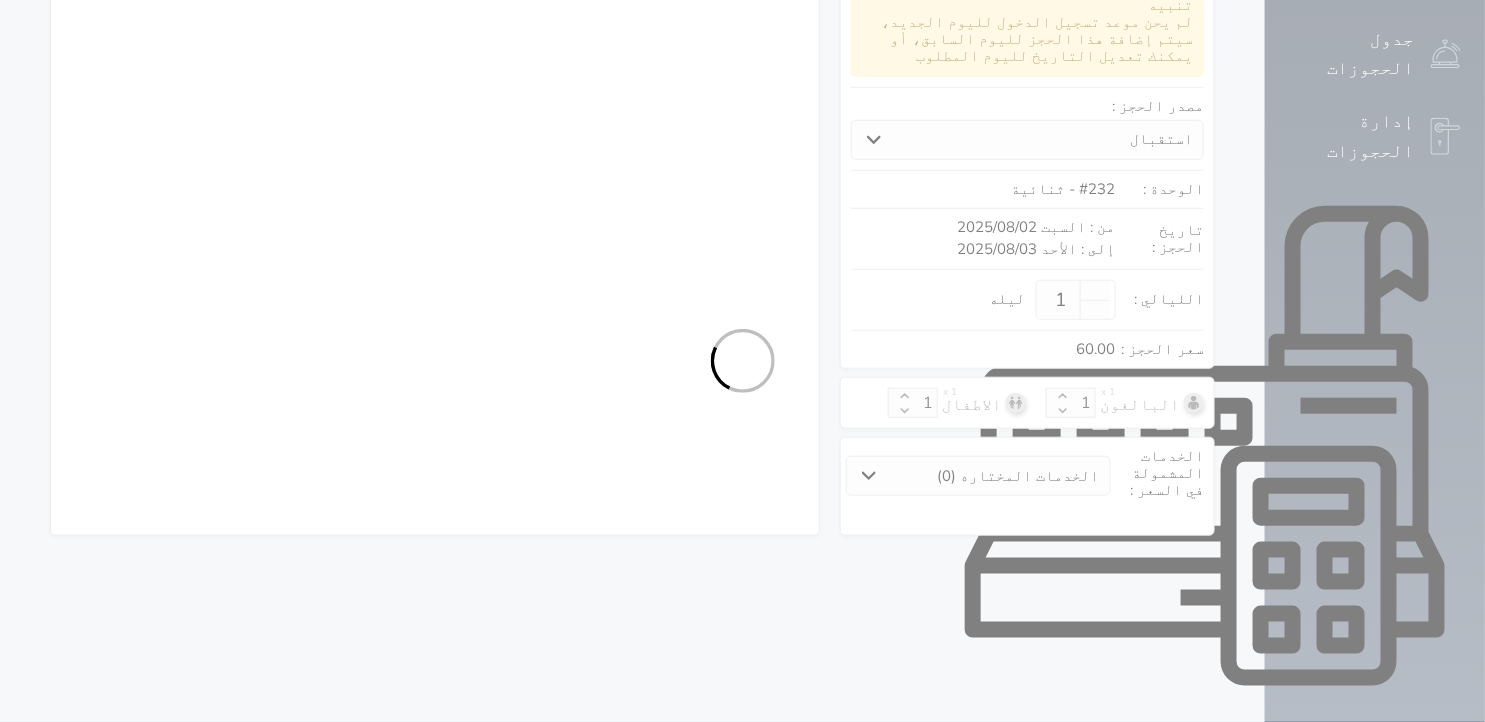 select on "301" 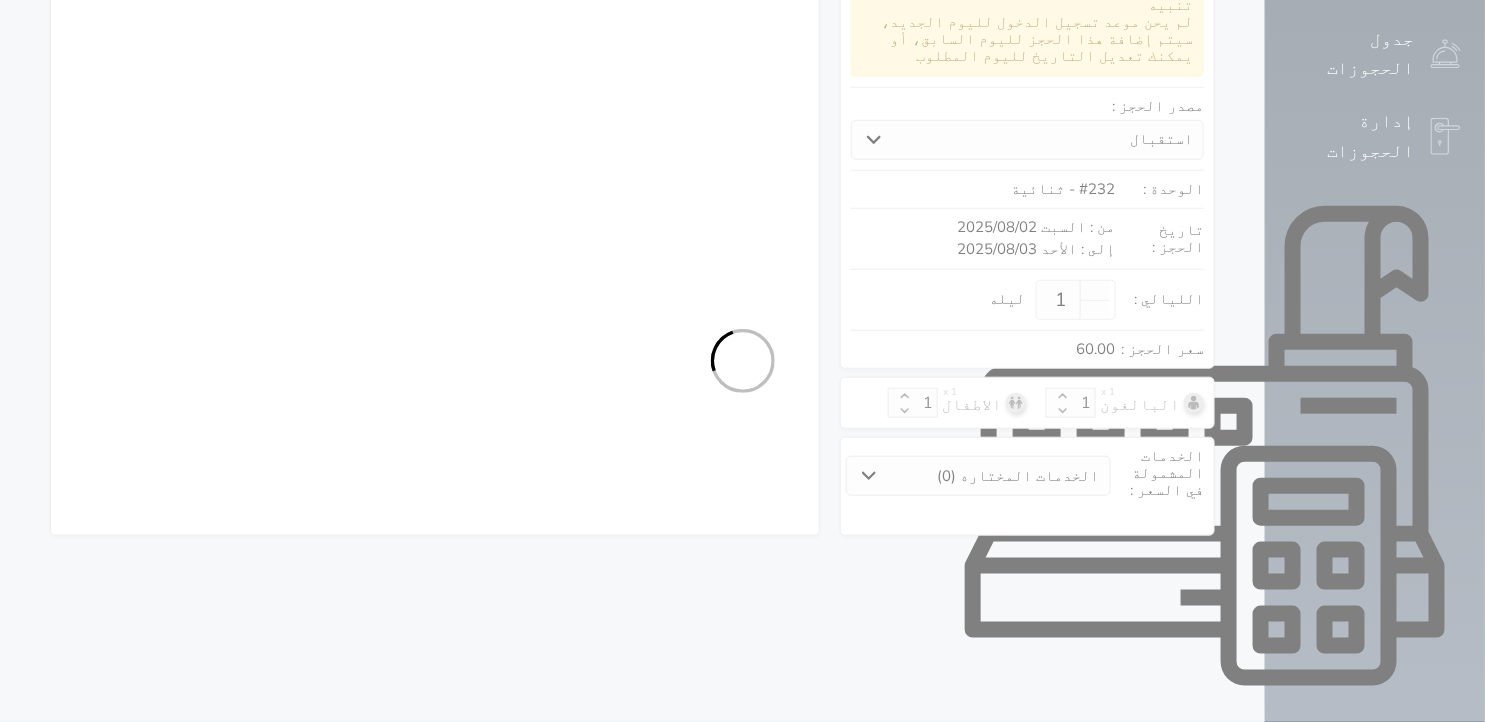 select on "5" 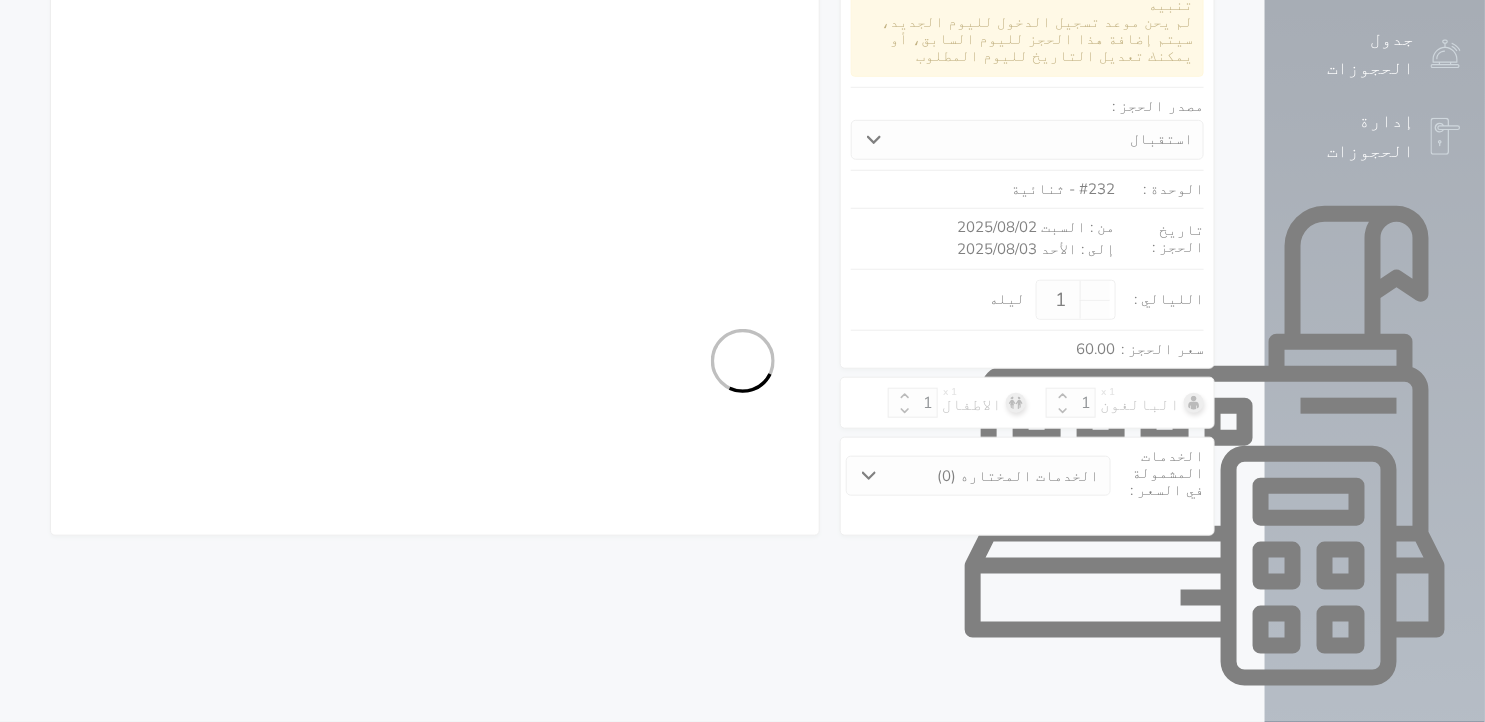 select on "7" 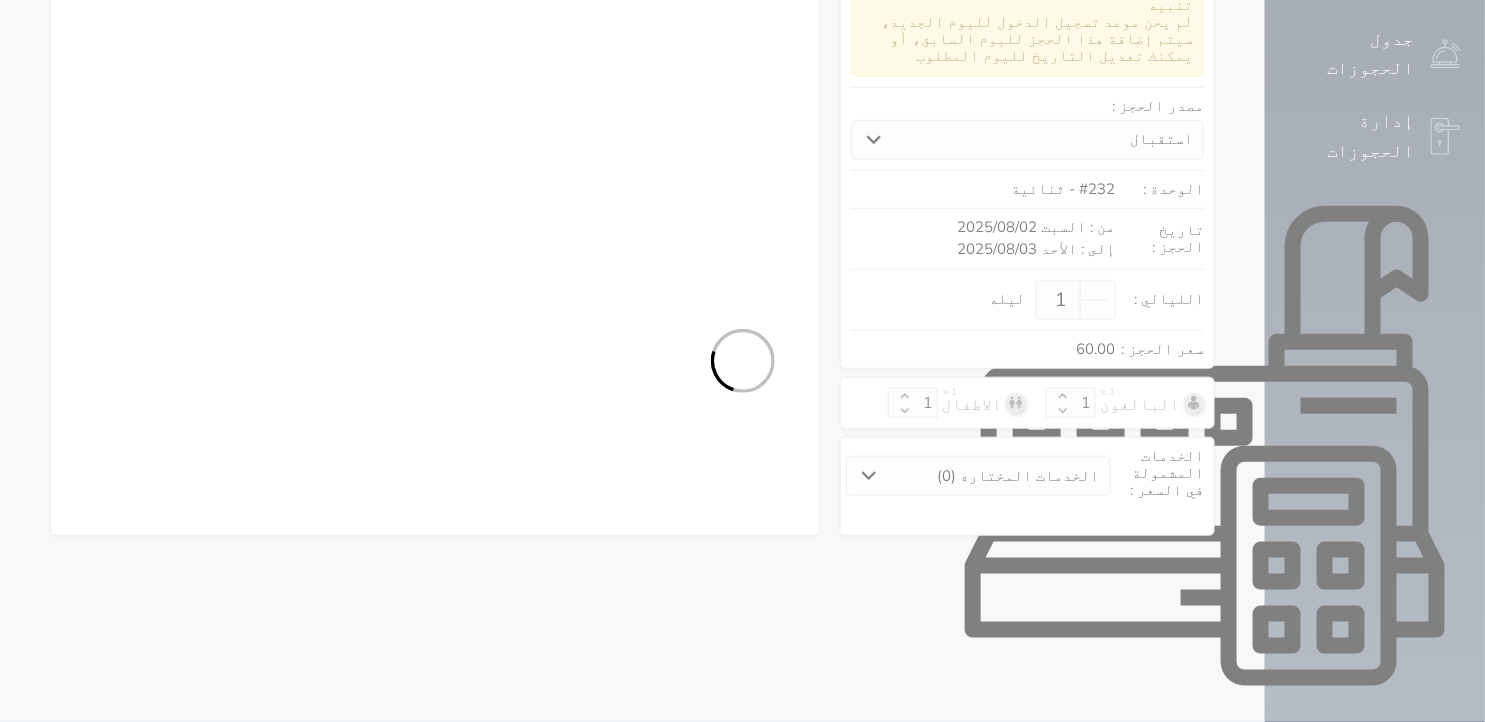 select 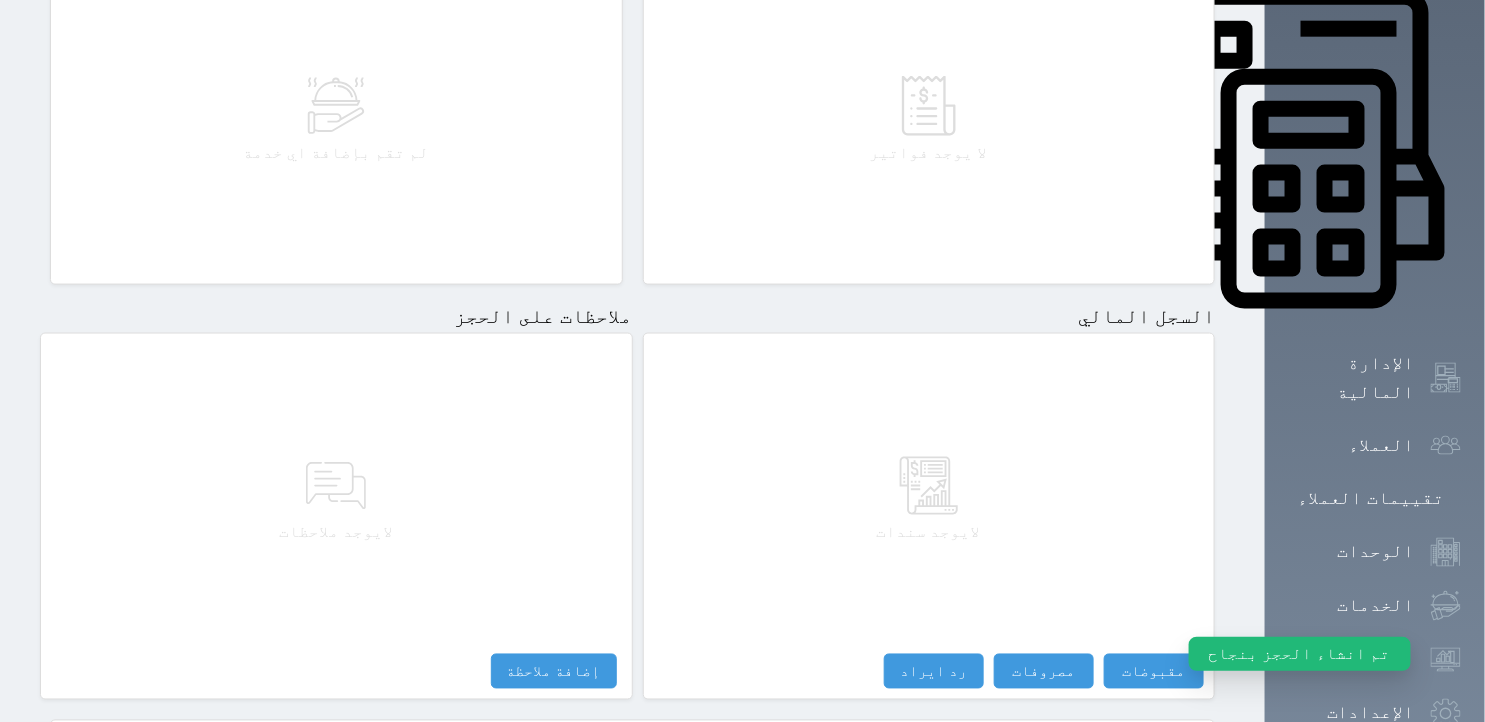 scroll, scrollTop: 945, scrollLeft: 0, axis: vertical 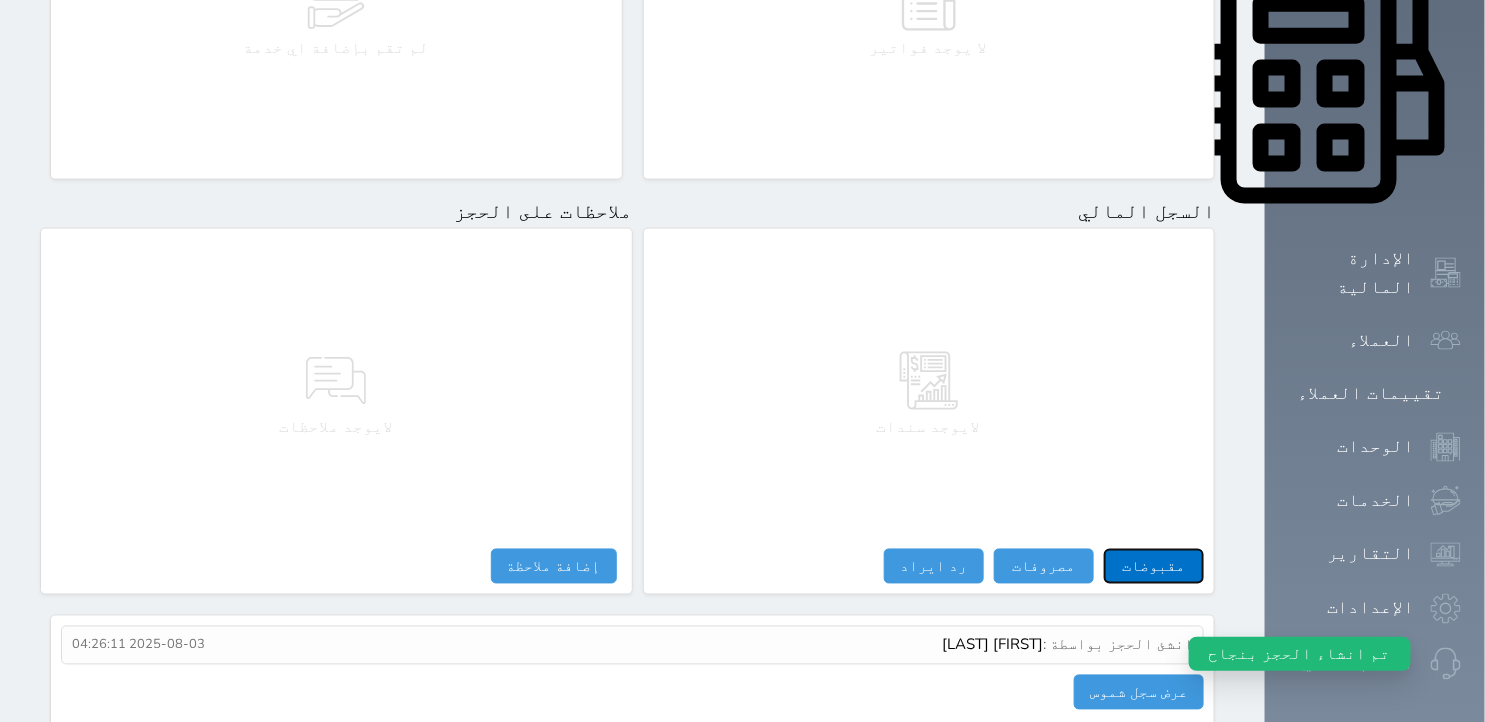 click on "مقبوضات" at bounding box center [1154, 566] 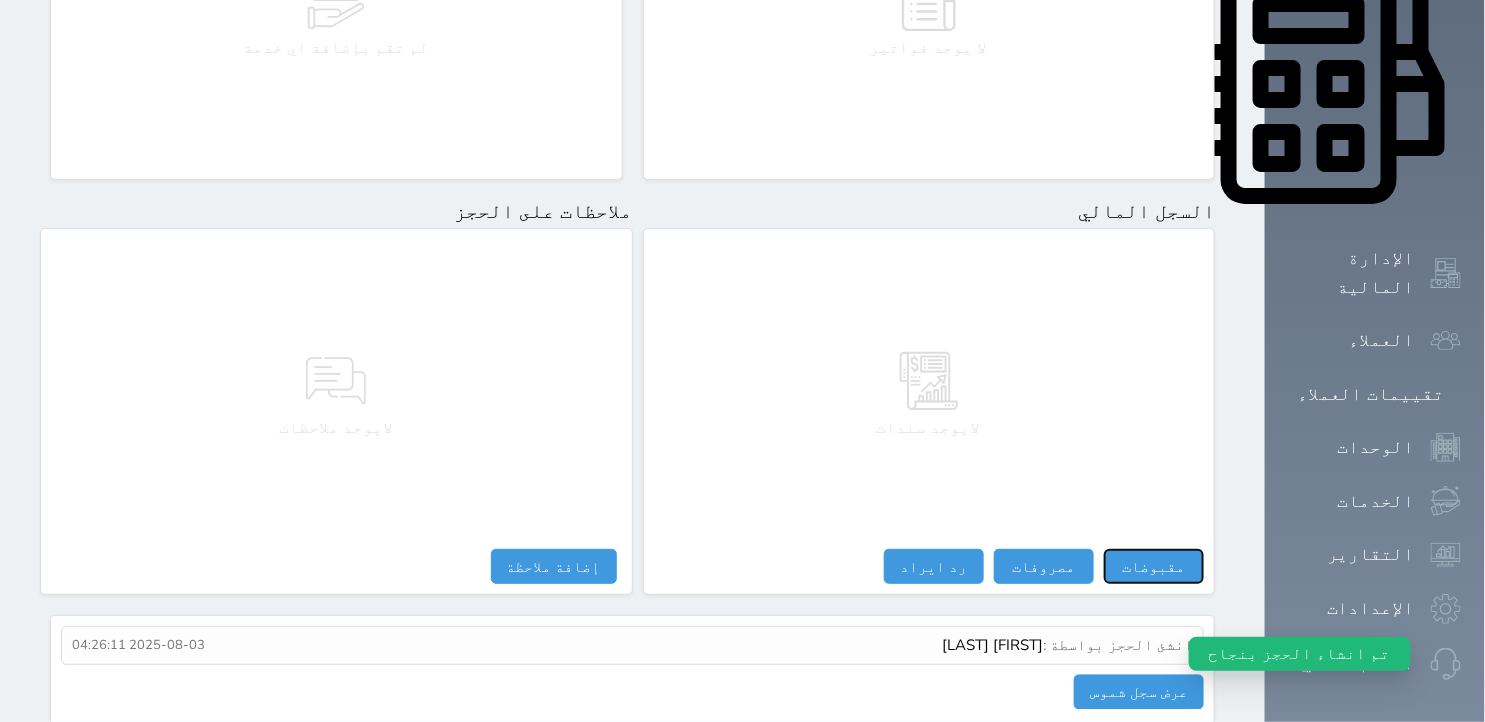select 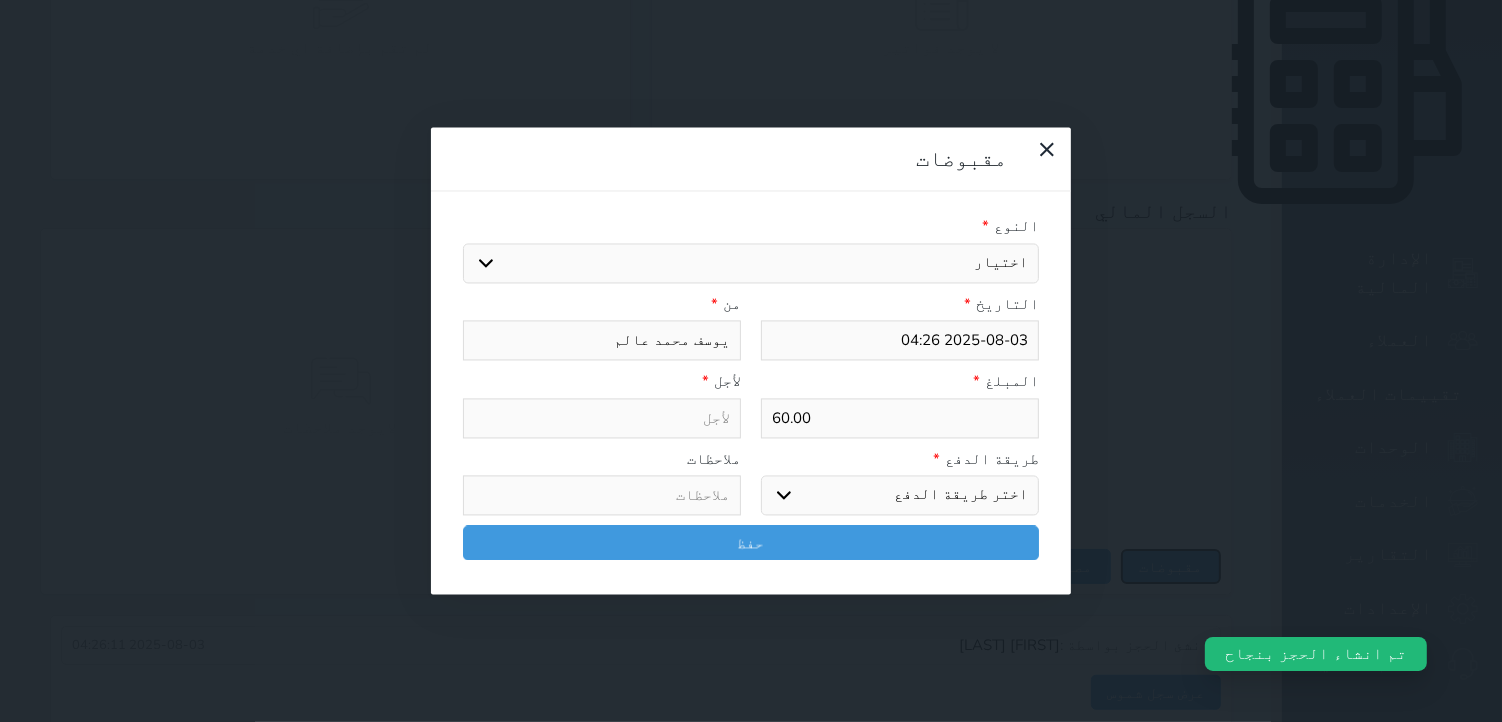 select 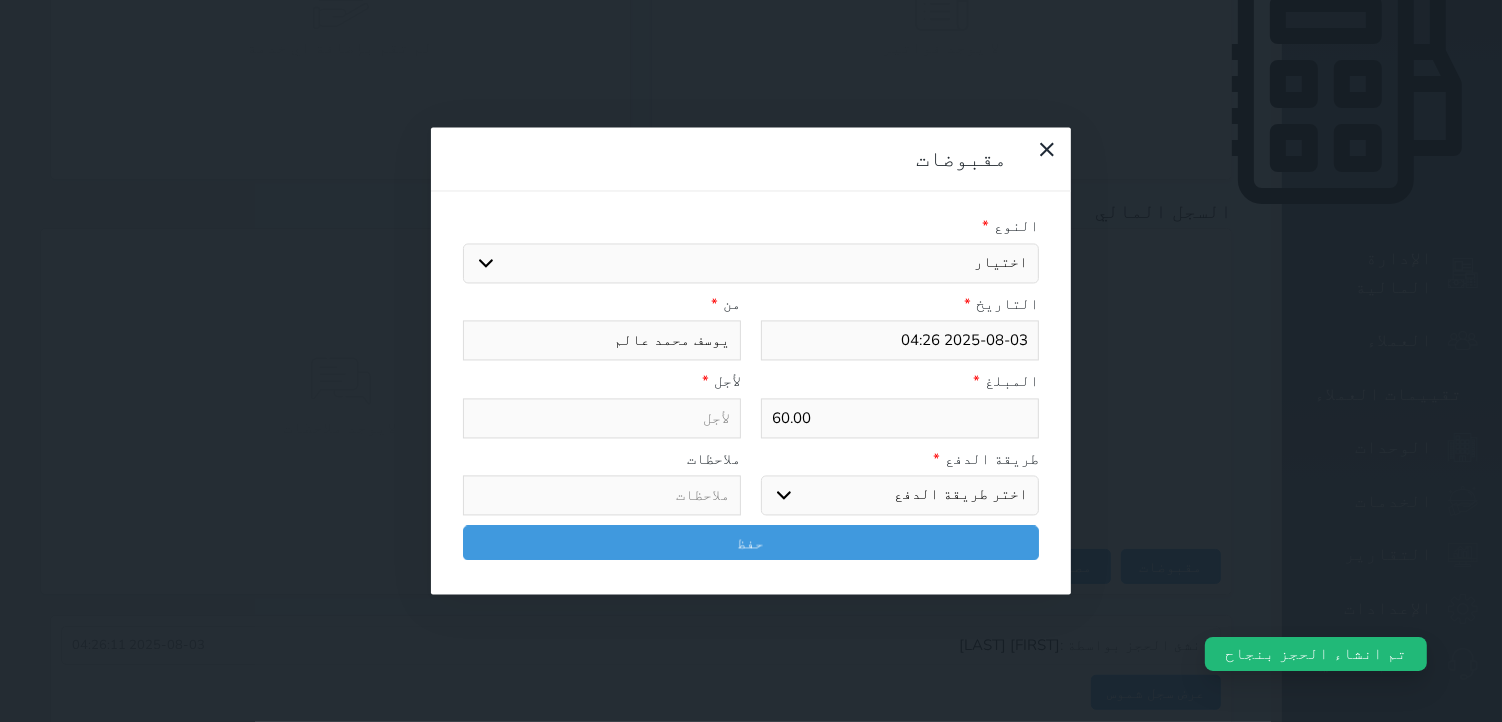 click on "اختيار   مقبوضات عامة قيمة إيجار فواتير تامين عربون لا ينطبق آخر مغسلة واي فاي - الإنترنت مواقف السيارات طعام الأغذية والمشروبات مشروبات المشروبات الباردة المشروبات الساخنة الإفطار غداء عشاء مخبز و كعك حمام سباحة الصالة الرياضية سبا و خدمات الجمال اختيار وإسقاط (خدمات النقل) ميني بار كابل - تلفزيون سرير إضافي تصفيف الشعر دخول مبكر خدمات الجولات السياحية المنظمة خدمات الدليل السياحي" at bounding box center (751, 263) 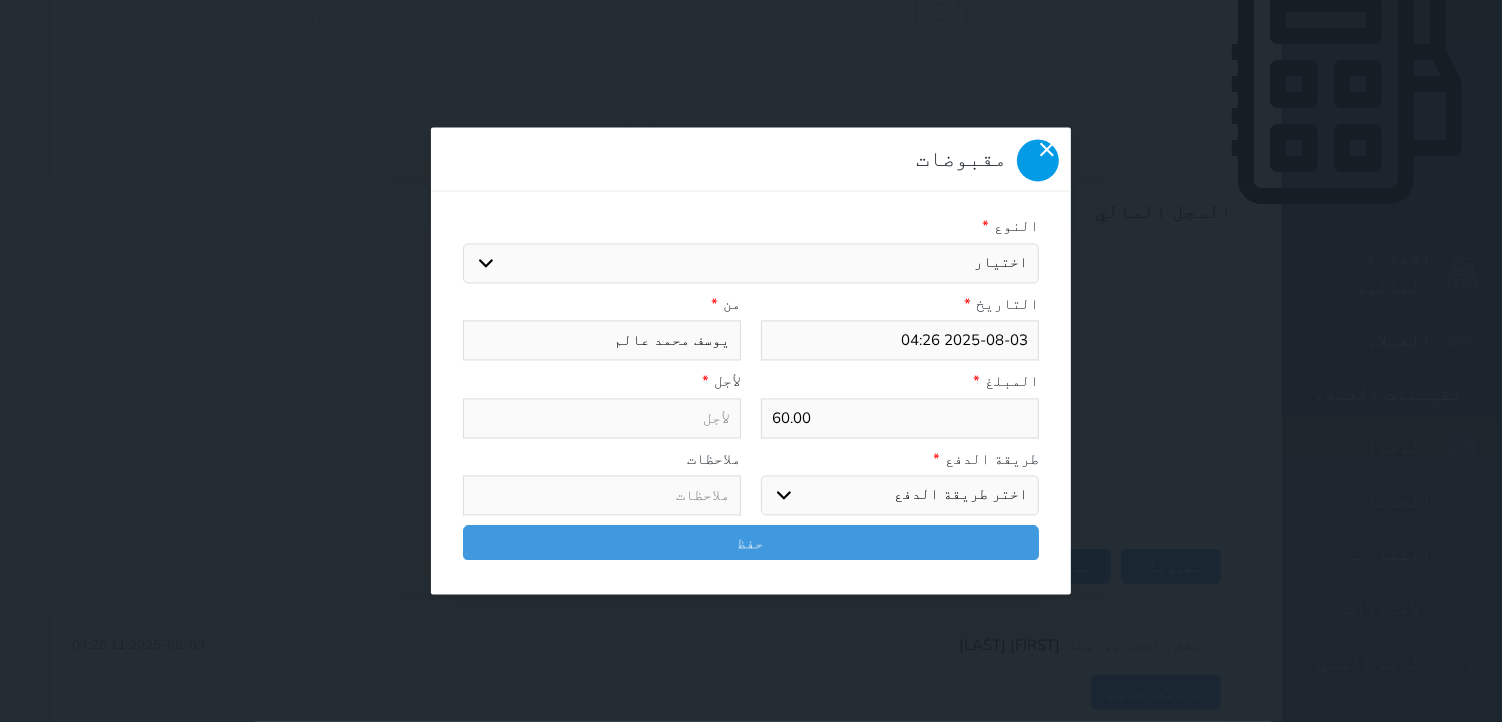 click at bounding box center [1038, 161] 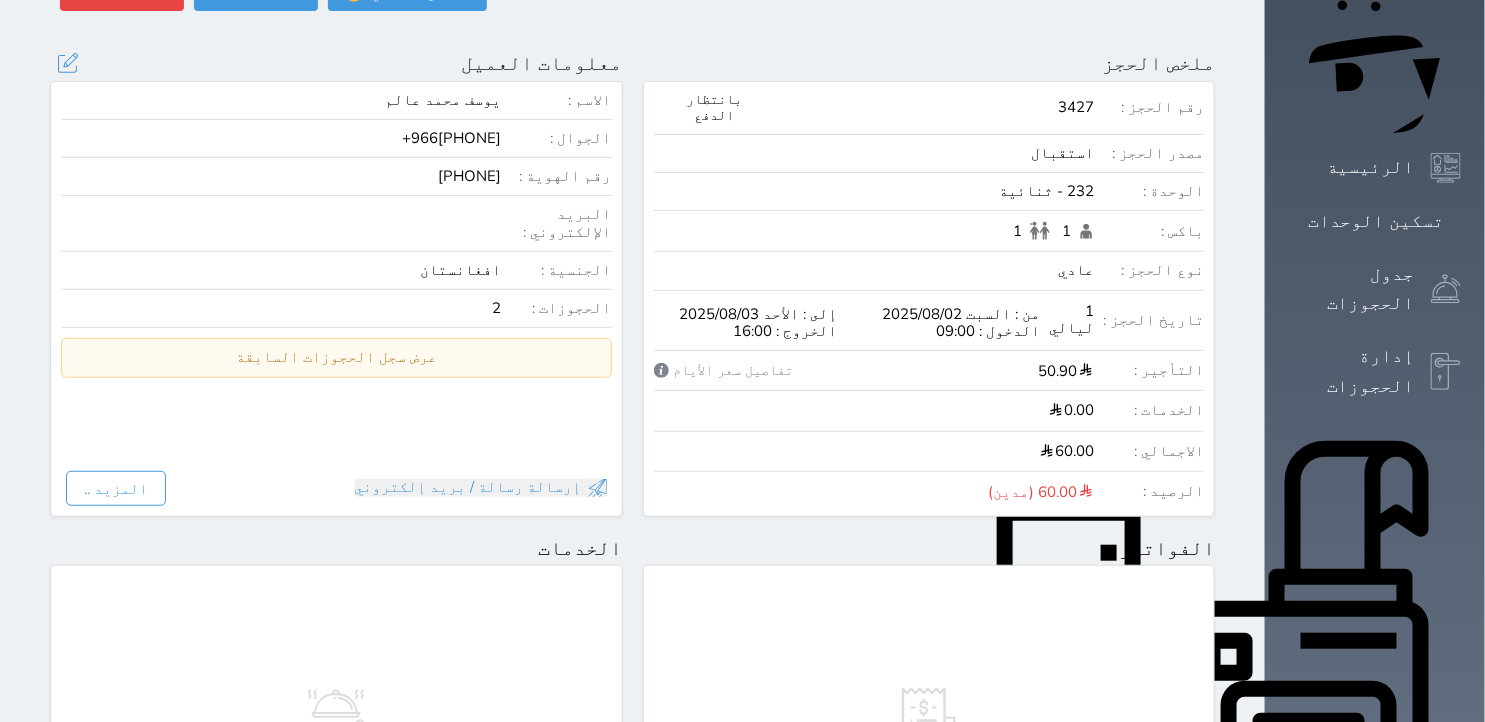 scroll, scrollTop: 0, scrollLeft: 0, axis: both 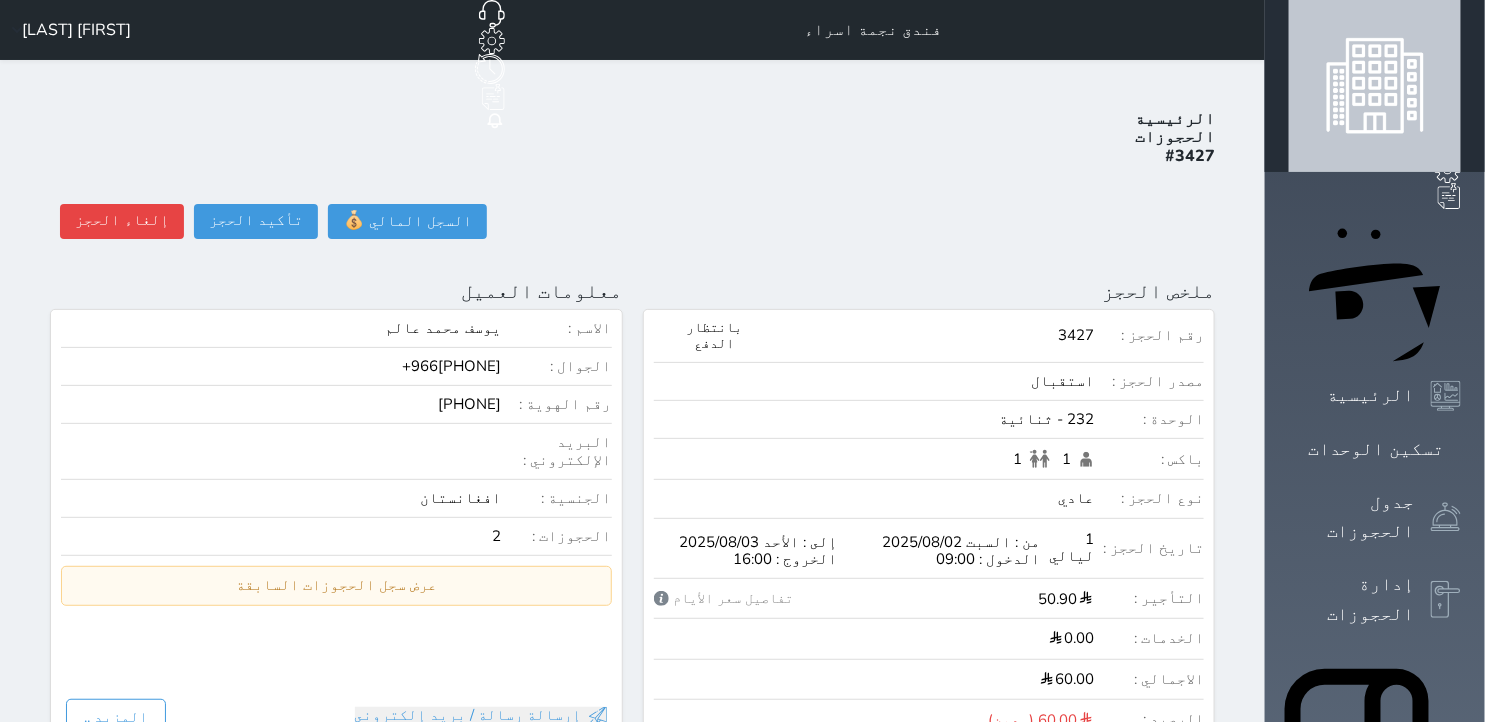 drag, startPoint x: 528, startPoint y: 113, endPoint x: 623, endPoint y: 110, distance: 95.047356 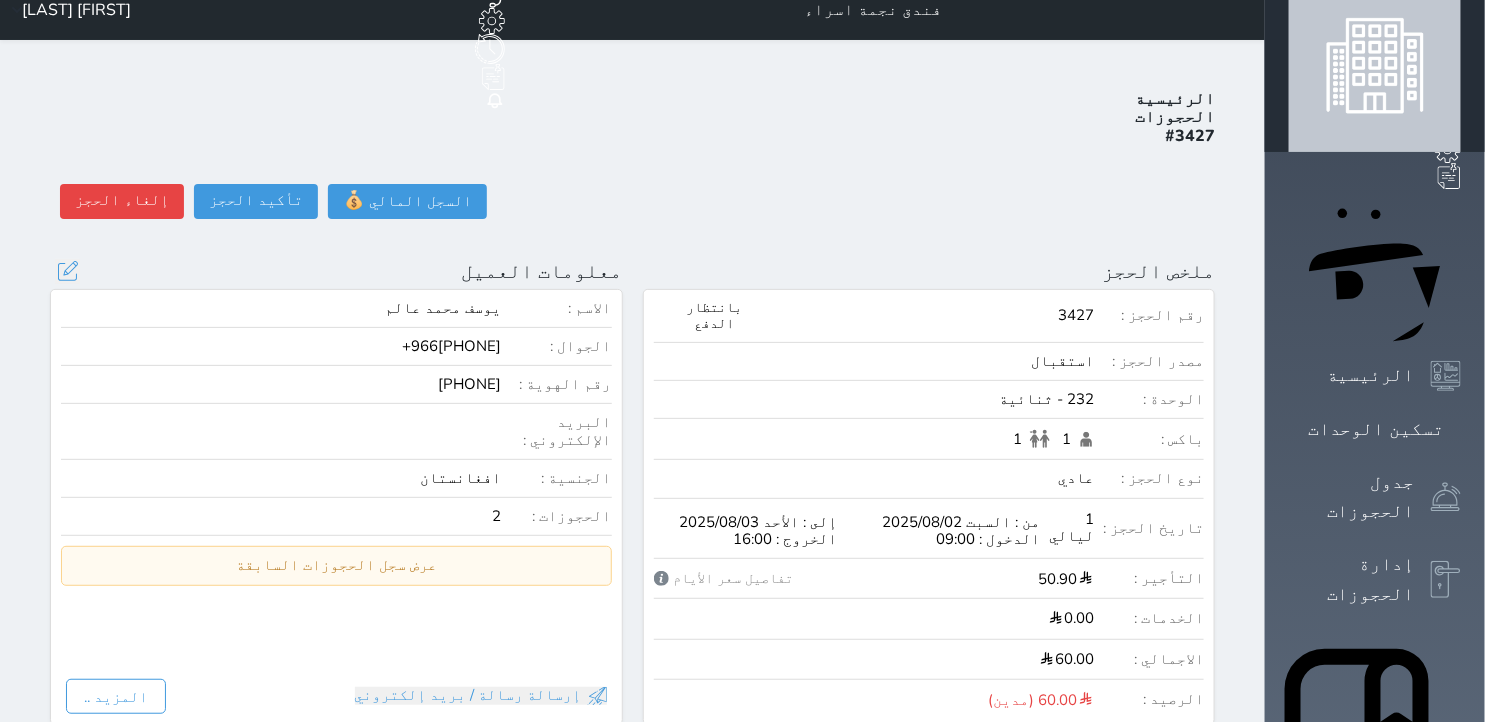 scroll, scrollTop: 0, scrollLeft: 0, axis: both 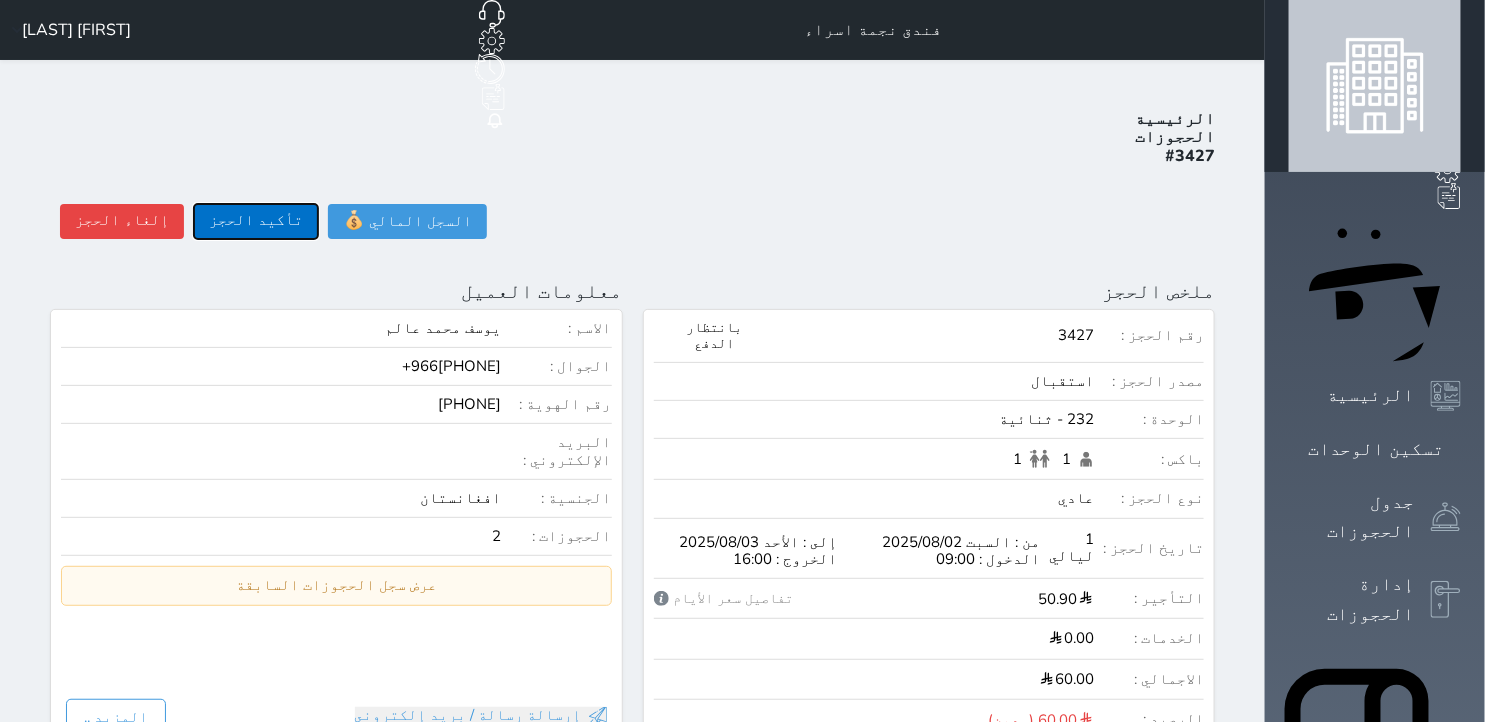 click on "تأكيد الحجز" at bounding box center (256, 221) 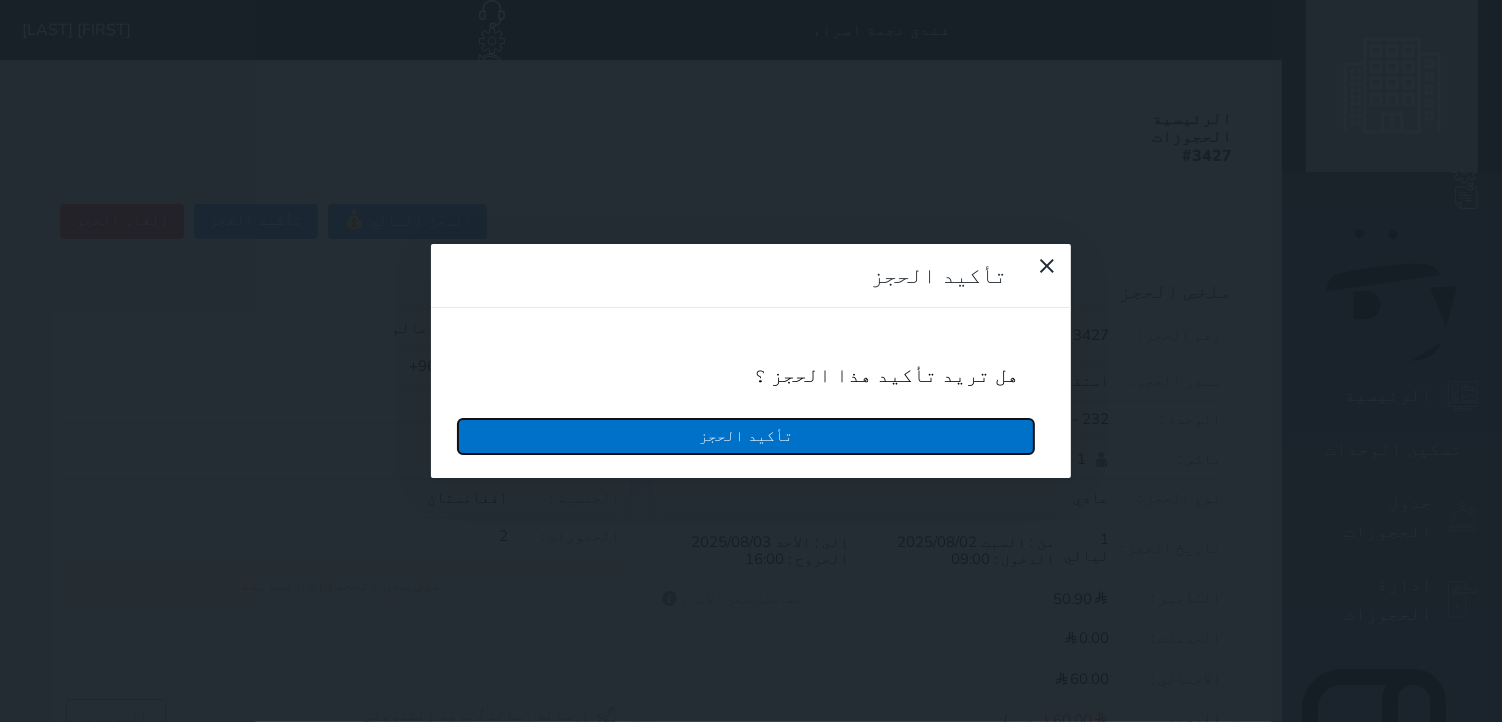 click on "تأكيد الحجز" at bounding box center (746, 436) 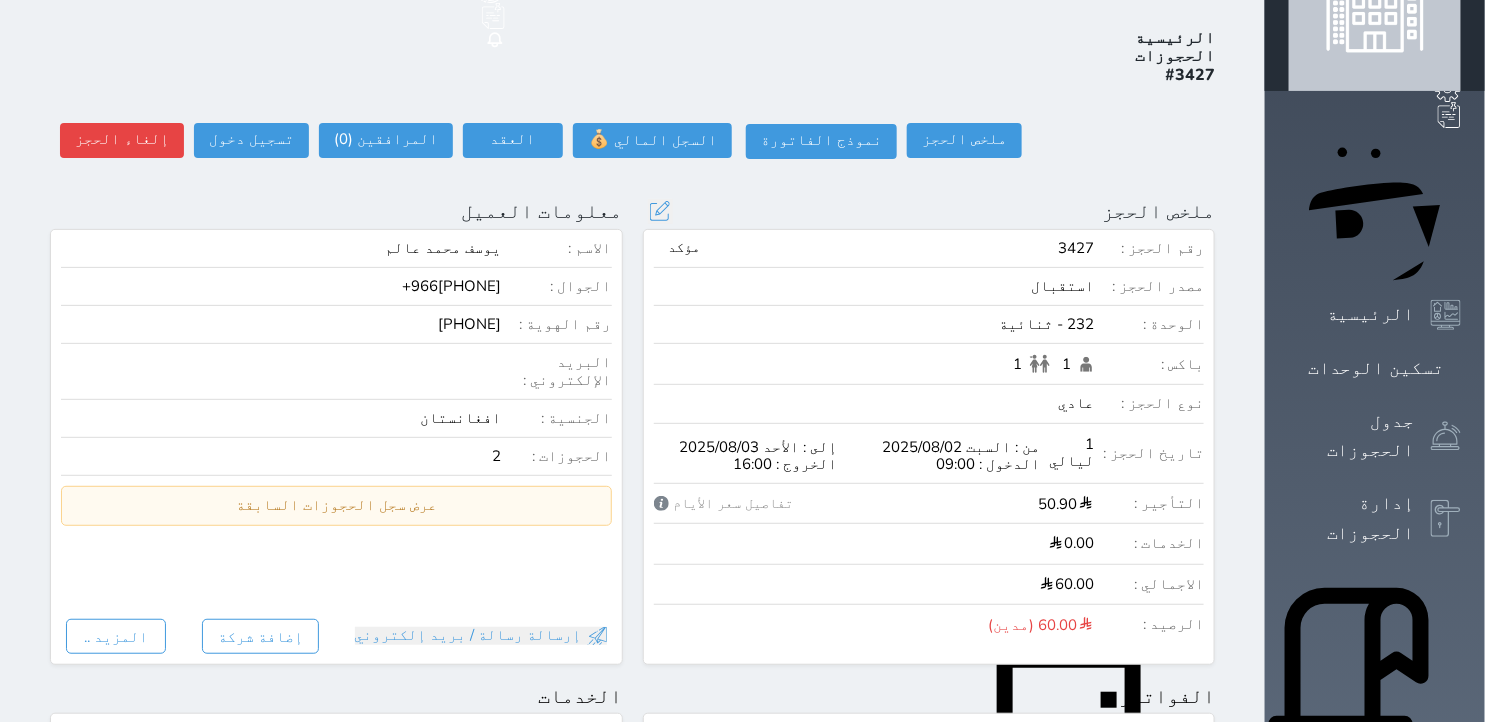 scroll, scrollTop: 0, scrollLeft: 0, axis: both 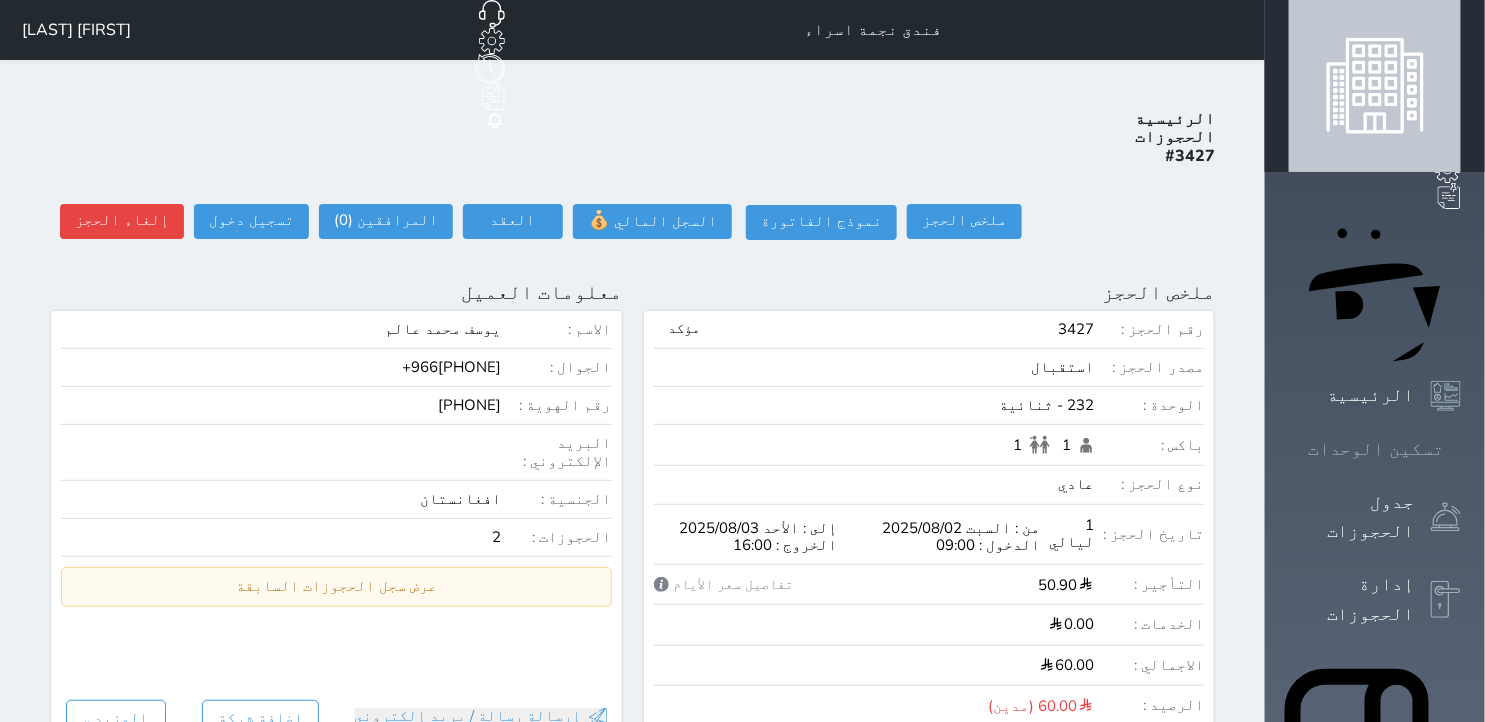 click on "تسكين الوحدات" at bounding box center [1375, 449] 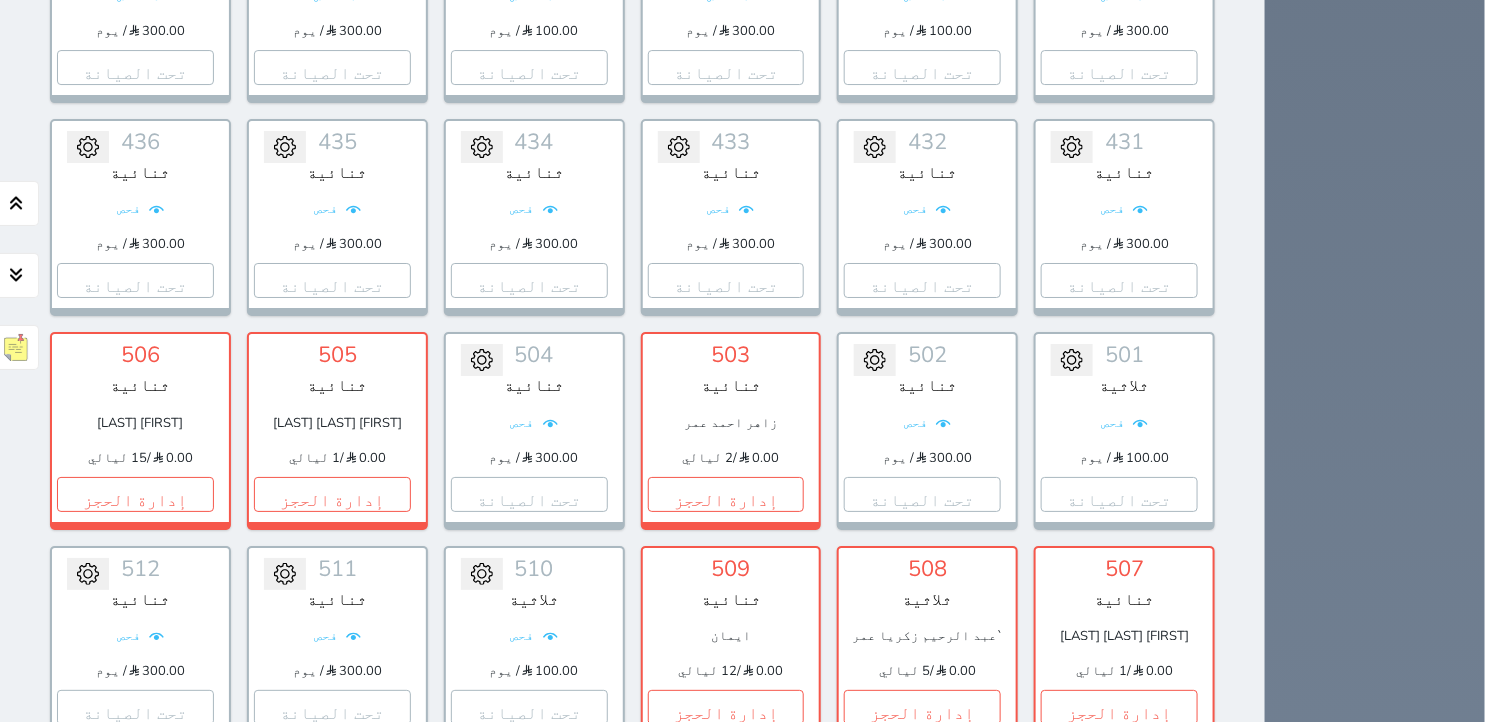 scroll, scrollTop: 5188, scrollLeft: 0, axis: vertical 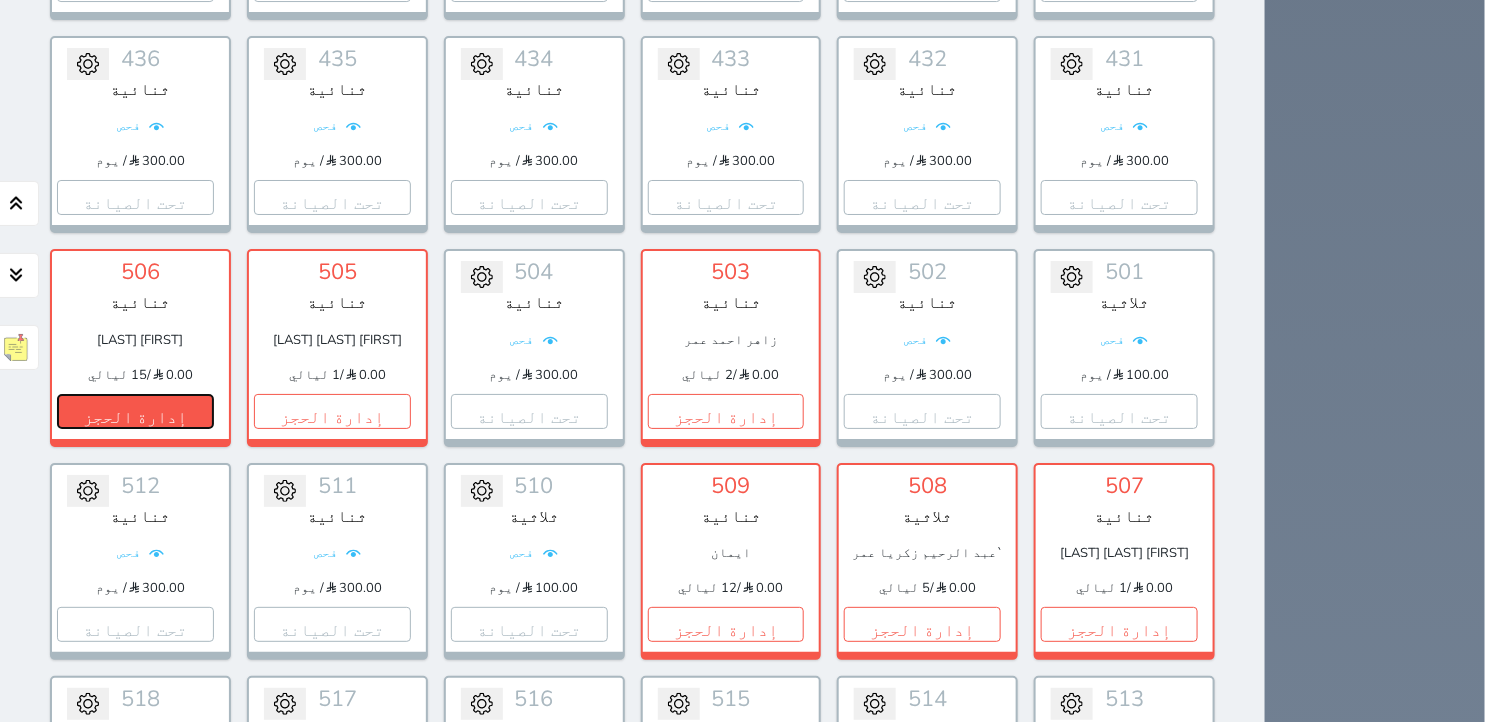 click on "إدارة الحجز" at bounding box center [135, 411] 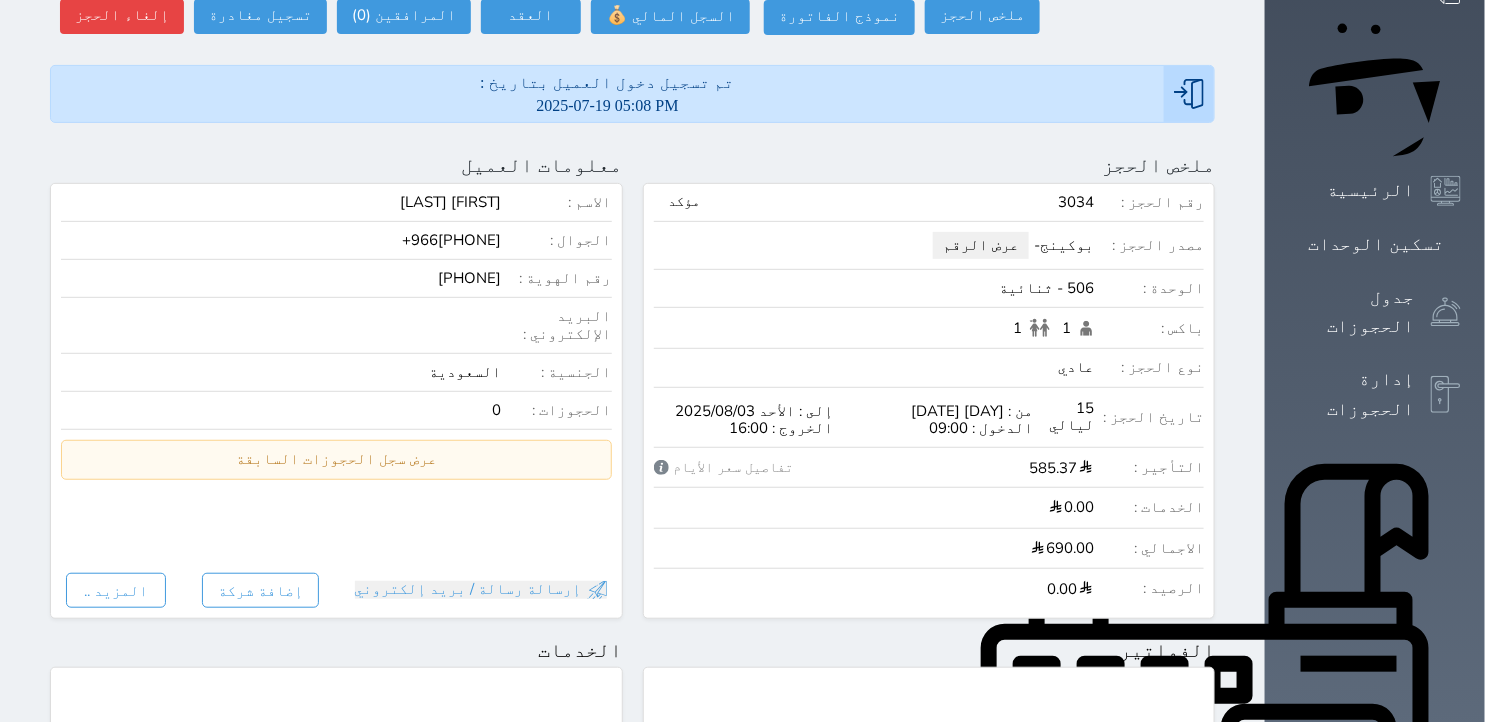 scroll, scrollTop: 0, scrollLeft: 0, axis: both 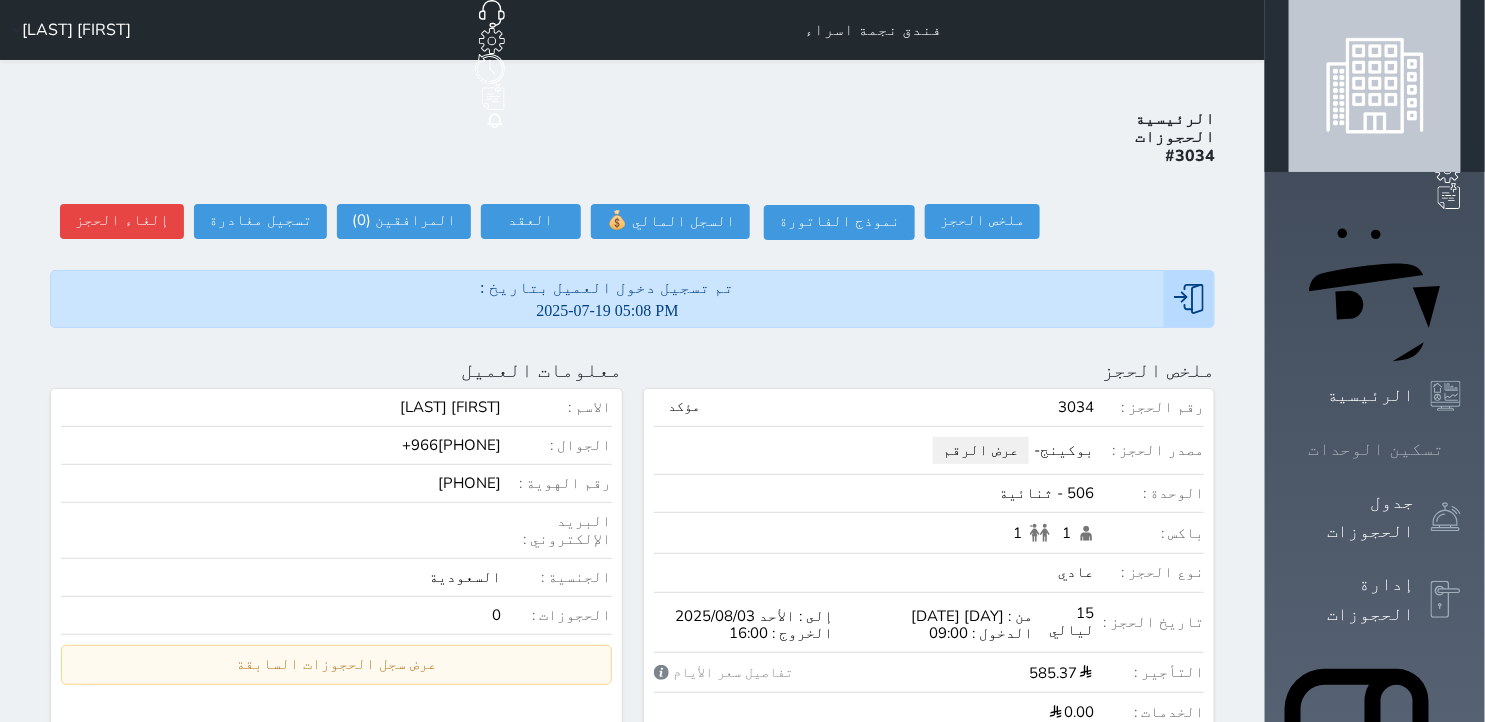 click on "تسكين الوحدات" at bounding box center [1375, 449] 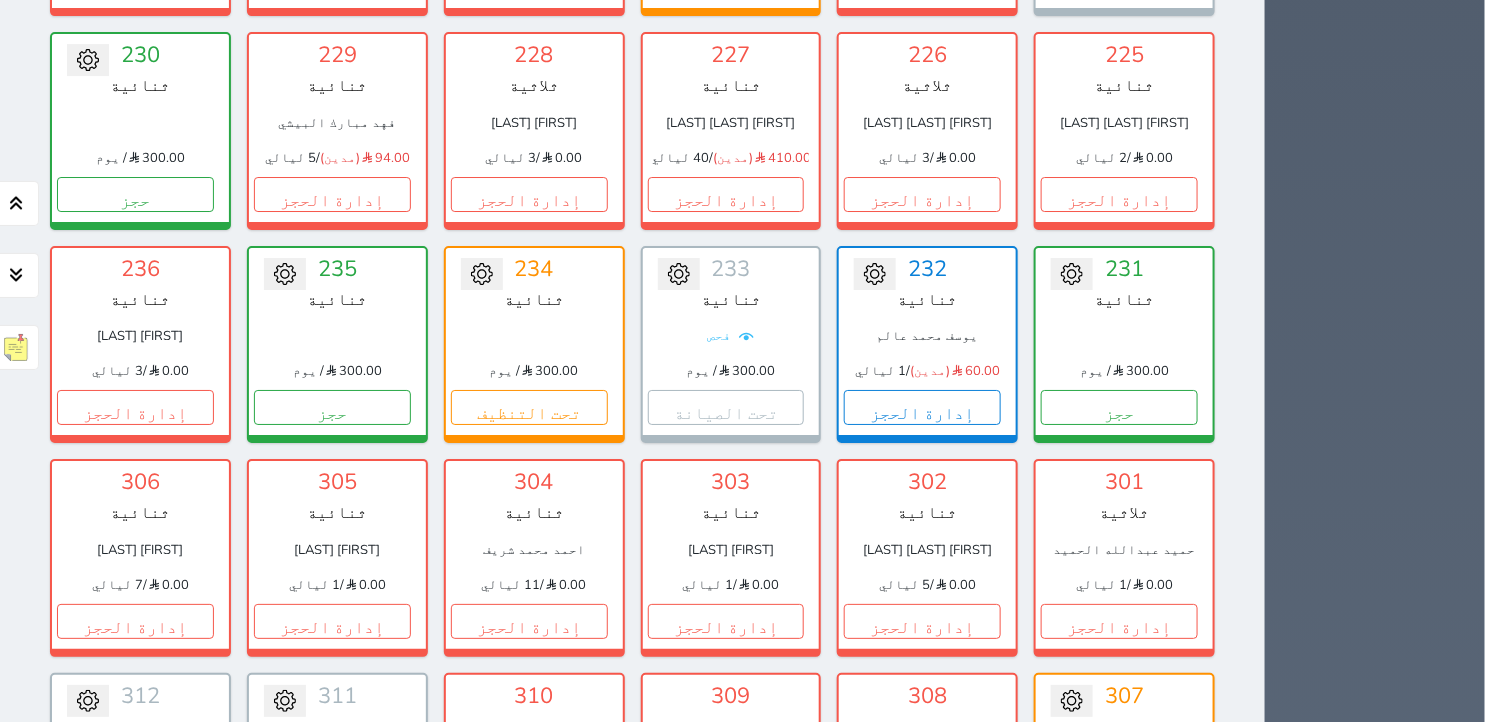 scroll, scrollTop: 2411, scrollLeft: 0, axis: vertical 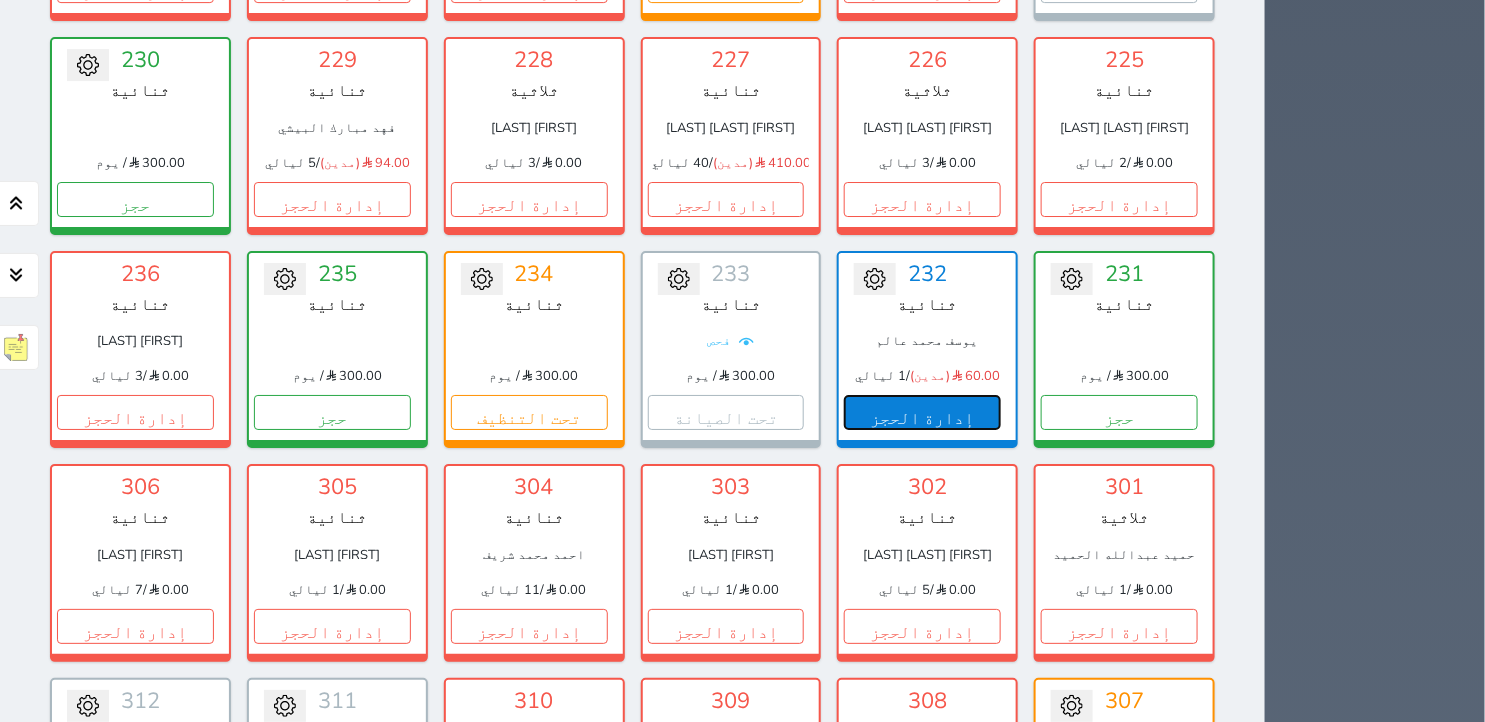click on "إدارة الحجز" at bounding box center [922, 412] 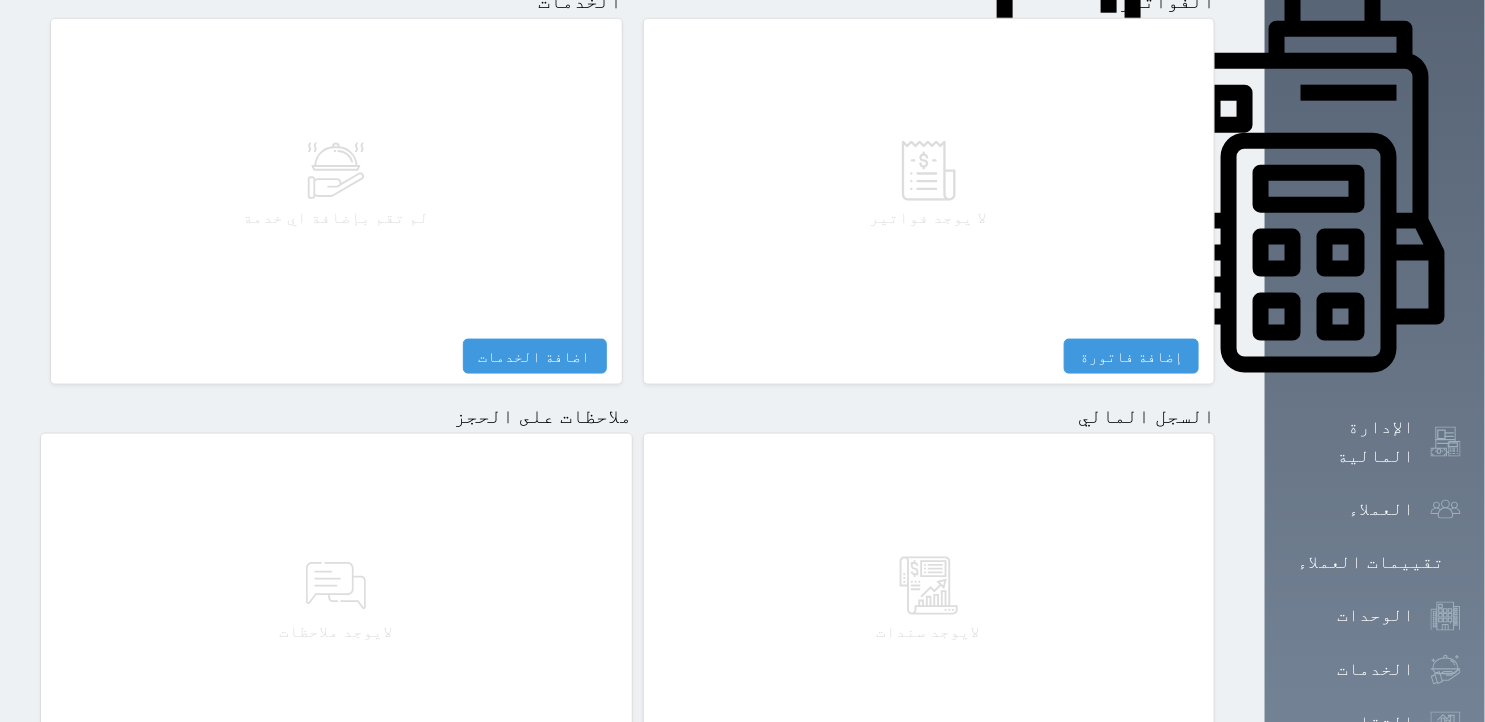 scroll, scrollTop: 777, scrollLeft: 0, axis: vertical 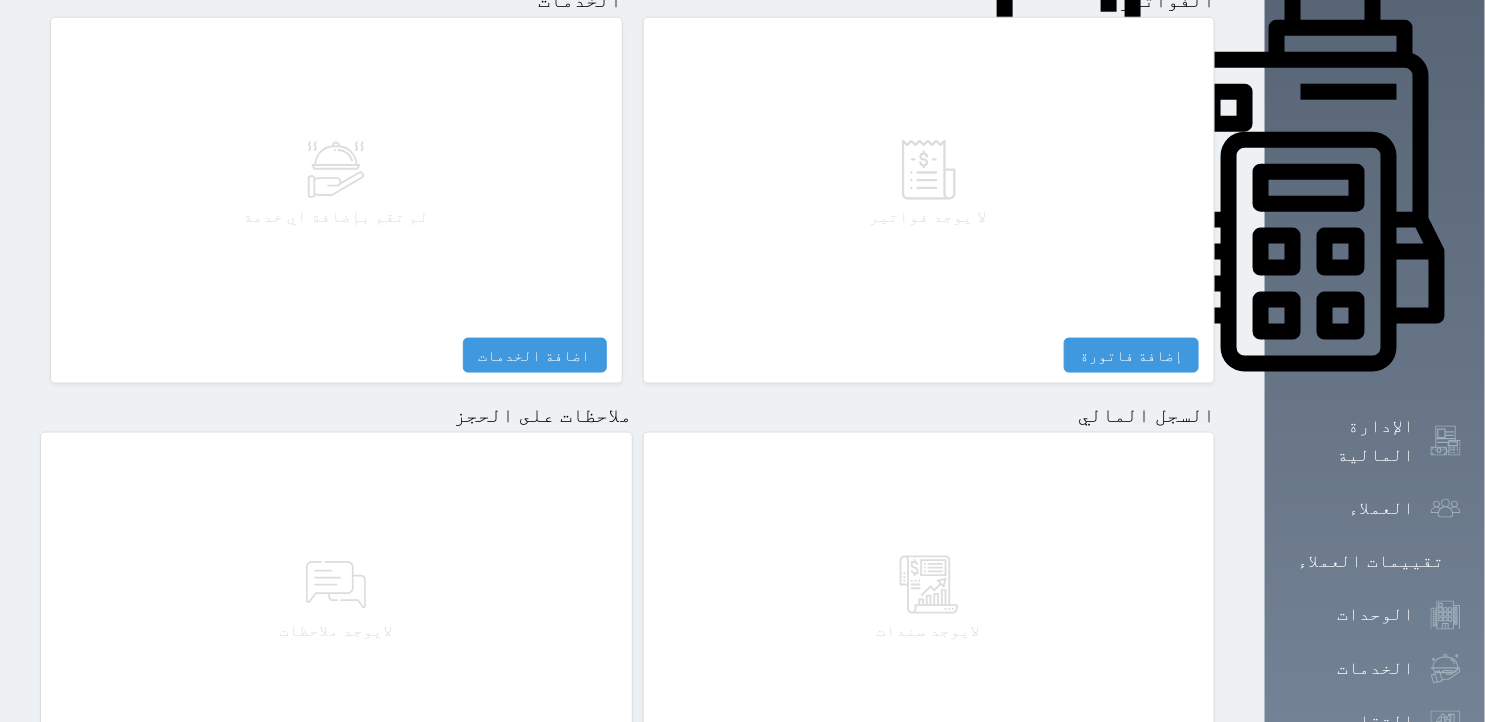 click on "مقبوضات" at bounding box center [1154, 770] 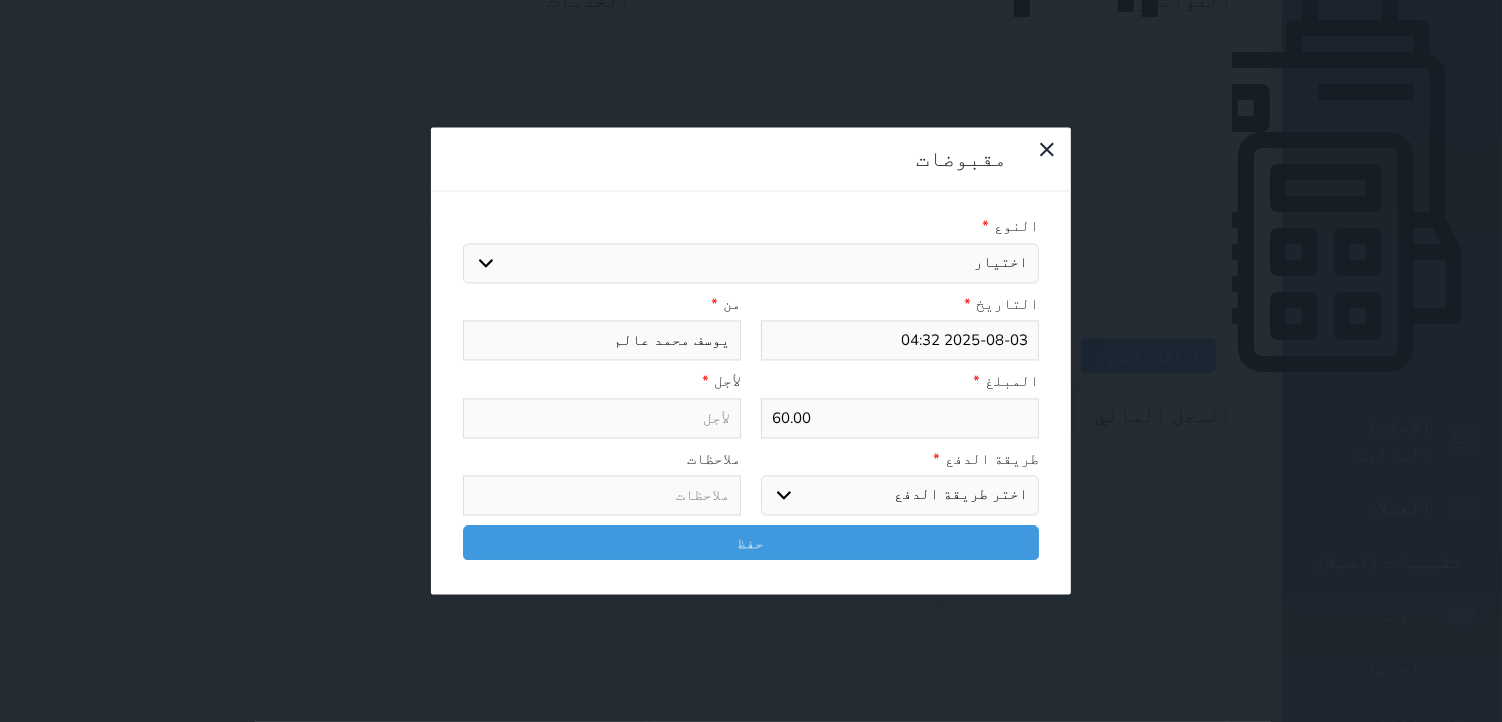 select 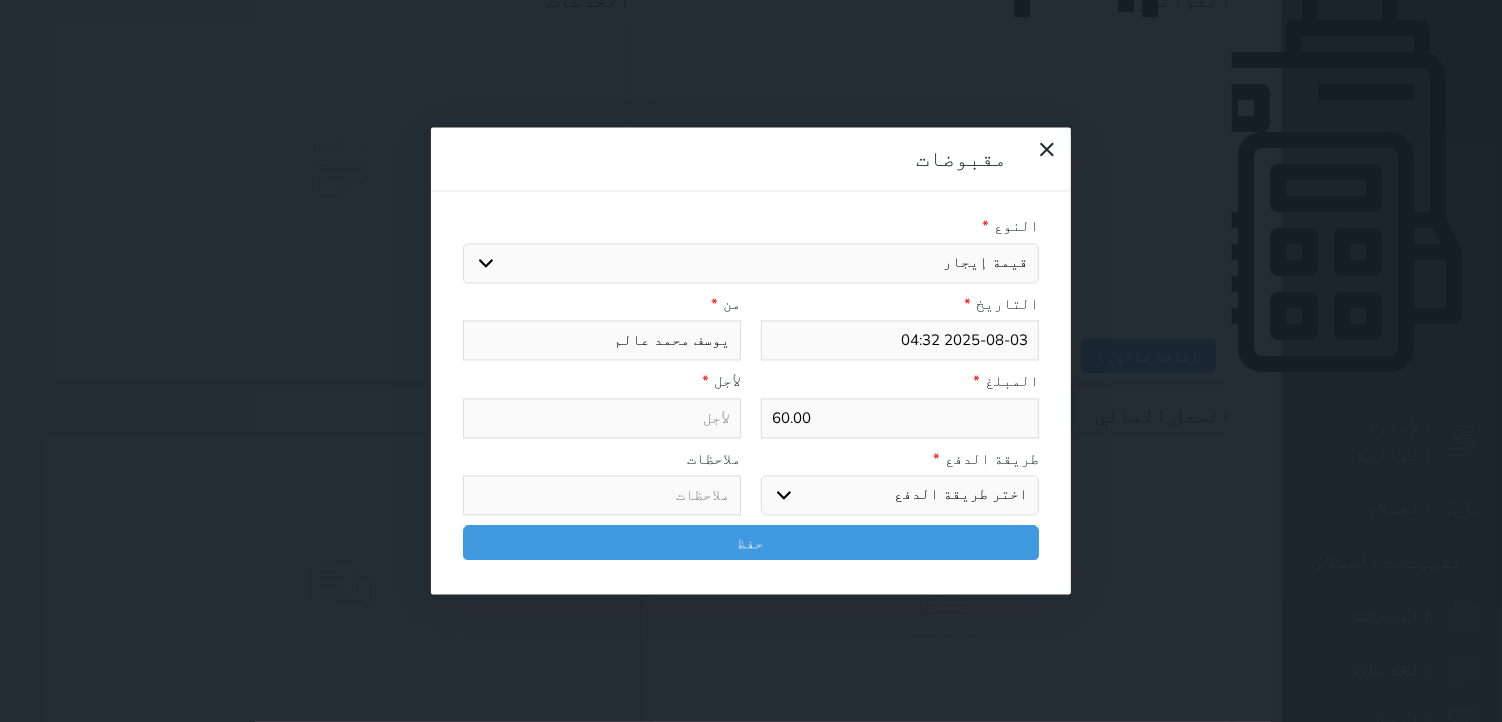 click on "اختيار   مقبوضات عامة قيمة إيجار فواتير تامين عربون لا ينطبق آخر مغسلة واي فاي - الإنترنت مواقف السيارات طعام الأغذية والمشروبات مشروبات المشروبات الباردة المشروبات الساخنة الإفطار غداء عشاء مخبز و كعك حمام سباحة الصالة الرياضية سبا و خدمات الجمال اختيار وإسقاط (خدمات النقل) ميني بار كابل - تلفزيون سرير إضافي تصفيف الشعر دخول مبكر خدمات الجولات السياحية المنظمة خدمات الدليل السياحي" at bounding box center (751, 263) 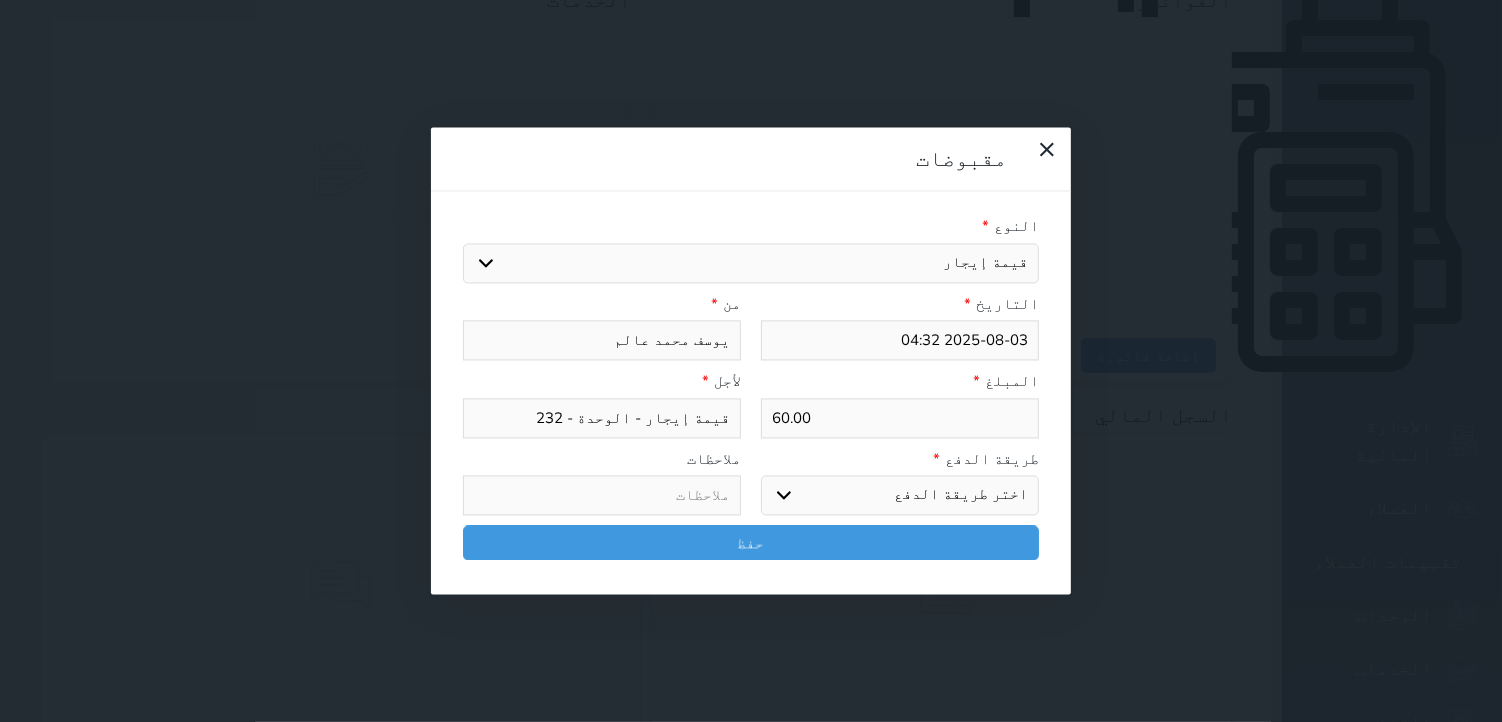 click on "اختر طريقة الدفع   دفع نقدى   تحويل بنكى   مدى   بطاقة ائتمان   آجل" at bounding box center [900, 496] 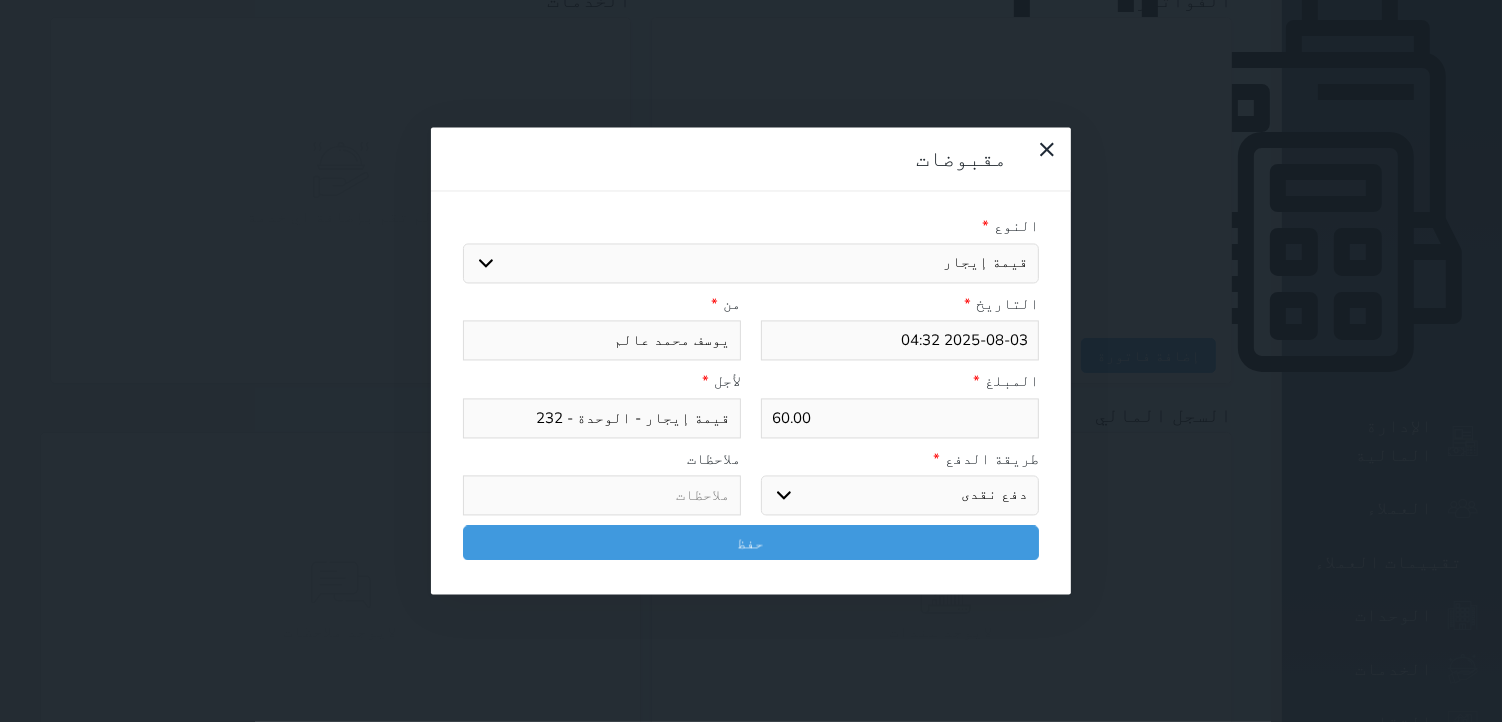 click on "اختر طريقة الدفع   دفع نقدى   تحويل بنكى   مدى   بطاقة ائتمان   آجل" at bounding box center [900, 496] 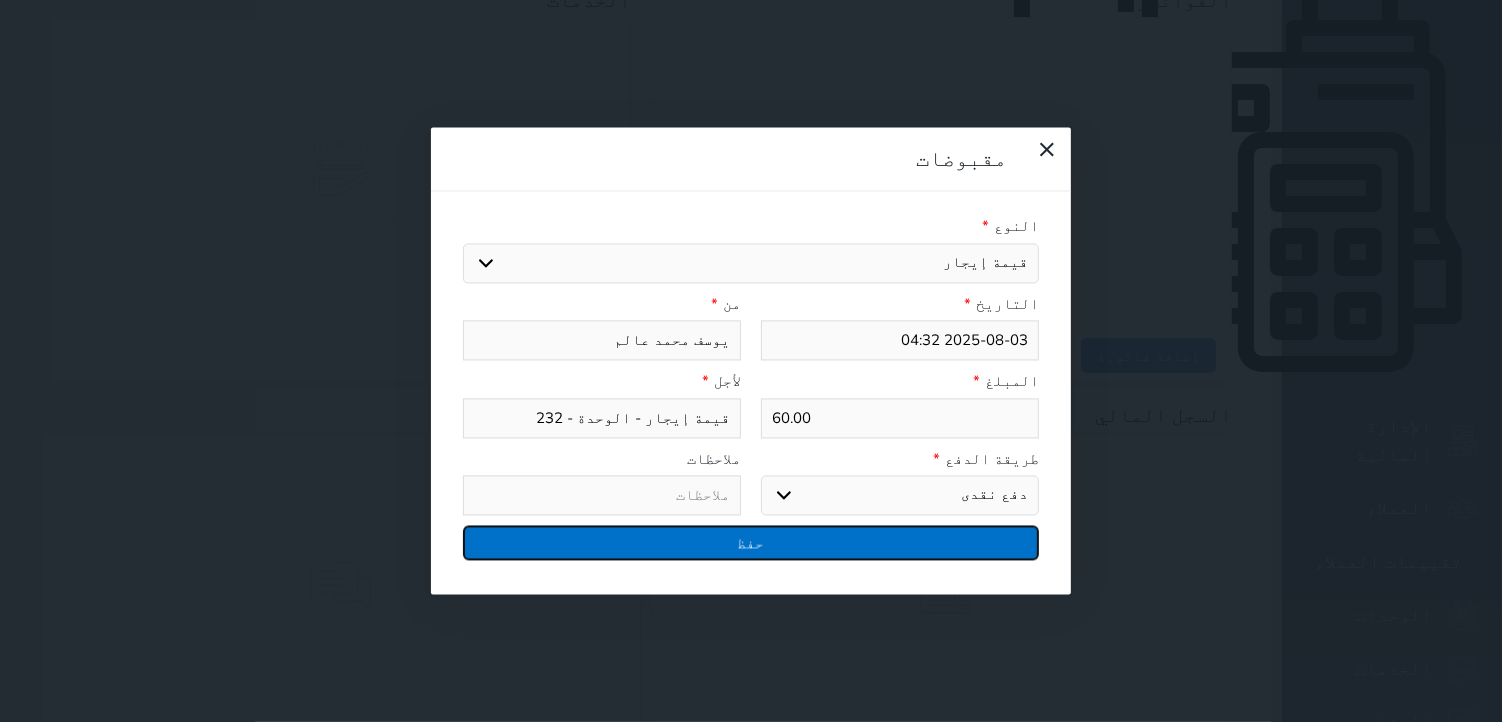 click on "حفظ" at bounding box center [751, 543] 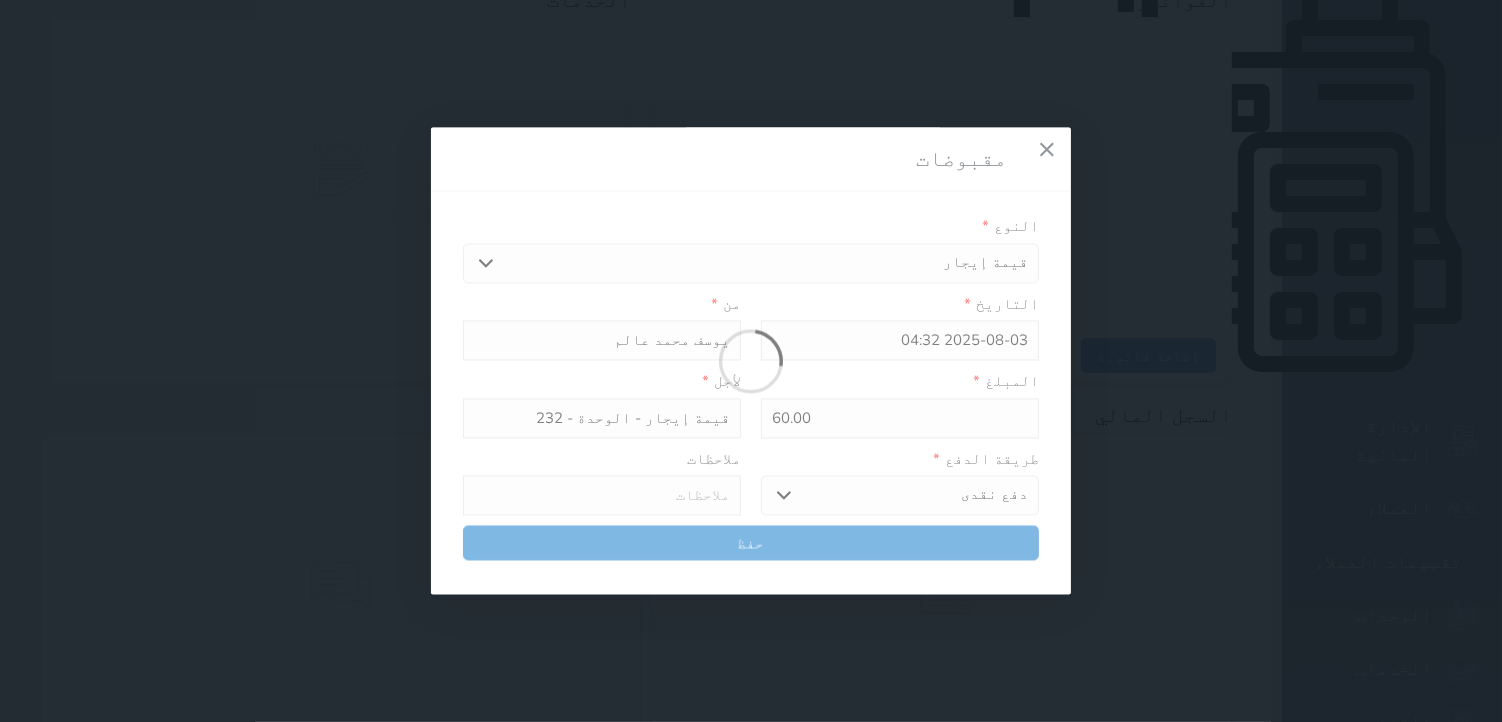 select 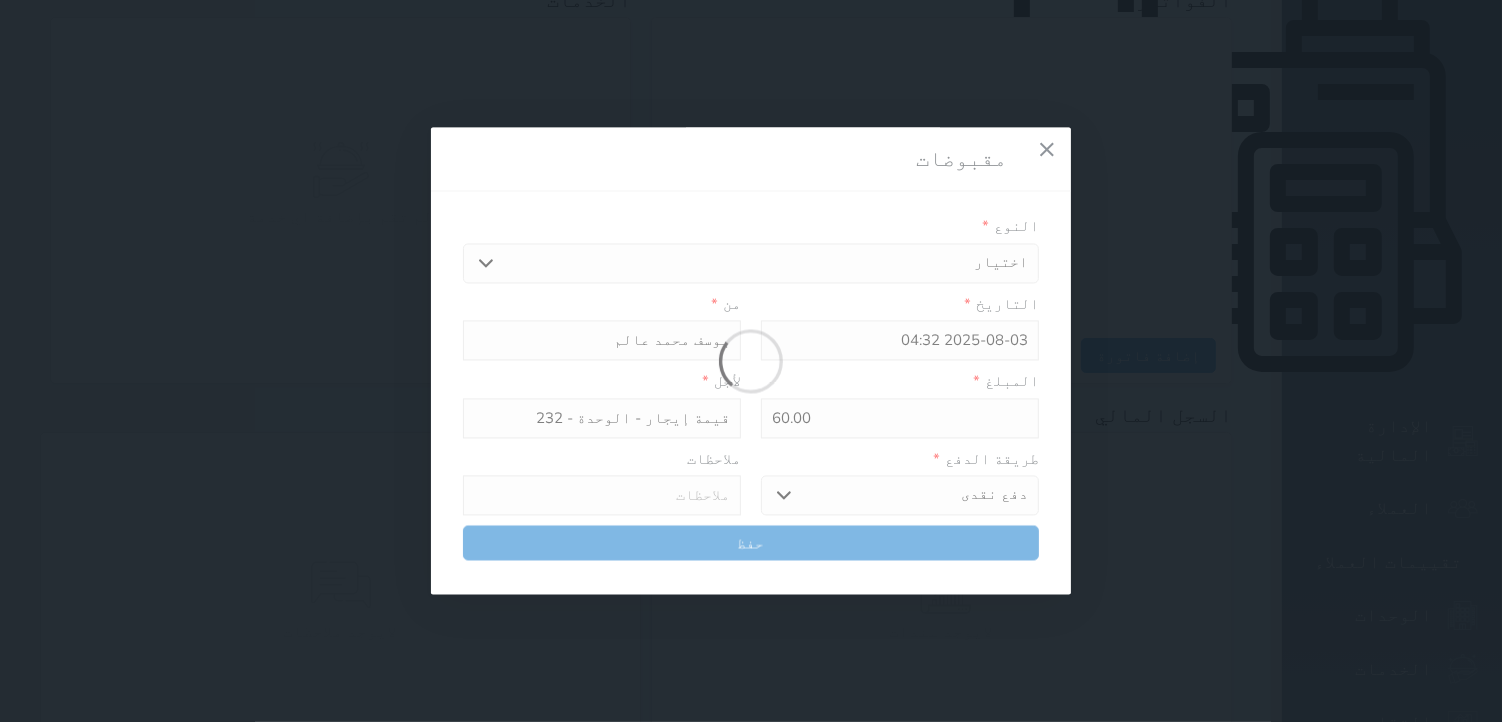 type 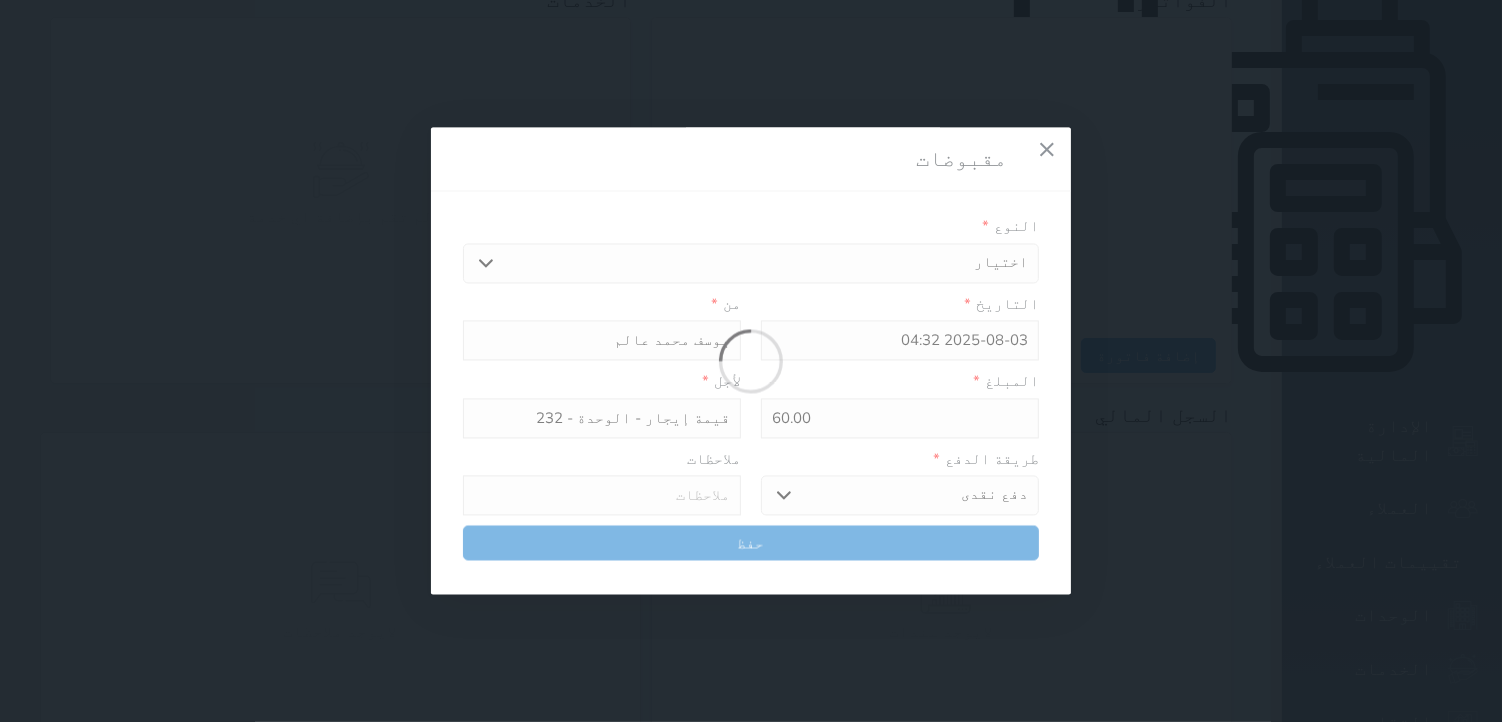 type on "0" 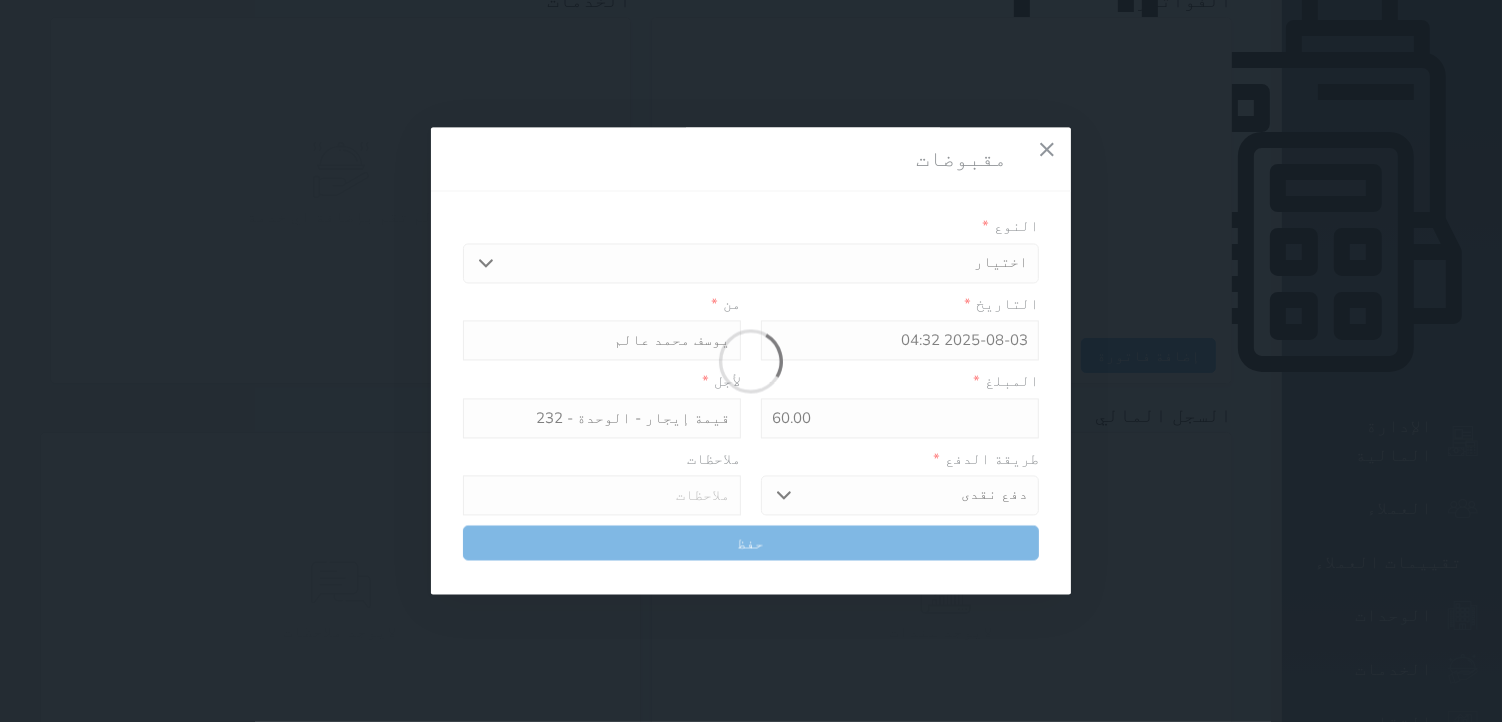 select 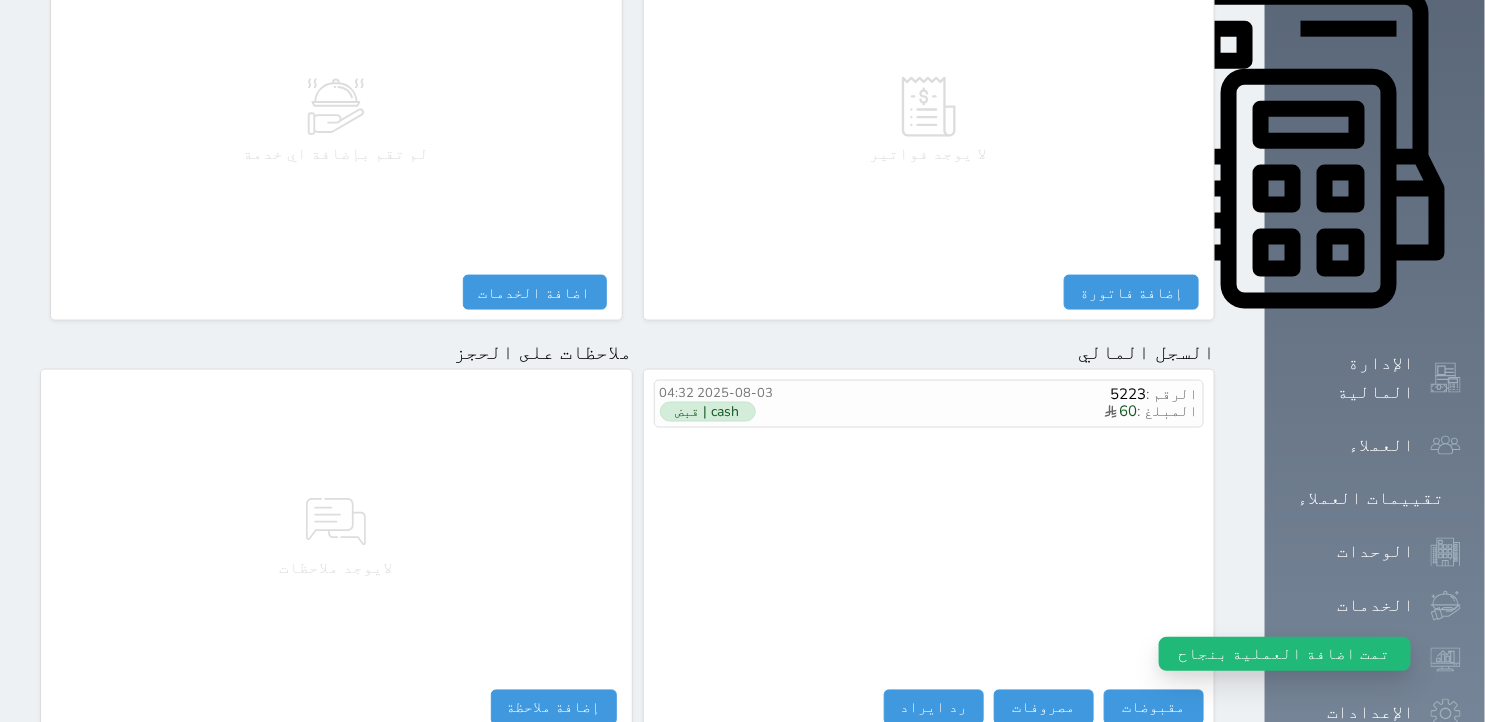 scroll, scrollTop: 981, scrollLeft: 0, axis: vertical 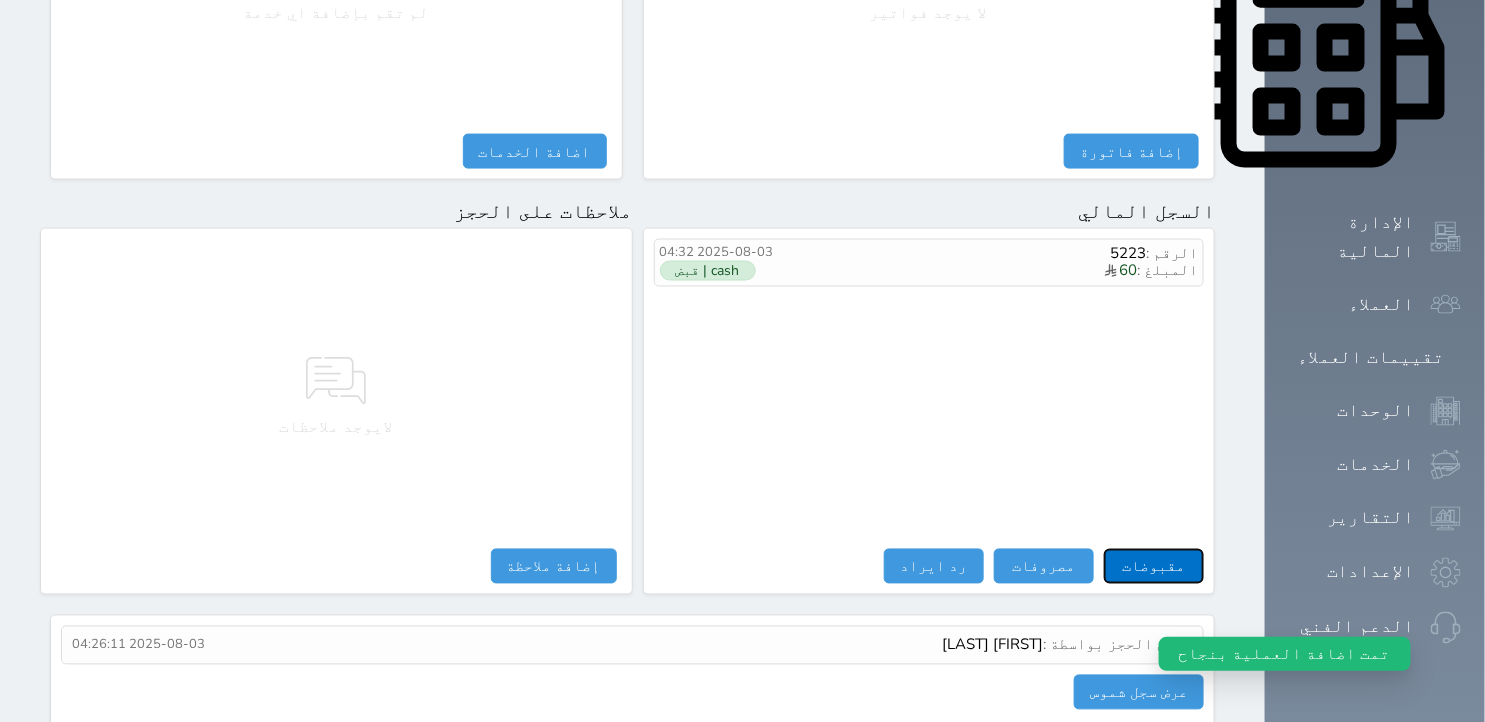click on "مقبوضات" at bounding box center [1154, 566] 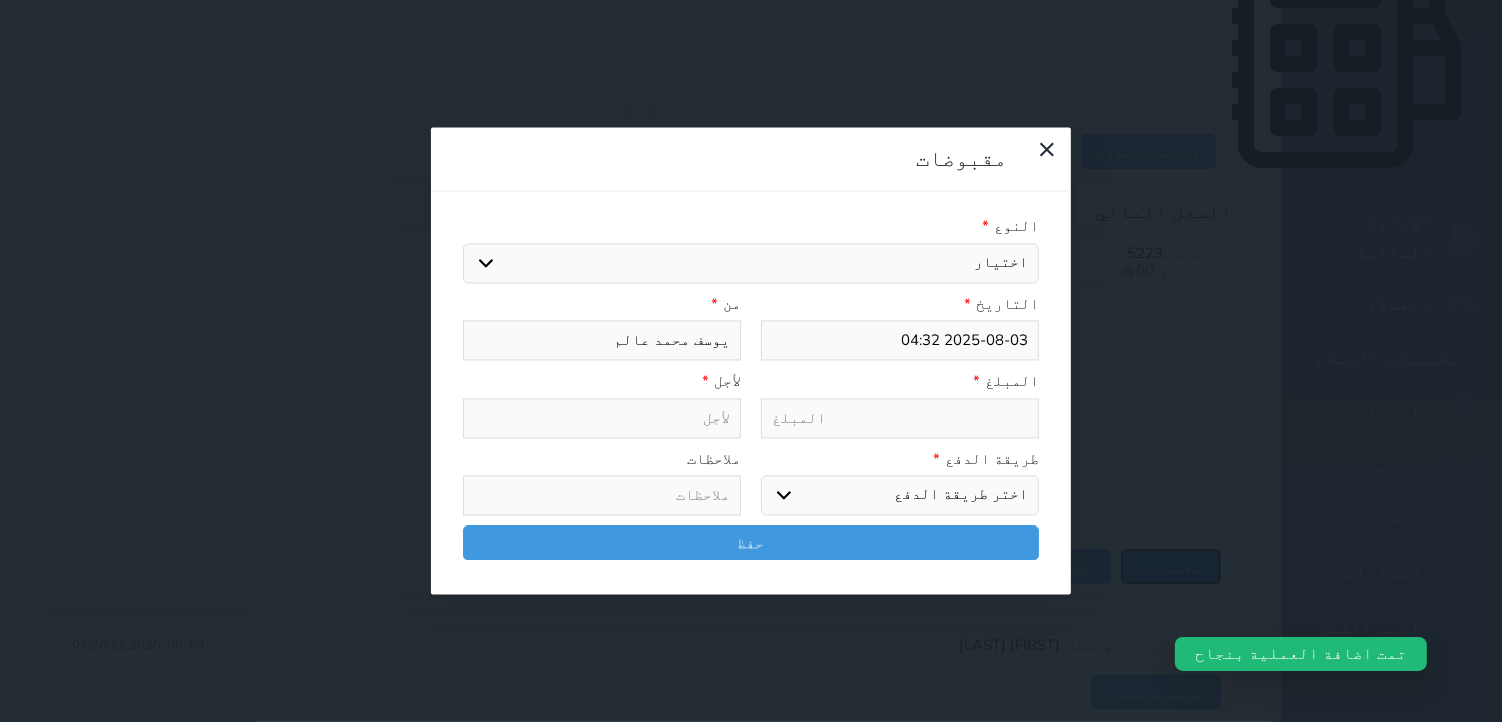 select 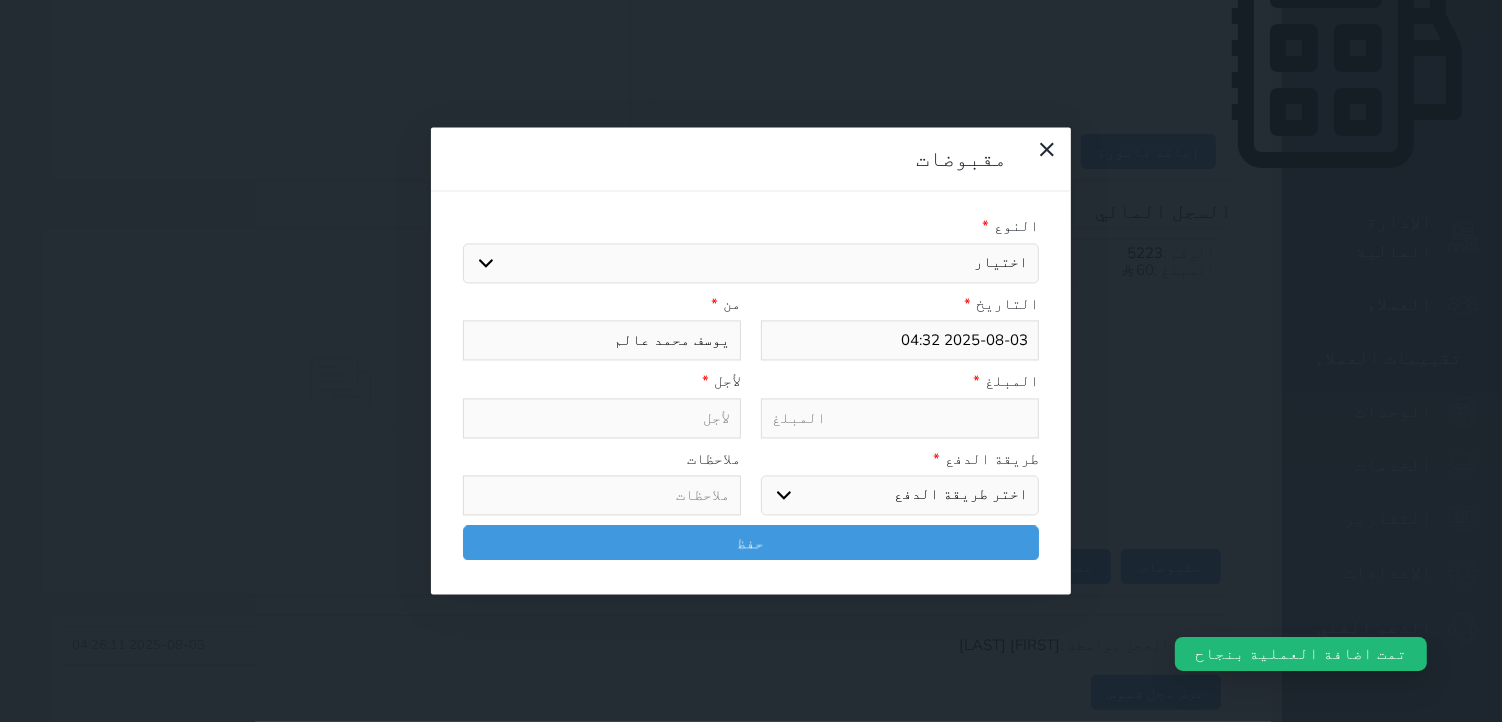 click on "اختيار   مقبوضات عامة قيمة إيجار فواتير تامين عربون لا ينطبق آخر مغسلة واي فاي - الإنترنت مواقف السيارات طعام الأغذية والمشروبات مشروبات المشروبات الباردة المشروبات الساخنة الإفطار غداء عشاء مخبز و كعك حمام سباحة الصالة الرياضية سبا و خدمات الجمال اختيار وإسقاط (خدمات النقل) ميني بار كابل - تلفزيون سرير إضافي تصفيف الشعر دخول مبكر خدمات الجولات السياحية المنظمة خدمات الدليل السياحي" at bounding box center [751, 263] 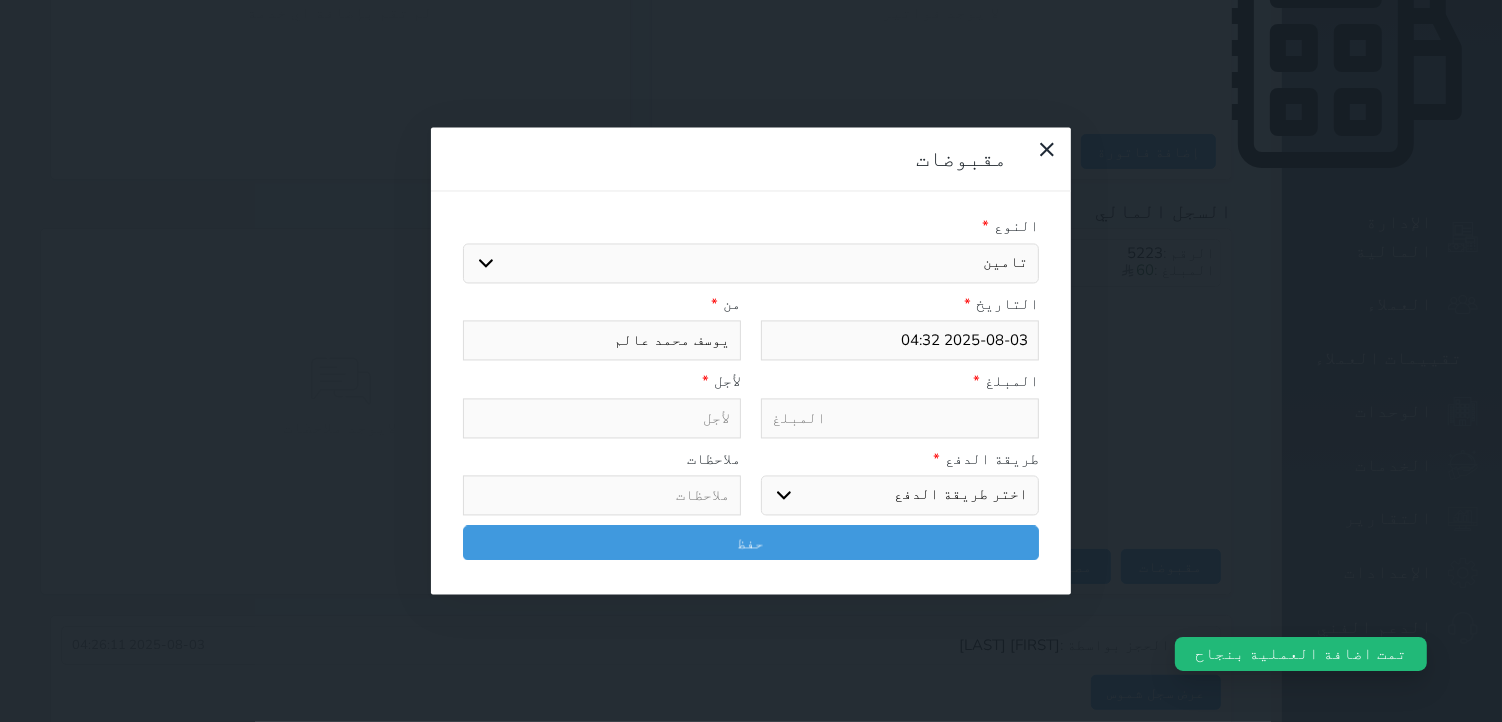 click on "اختيار   مقبوضات عامة قيمة إيجار فواتير تامين عربون لا ينطبق آخر مغسلة واي فاي - الإنترنت مواقف السيارات طعام الأغذية والمشروبات مشروبات المشروبات الباردة المشروبات الساخنة الإفطار غداء عشاء مخبز و كعك حمام سباحة الصالة الرياضية سبا و خدمات الجمال اختيار وإسقاط (خدمات النقل) ميني بار كابل - تلفزيون سرير إضافي تصفيف الشعر دخول مبكر خدمات الجولات السياحية المنظمة خدمات الدليل السياحي" at bounding box center (751, 263) 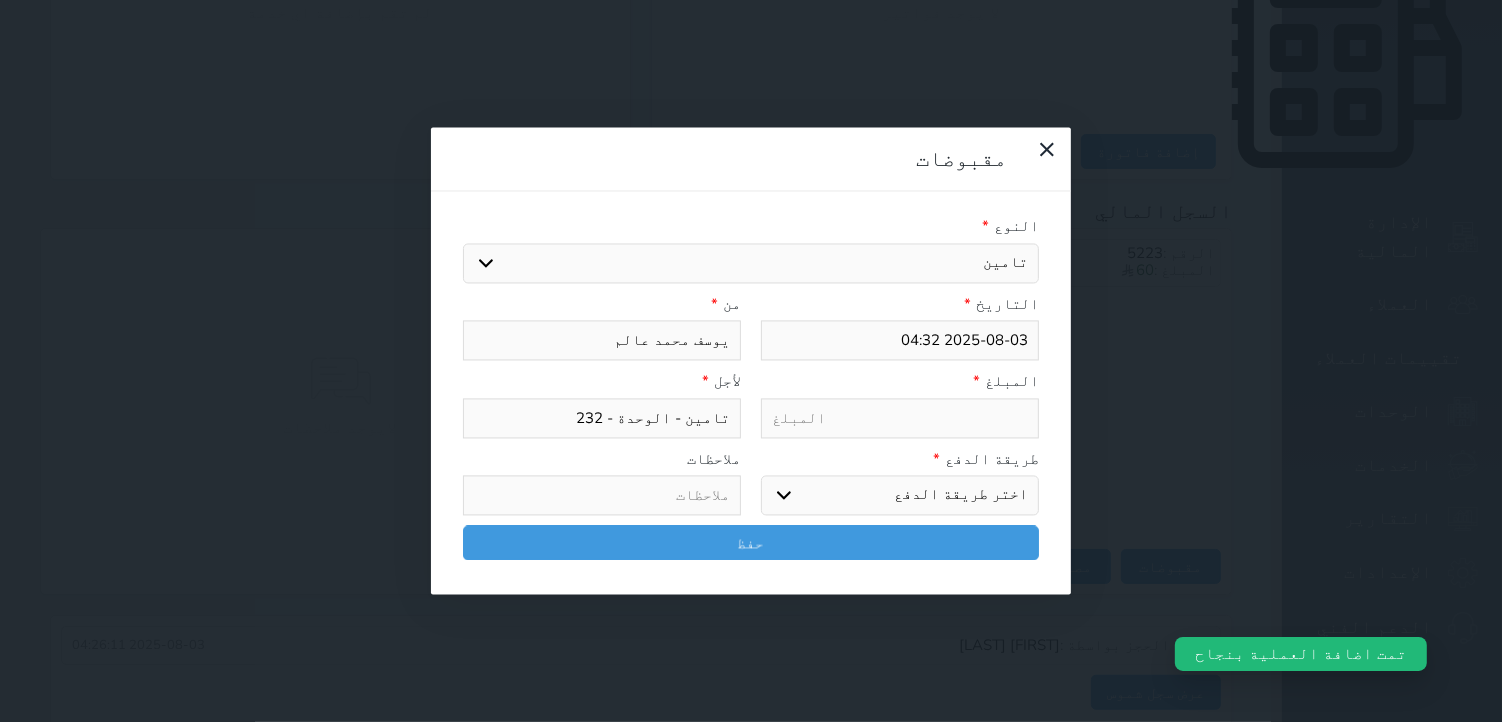 click at bounding box center (900, 418) 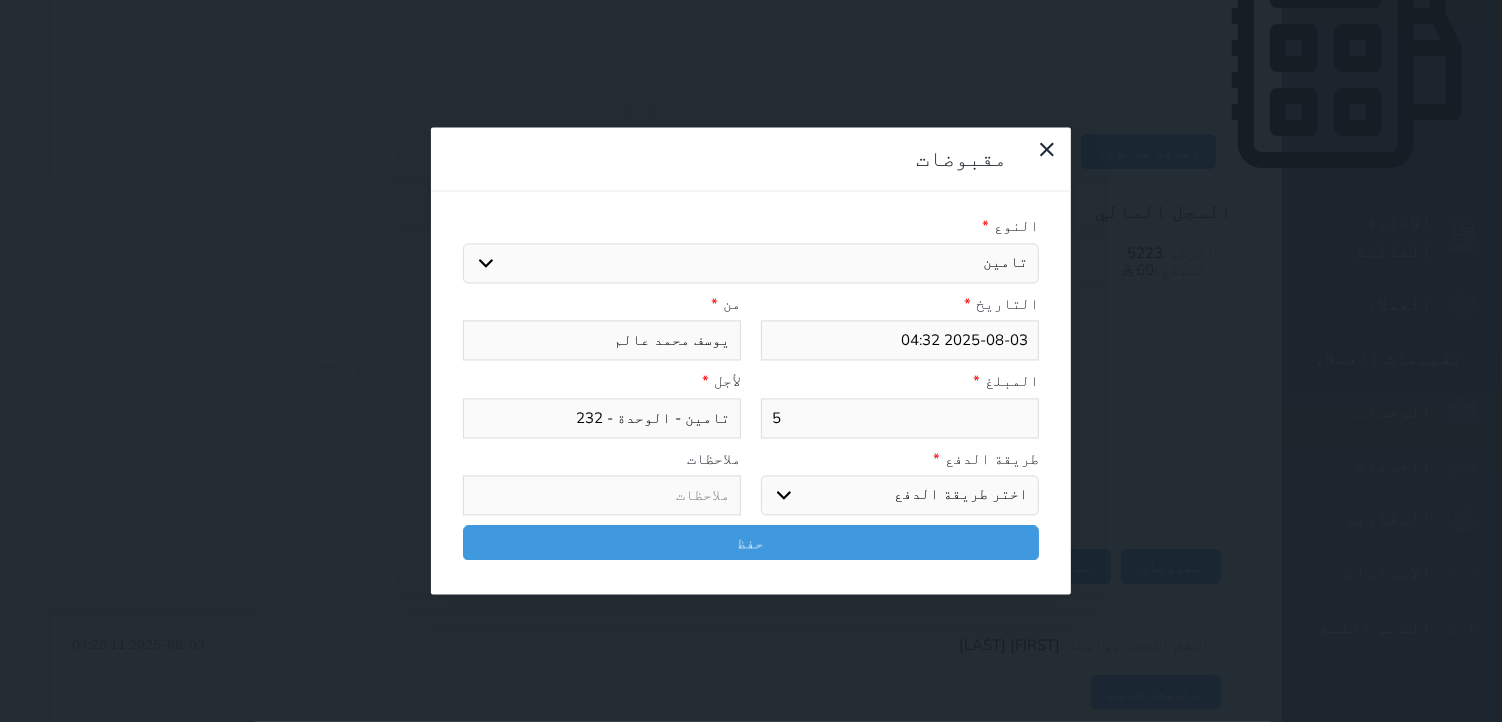 type on "50" 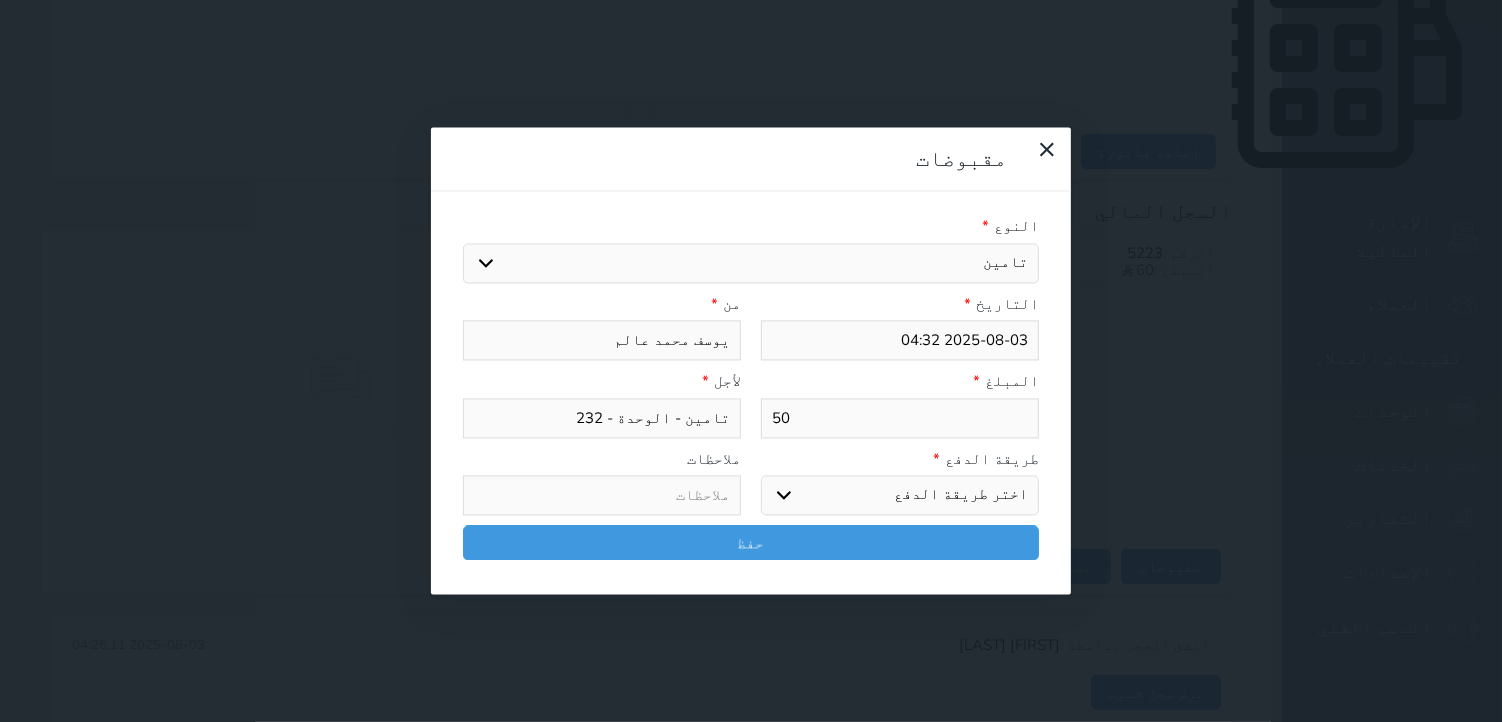 type on "50" 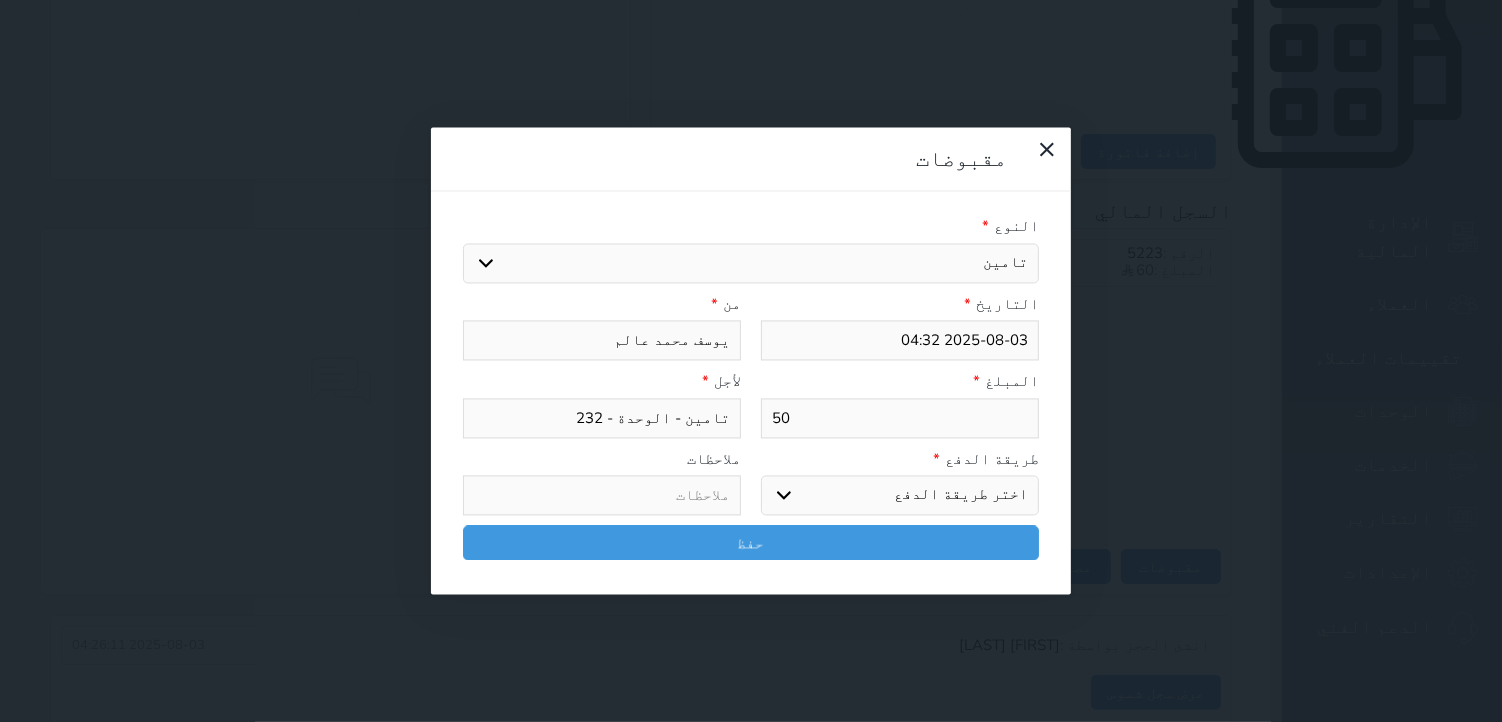 select on "cash" 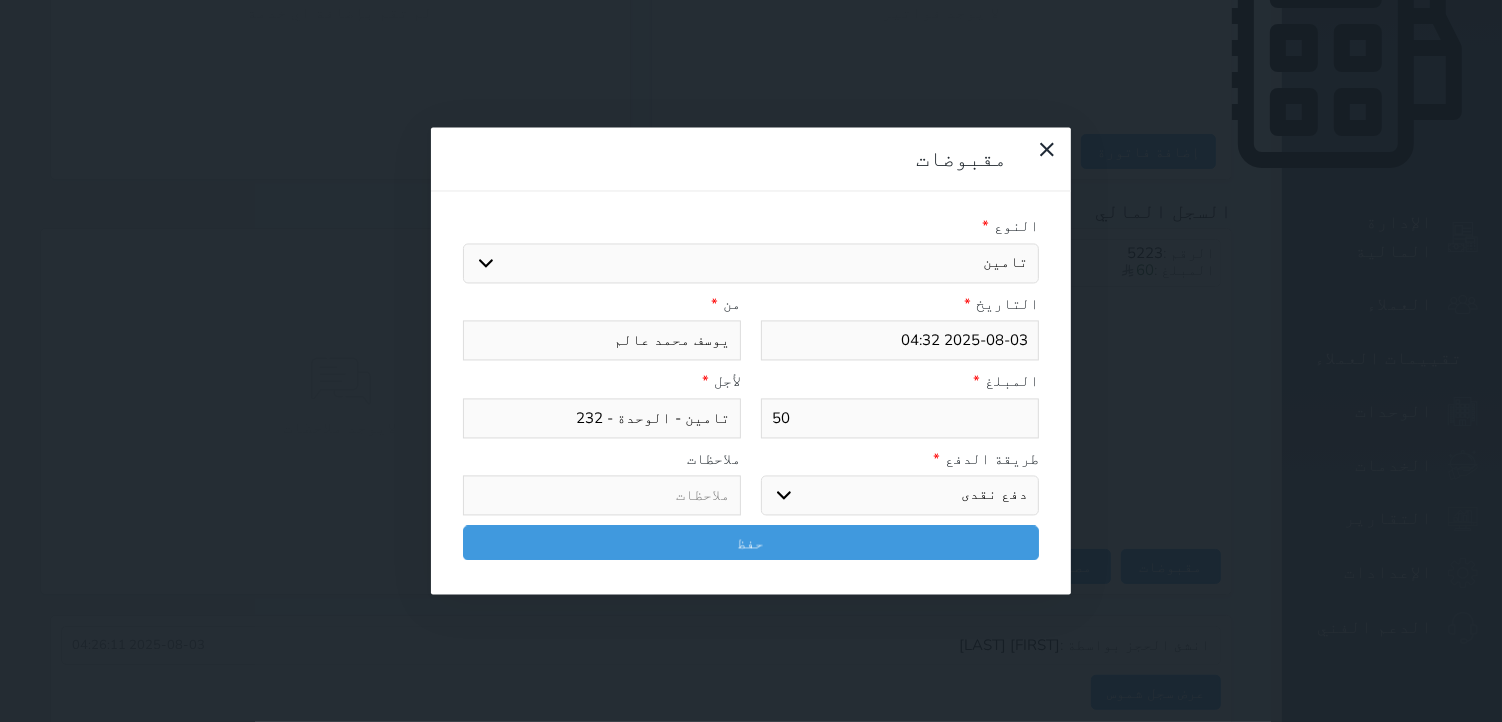 click on "اختر طريقة الدفع   دفع نقدى   تحويل بنكى   مدى   بطاقة ائتمان   آجل" at bounding box center [900, 496] 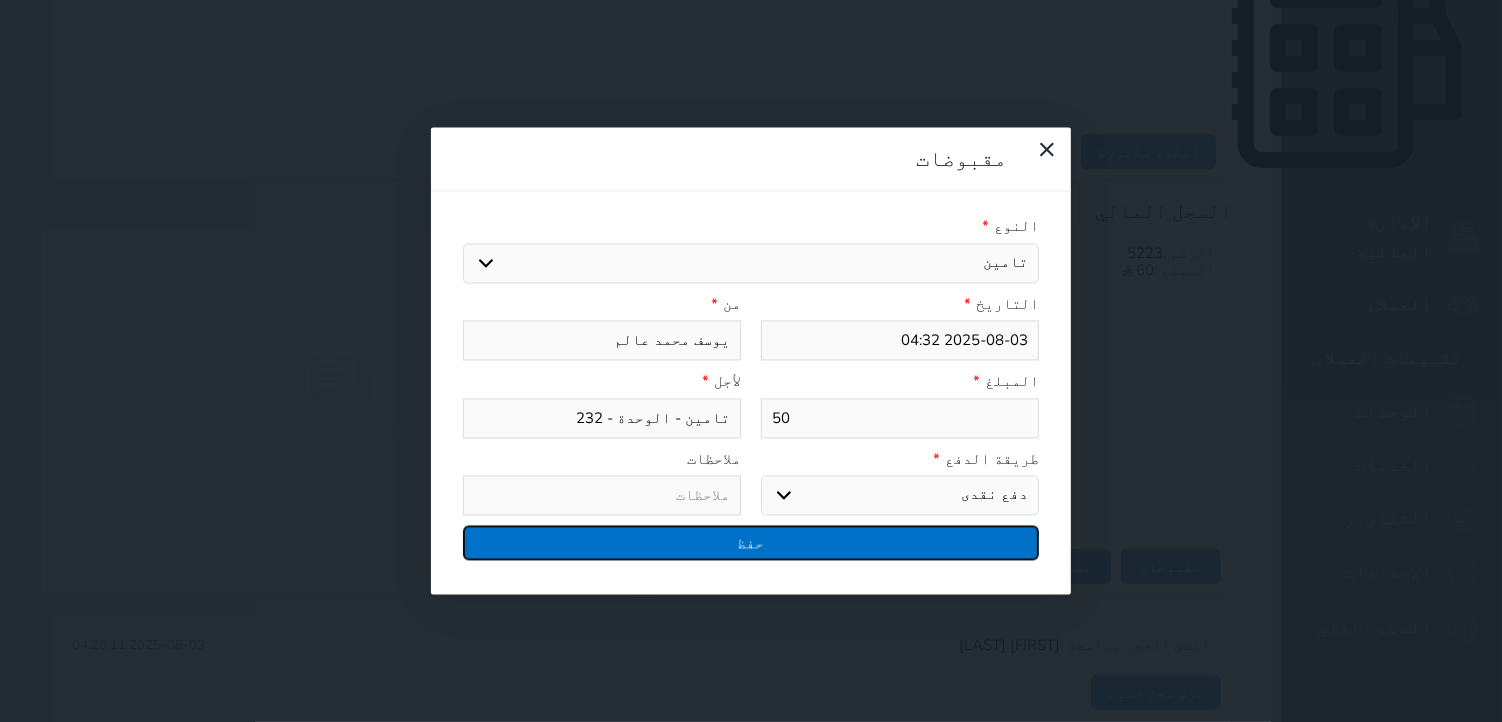 click on "حفظ" at bounding box center (751, 543) 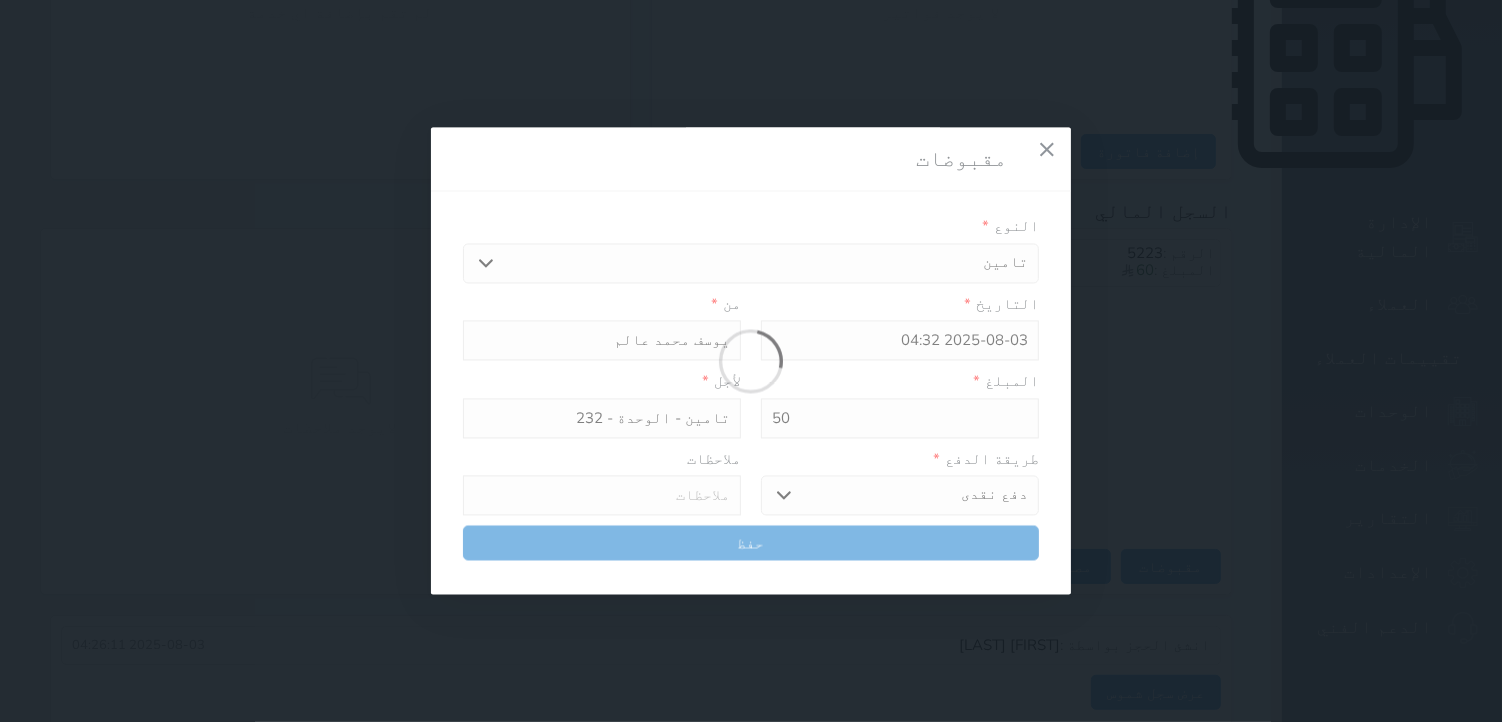 select 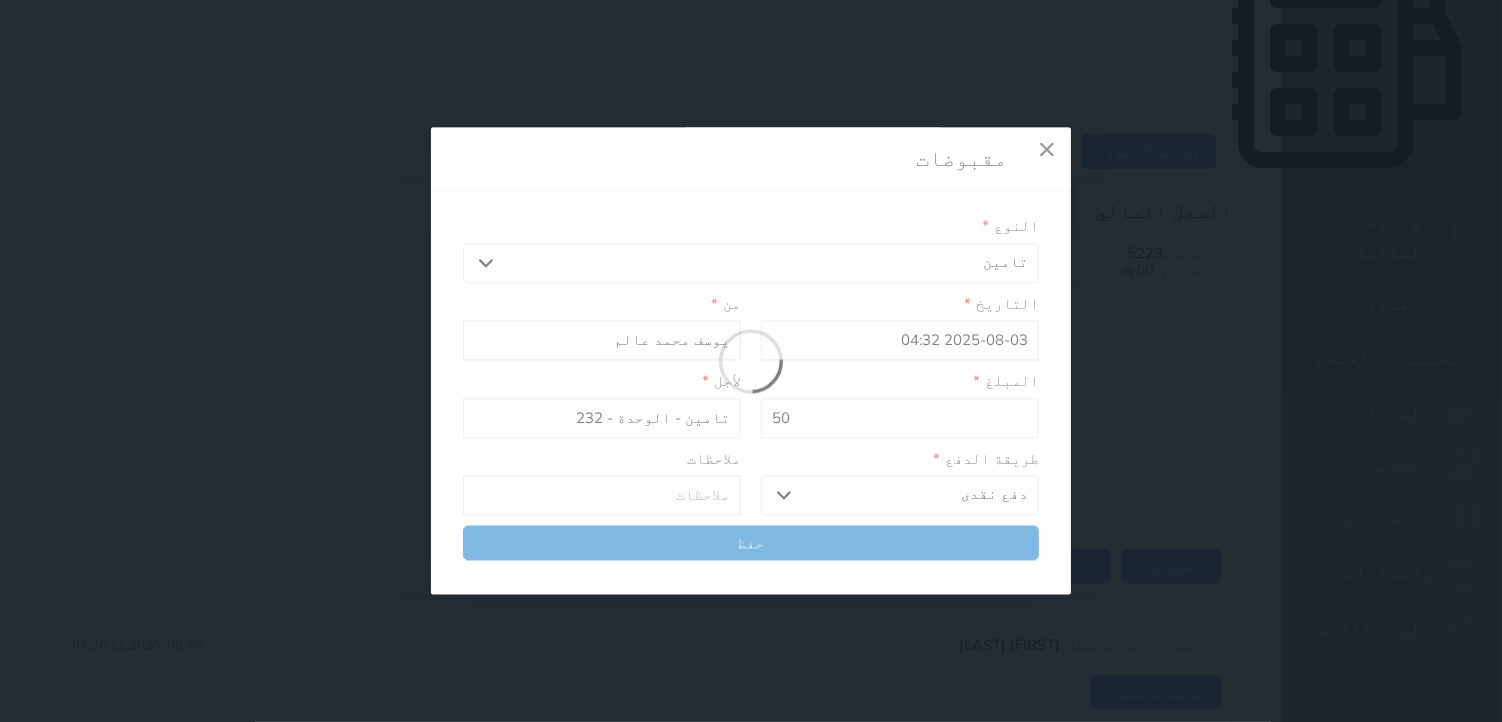 type 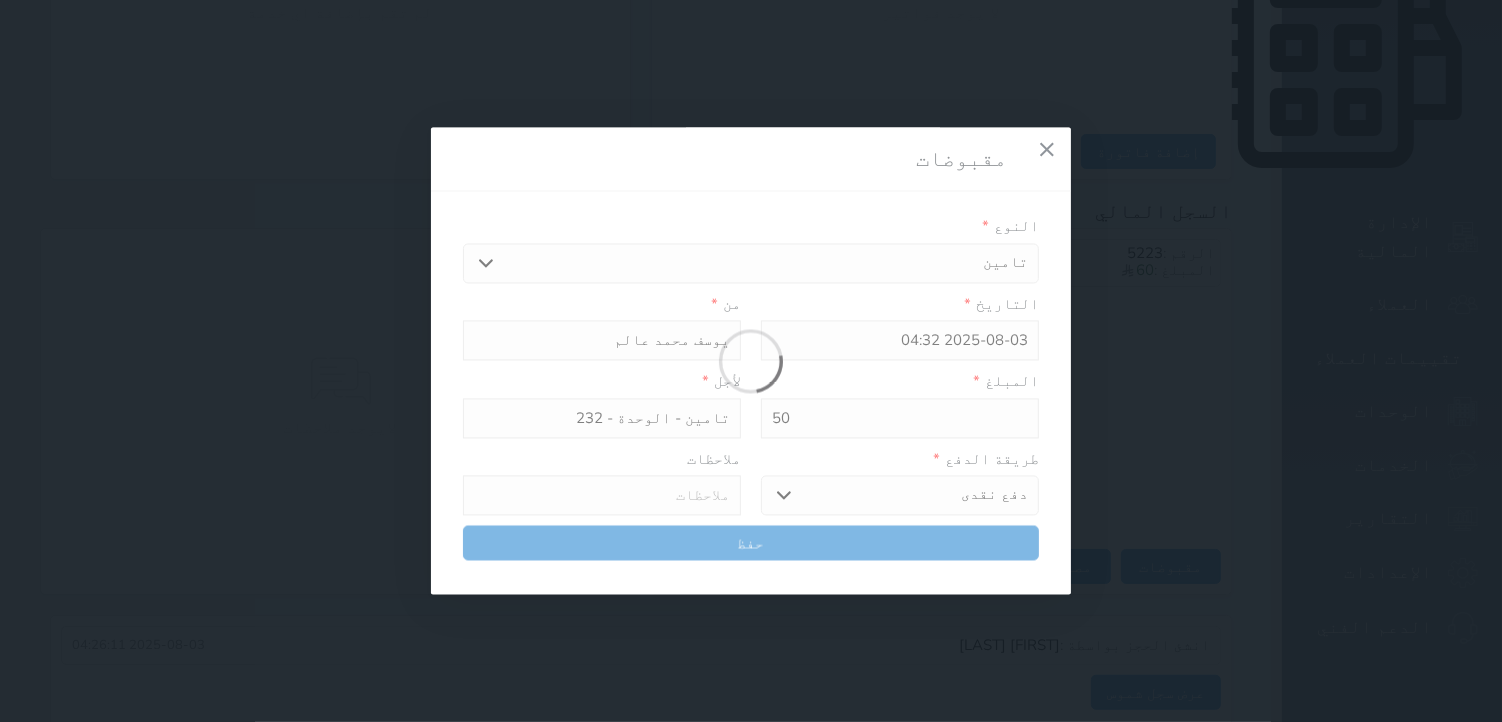 type on "0" 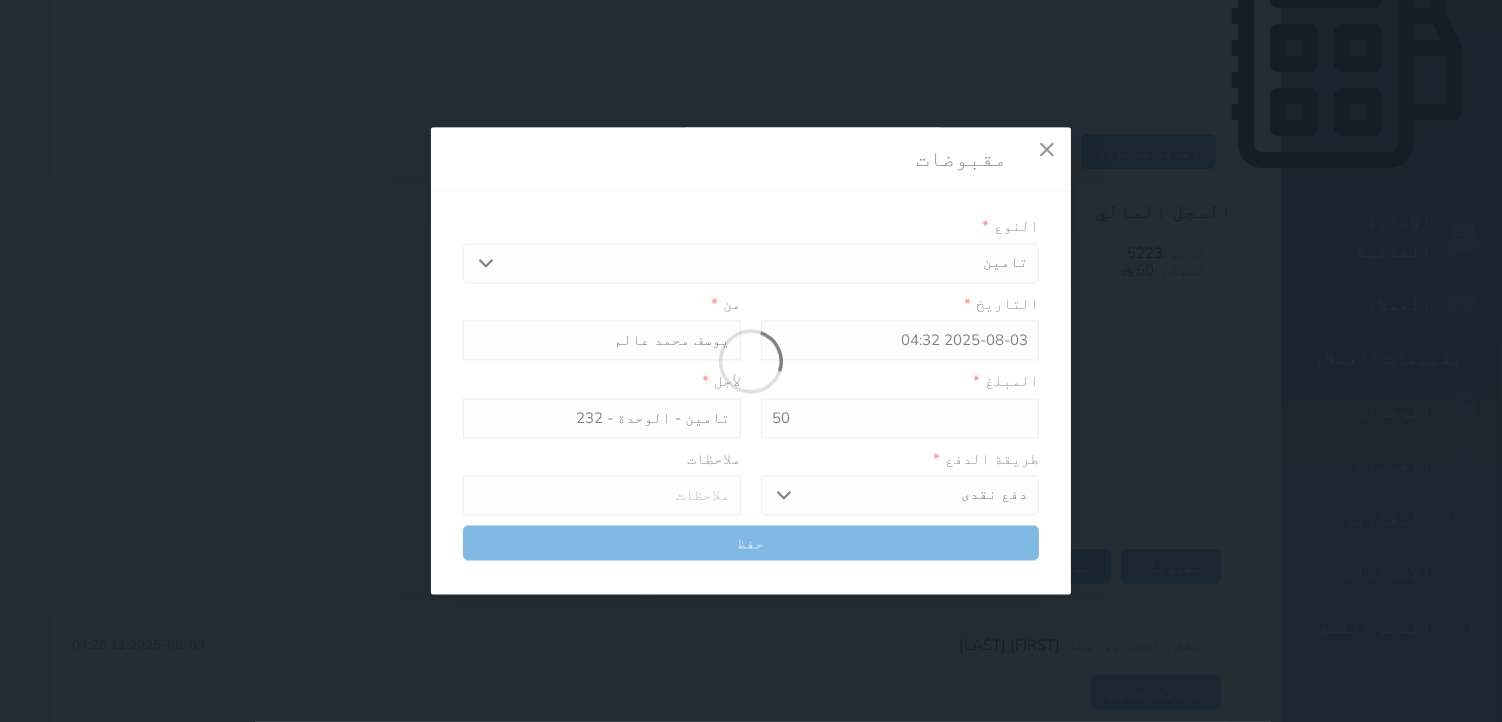 select 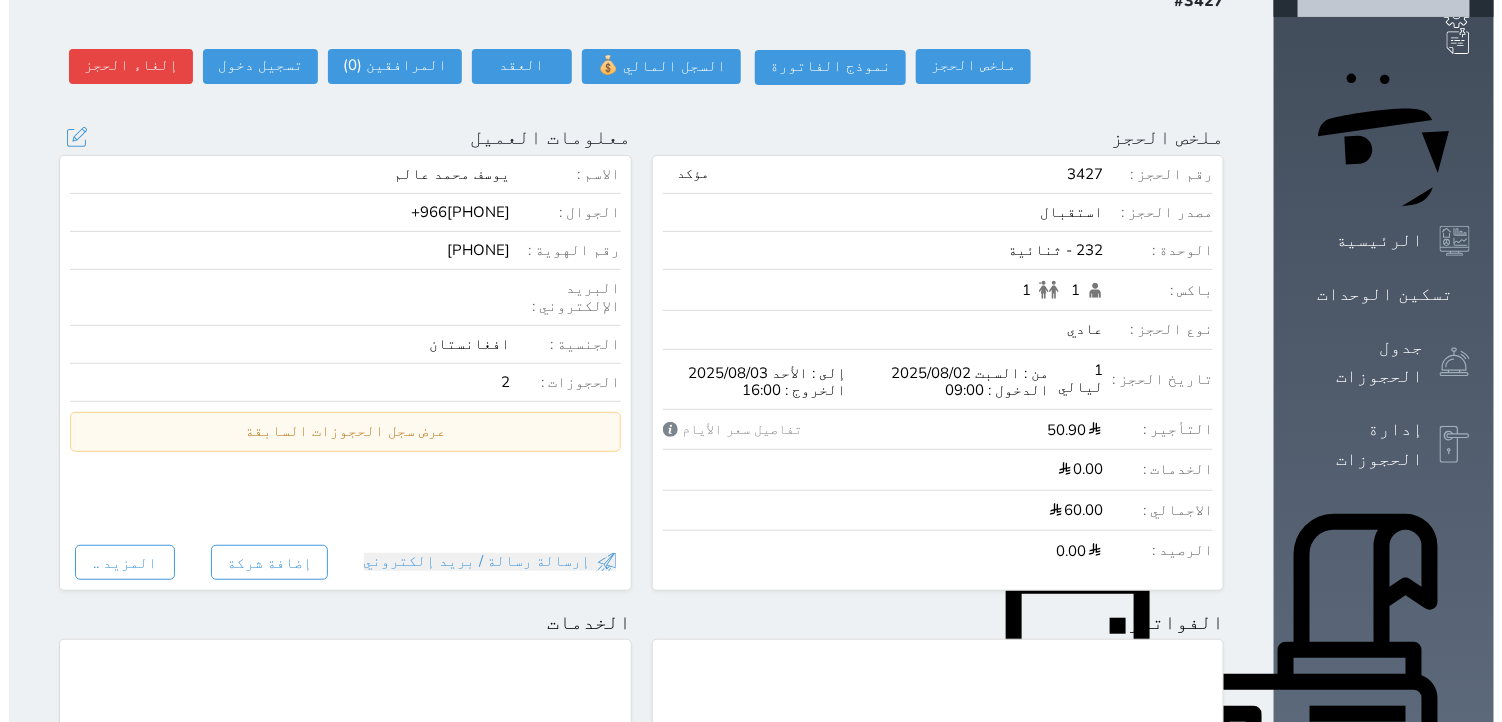 scroll, scrollTop: 0, scrollLeft: 0, axis: both 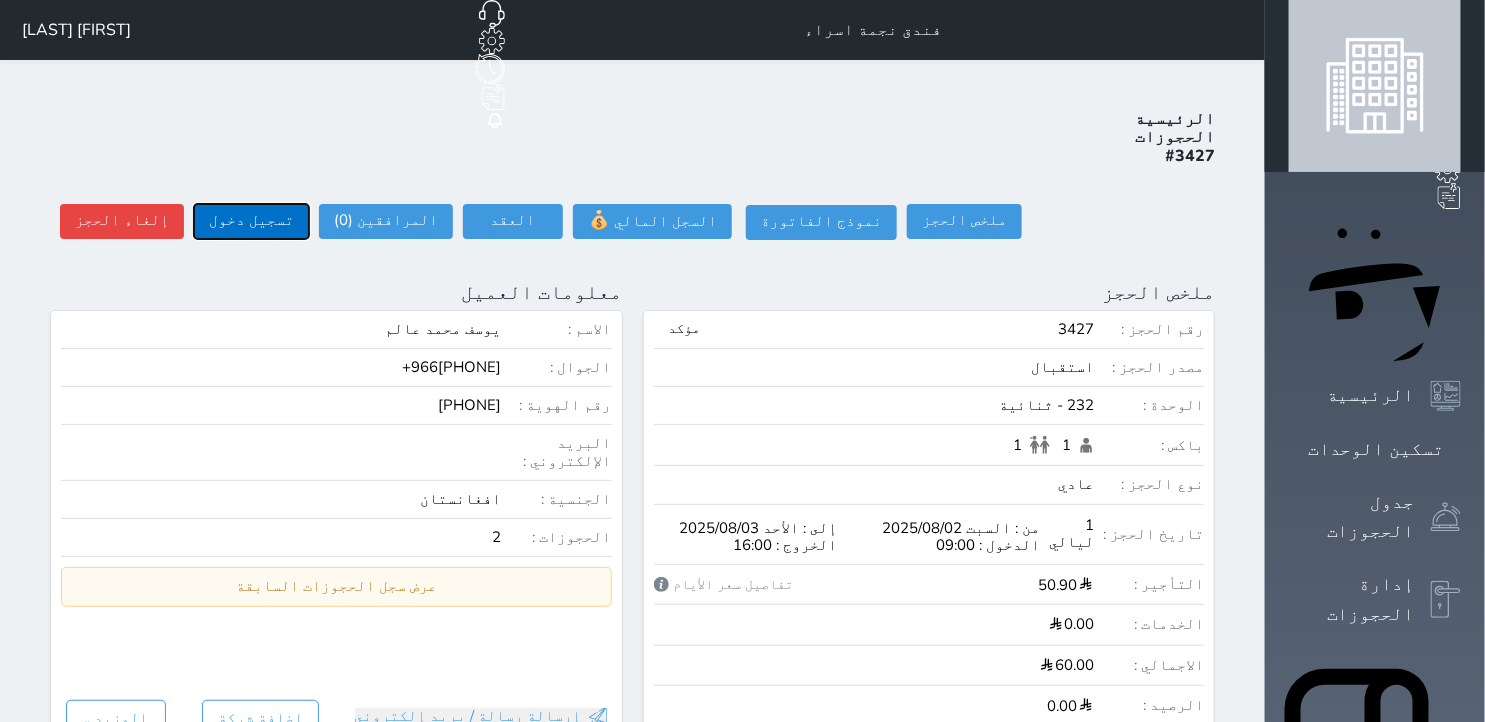 click on "تسجيل دخول" at bounding box center [251, 221] 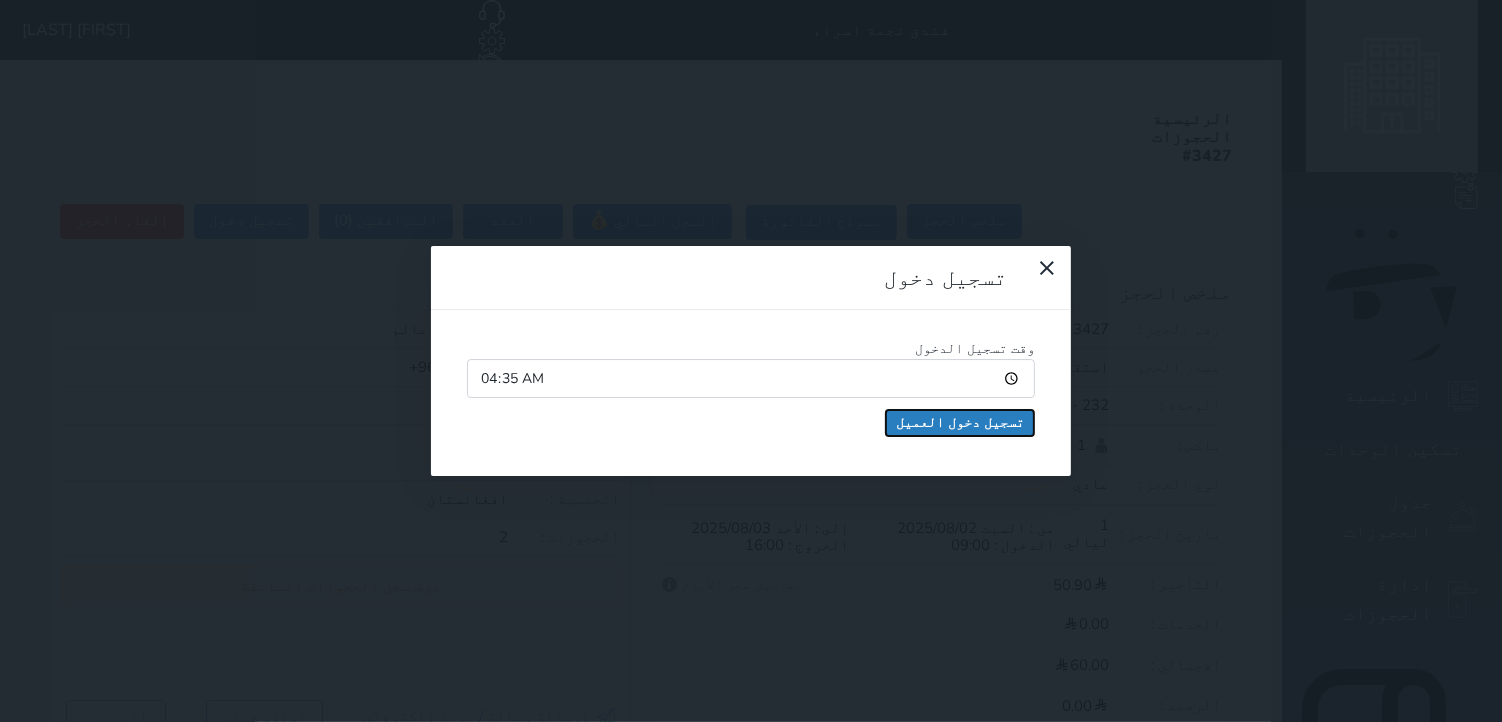 click on "تسجيل دخول العميل" at bounding box center (960, 423) 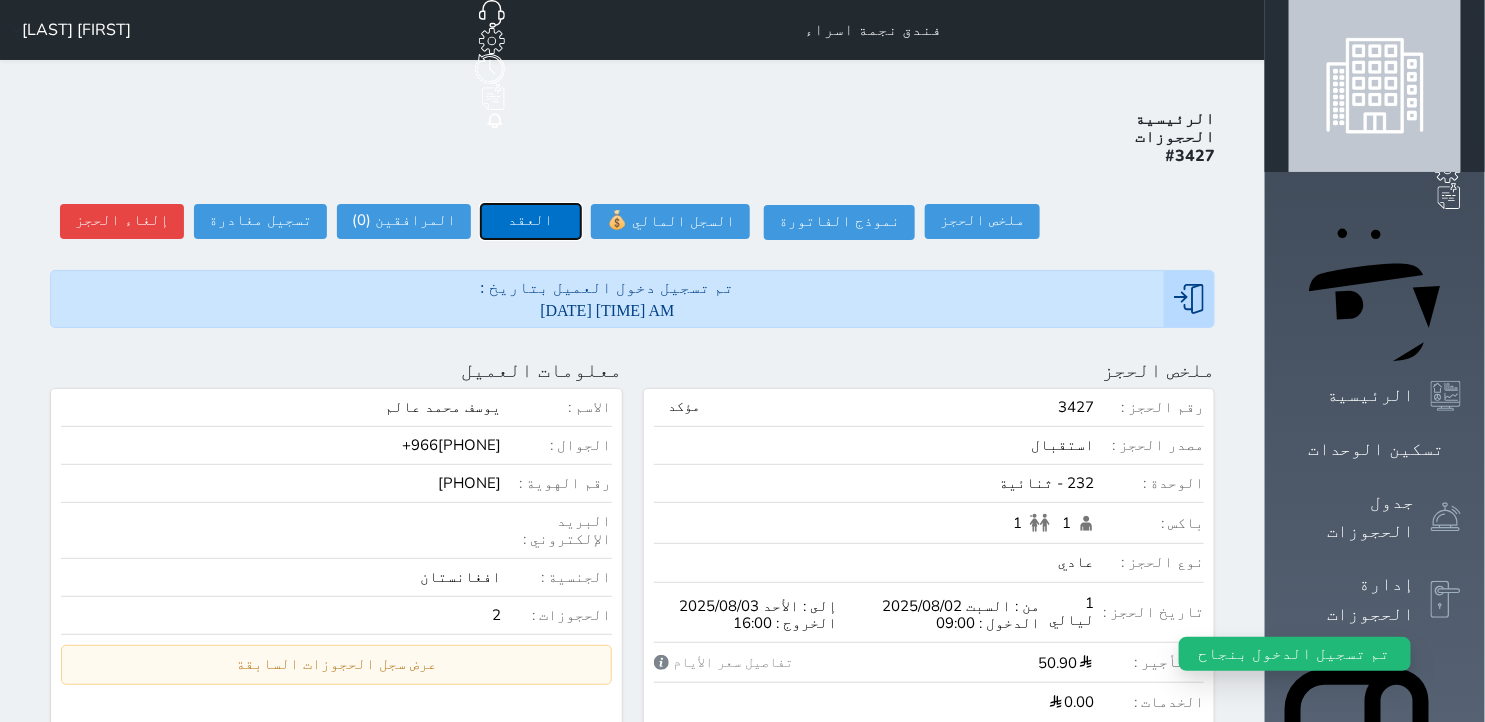 click on "العقد" at bounding box center [531, 221] 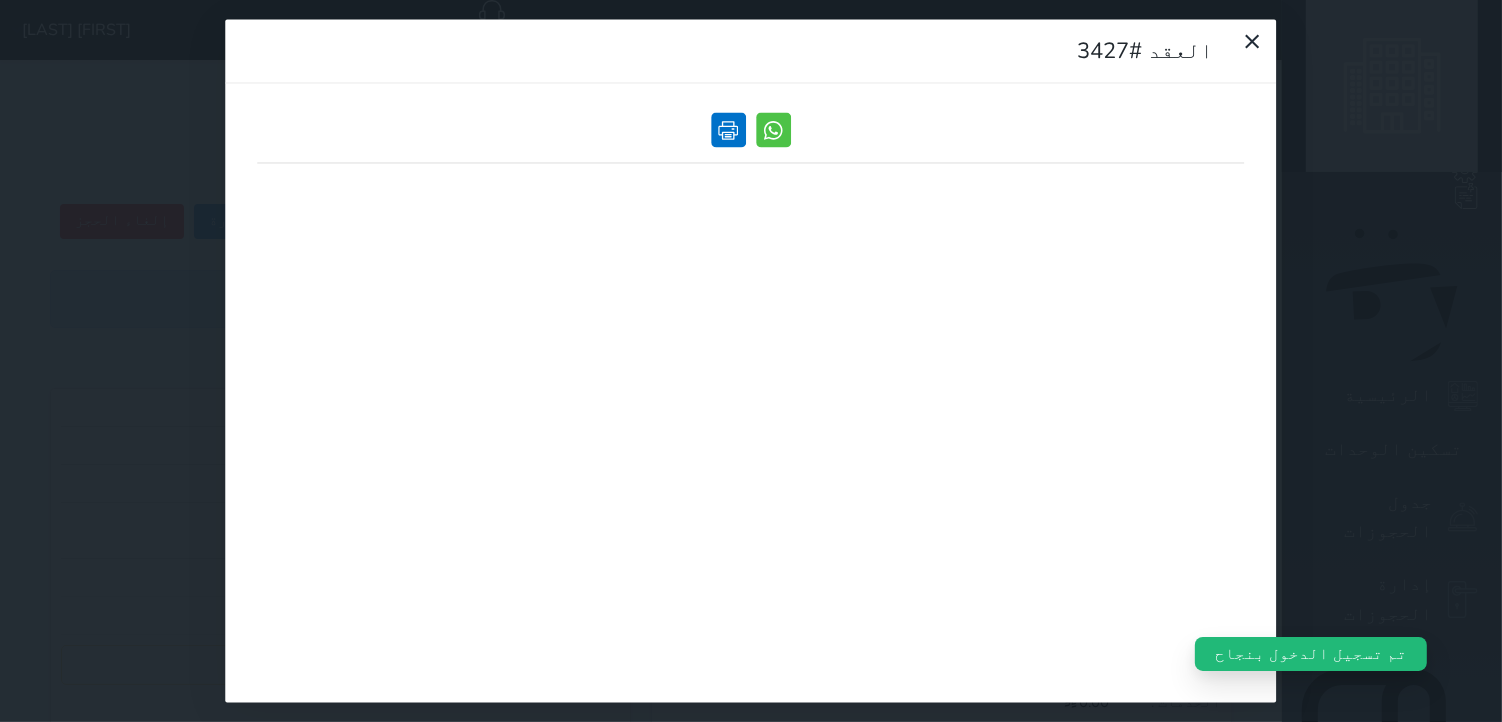 click at bounding box center (728, 130) 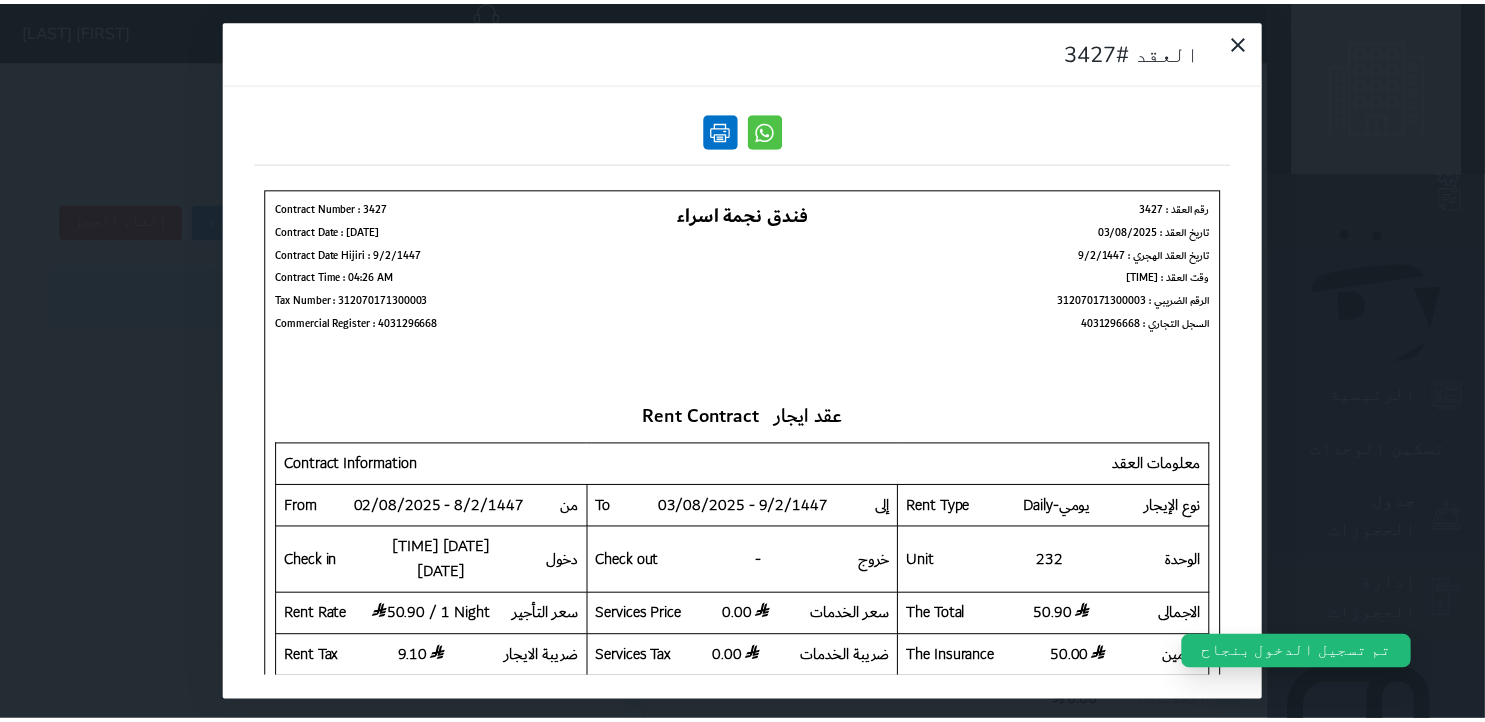 scroll, scrollTop: 0, scrollLeft: 0, axis: both 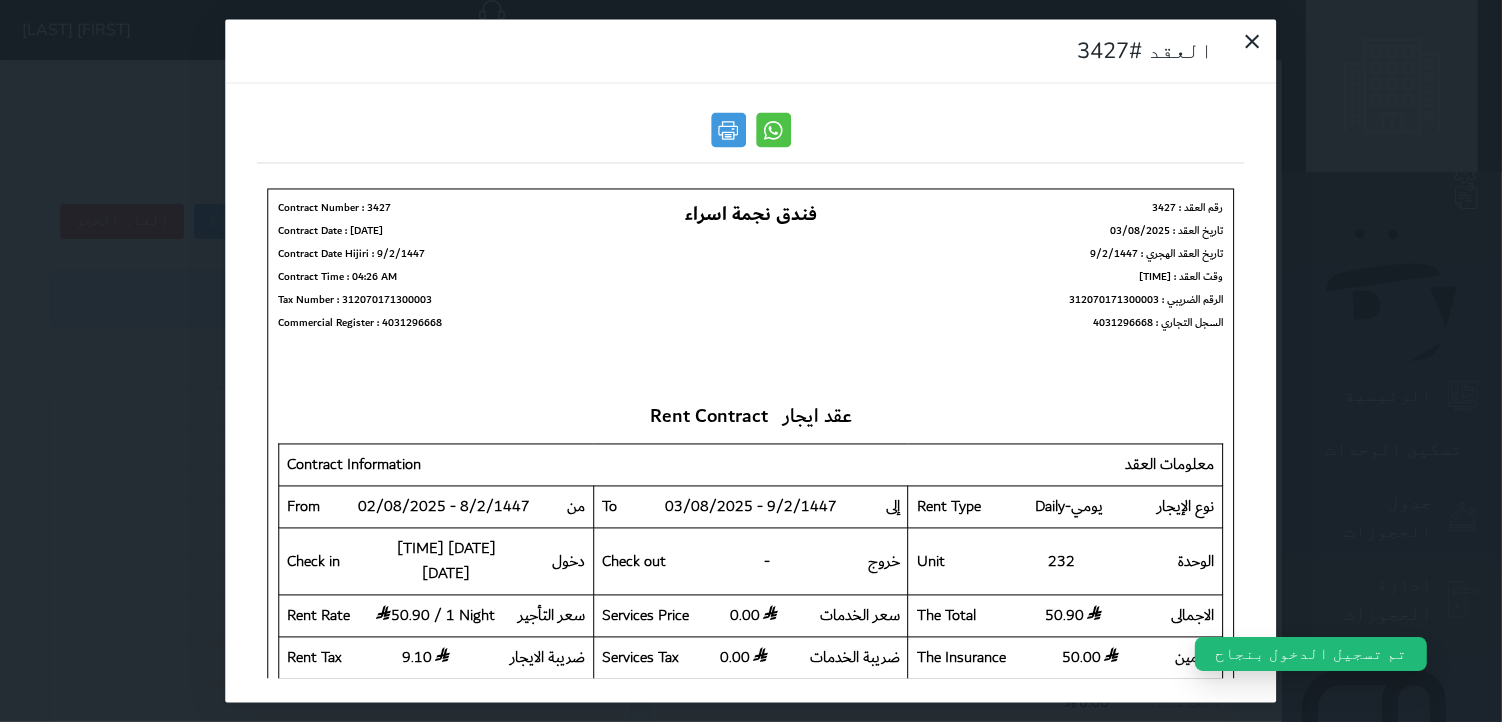 click on "العقد #3427" at bounding box center [751, 361] 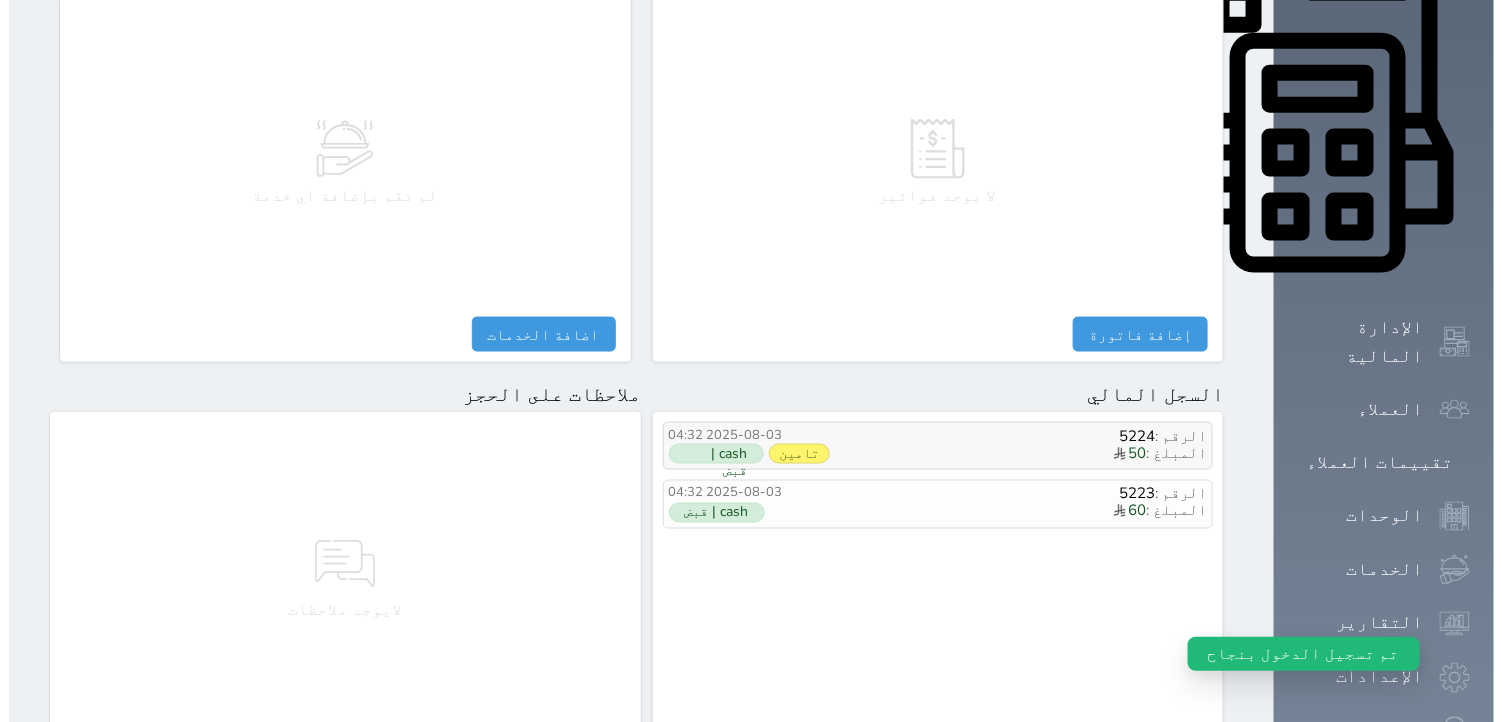 scroll, scrollTop: 888, scrollLeft: 0, axis: vertical 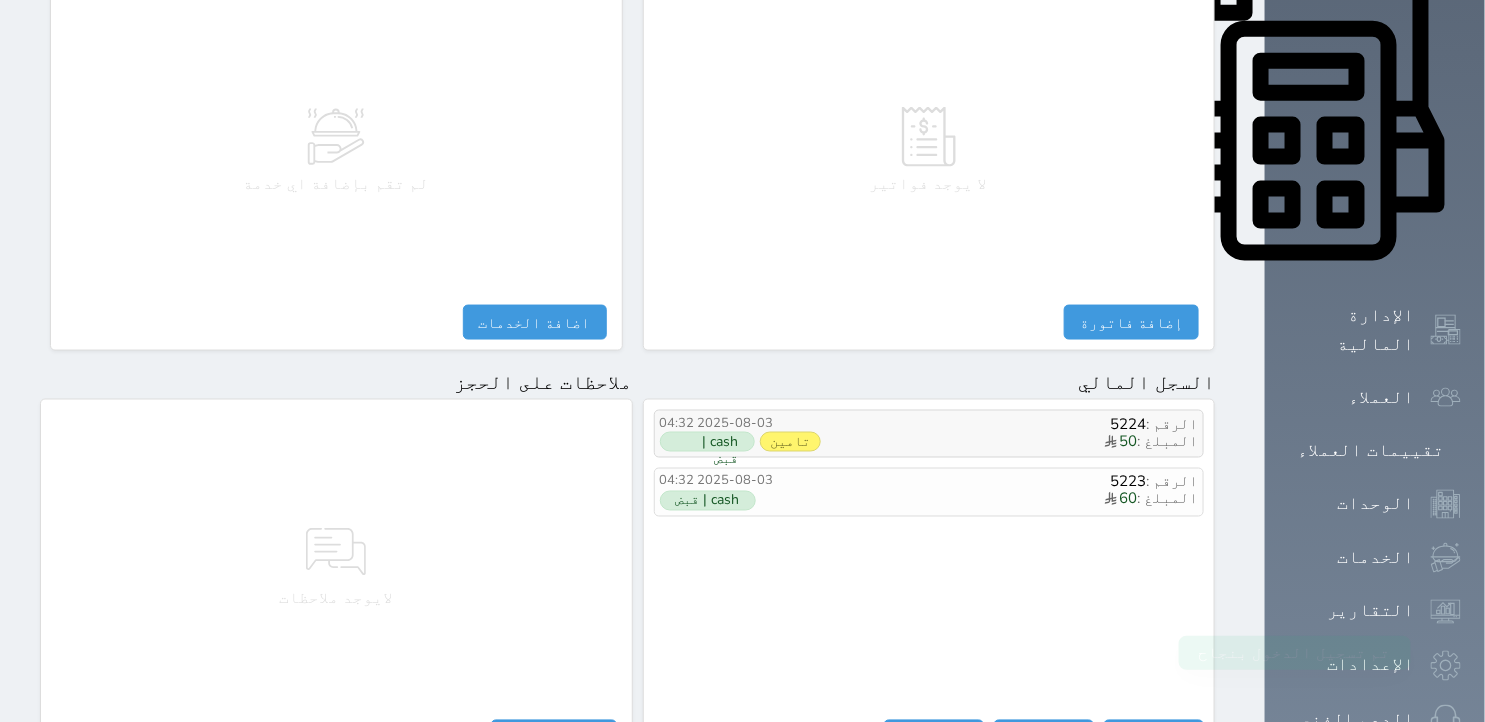 click on "الرقم :  5224   المبلغ :  50    2025-08-03 04:32     تامين
cash | قبض" at bounding box center (929, 434) 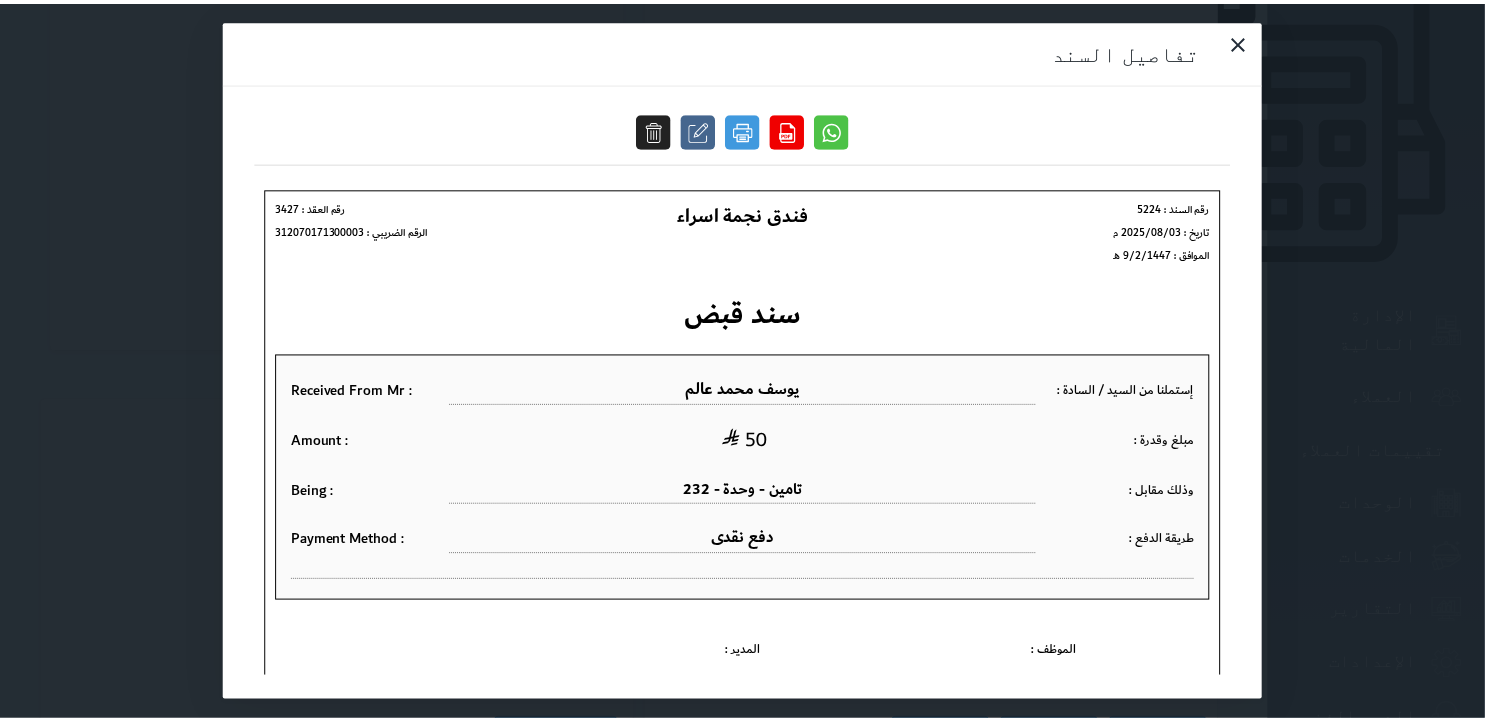 scroll, scrollTop: 0, scrollLeft: 0, axis: both 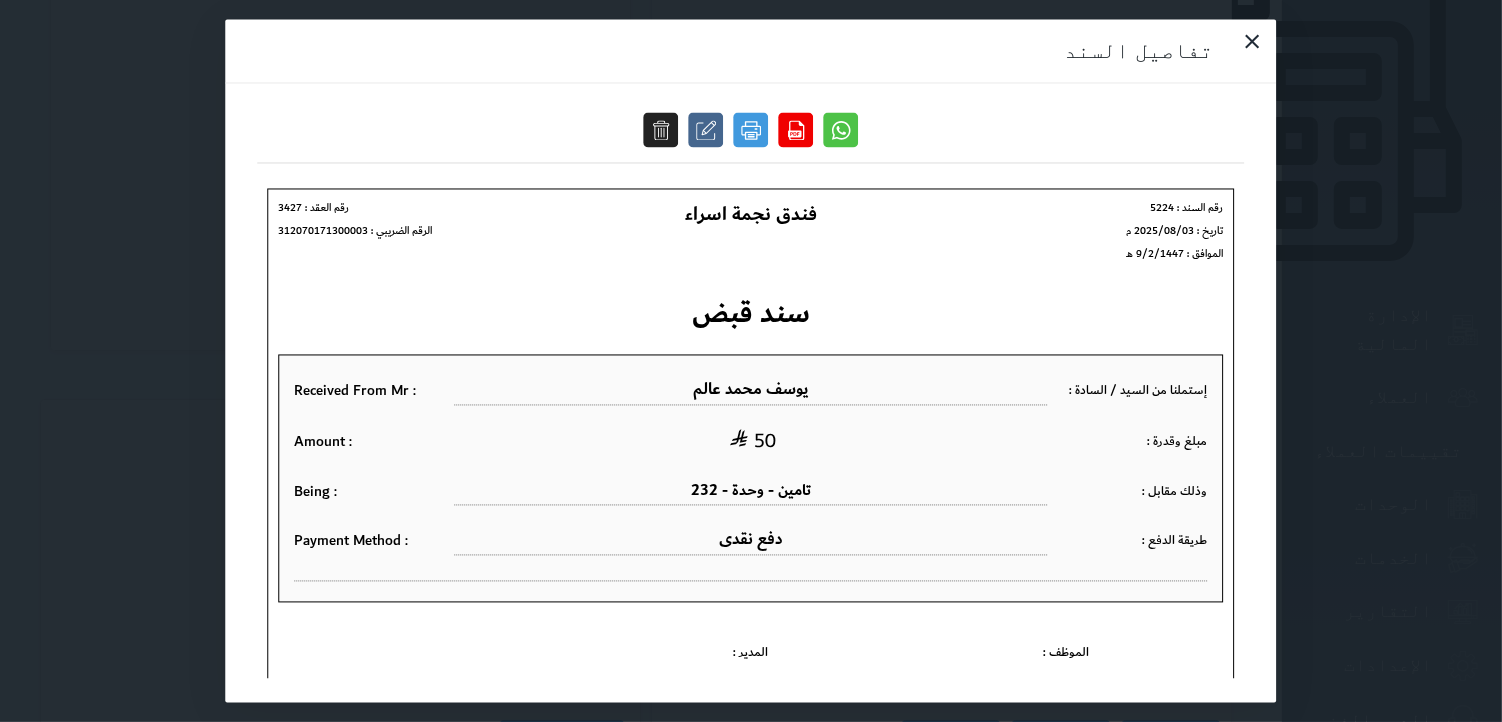 click at bounding box center (750, 393) 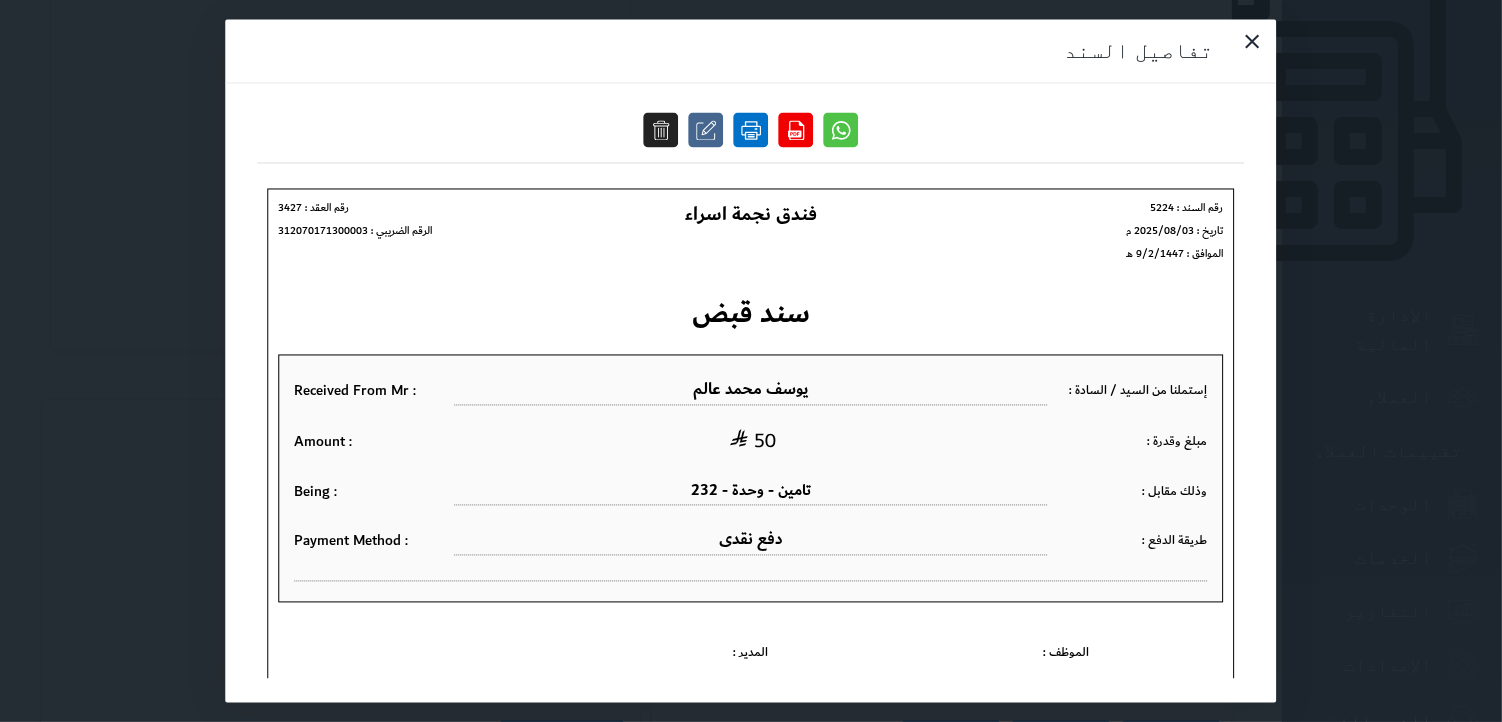 click at bounding box center [751, 130] 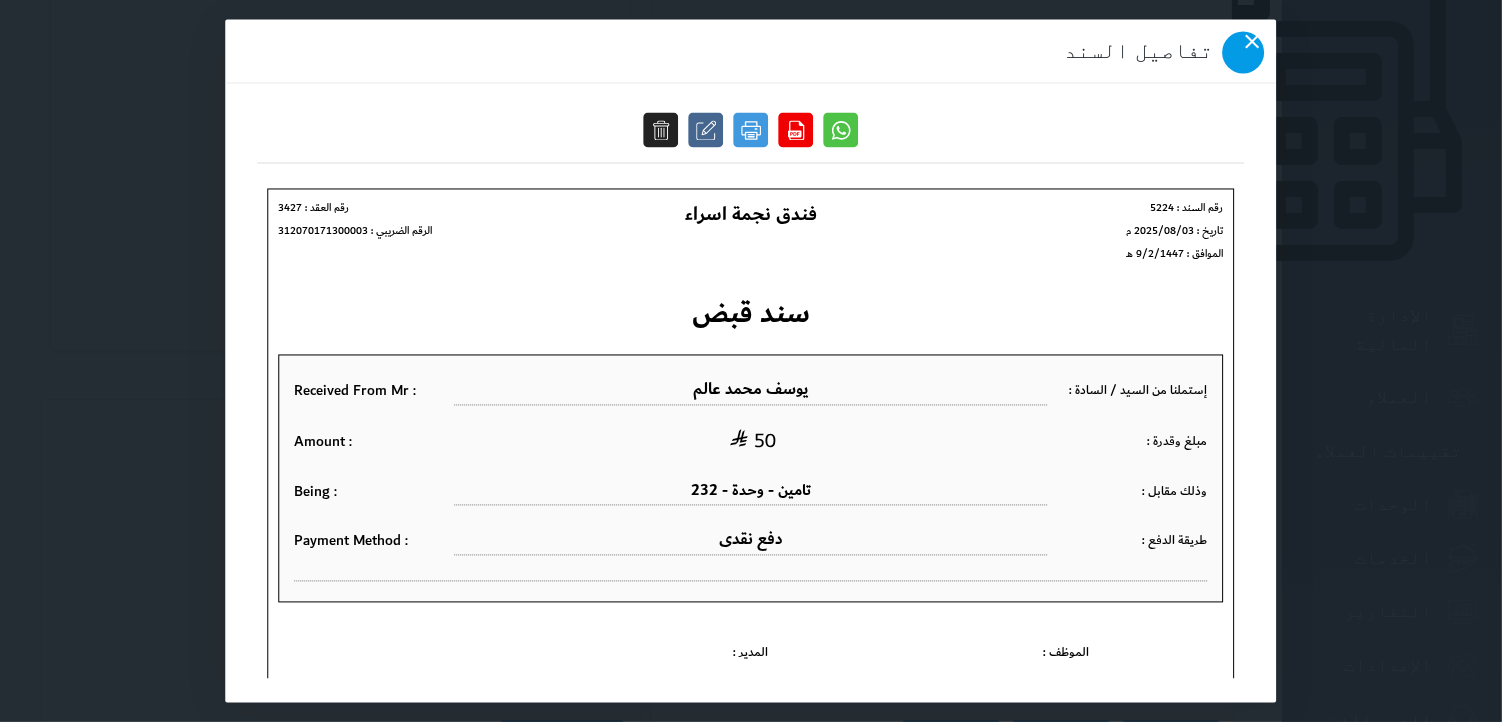 click 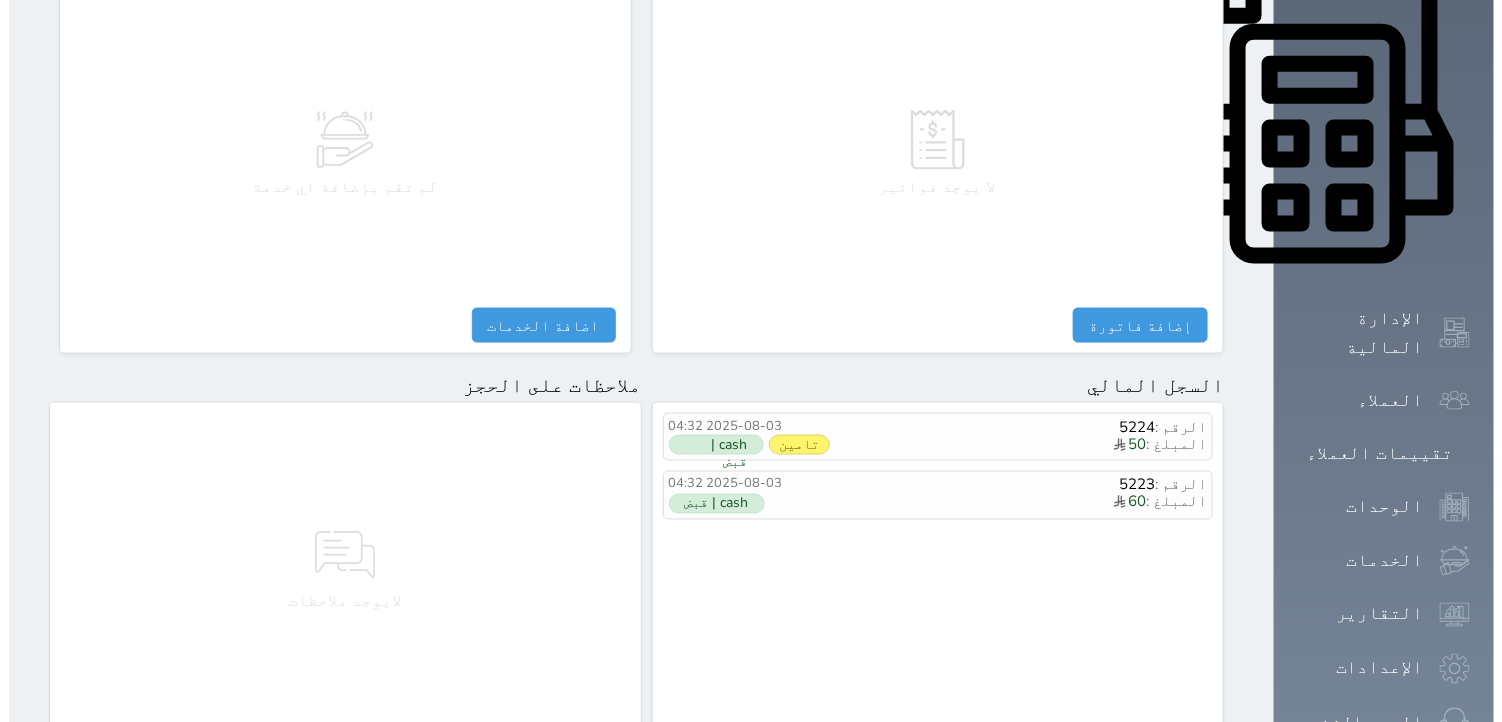 scroll, scrollTop: 888, scrollLeft: 0, axis: vertical 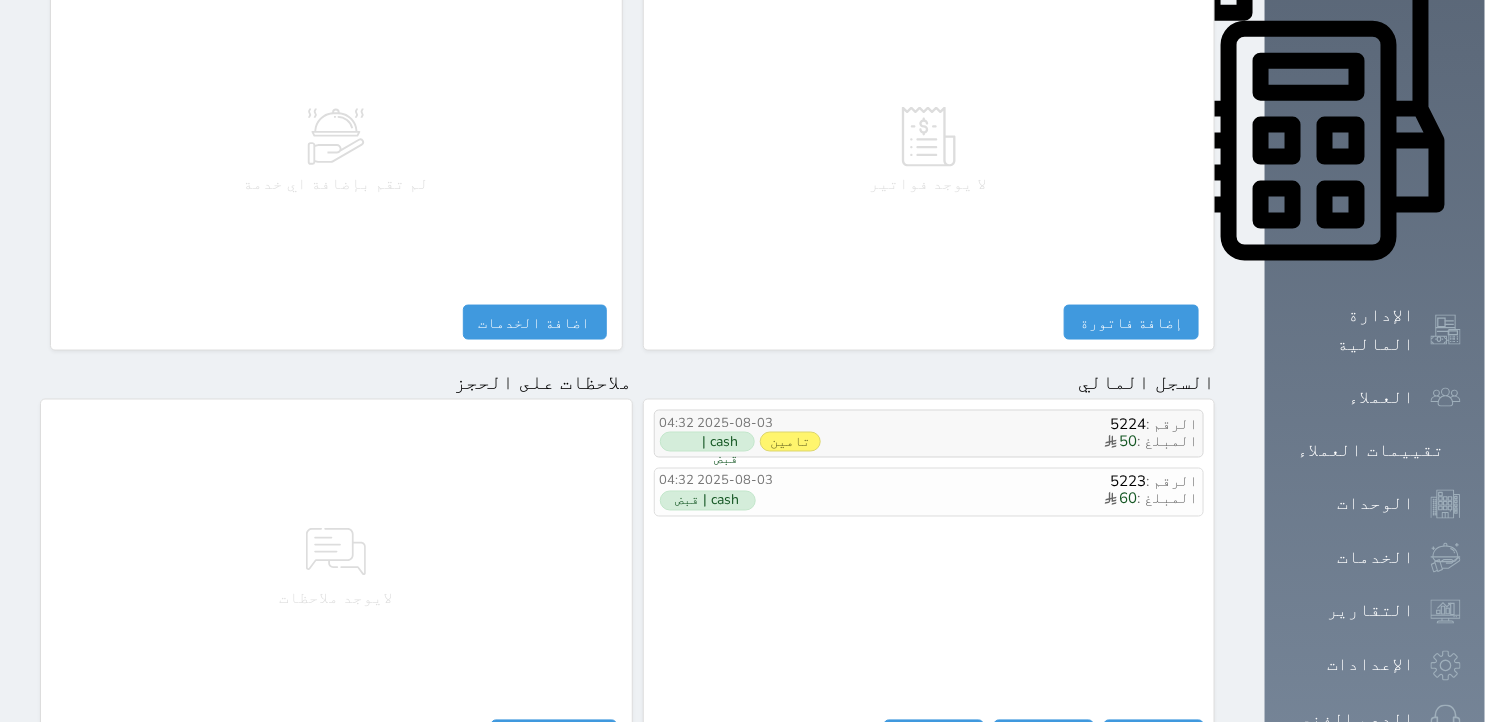 click on "المبلغ :  50" at bounding box center [1009, 442] 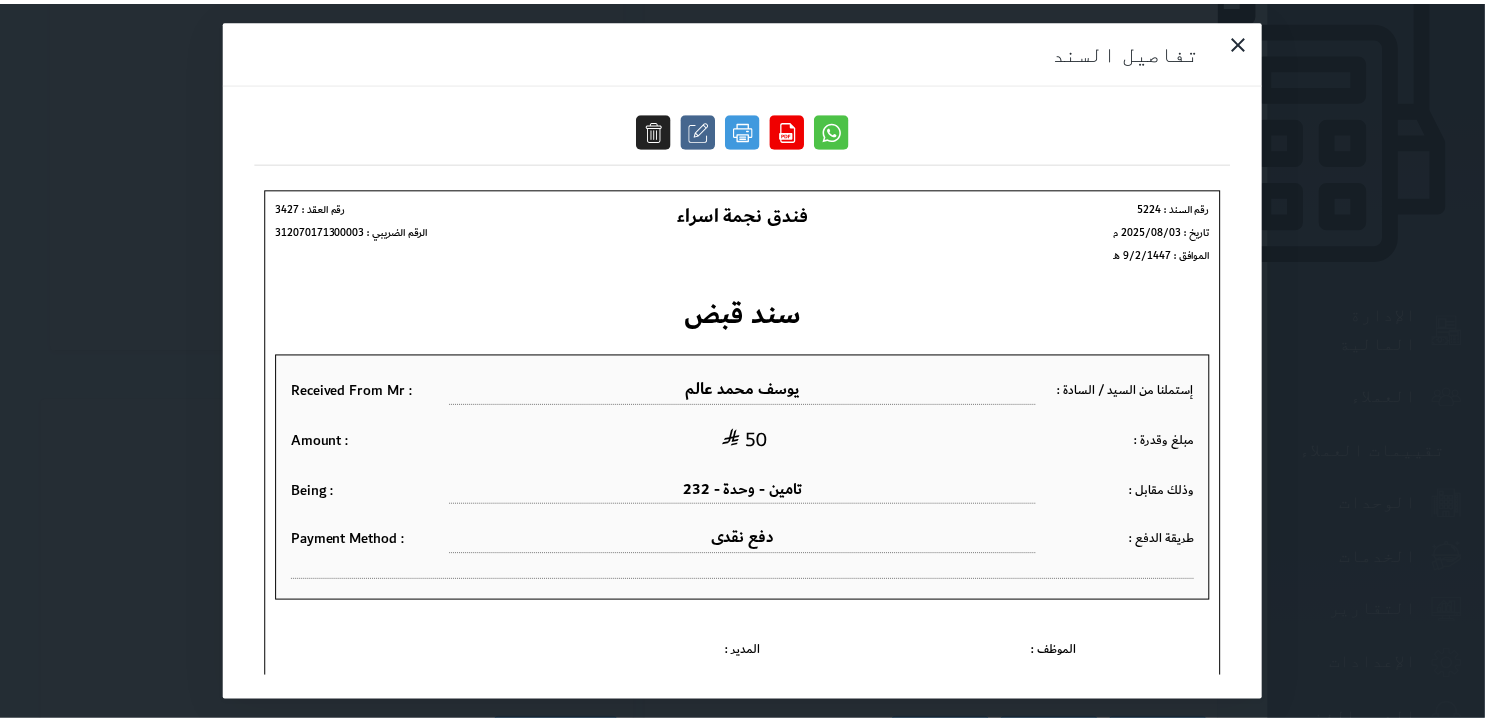 scroll, scrollTop: 0, scrollLeft: 0, axis: both 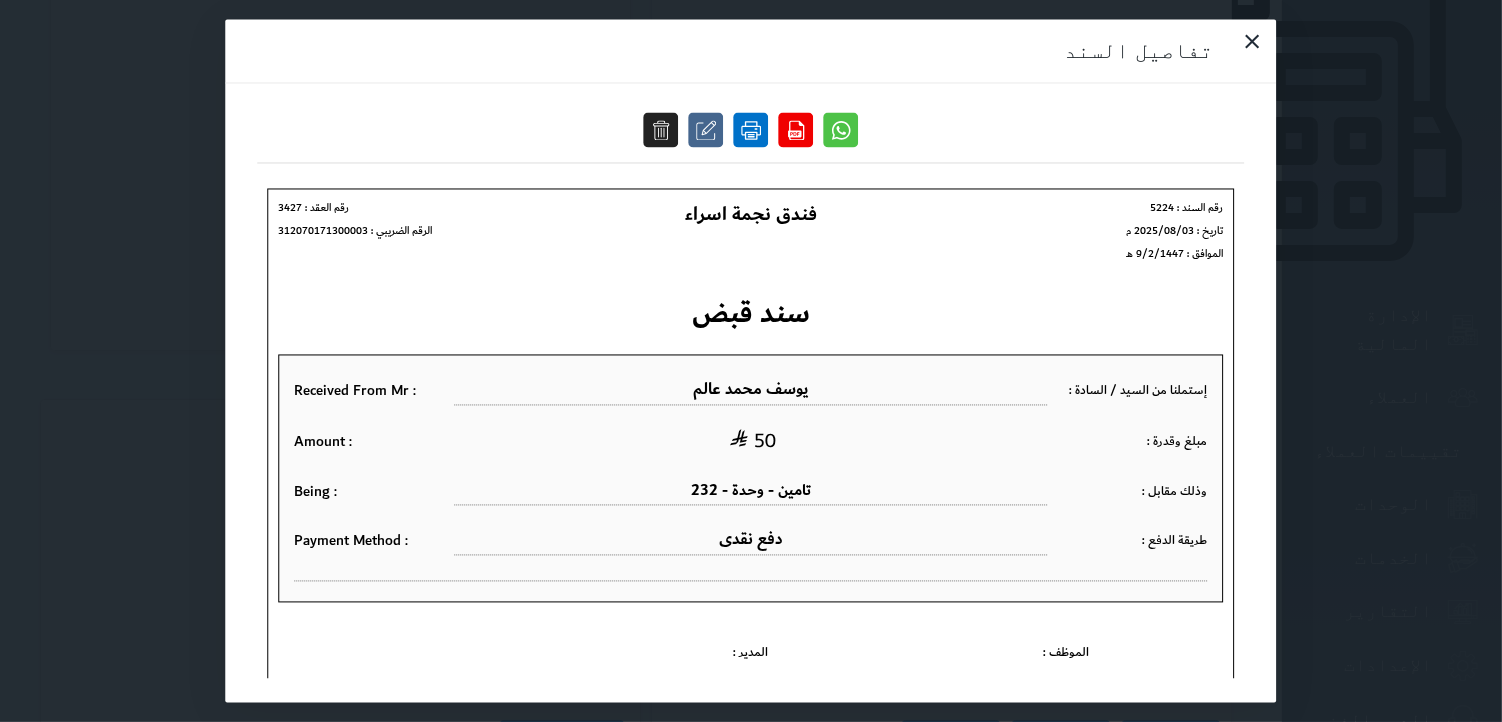 click at bounding box center [751, 130] 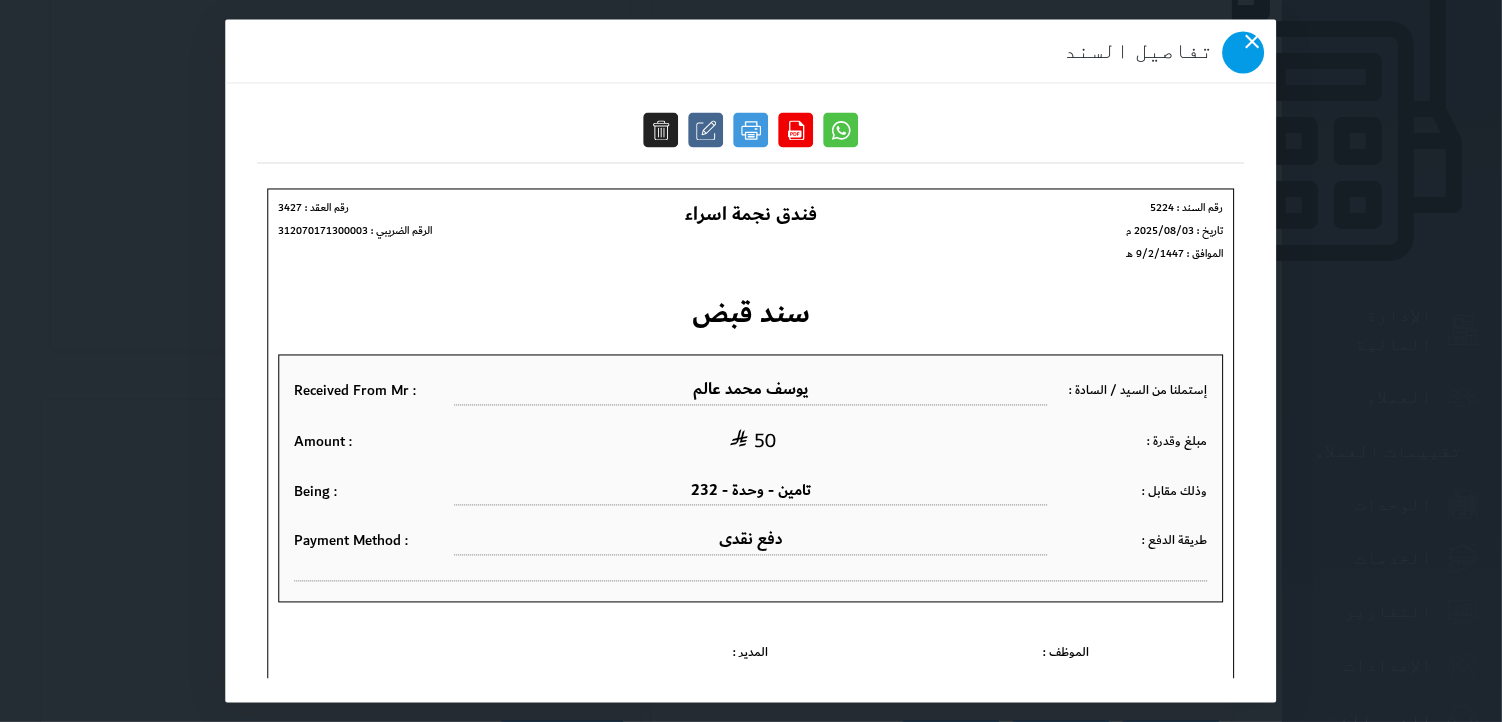 click at bounding box center [1244, 53] 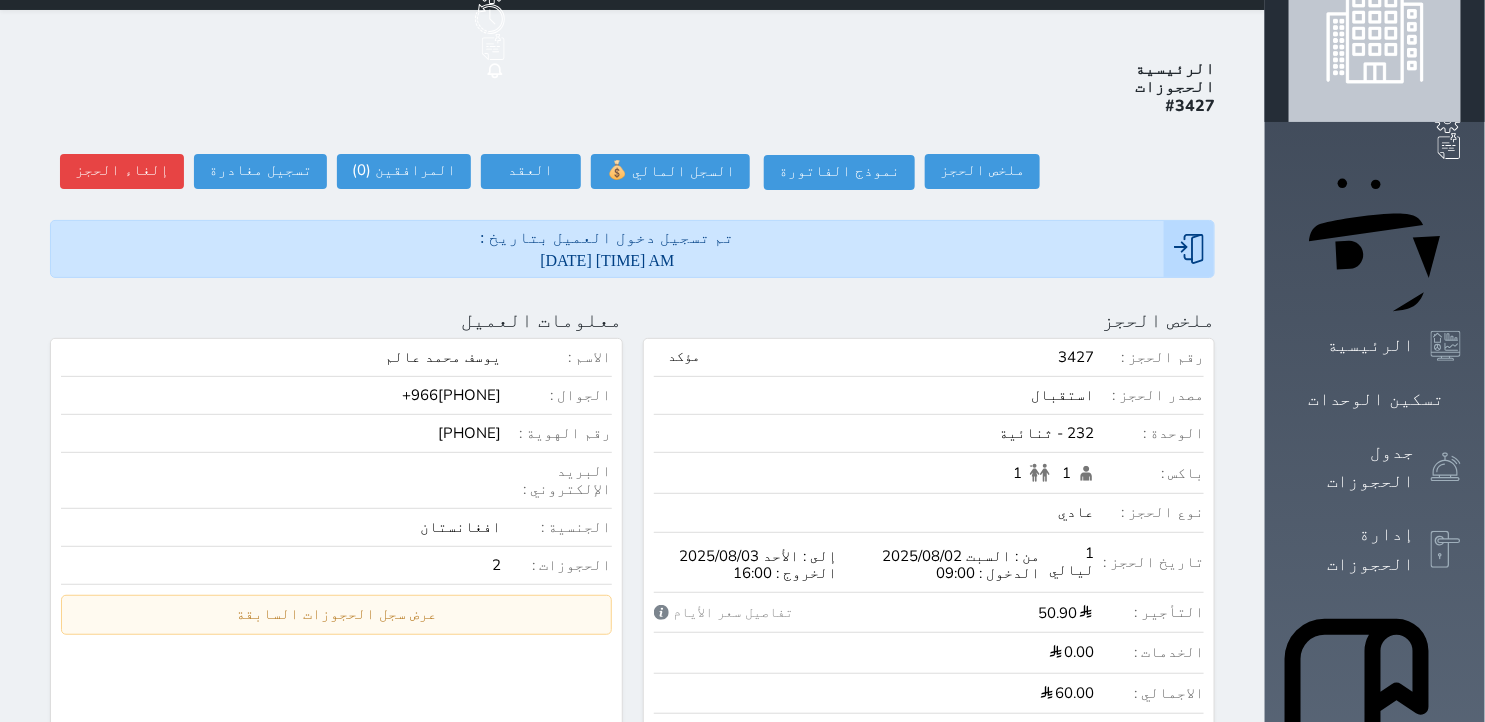 scroll, scrollTop: 0, scrollLeft: 0, axis: both 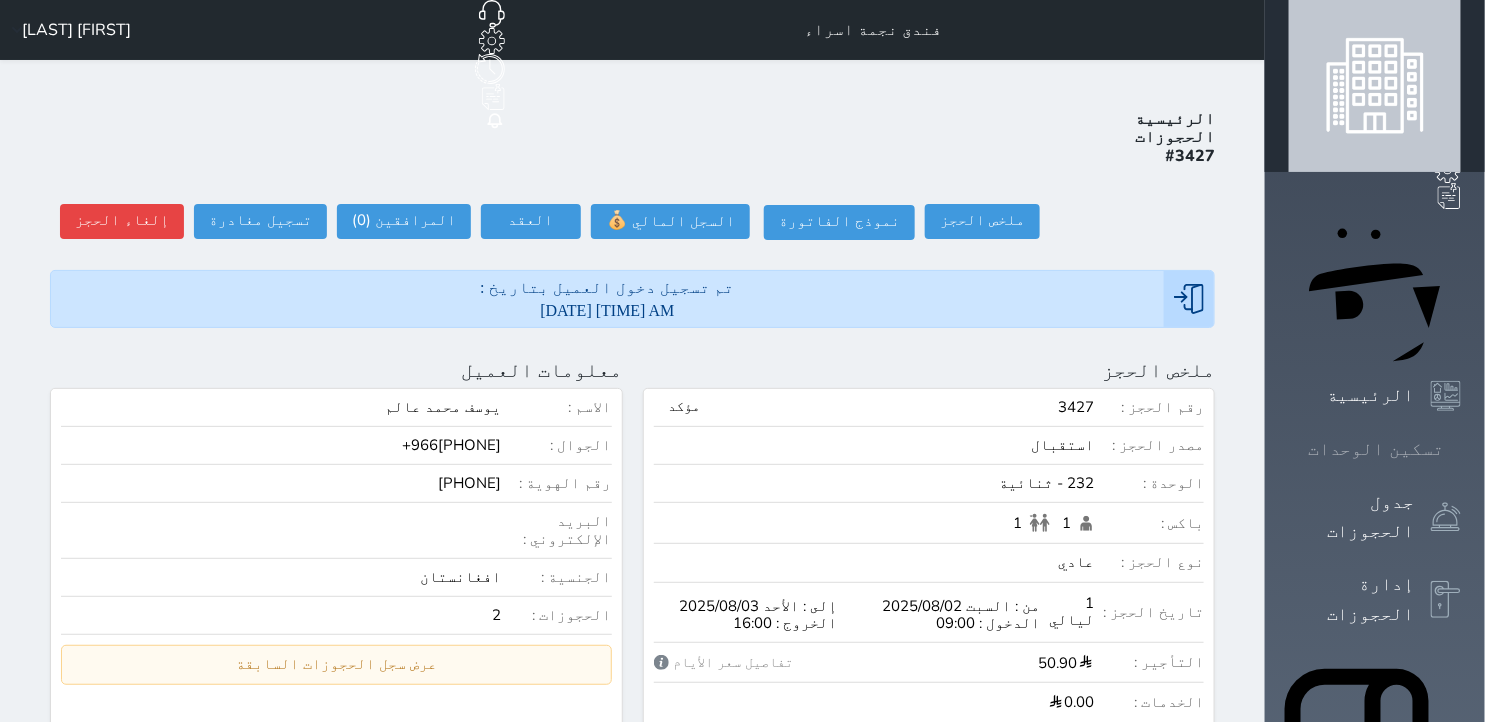 click at bounding box center (1461, 449) 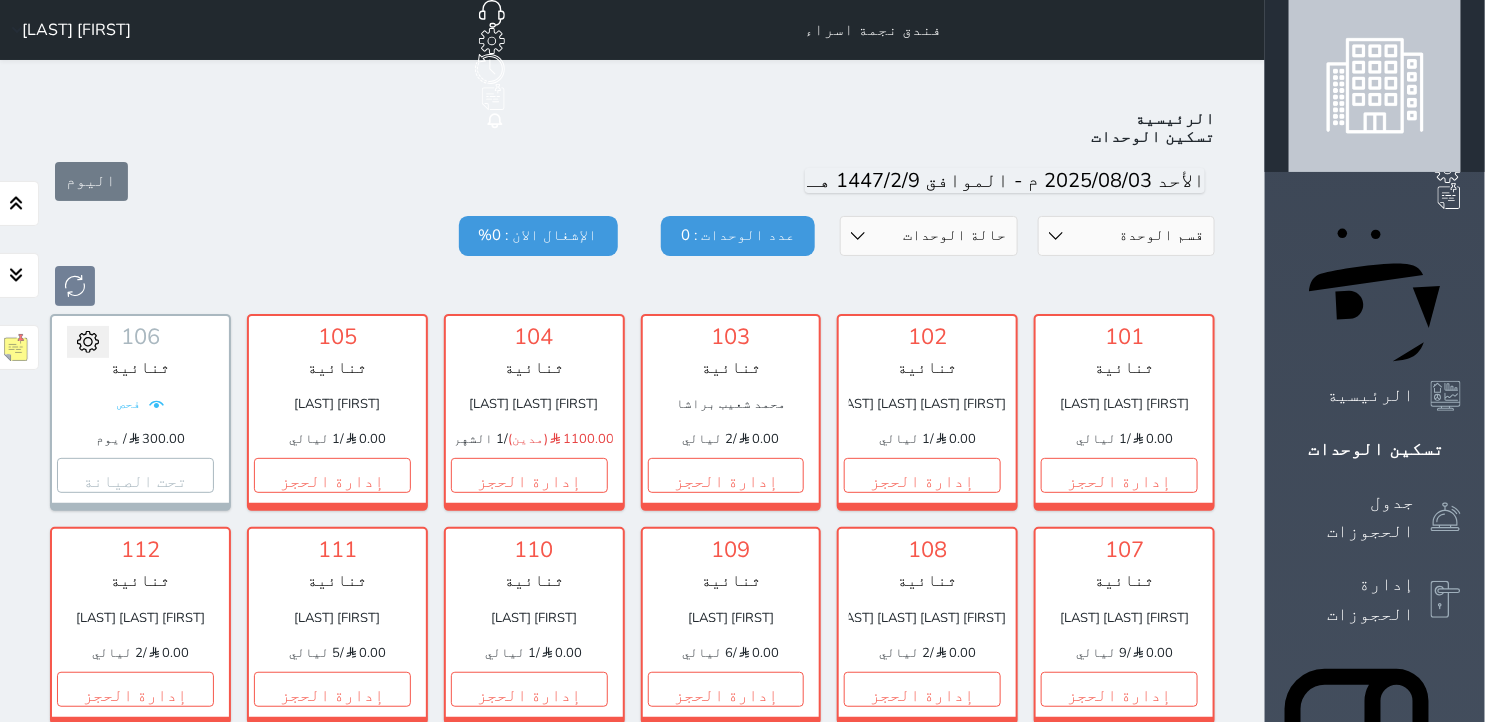 click on "حجز" at bounding box center [1119, 2823] 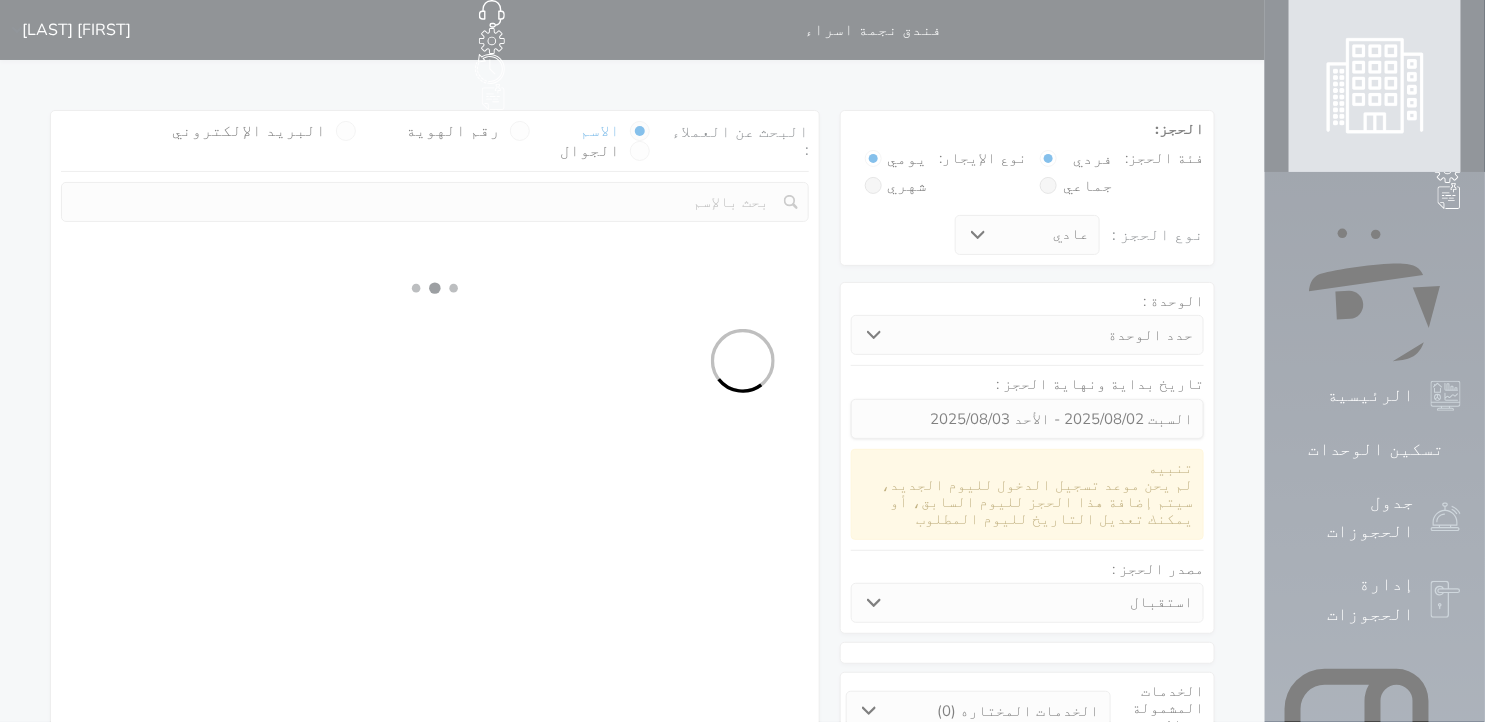 select 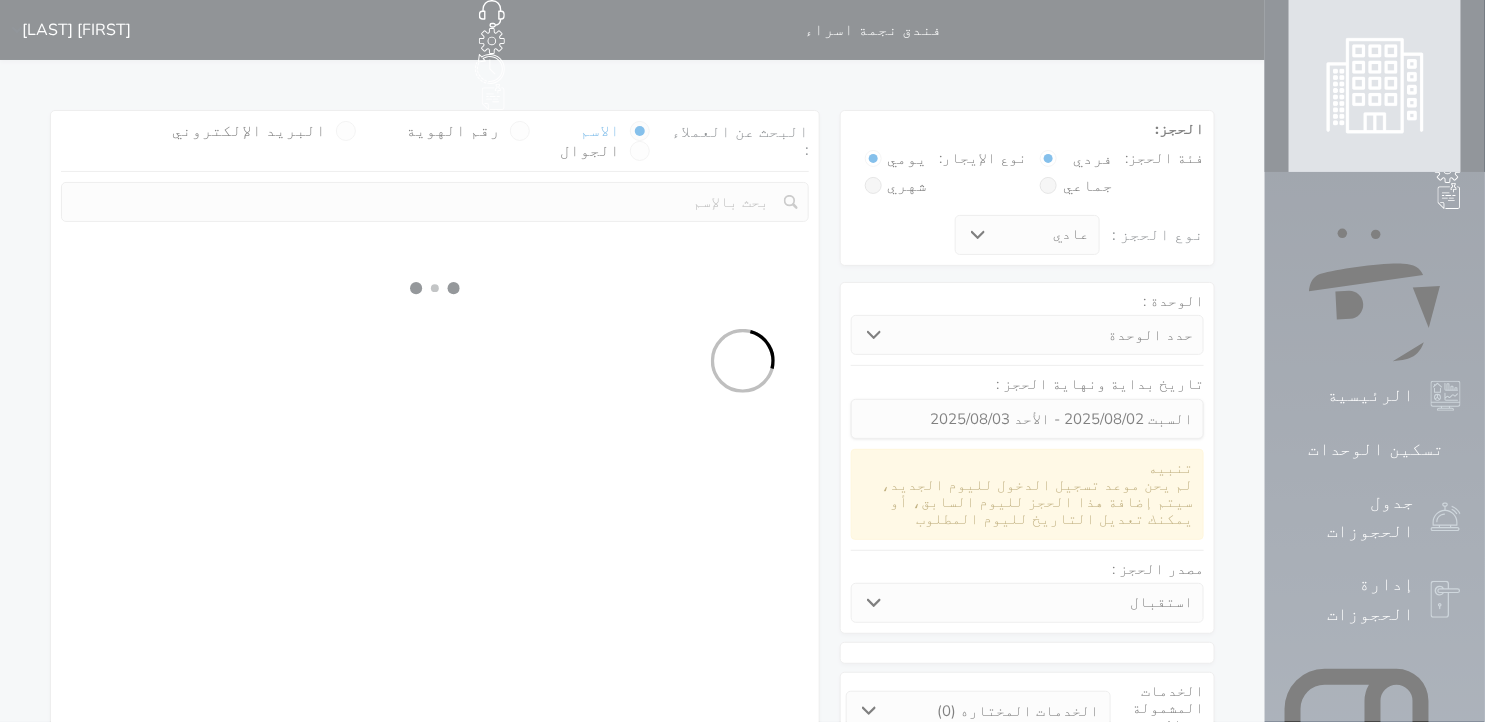 select on "32499" 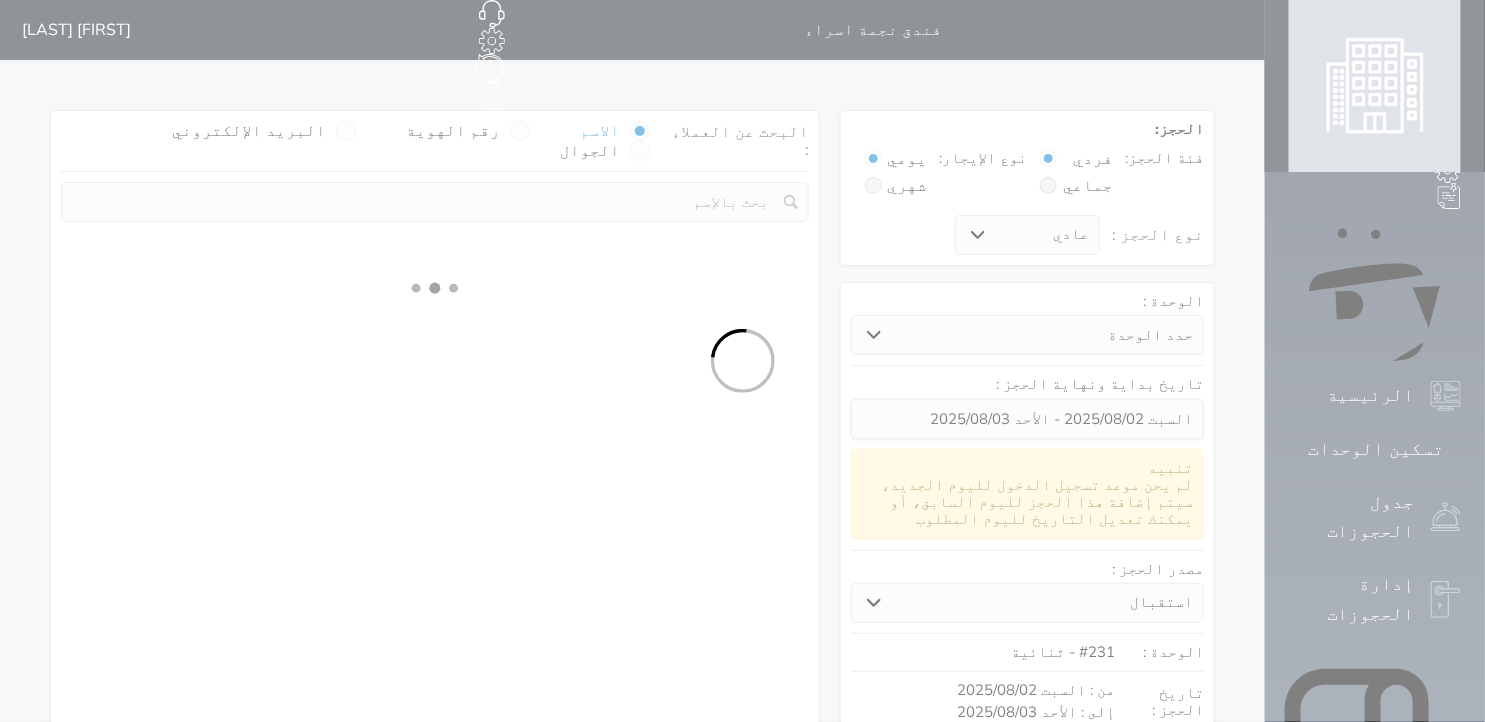 select 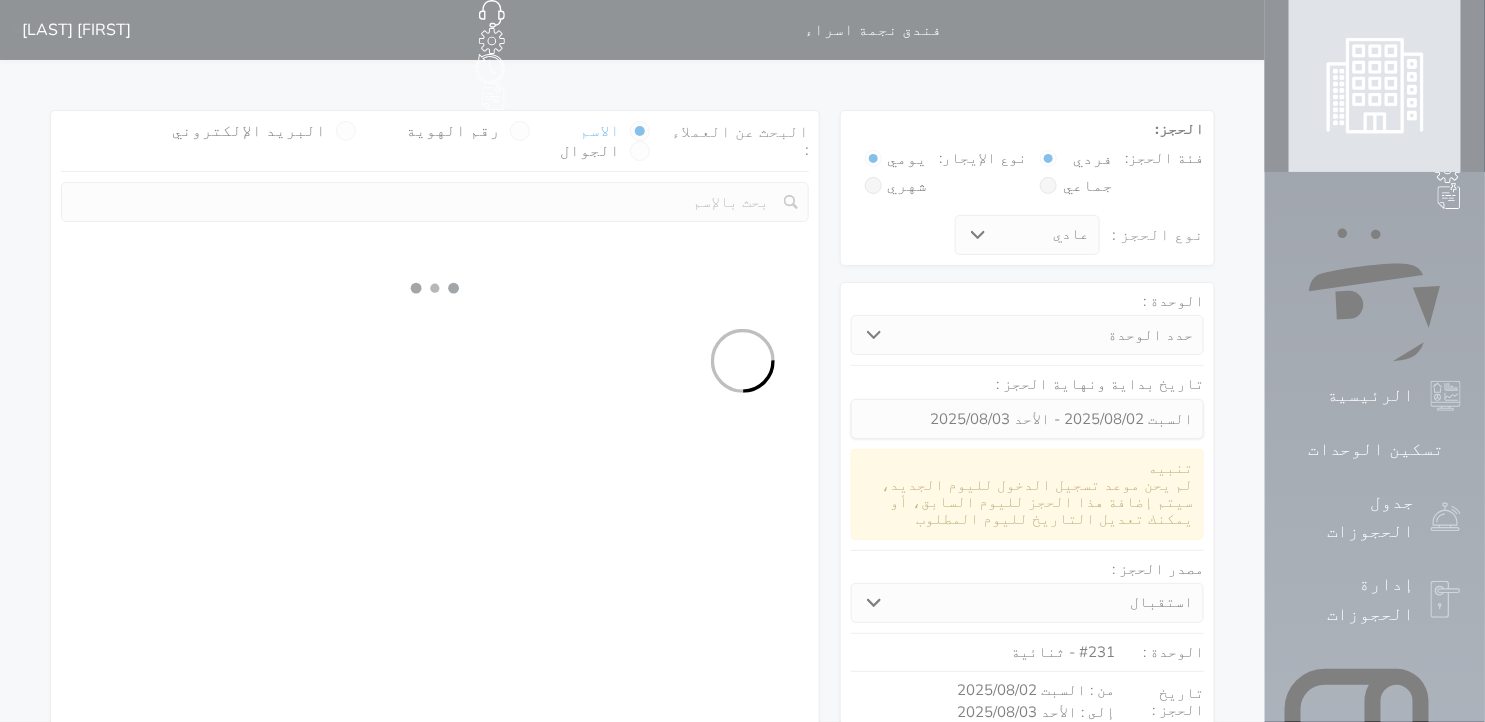 select on "113" 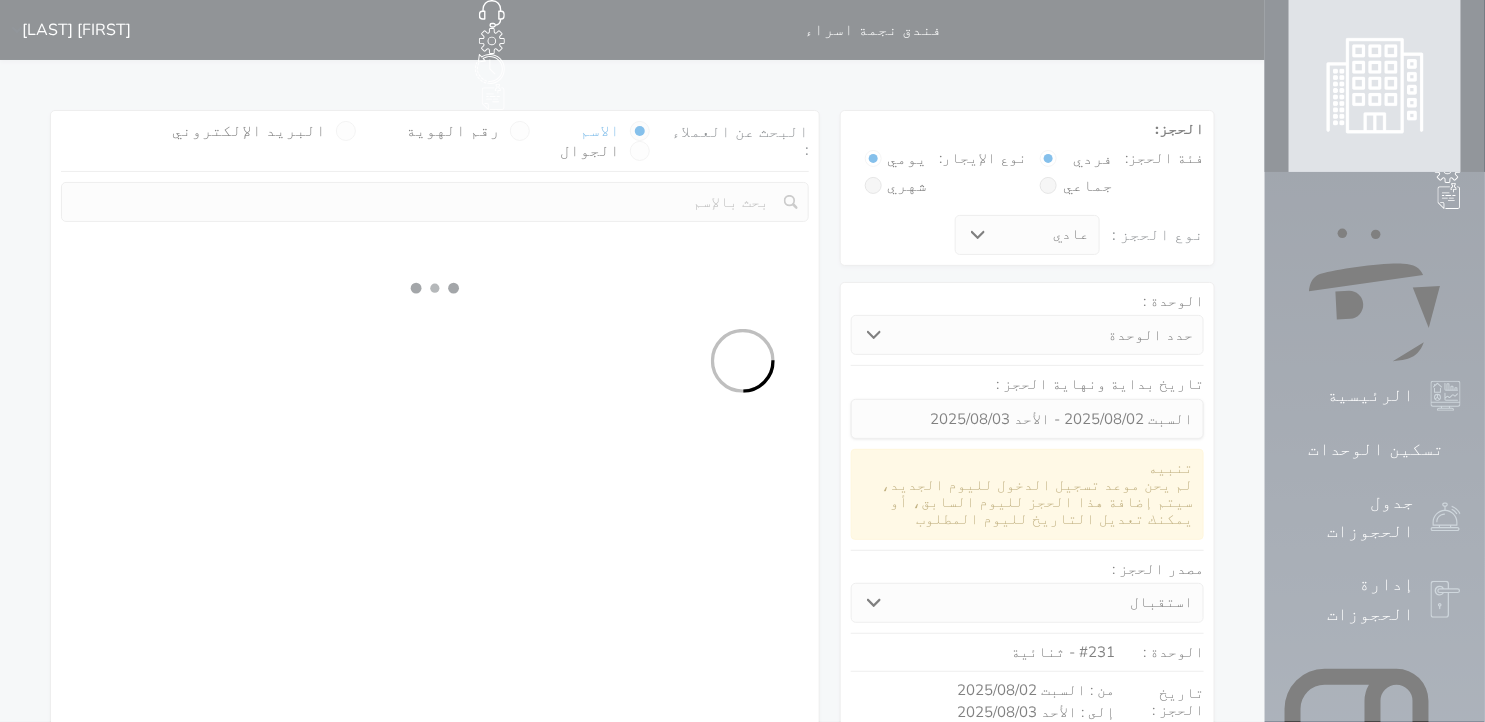 select on "1" 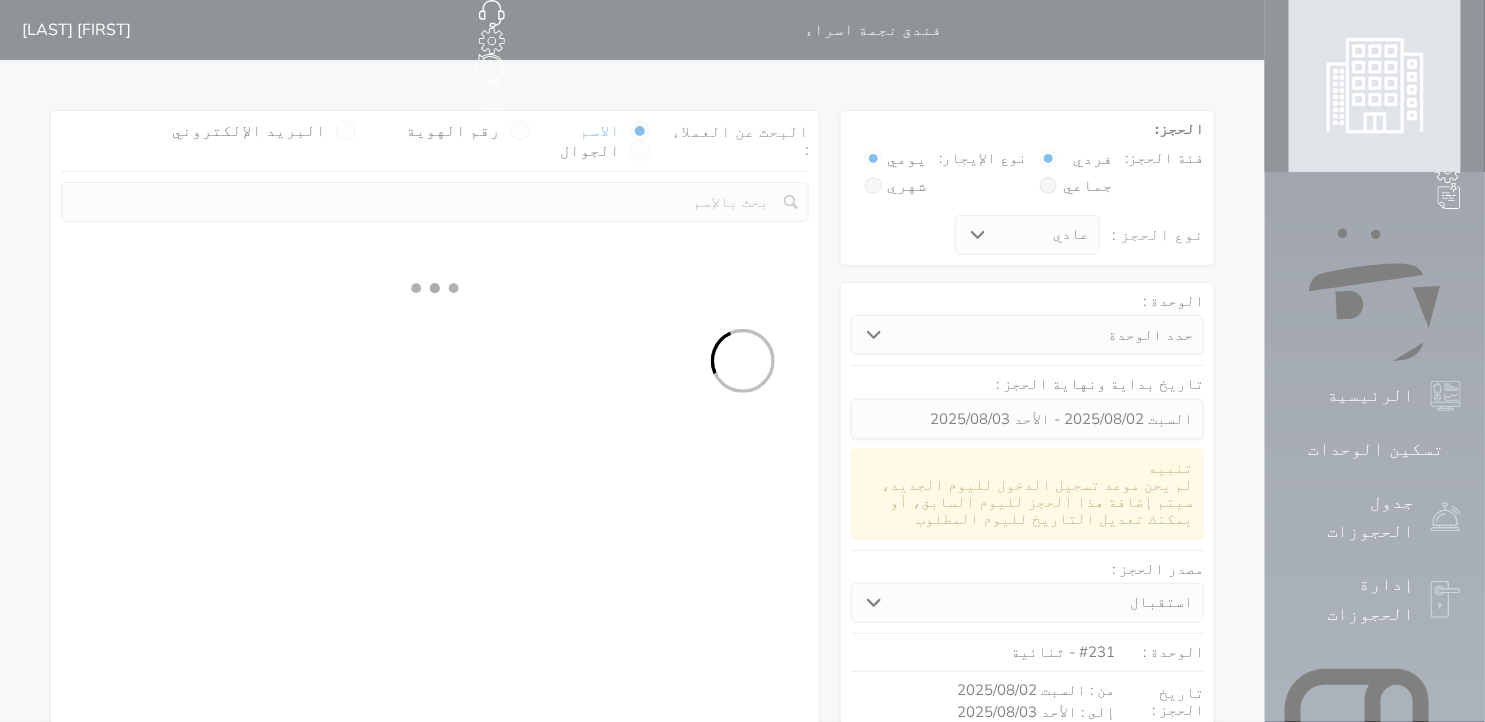 select 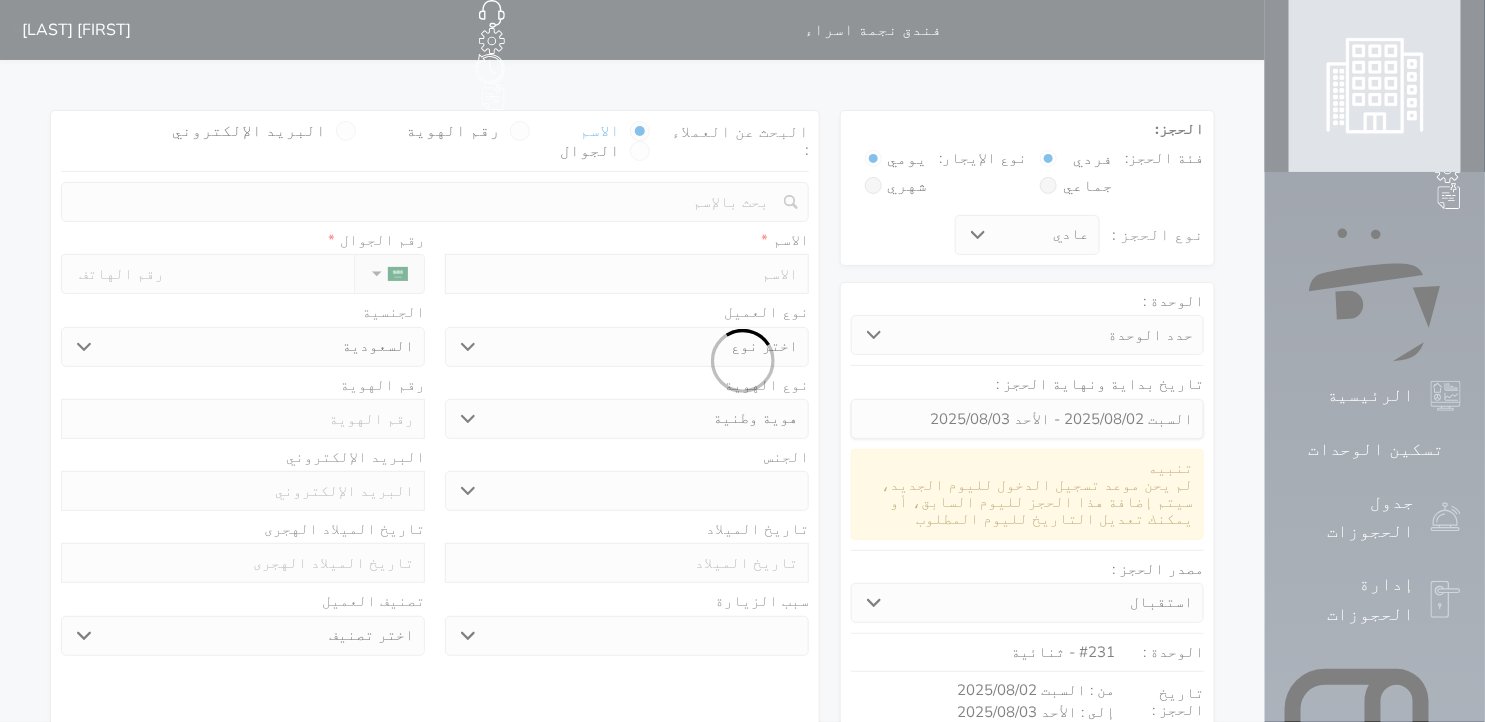 select 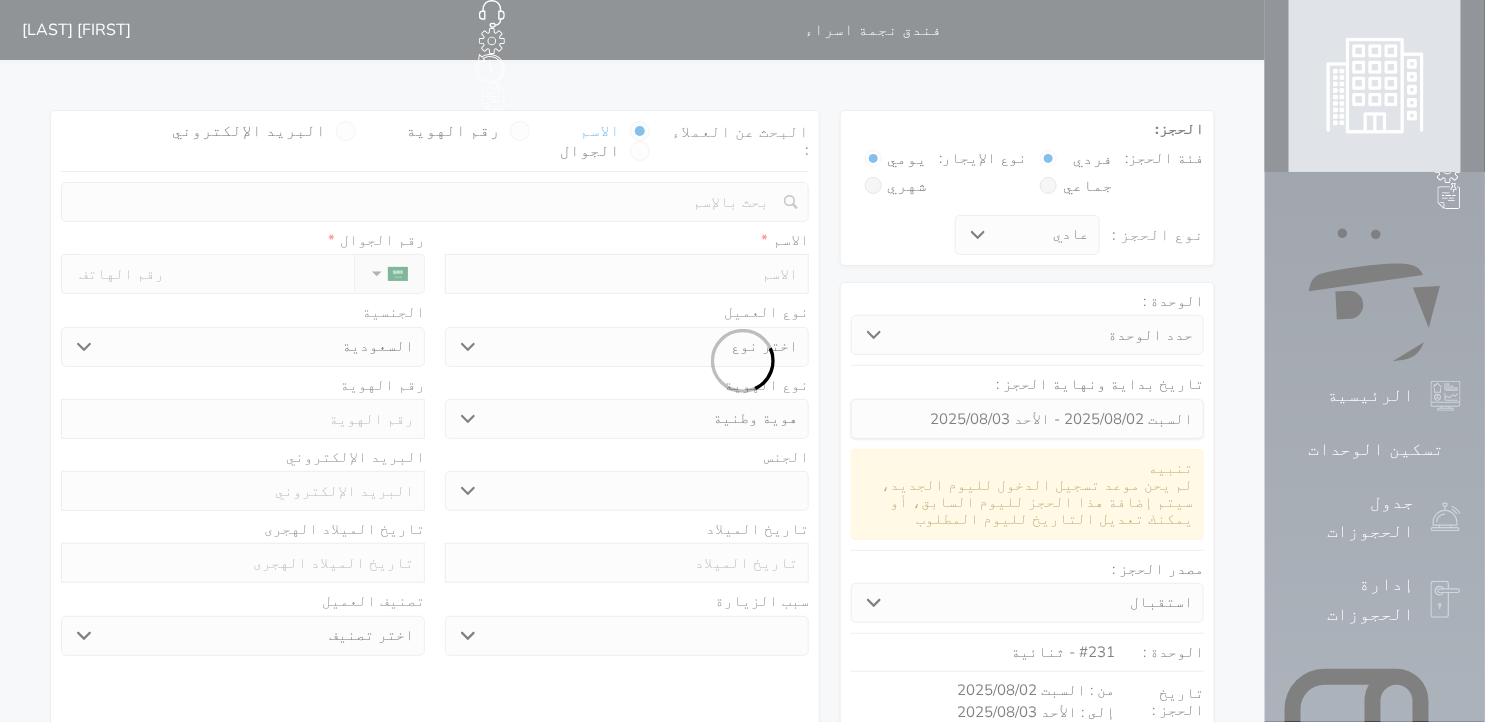 select 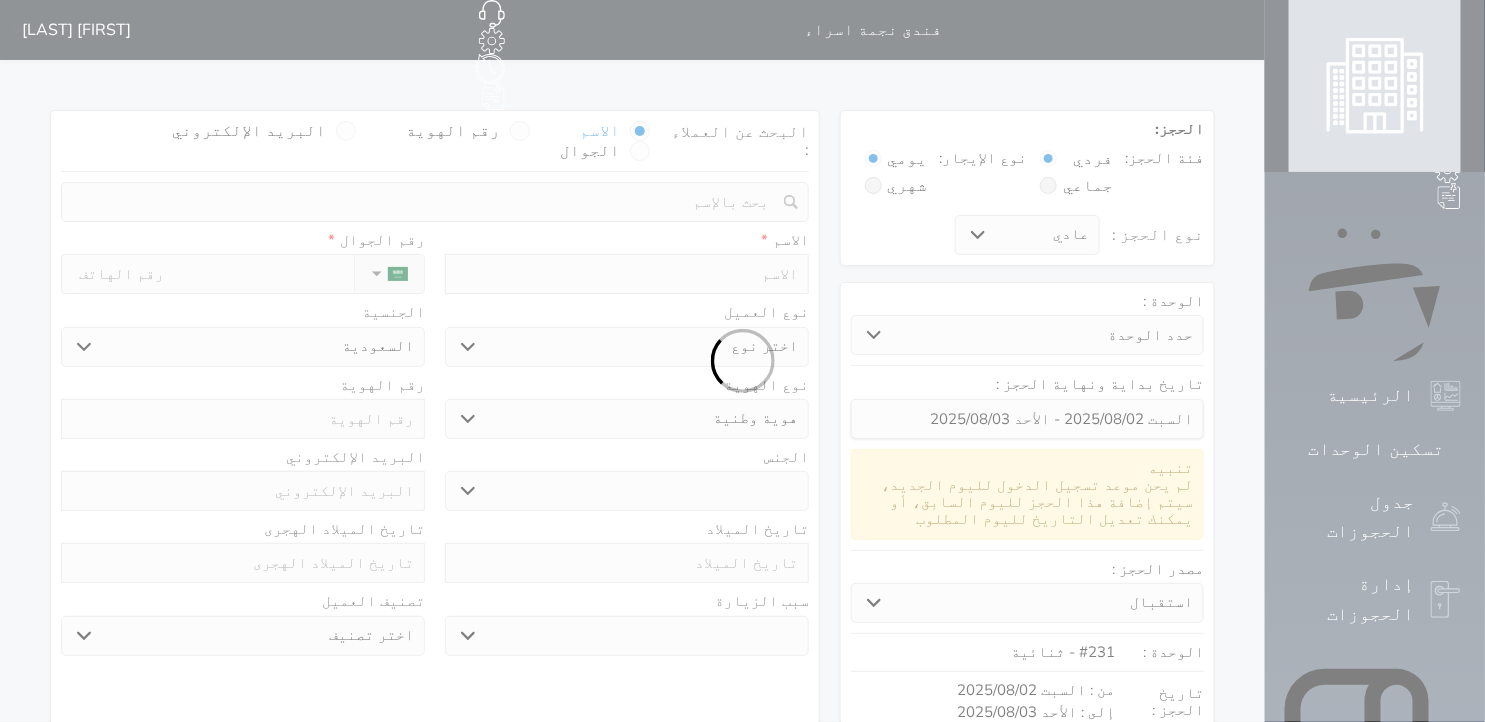 select 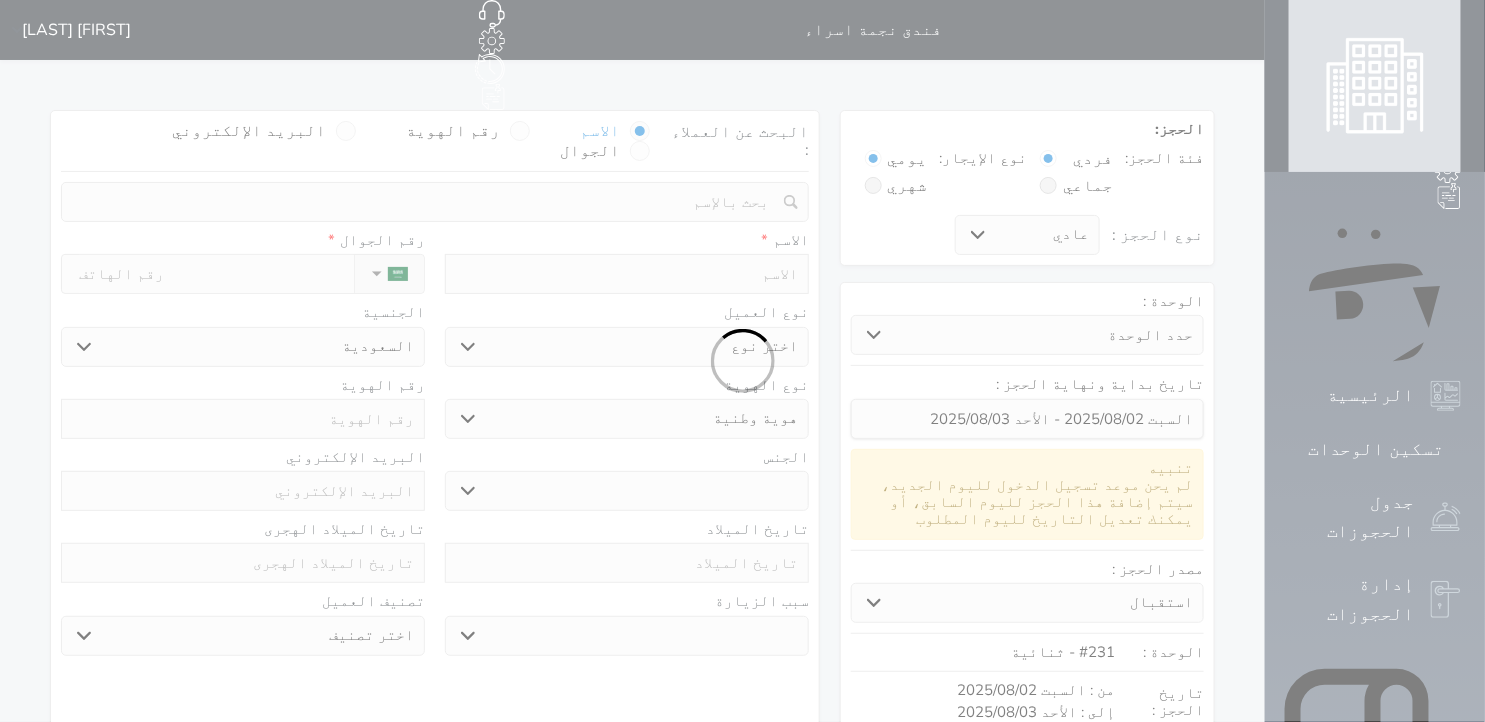 select 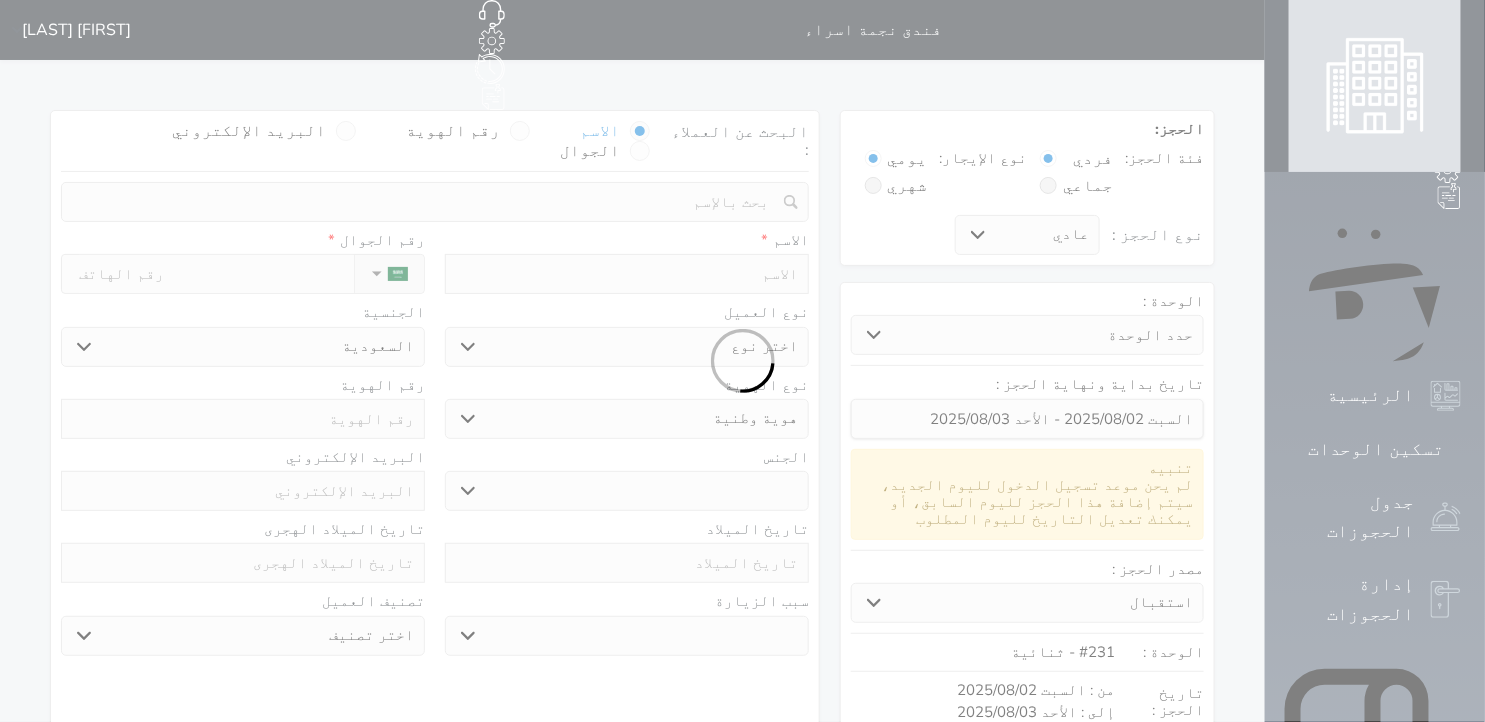 select on "1" 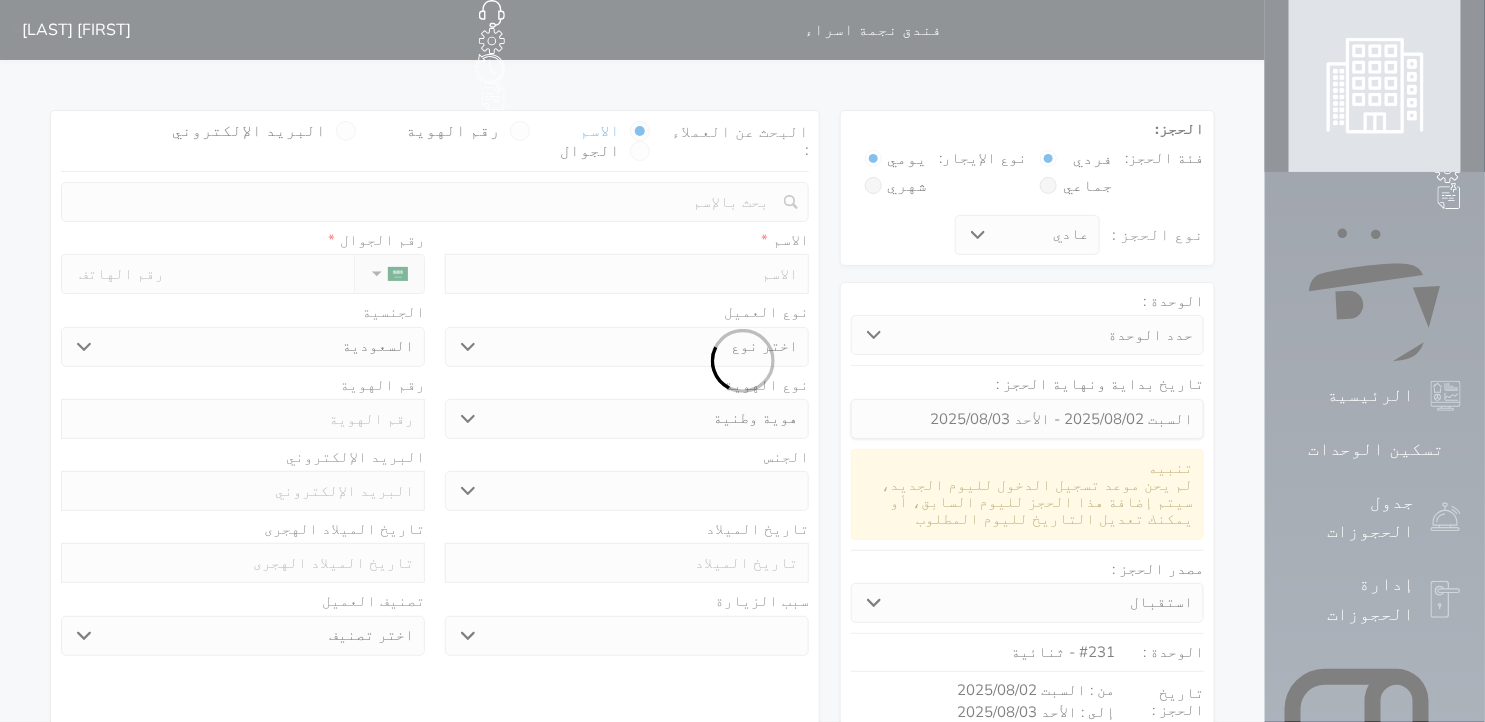 select on "7" 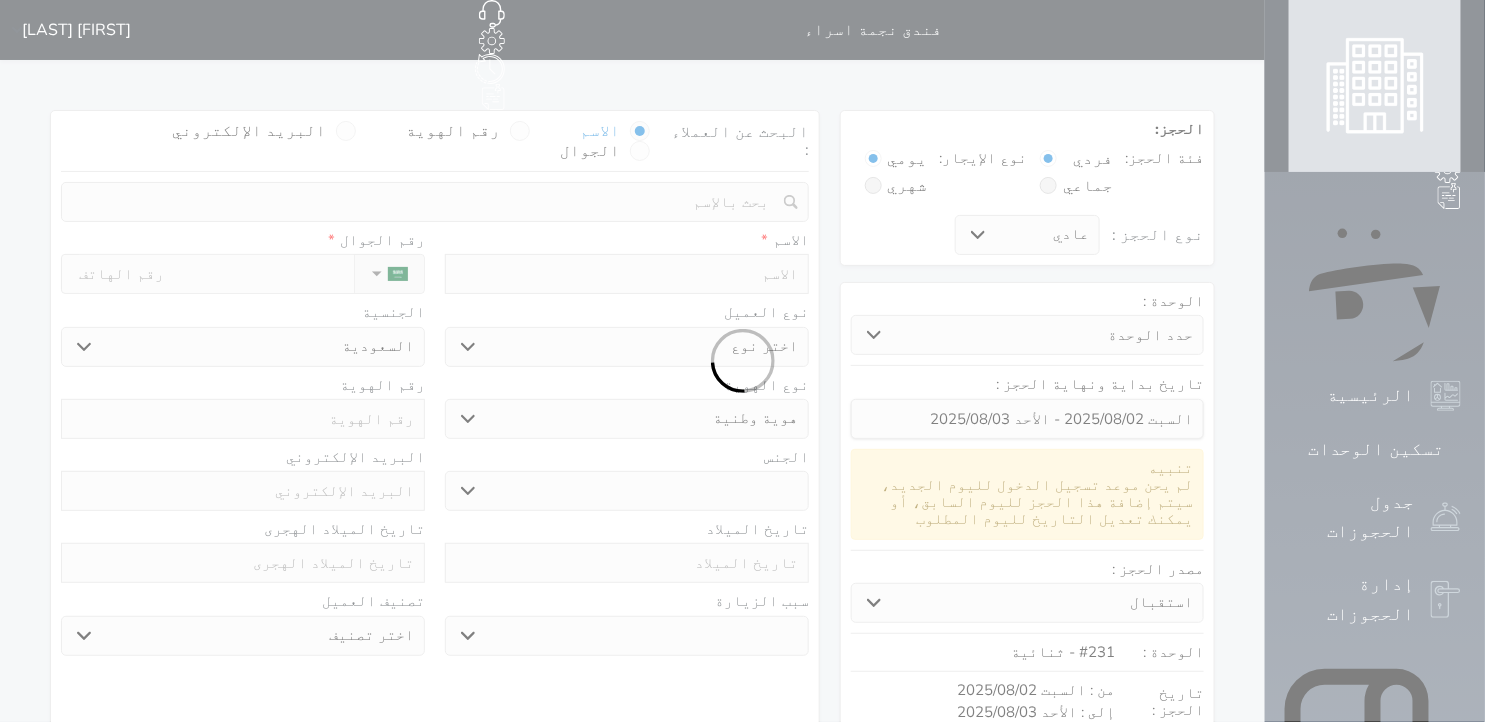 select 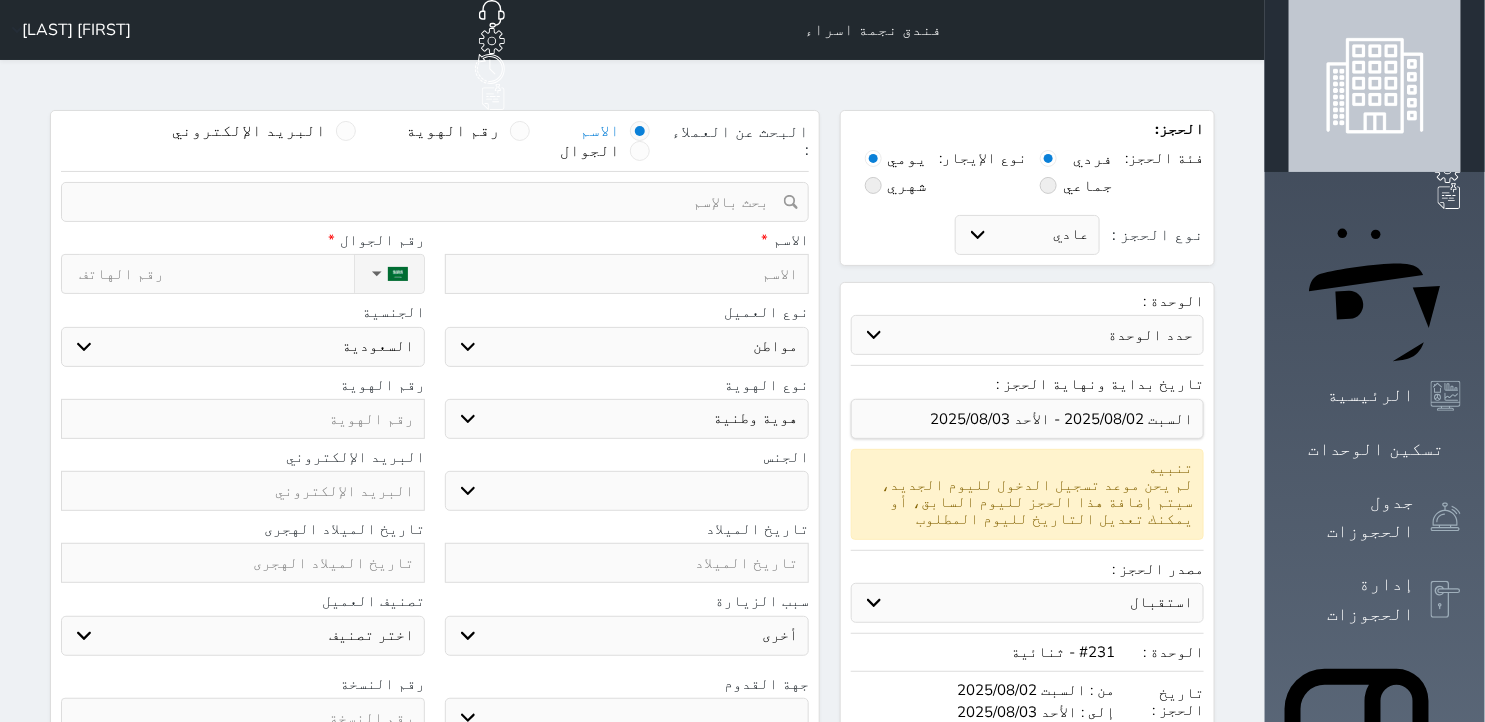 select 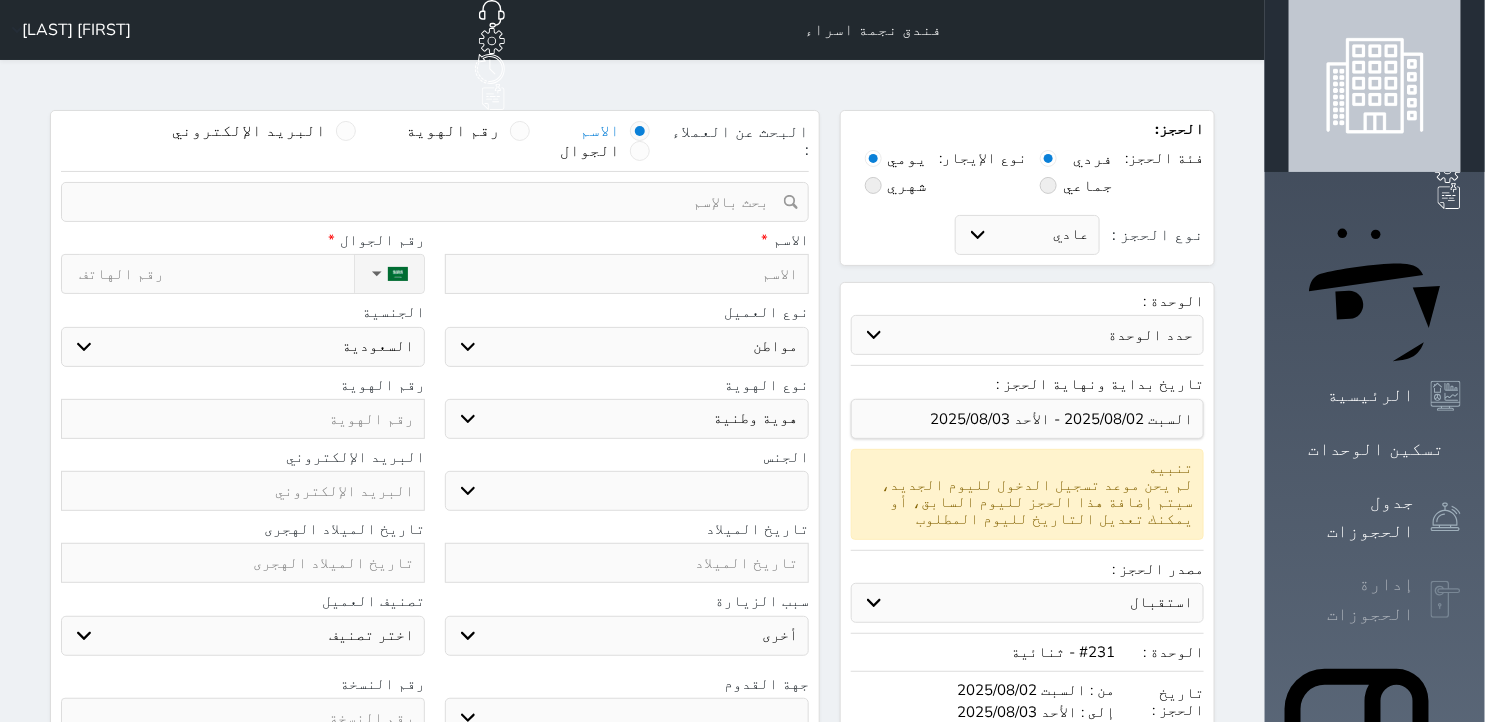 click 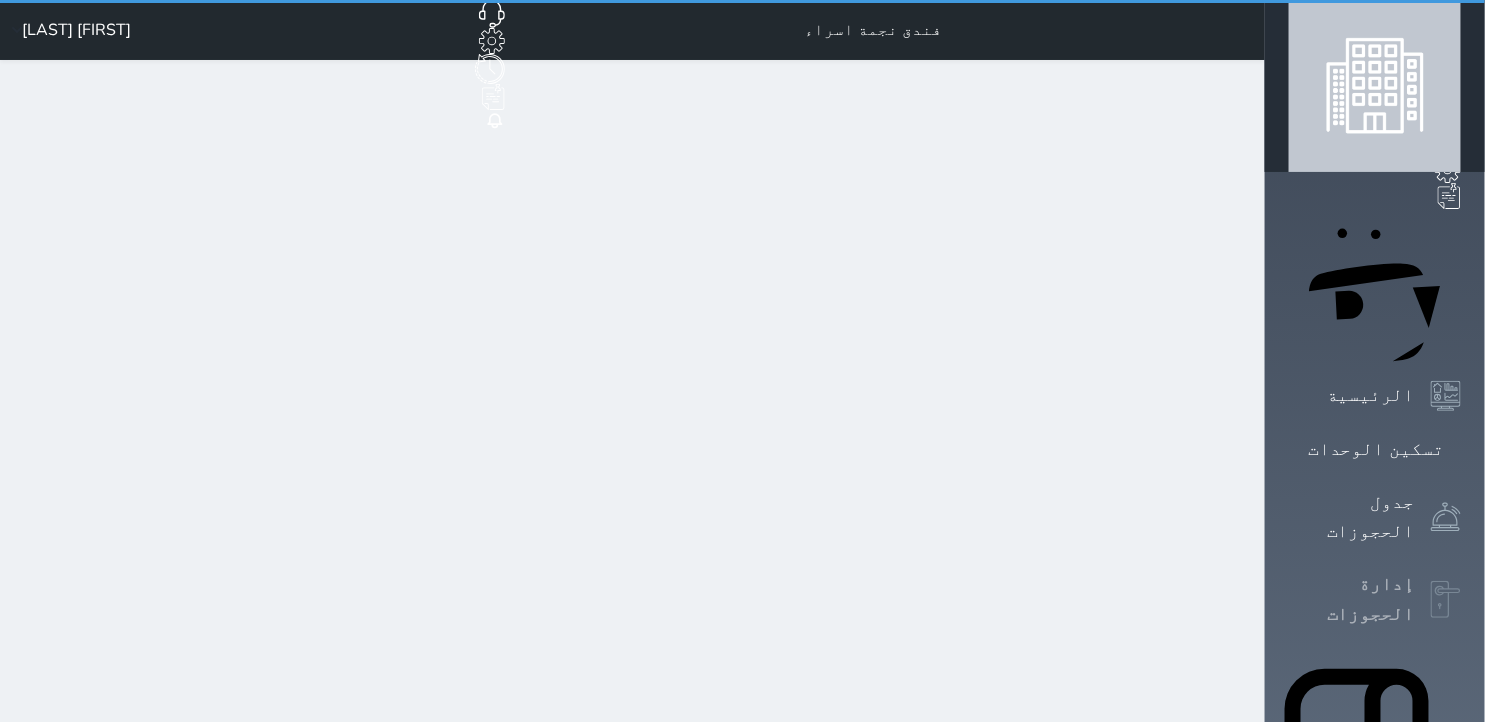 select on "open_all" 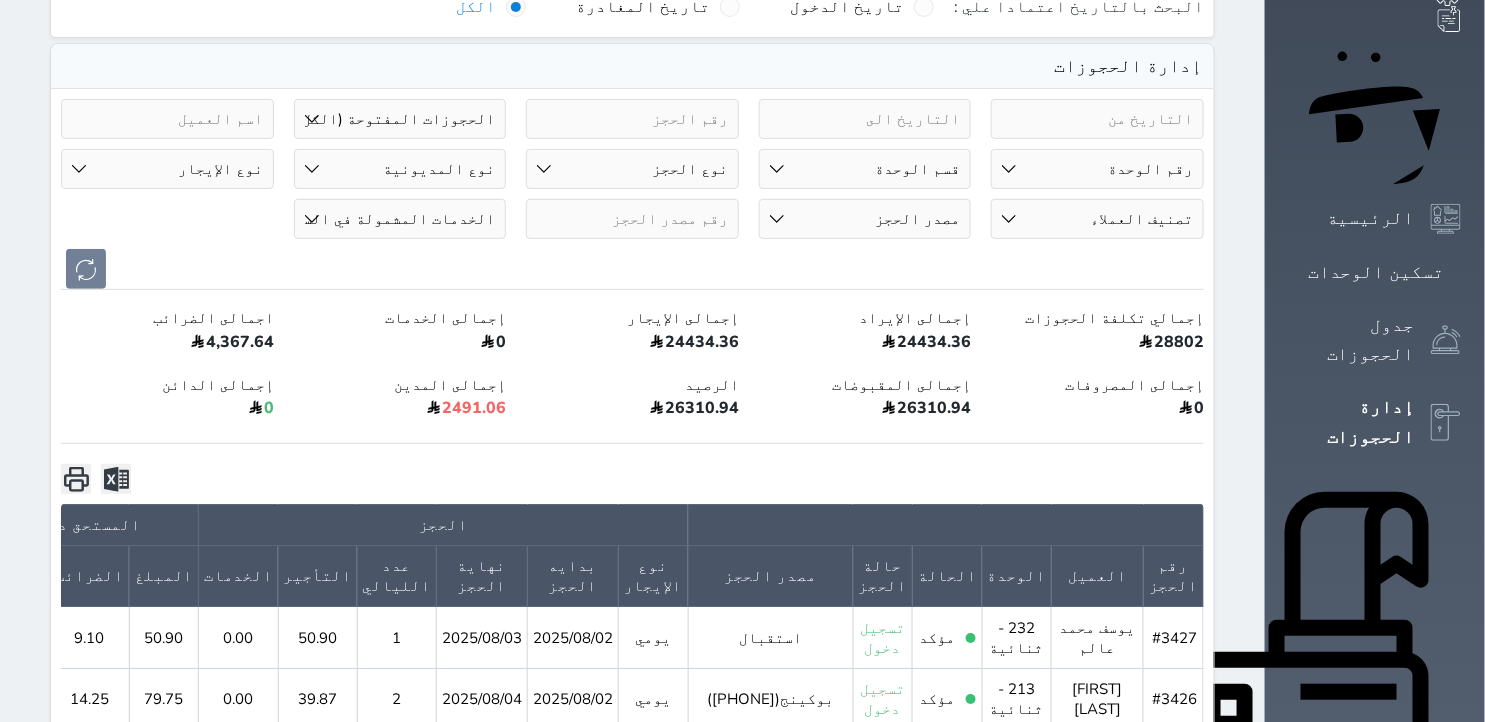 scroll, scrollTop: 0, scrollLeft: 0, axis: both 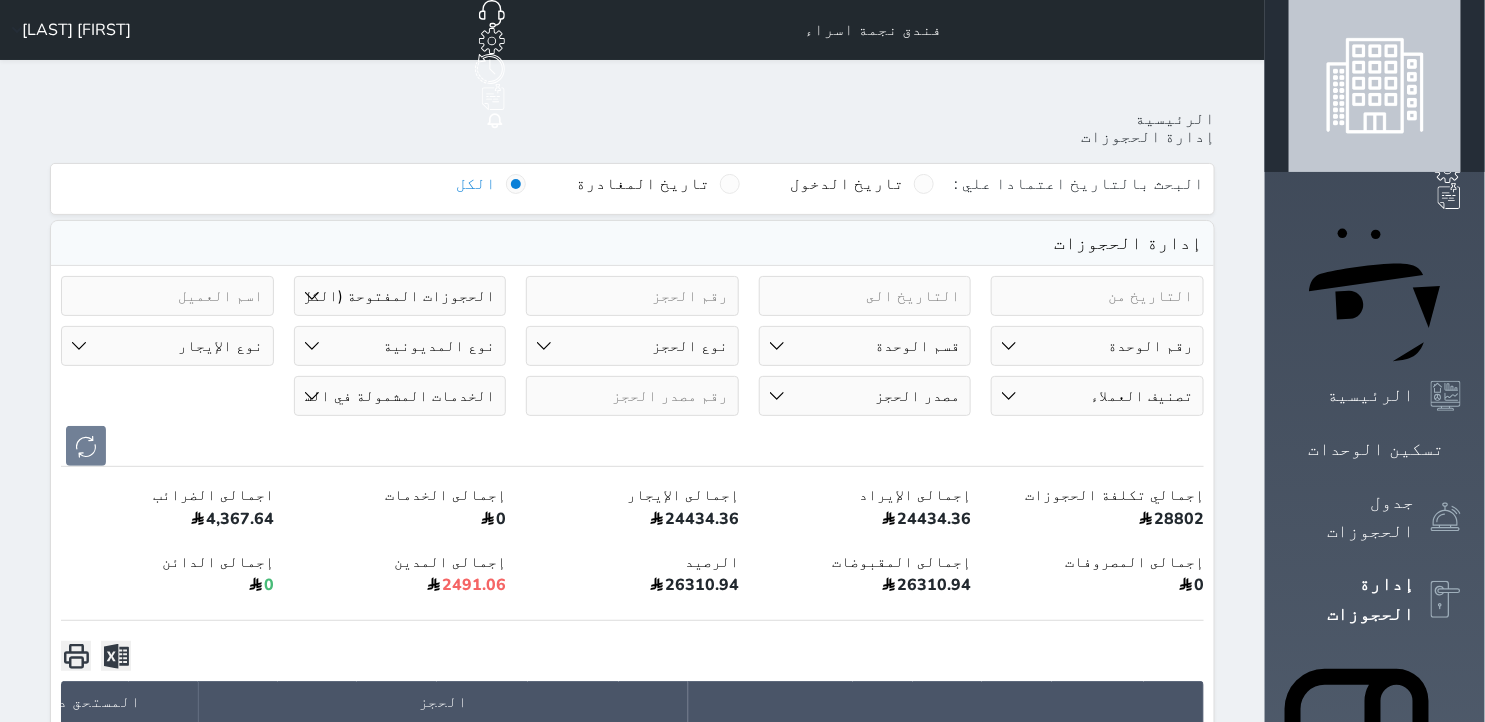 paste on "[PHONE]" 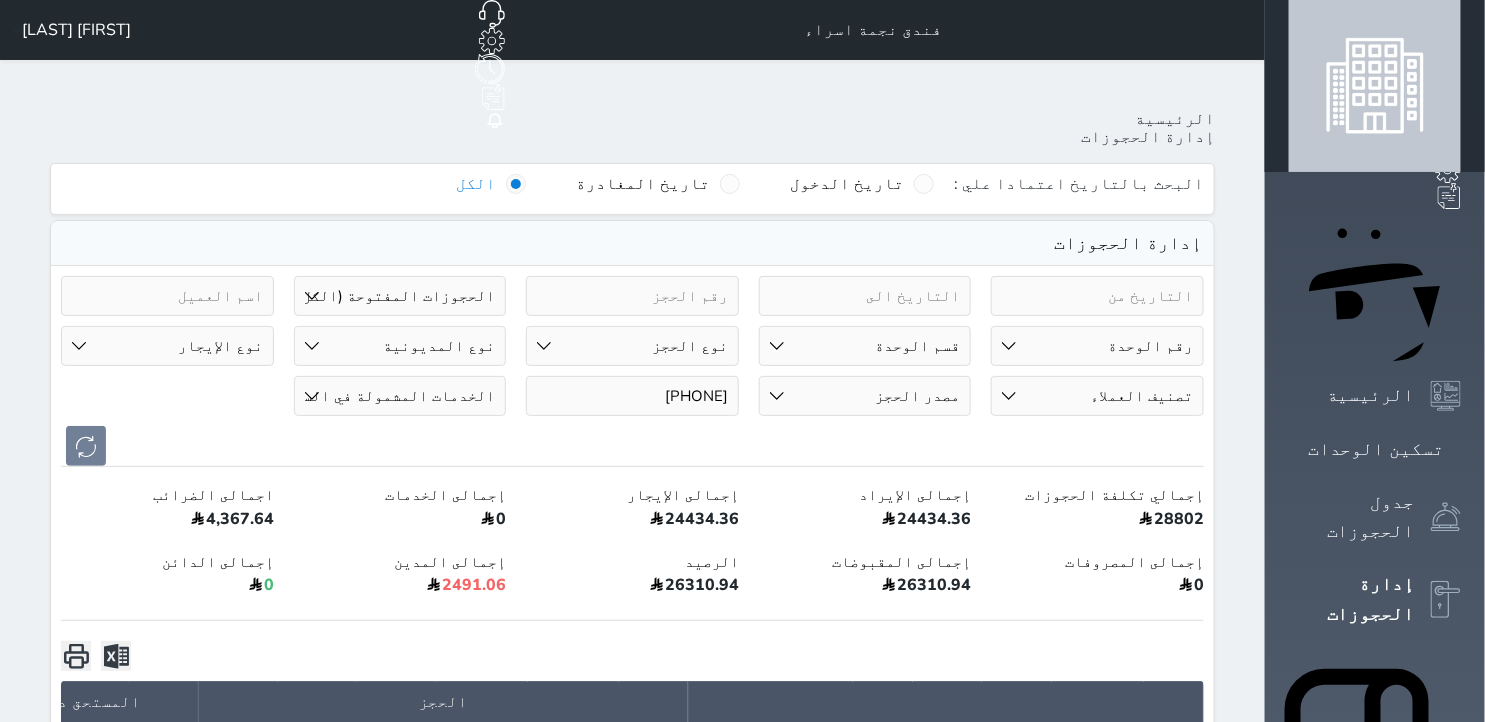 type on "[PHONE]" 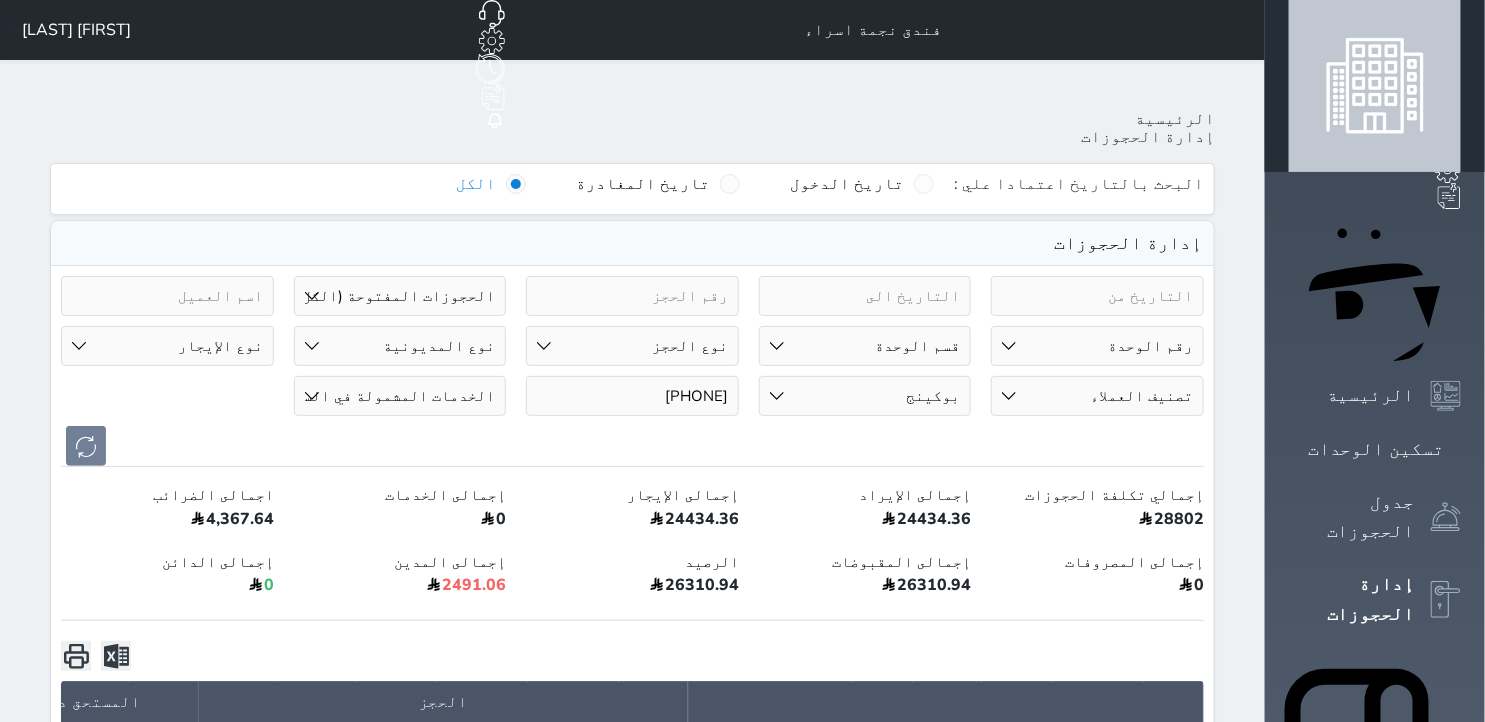 click on "مصدر الحجز
استقبال
الموقع الإلكتروني
بوكينج
المسافر
اكسبيديا
مواقع التواصل الإجتماعي
اويو
اخرى" at bounding box center (865, 396) 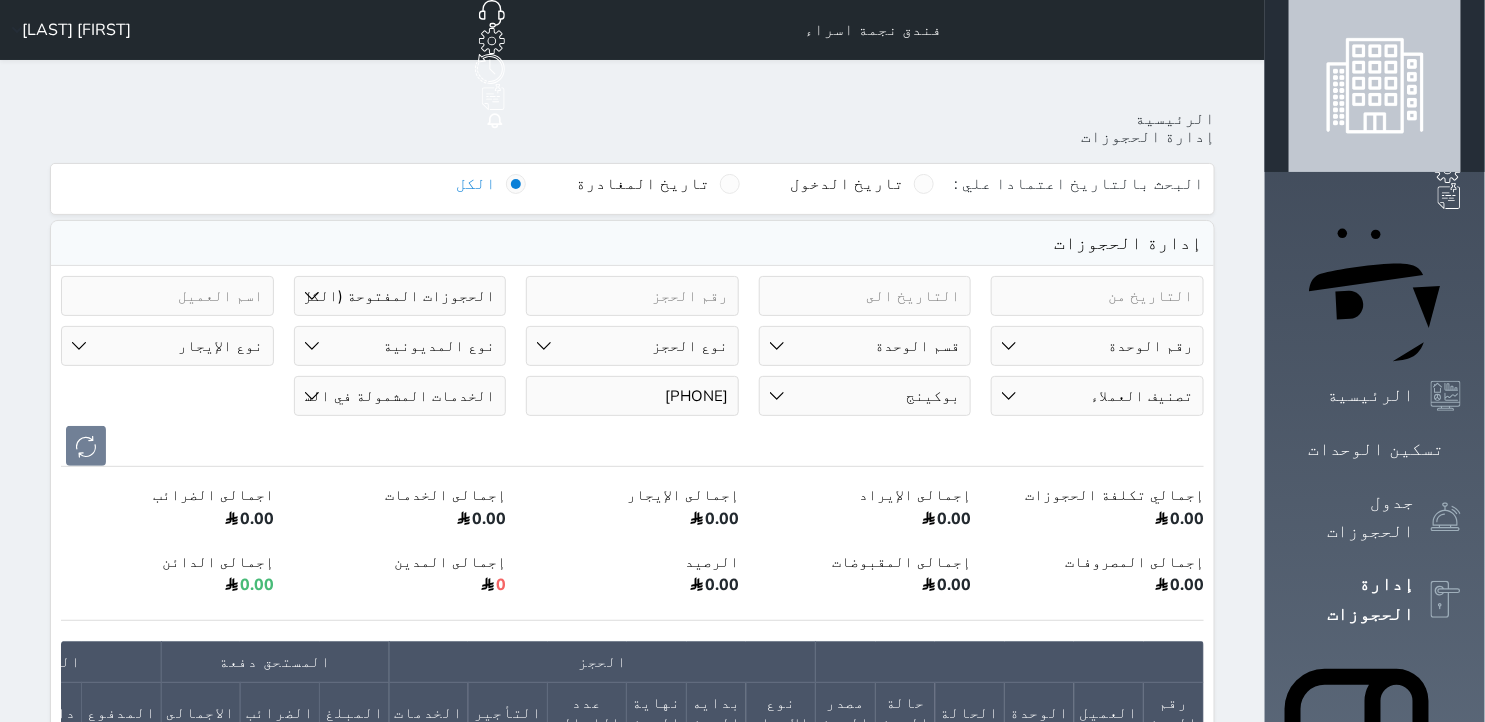 click on "نوع الإيجار
يومي   شهري" at bounding box center [167, 346] 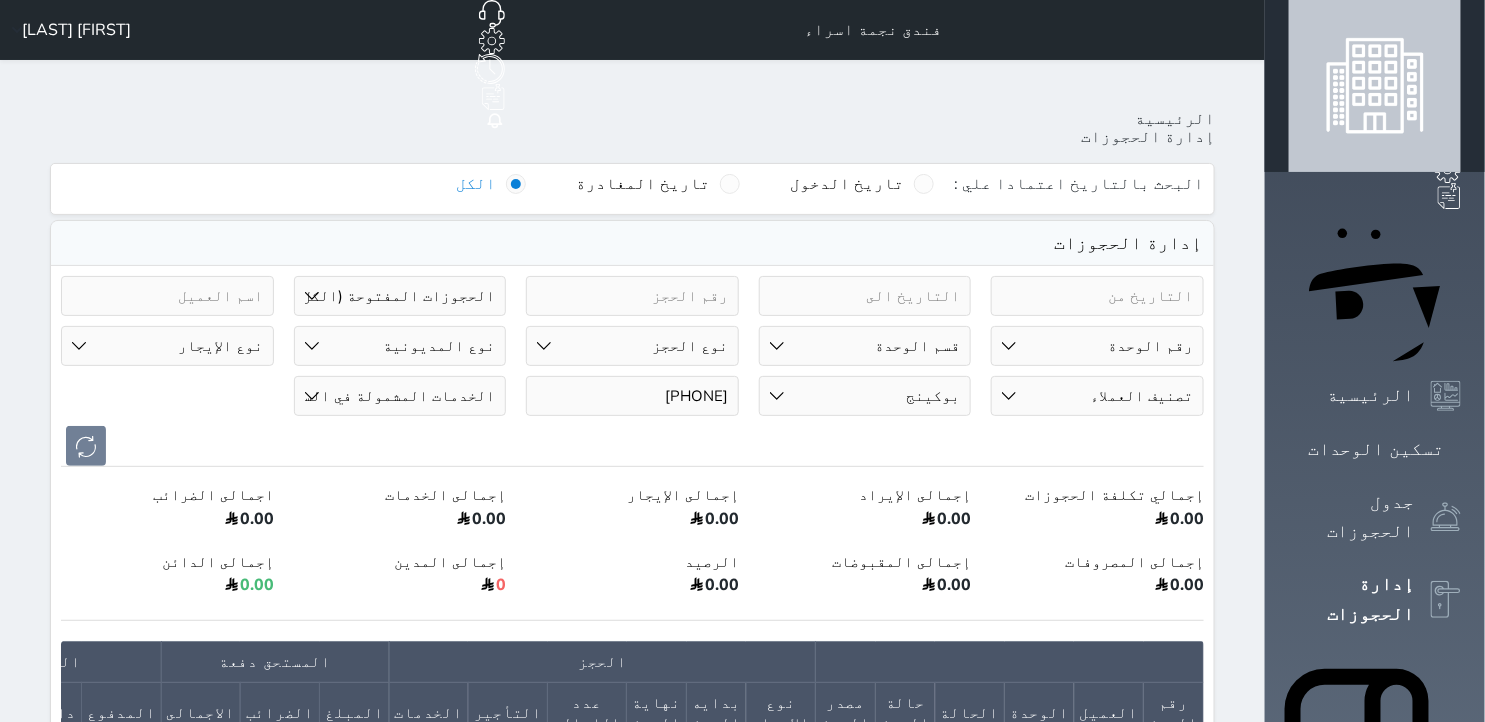 select on "daily" 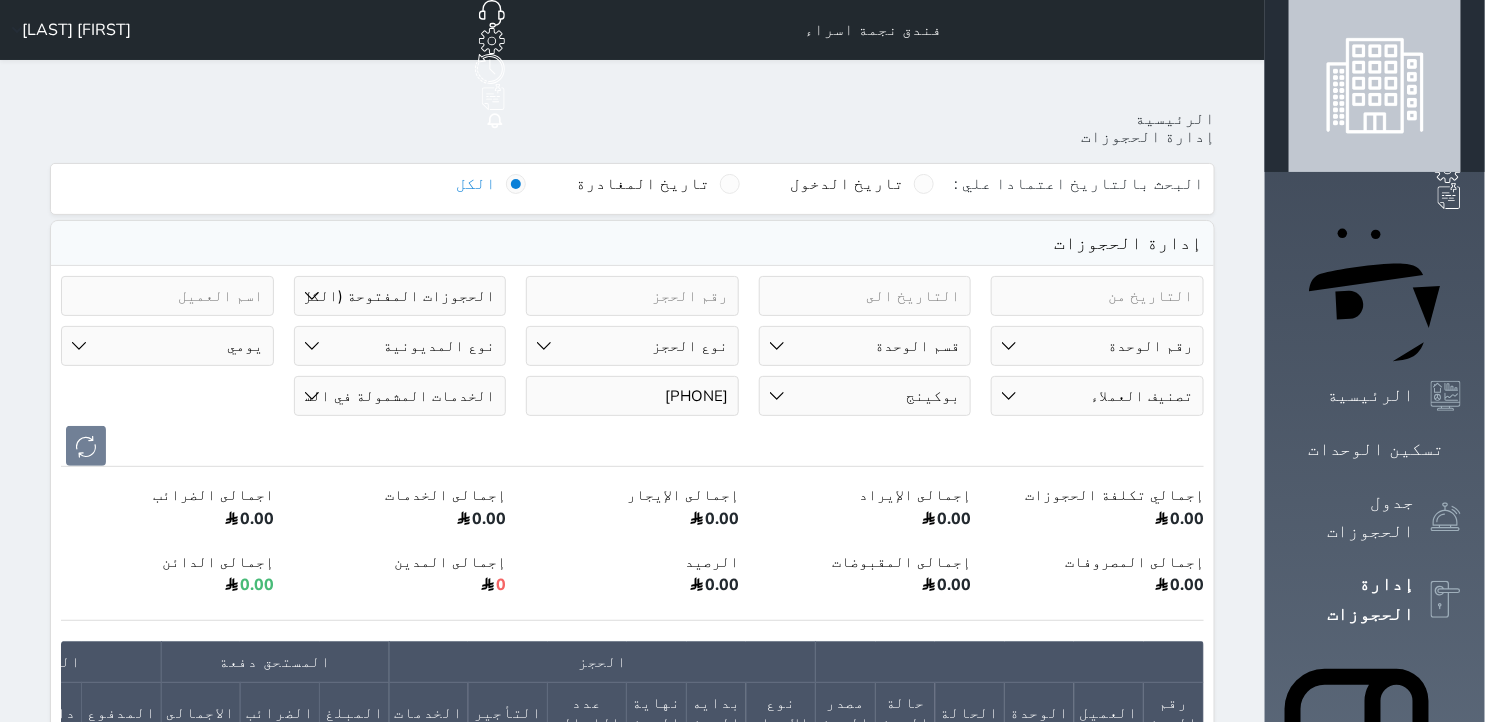click on "نوع الإيجار
يومي   شهري" at bounding box center (167, 346) 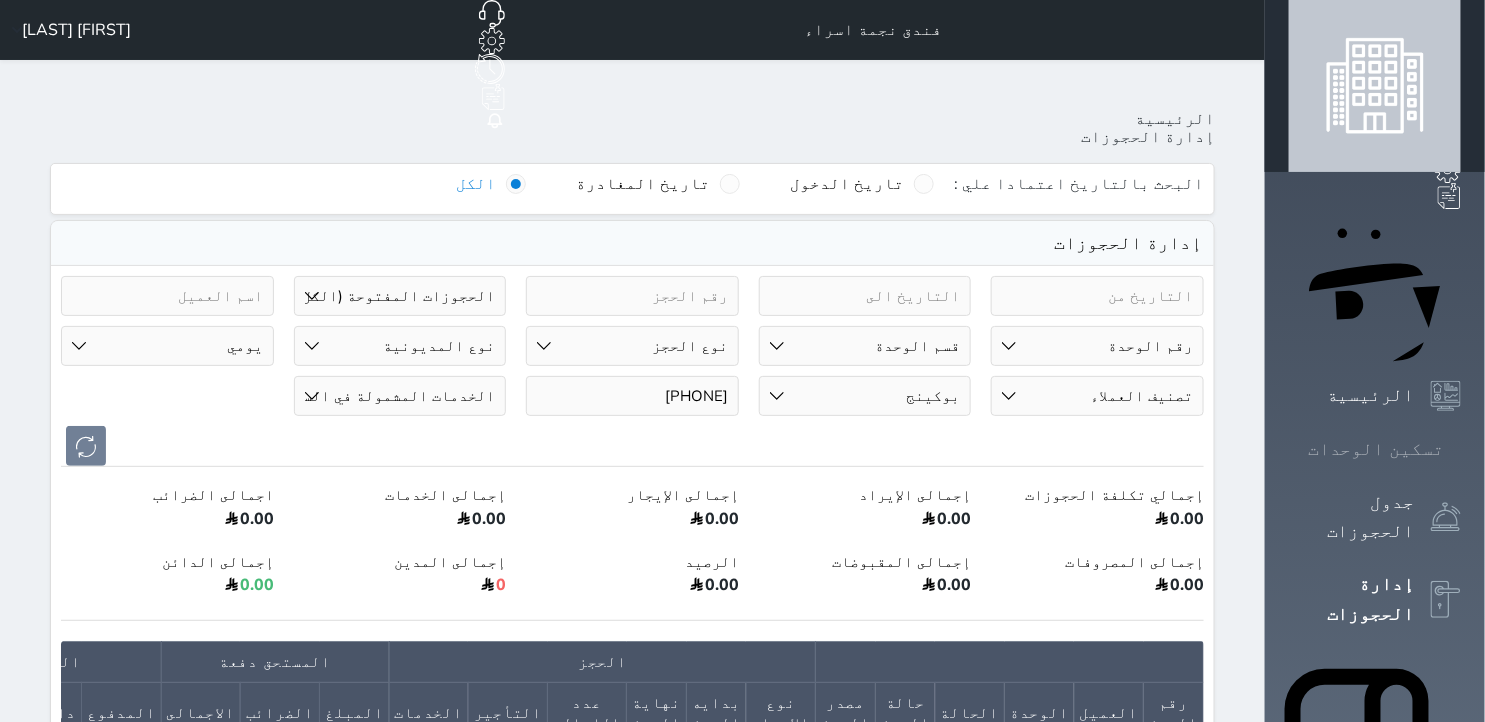 click at bounding box center [1461, 449] 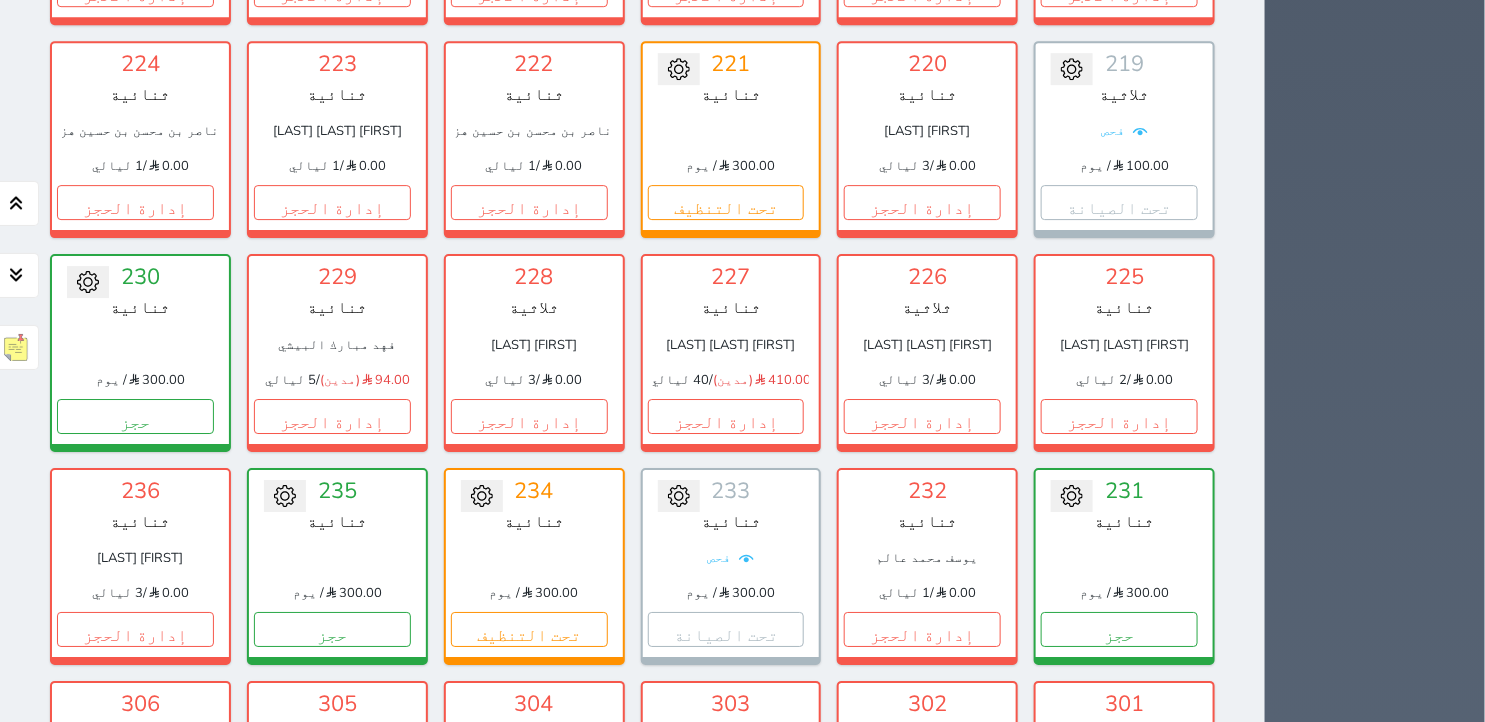 scroll, scrollTop: 2222, scrollLeft: 0, axis: vertical 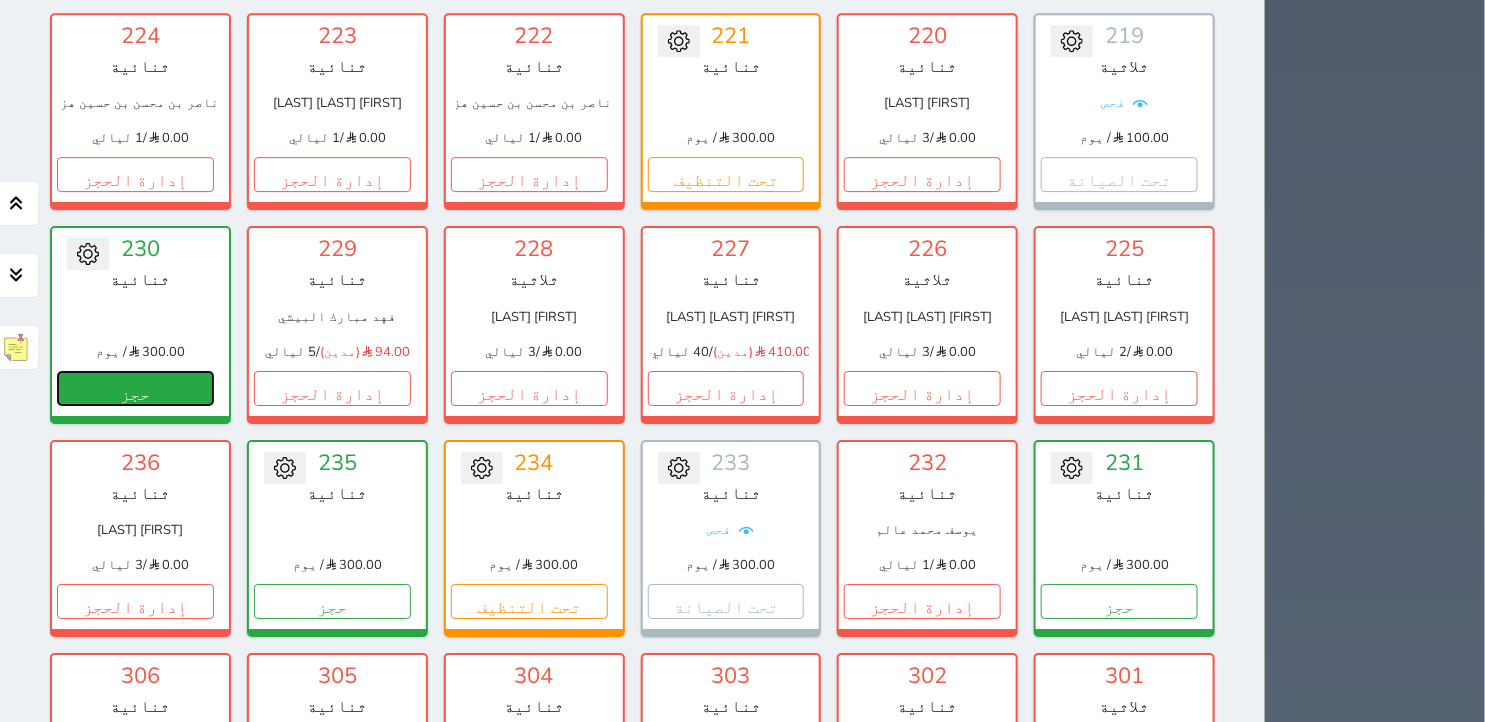 click on "حجز" at bounding box center [135, 388] 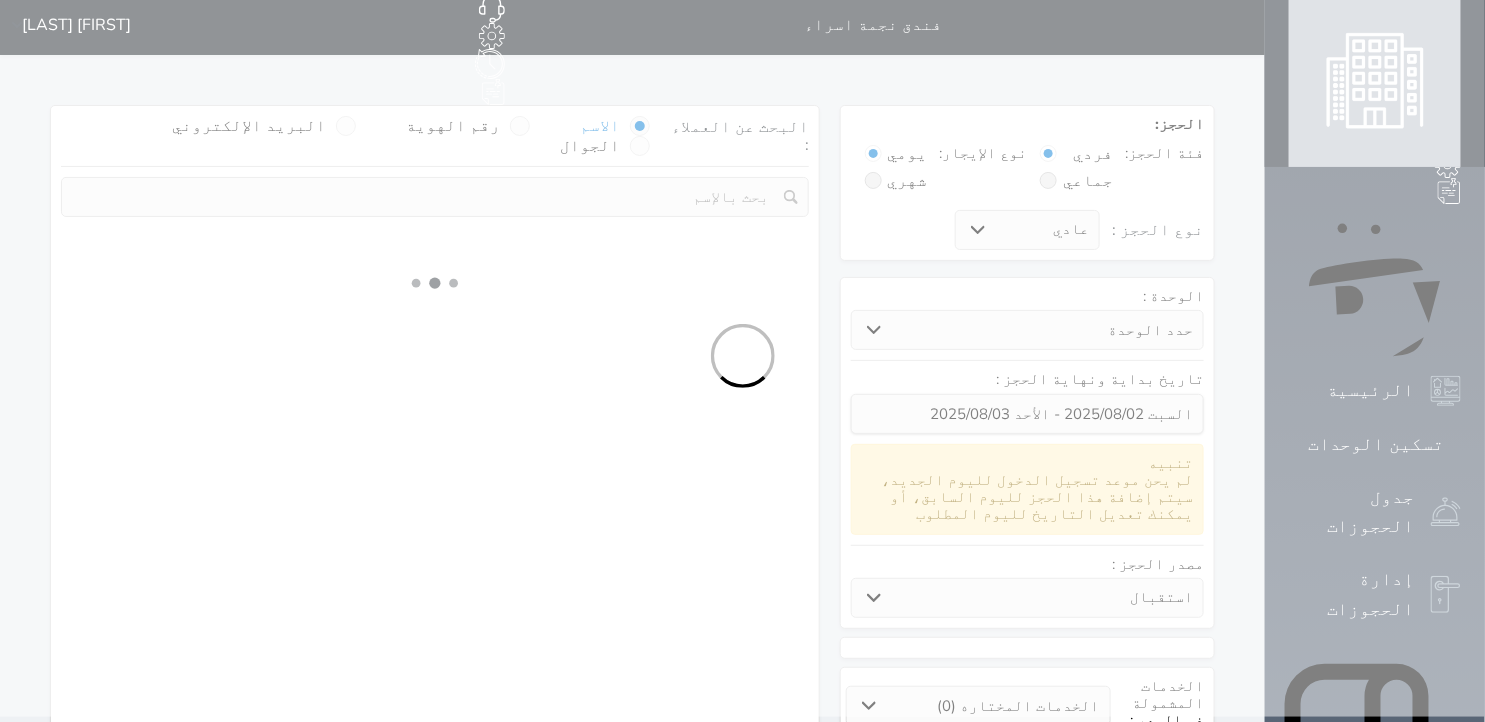 scroll, scrollTop: 0, scrollLeft: 0, axis: both 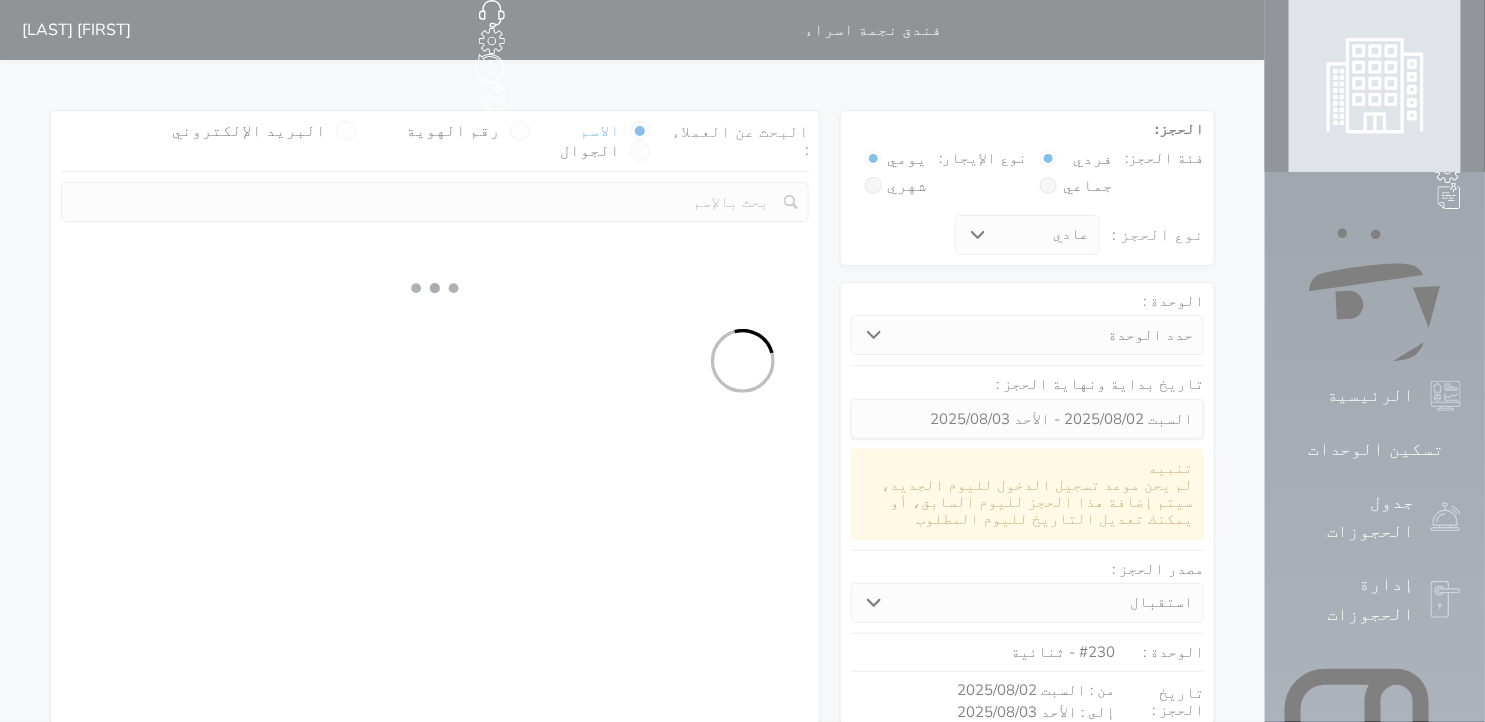 select 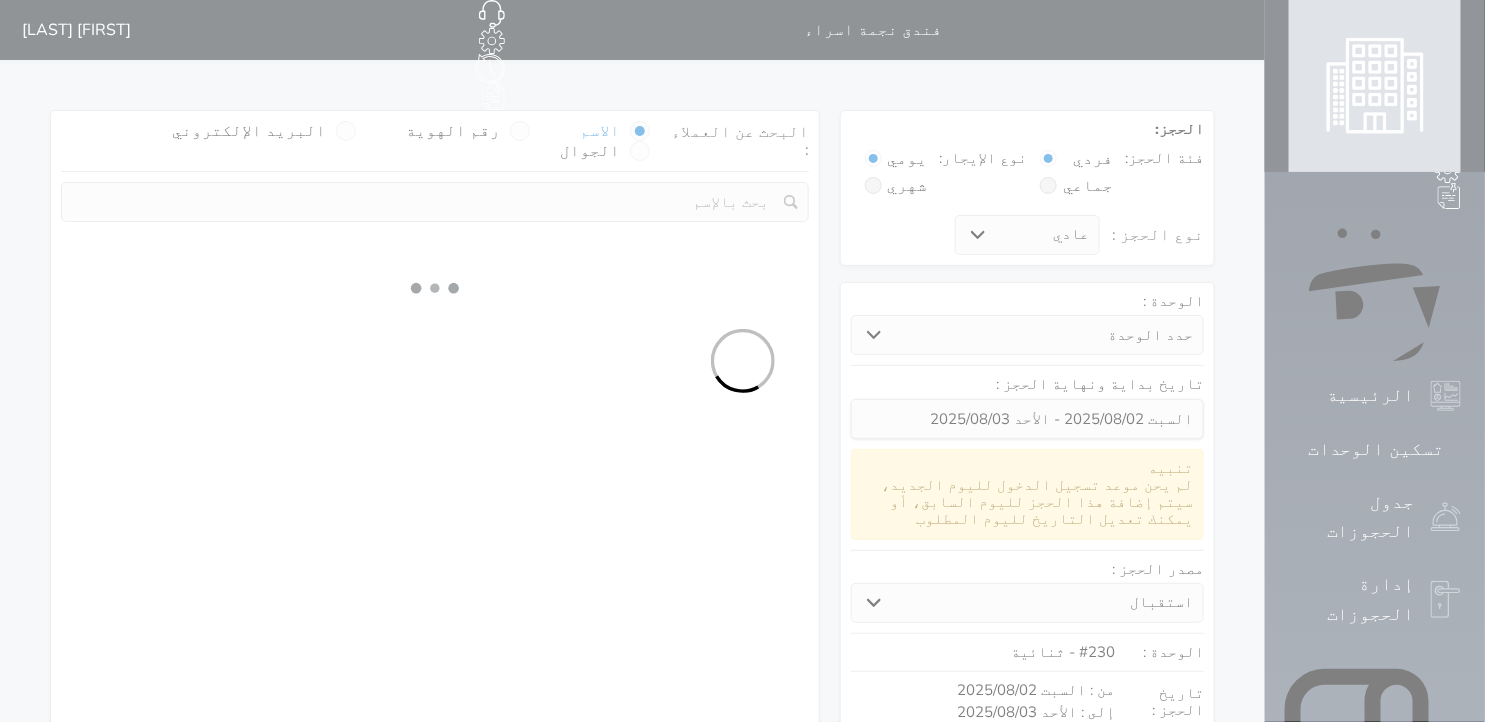 select on "113" 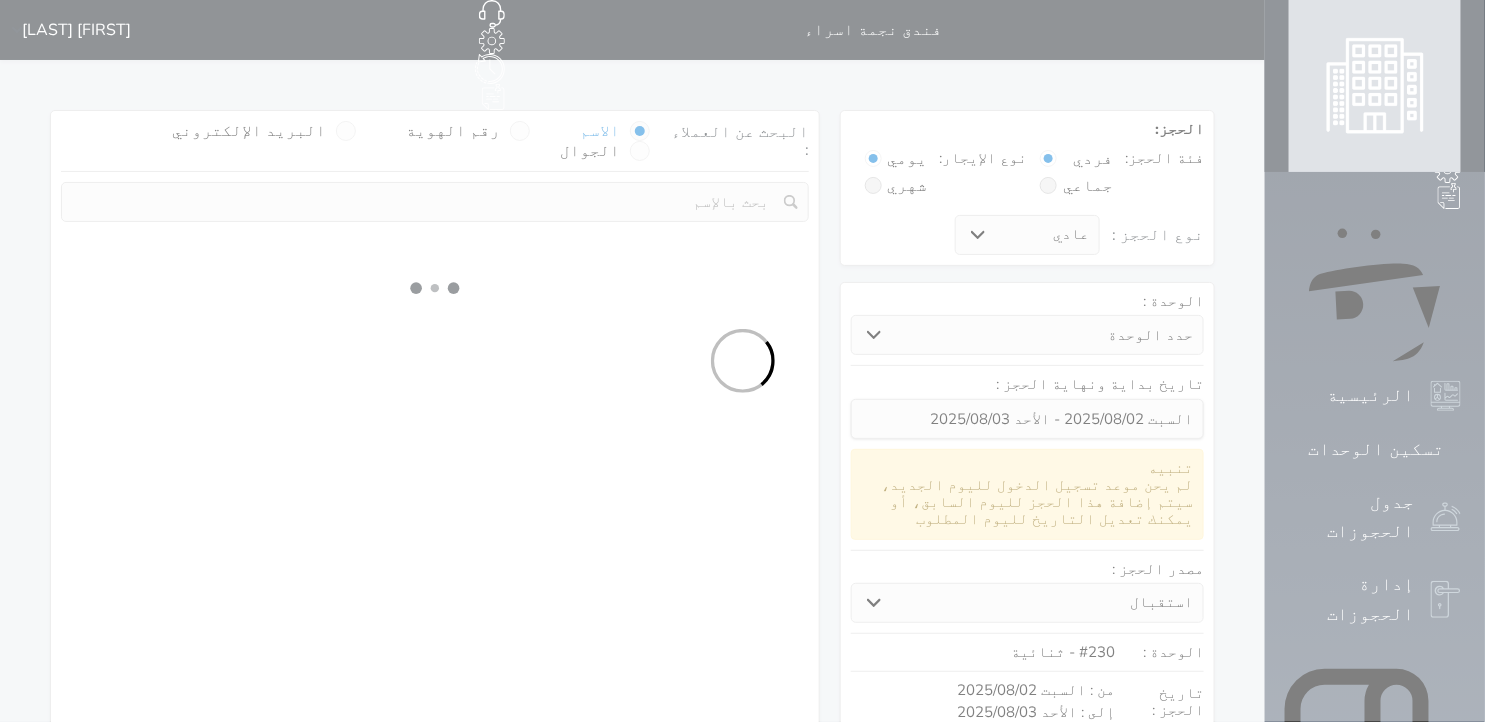 select on "1" 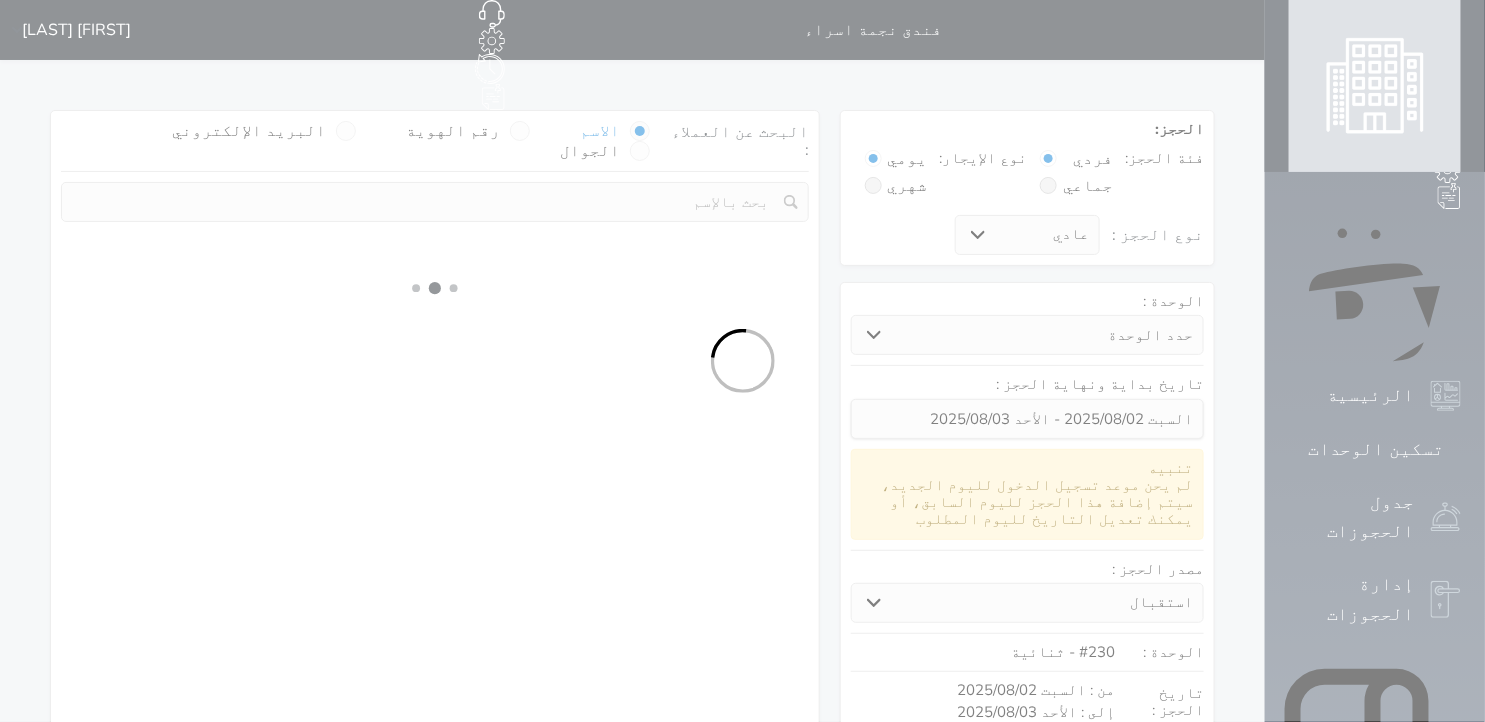 select 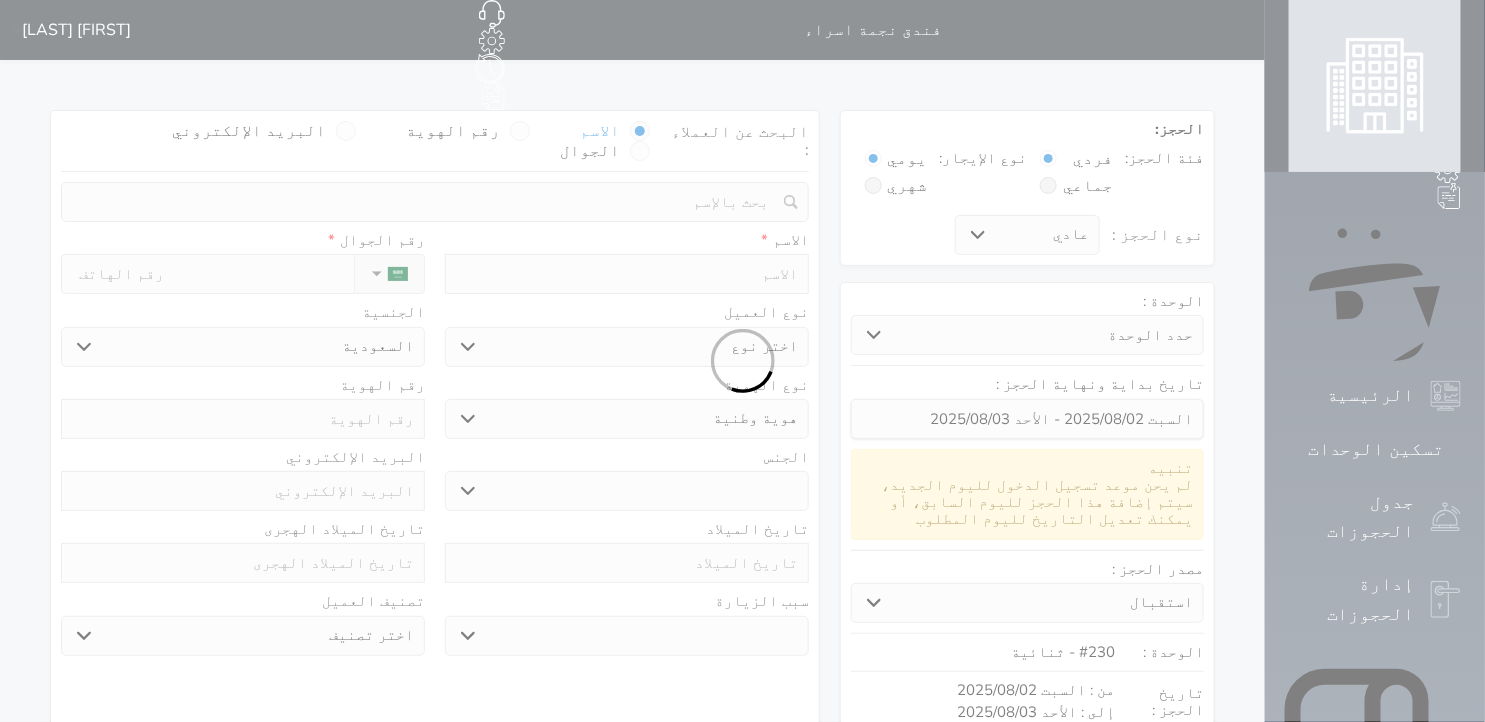 select 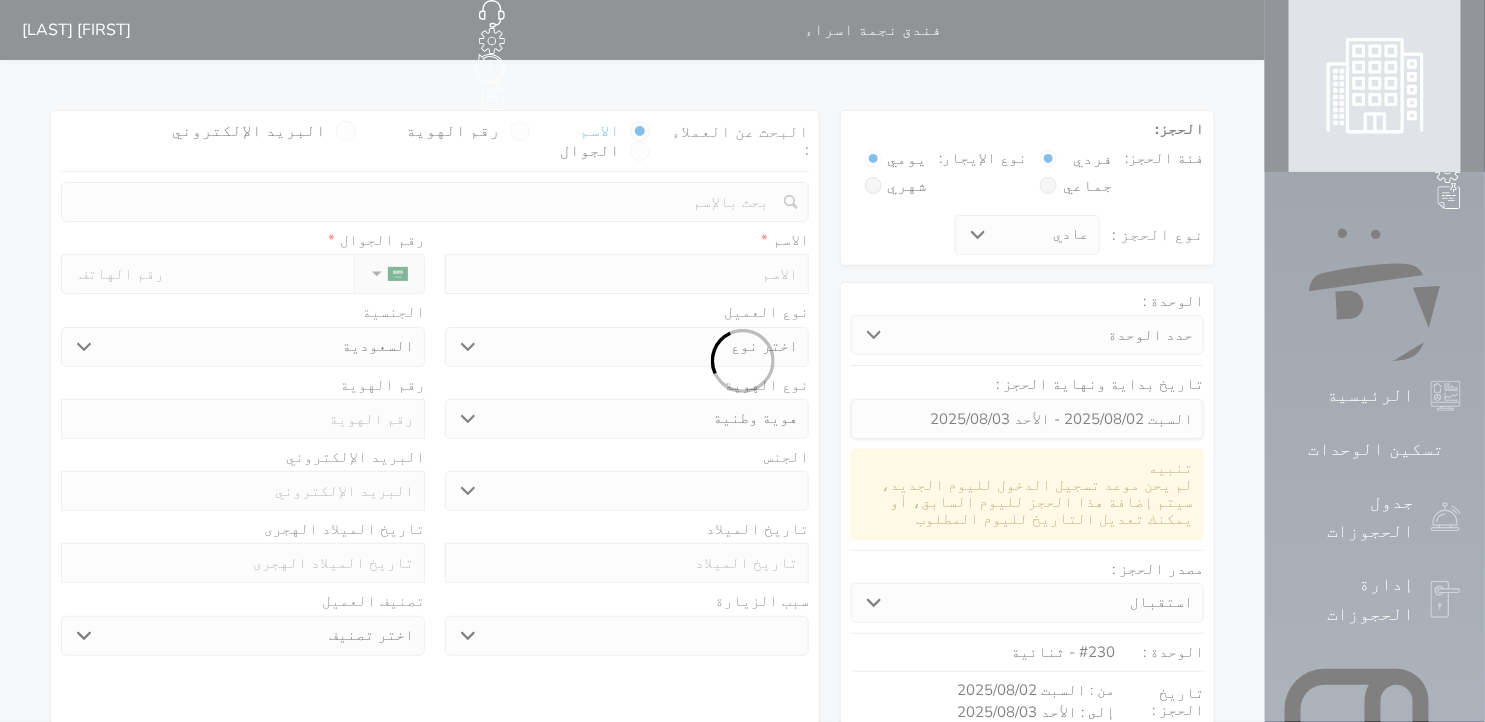 select 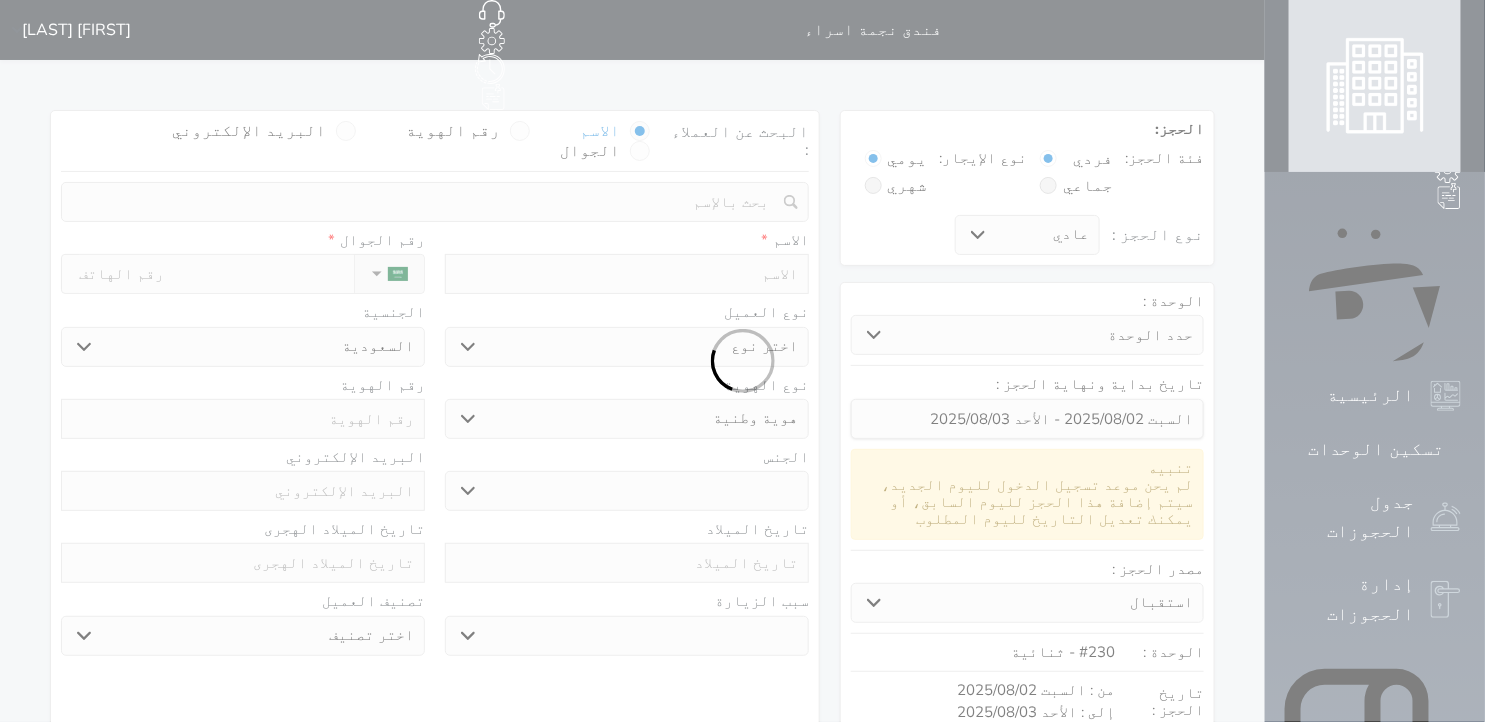 select 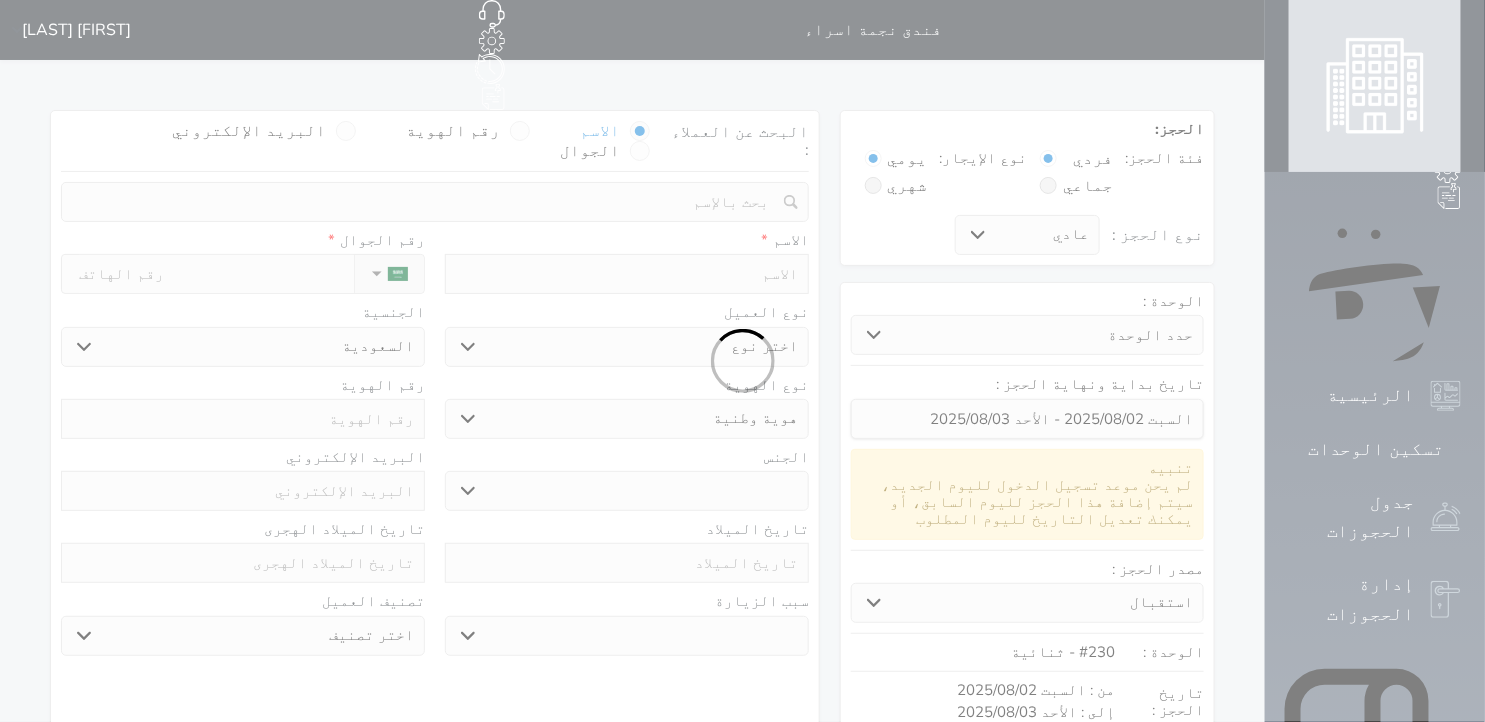 select 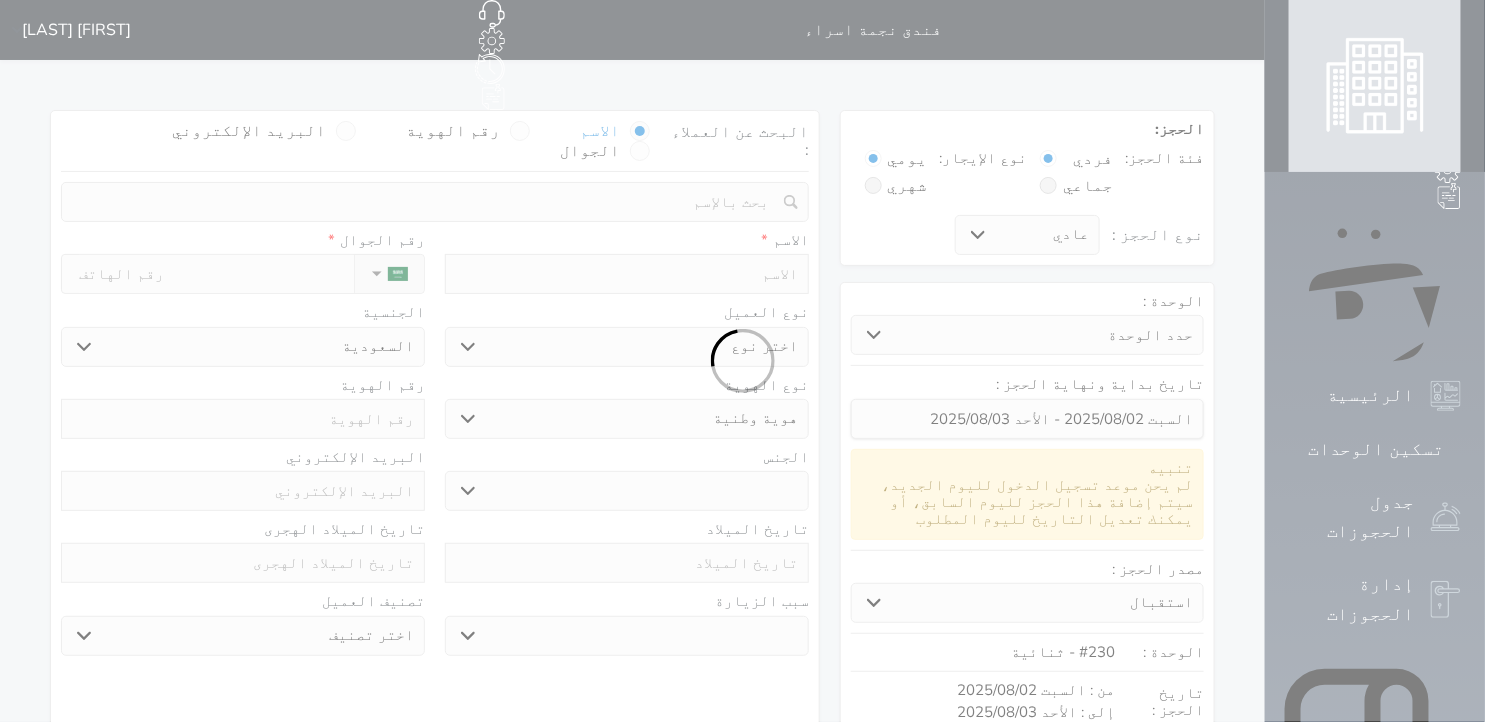 select on "1" 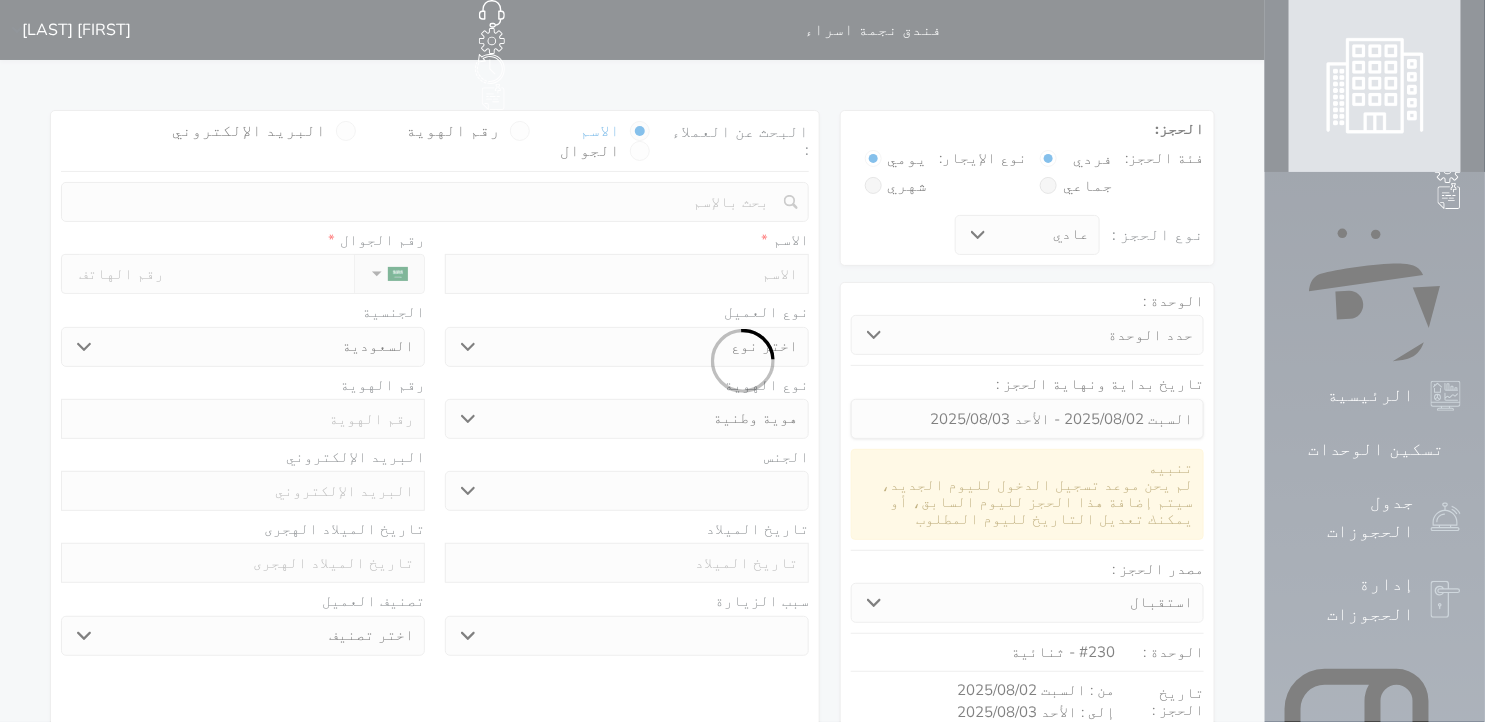 select on "7" 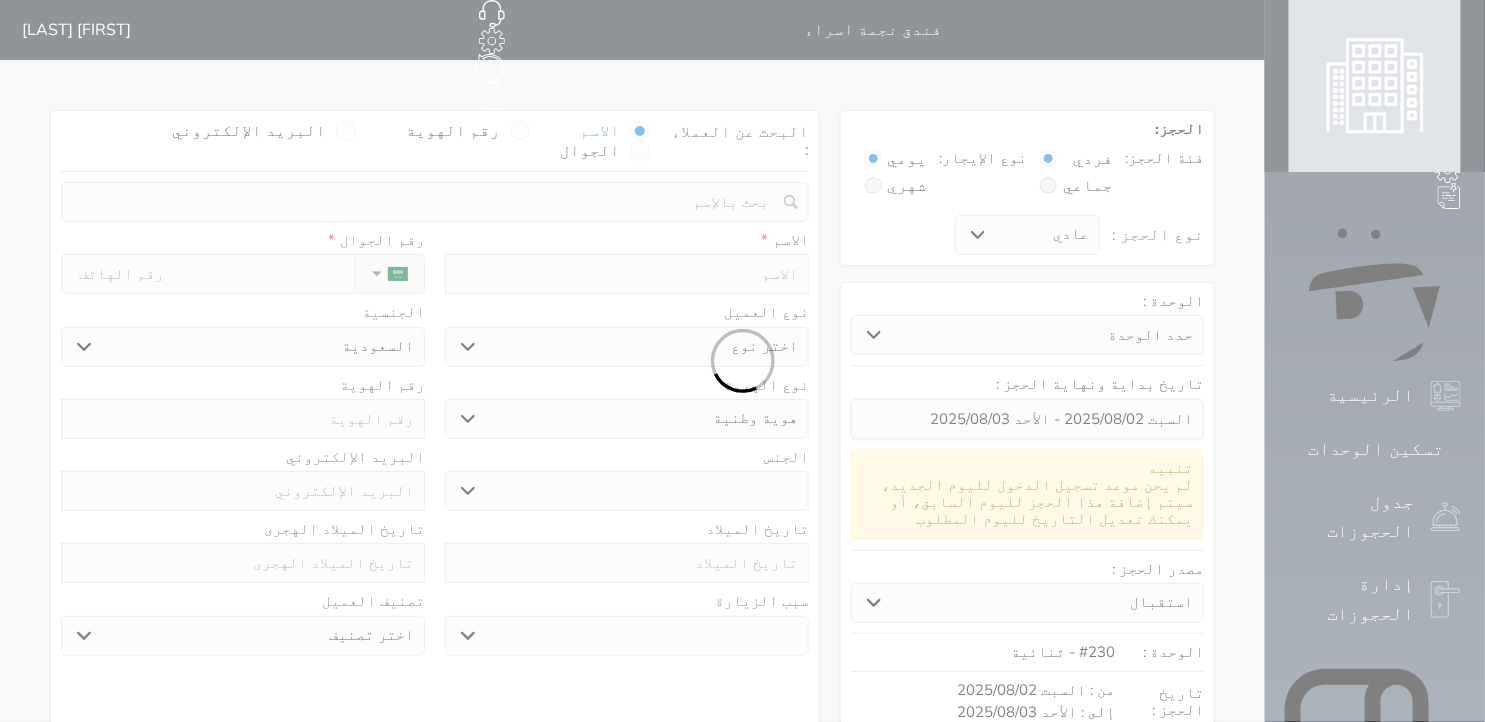 select 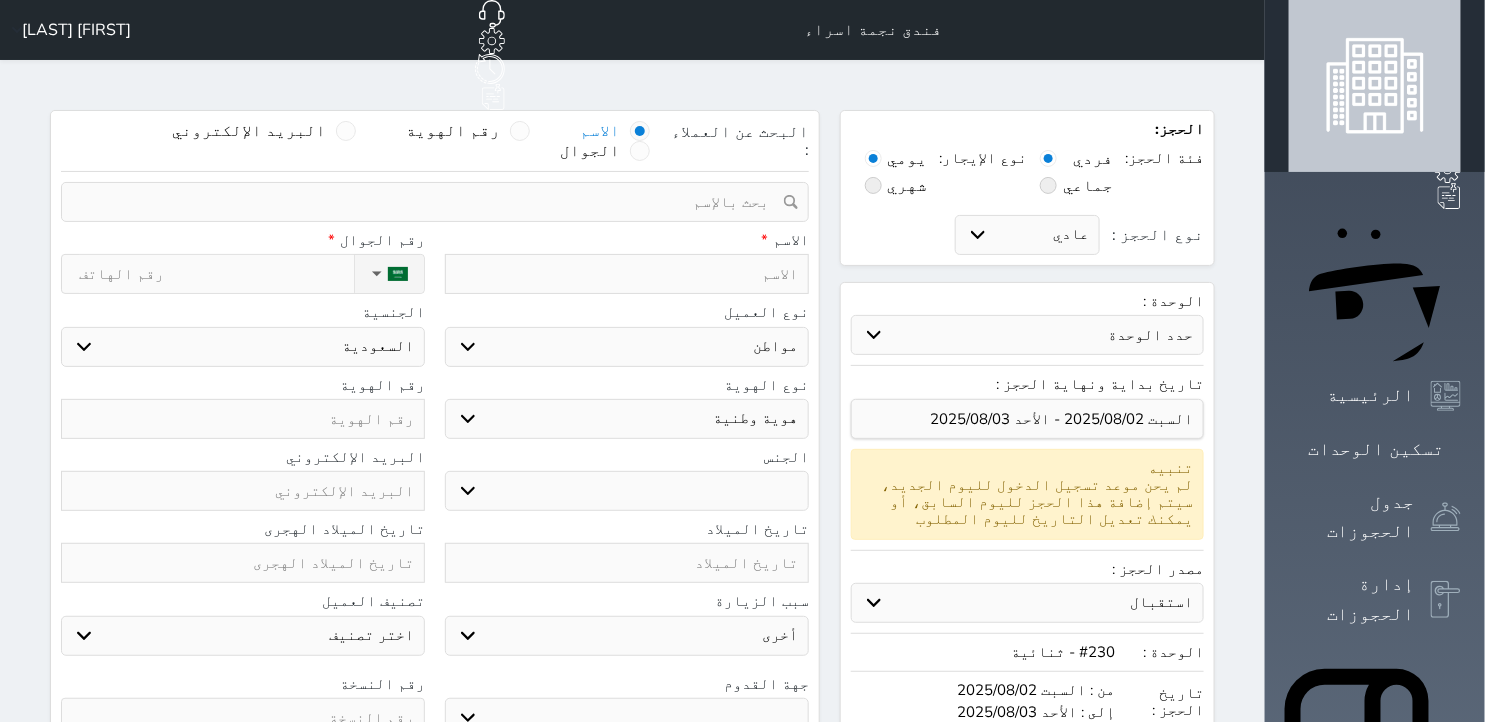 select 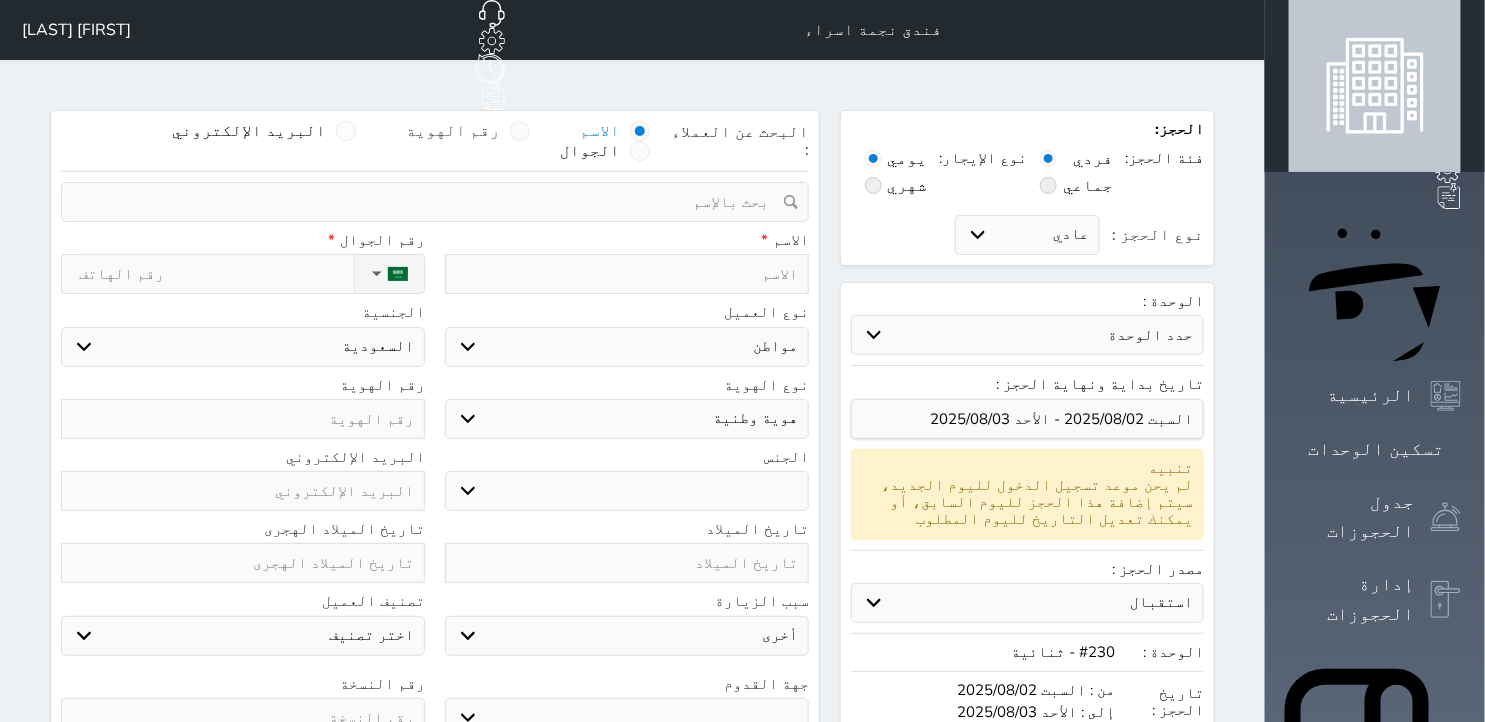 click on "رقم الهوية" at bounding box center [468, 131] 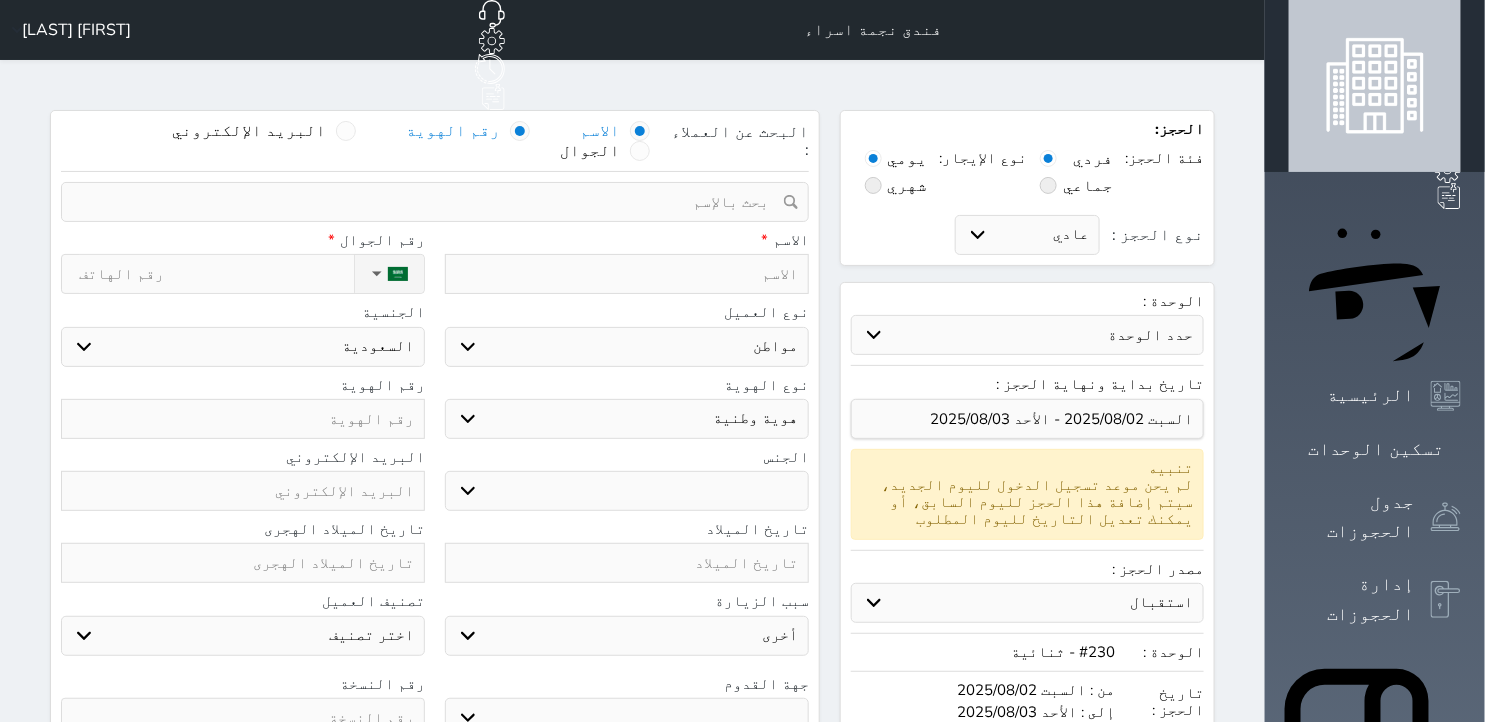 select 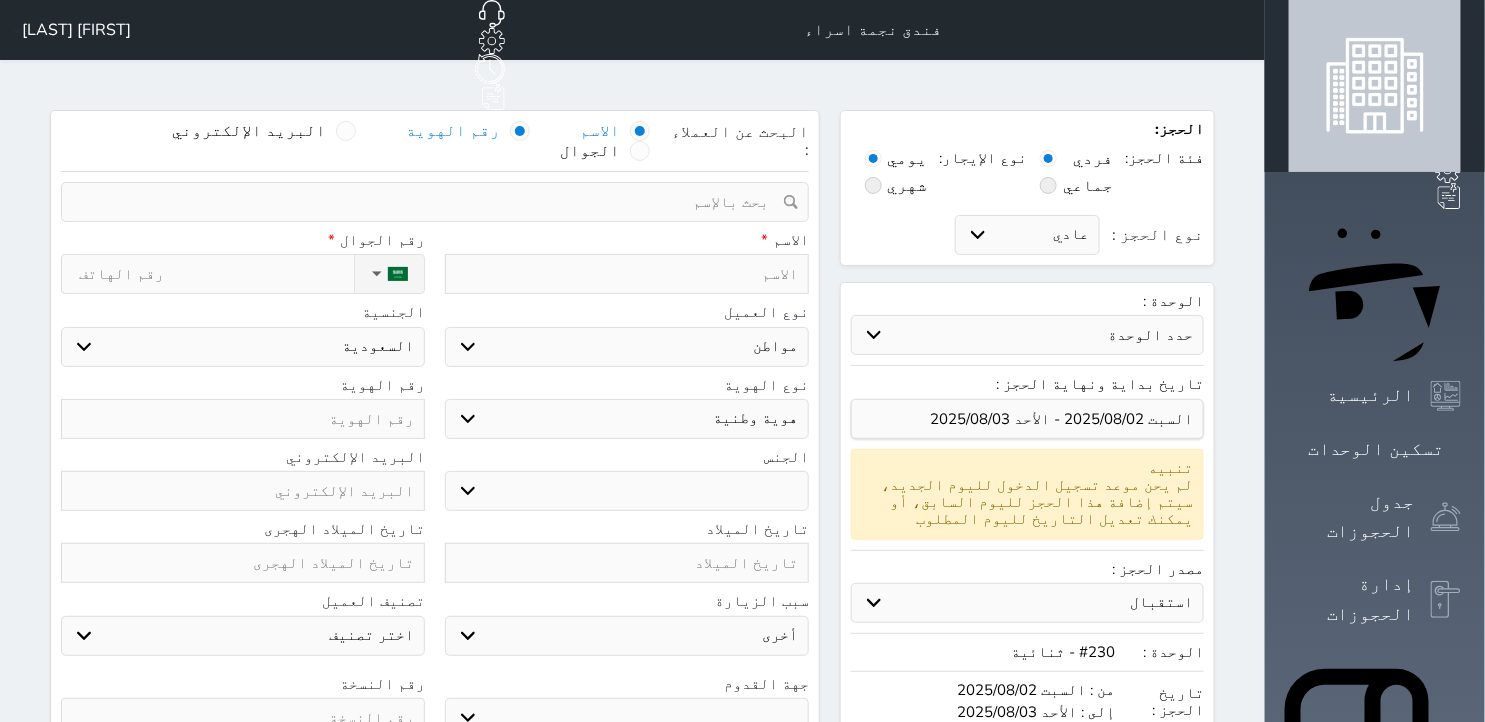select 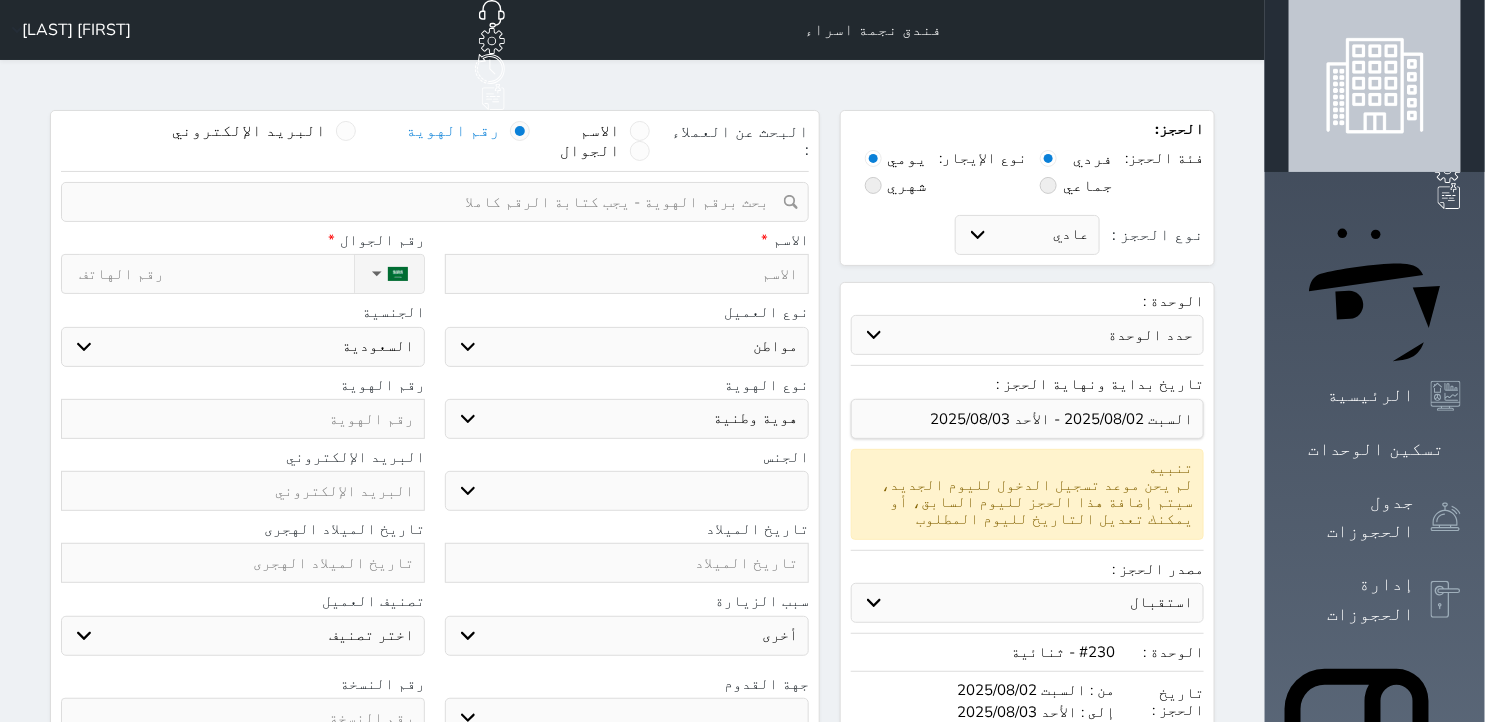 click at bounding box center (428, 202) 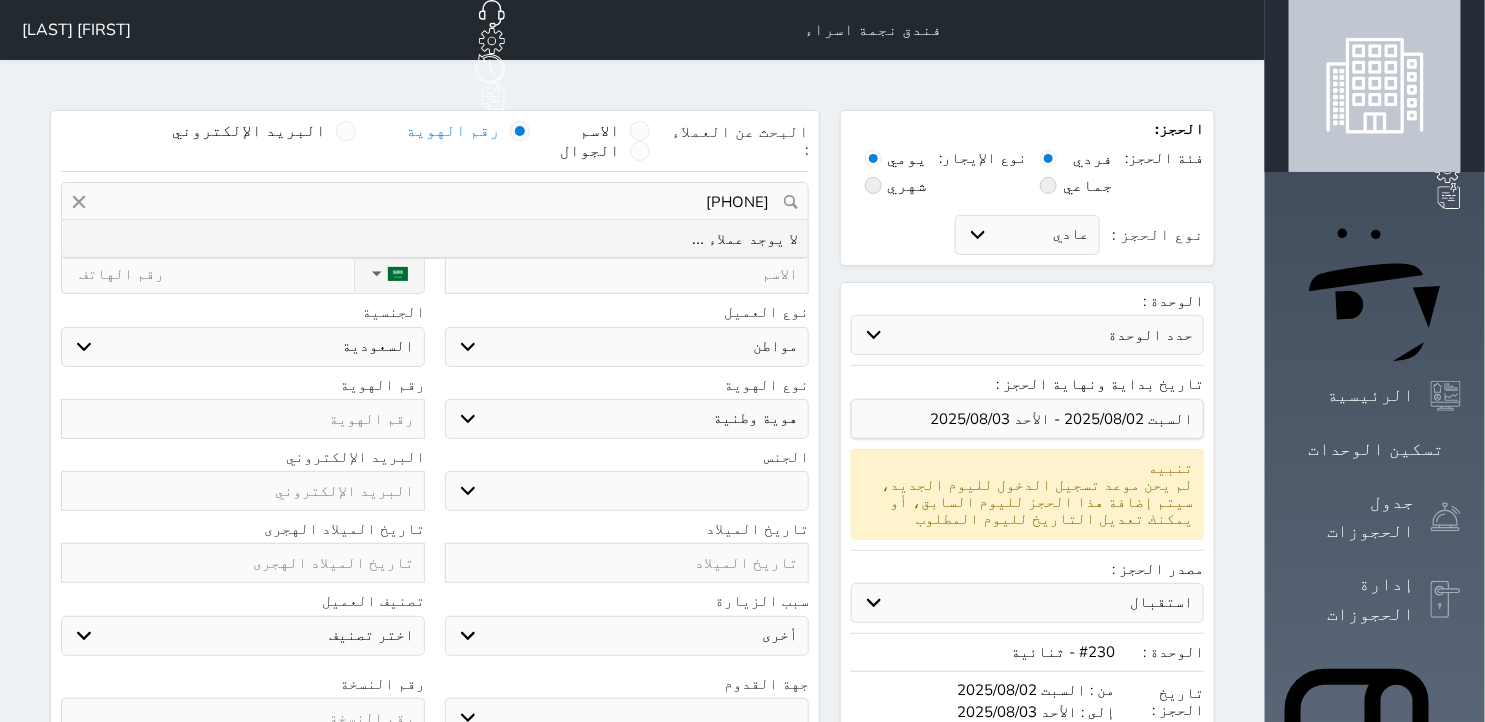 type on "[PHONE]" 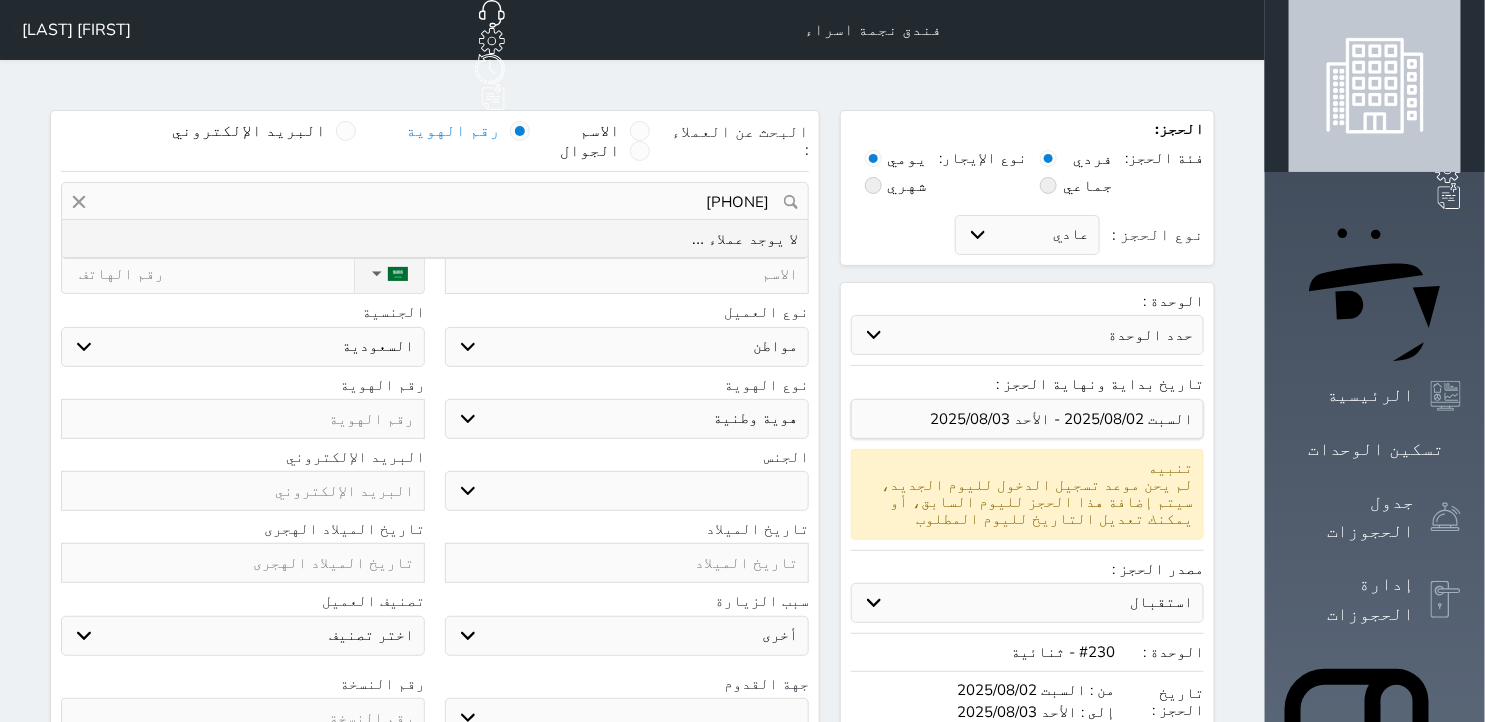 type 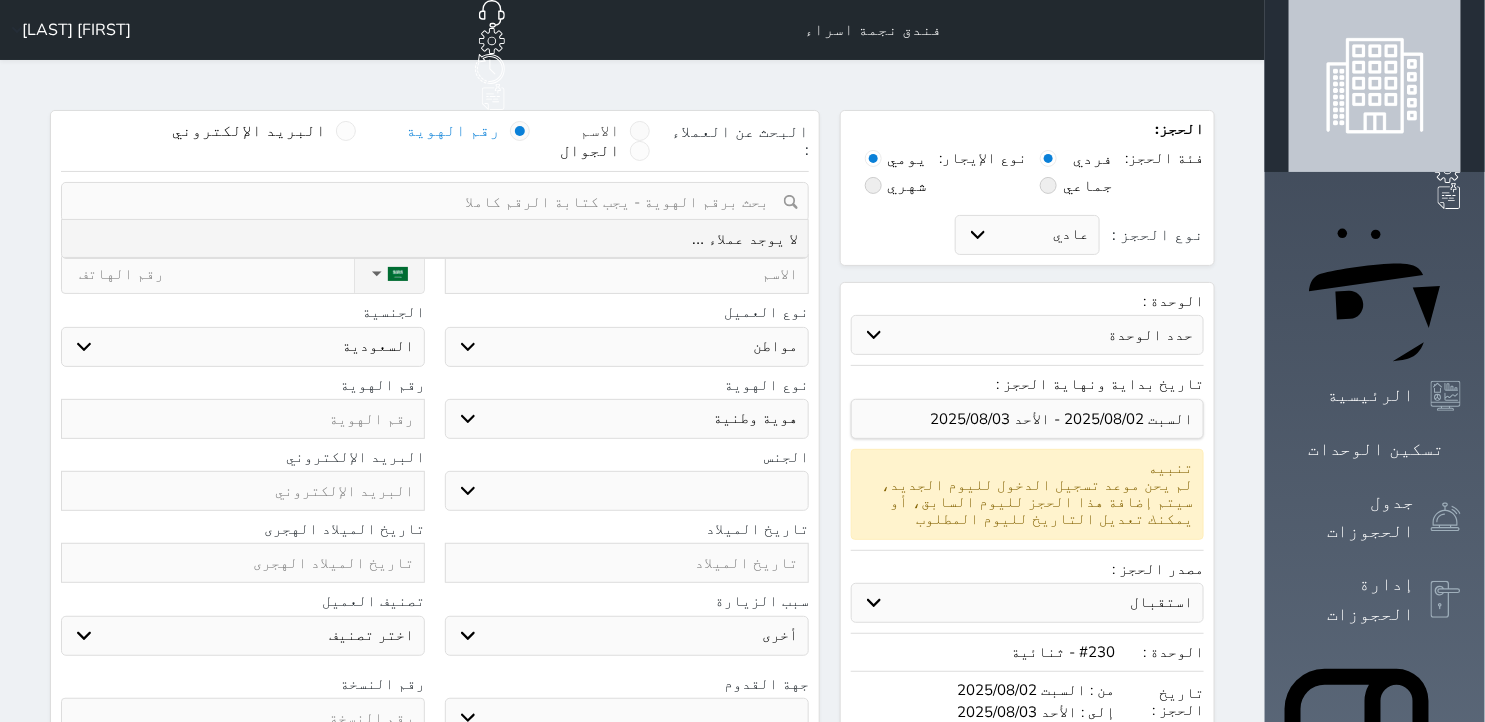 click on "الاسم" at bounding box center [615, 131] 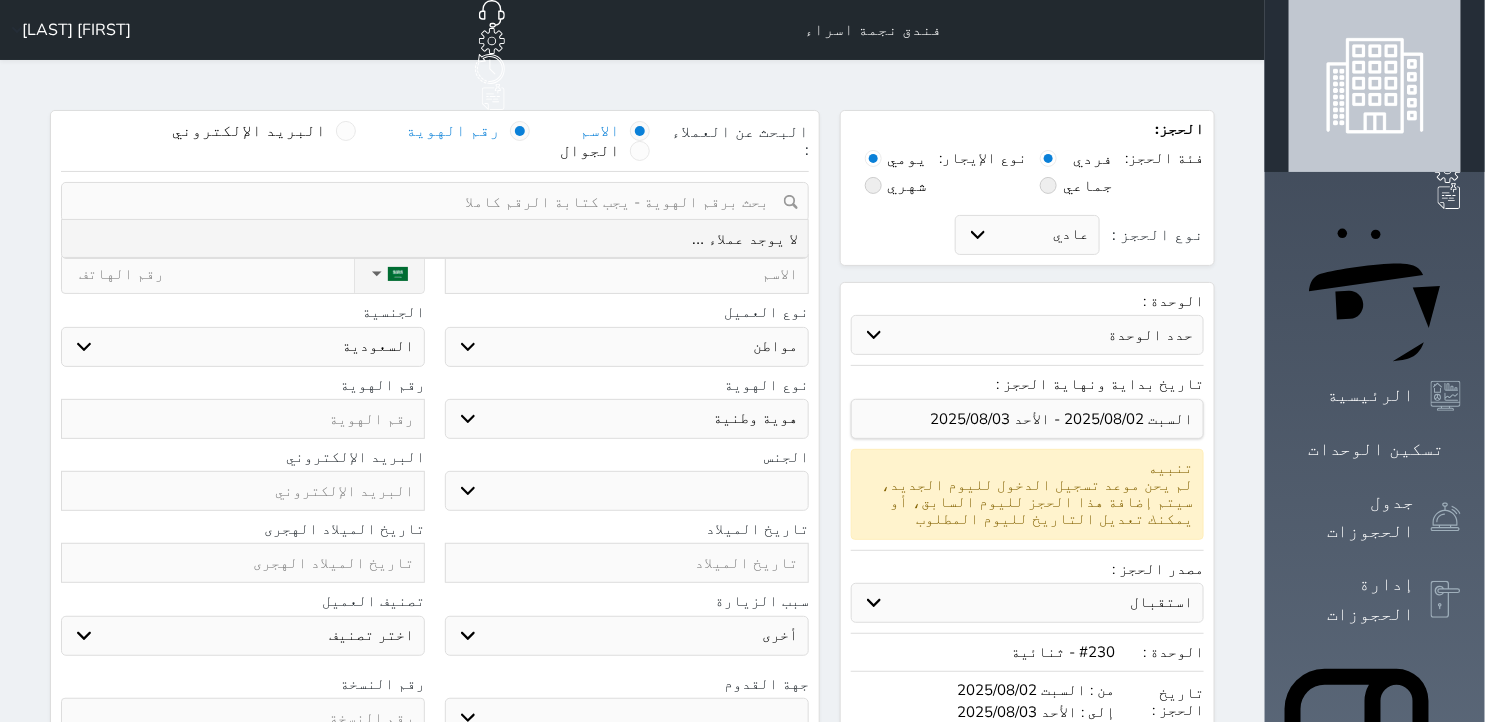 select 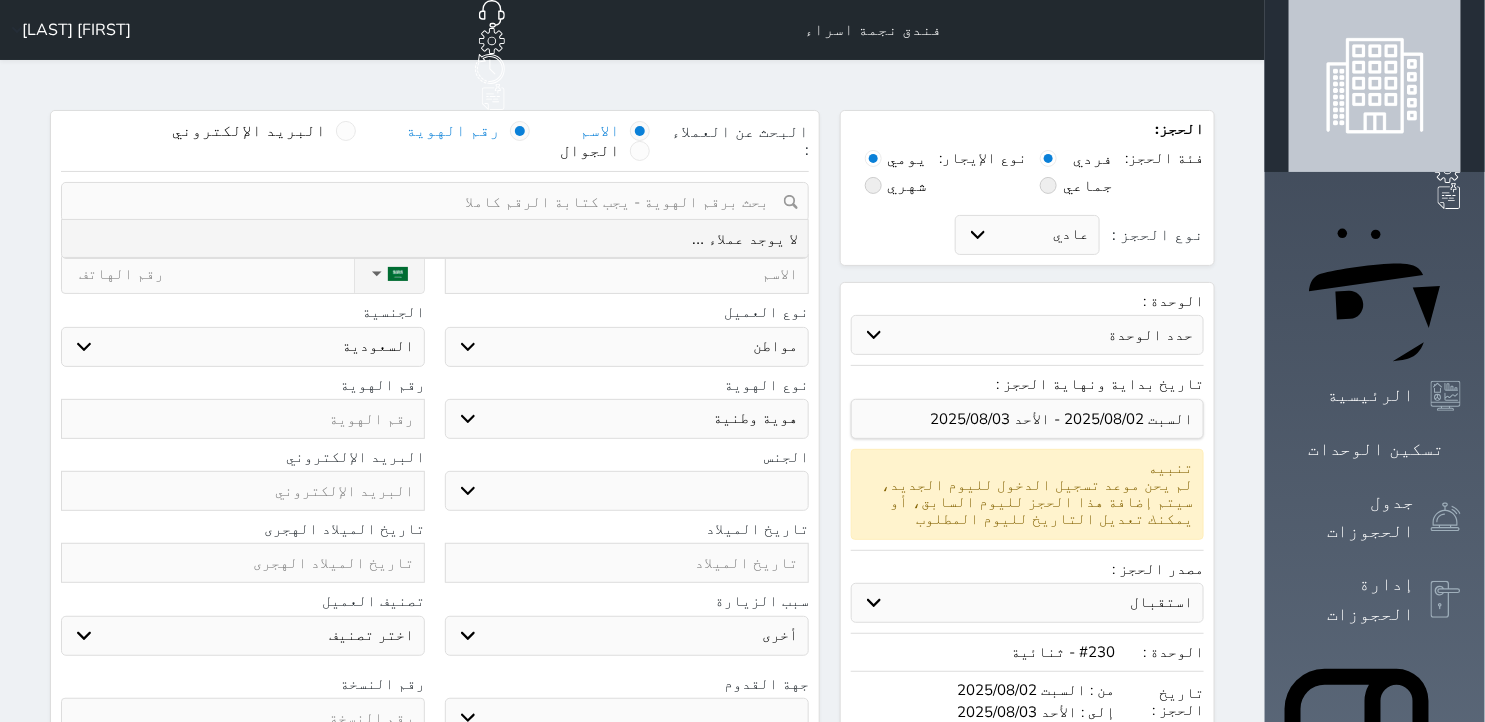 select 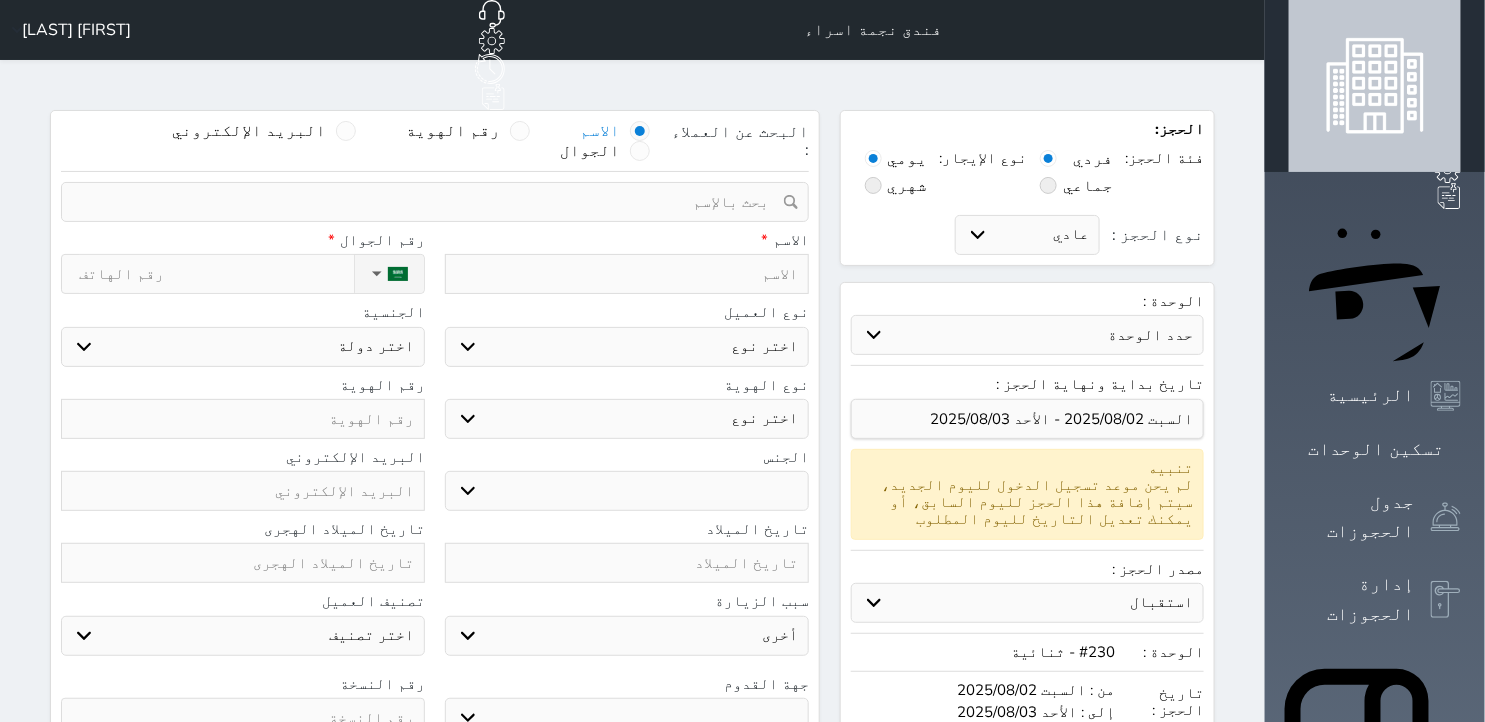 click at bounding box center [627, 274] 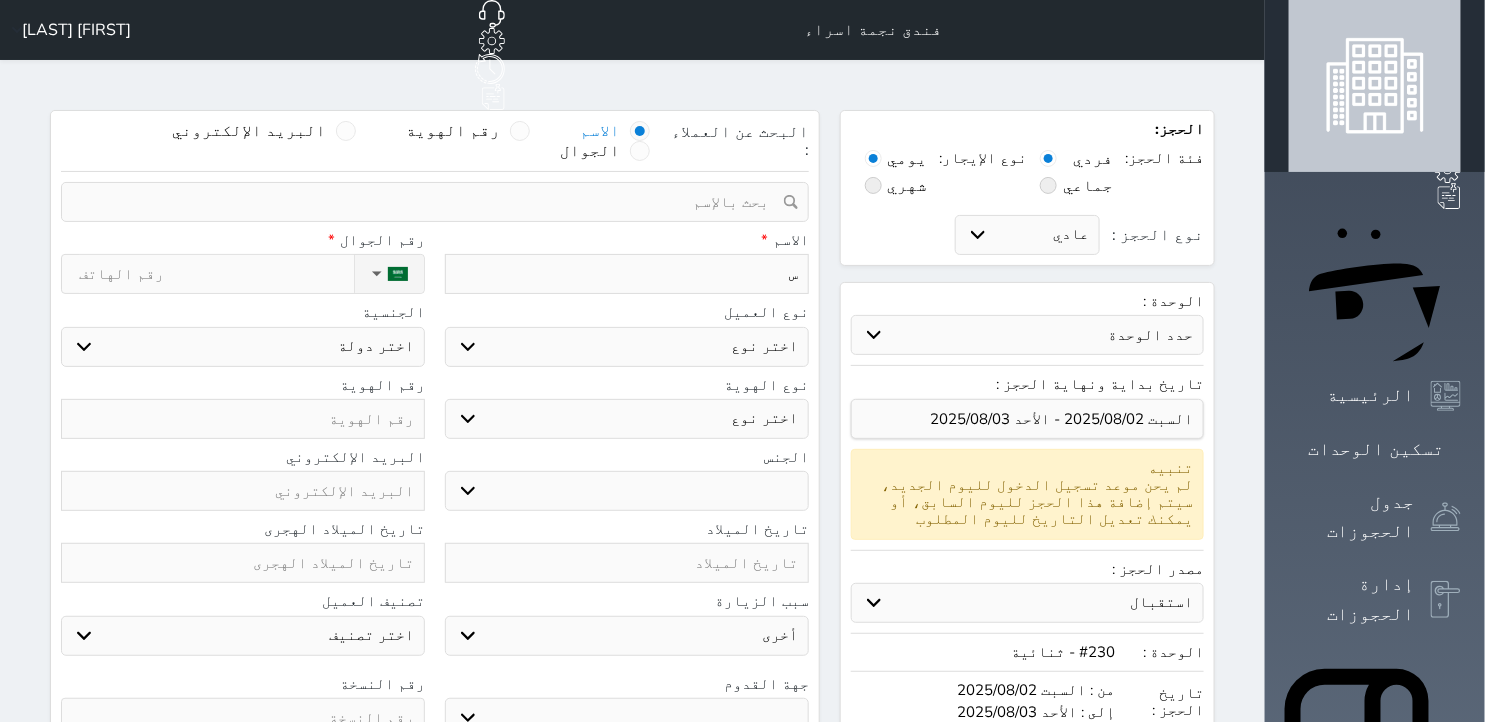 type on "سو" 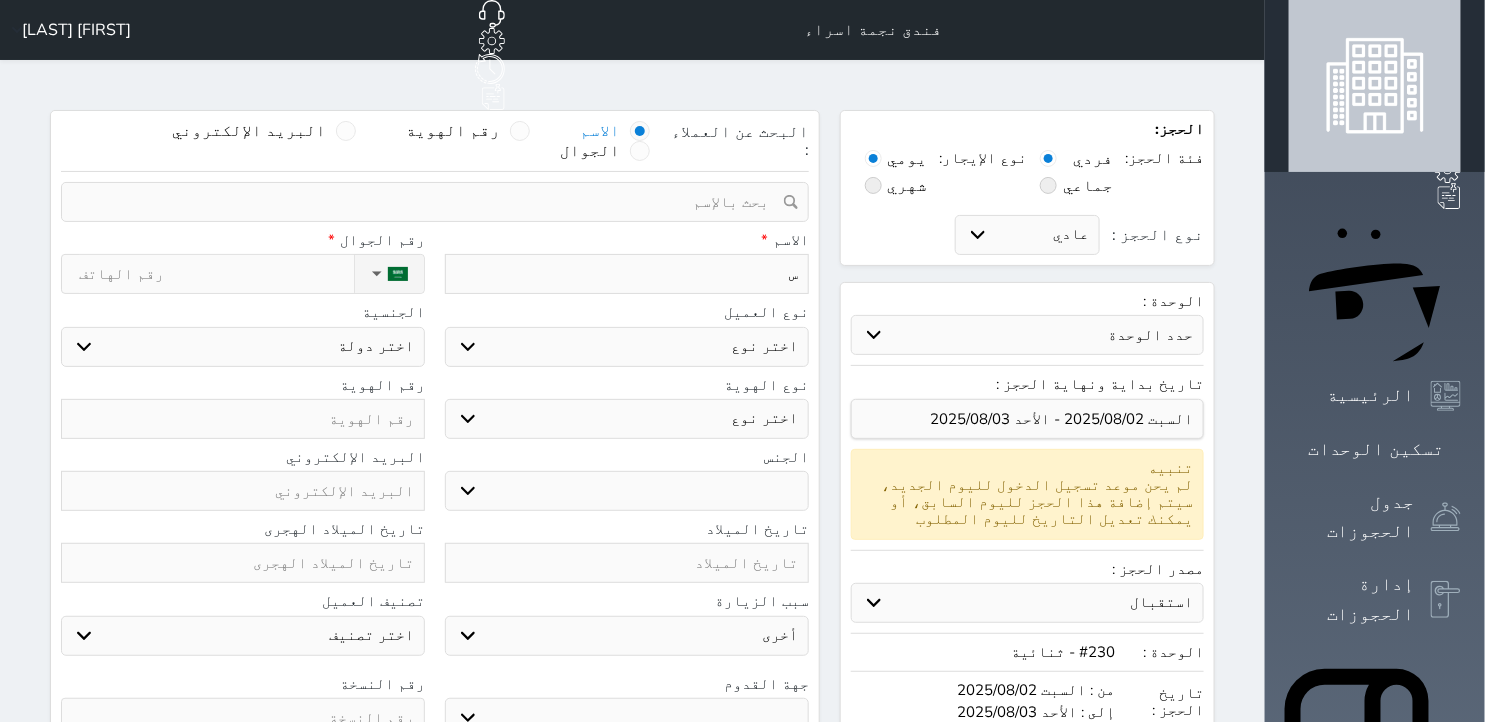 select 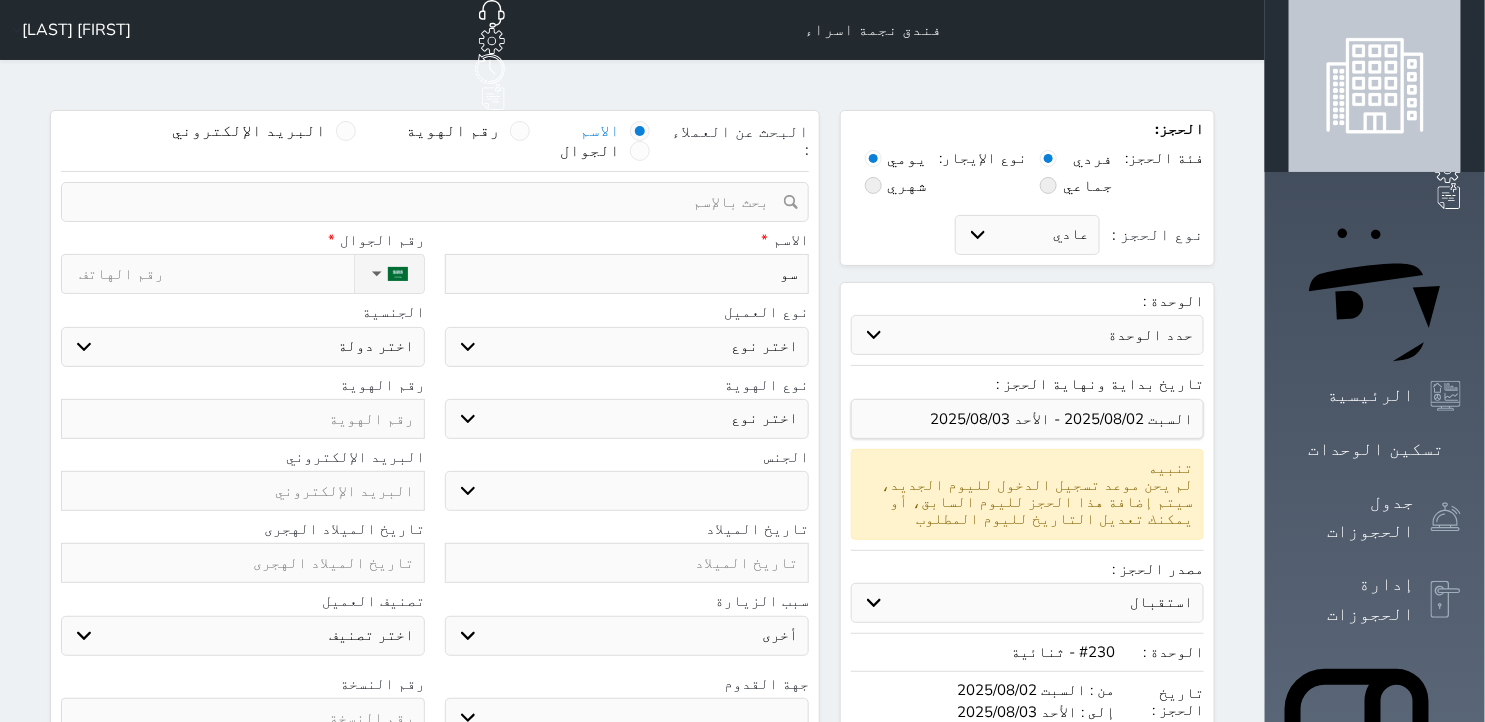 type on "سور" 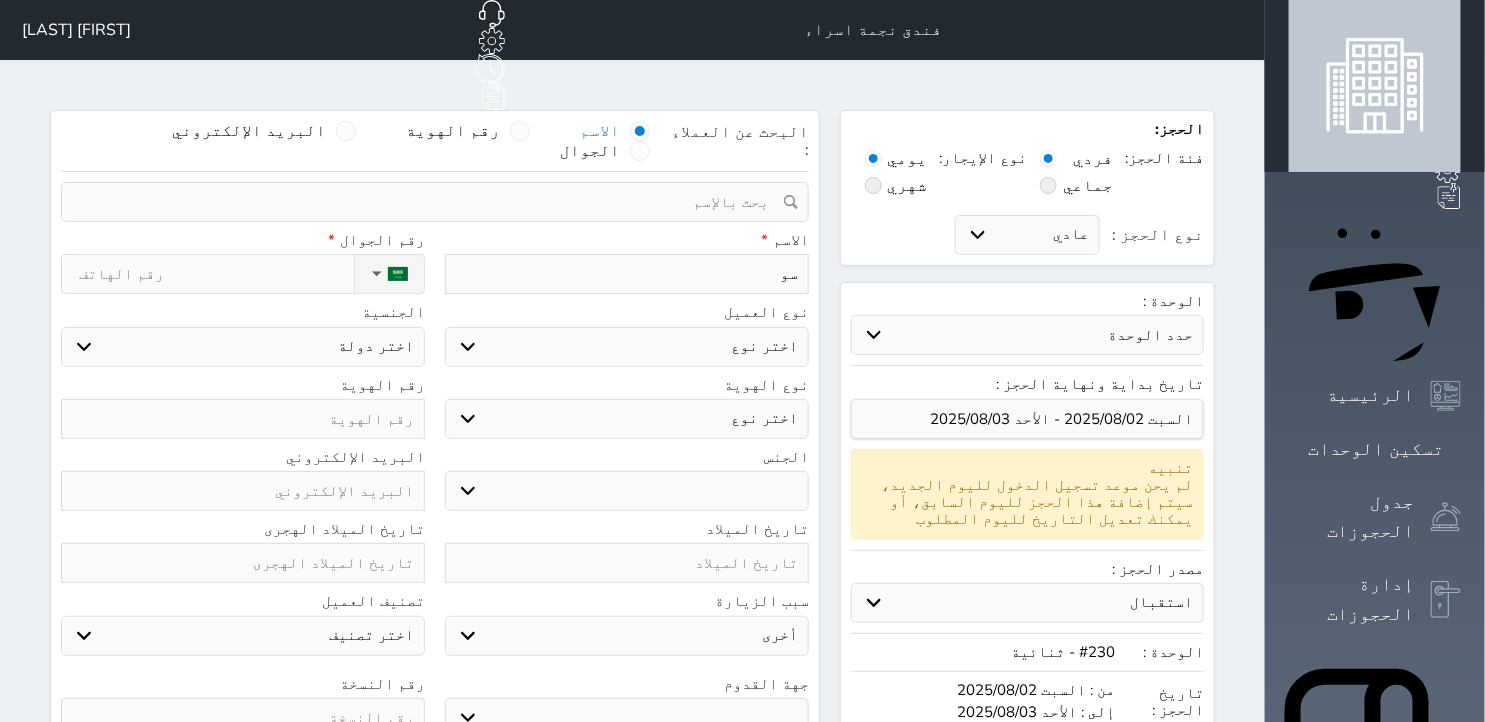 select 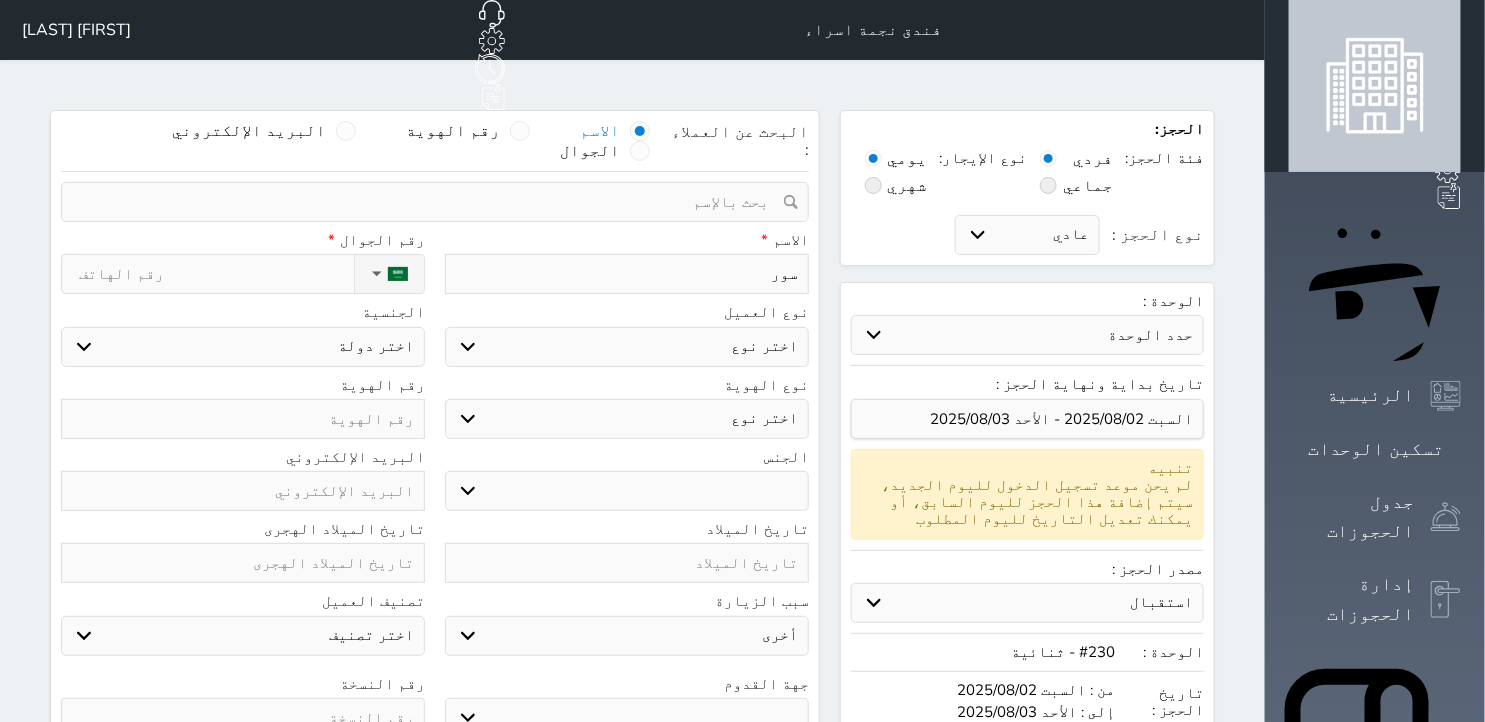 type on "[COUNTRY]" 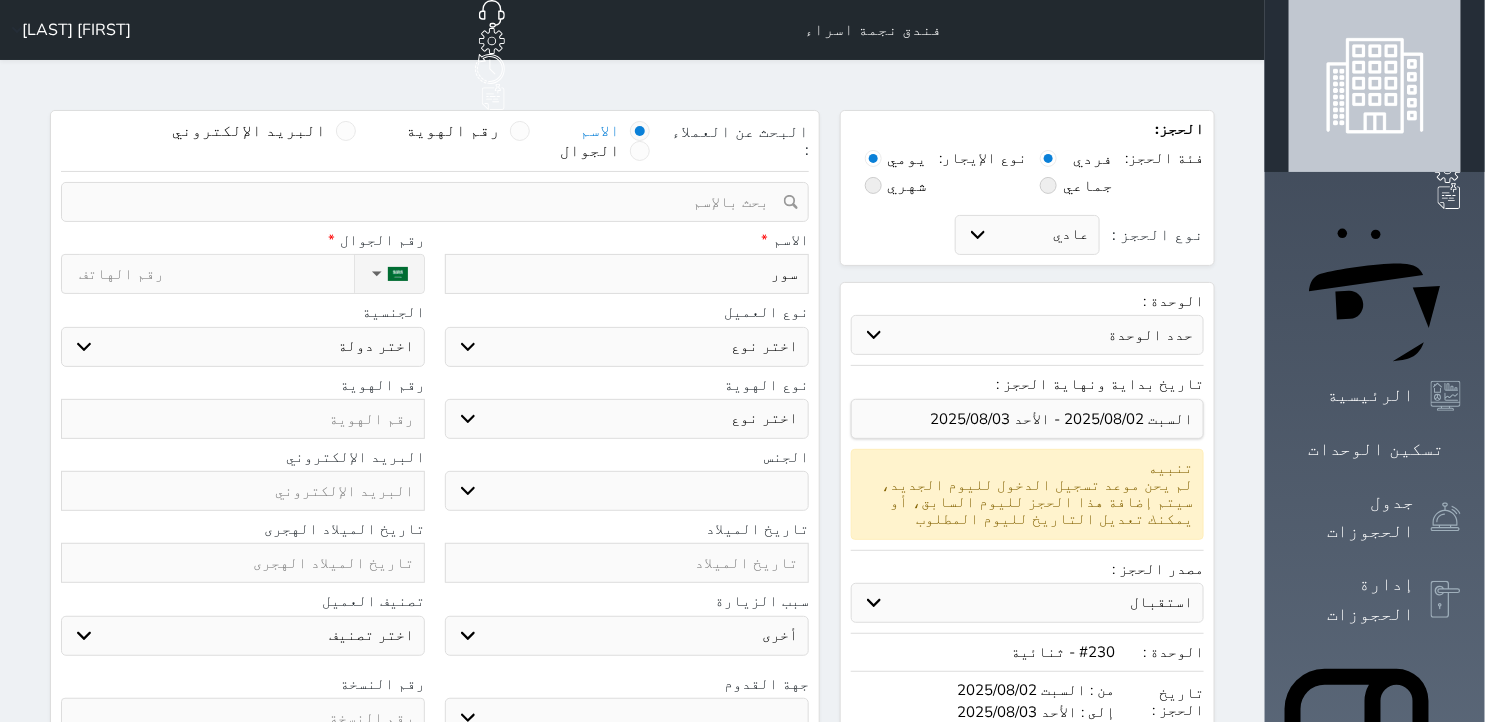 select 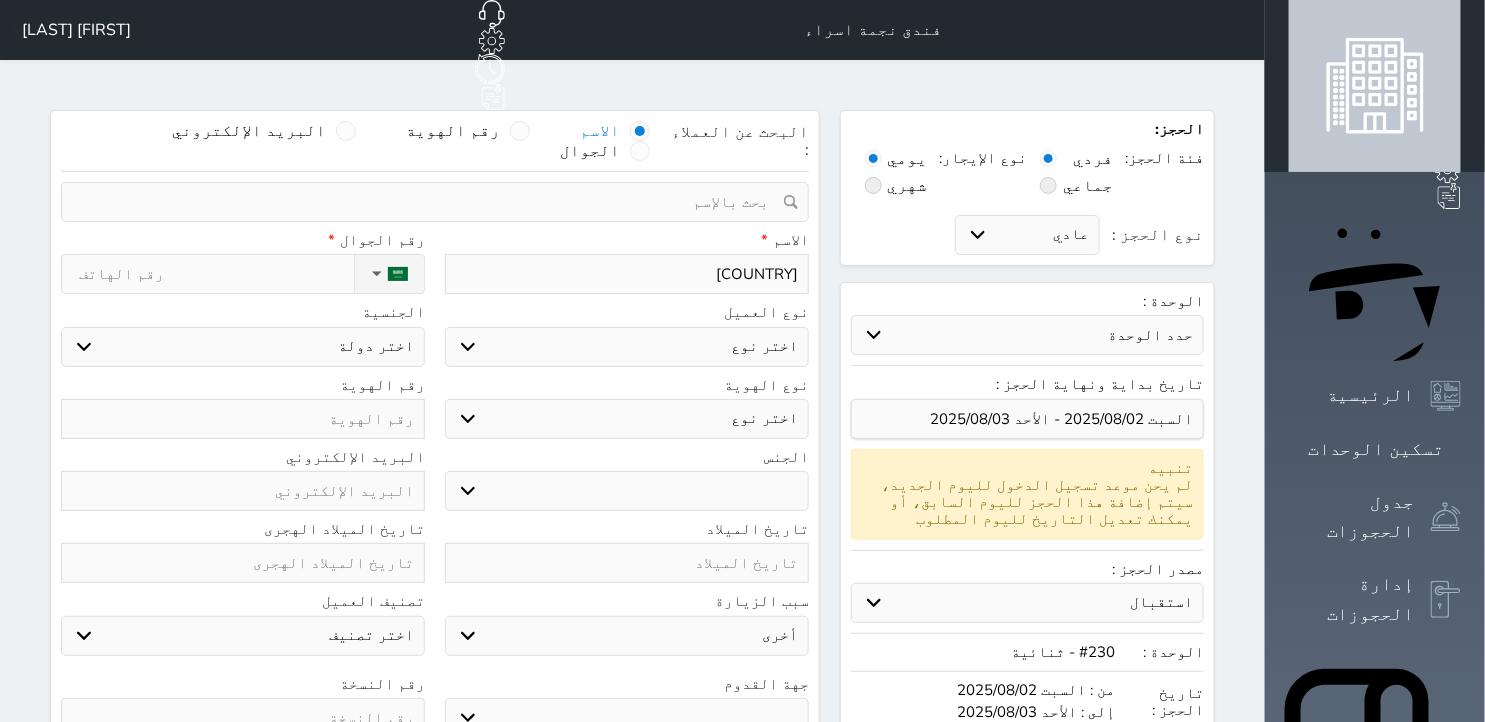 type on "سوريا" 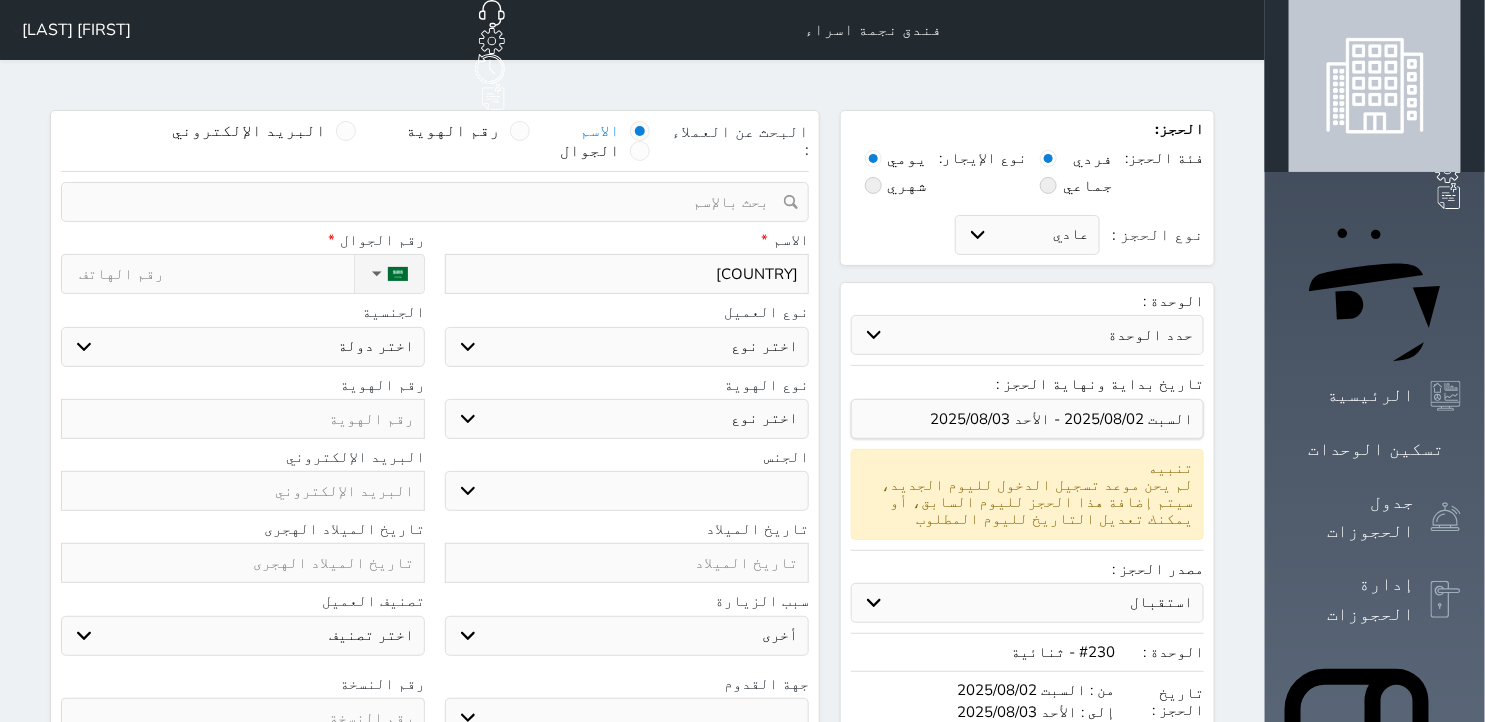 select 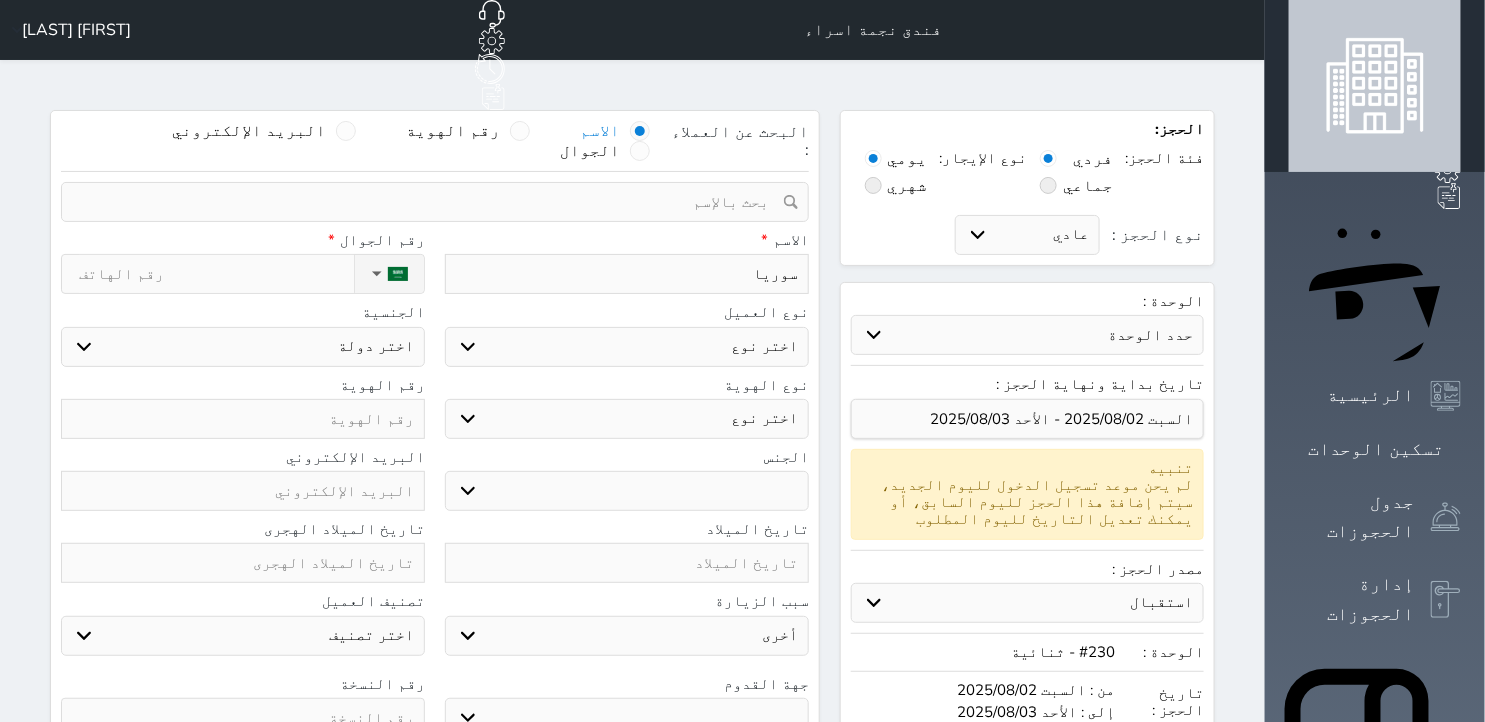type on "سوريا" 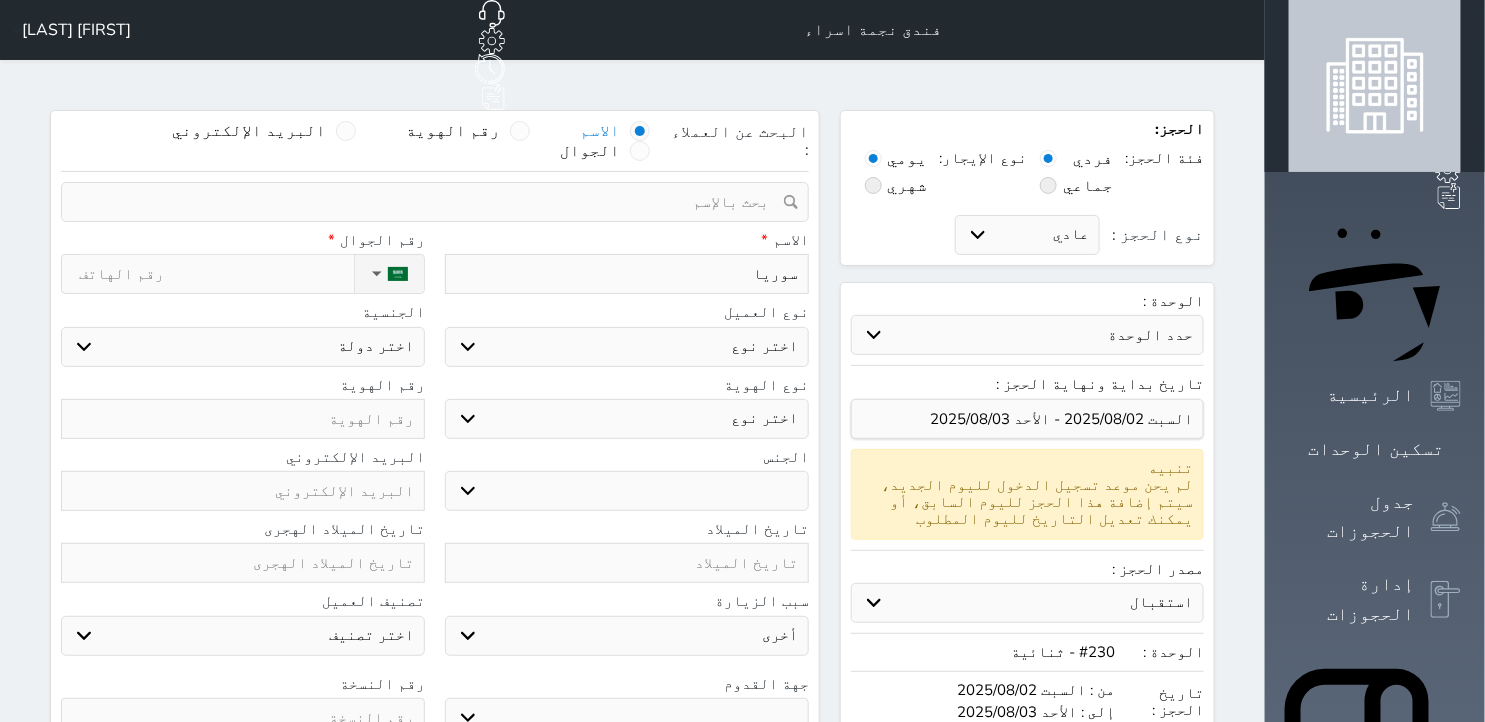 select 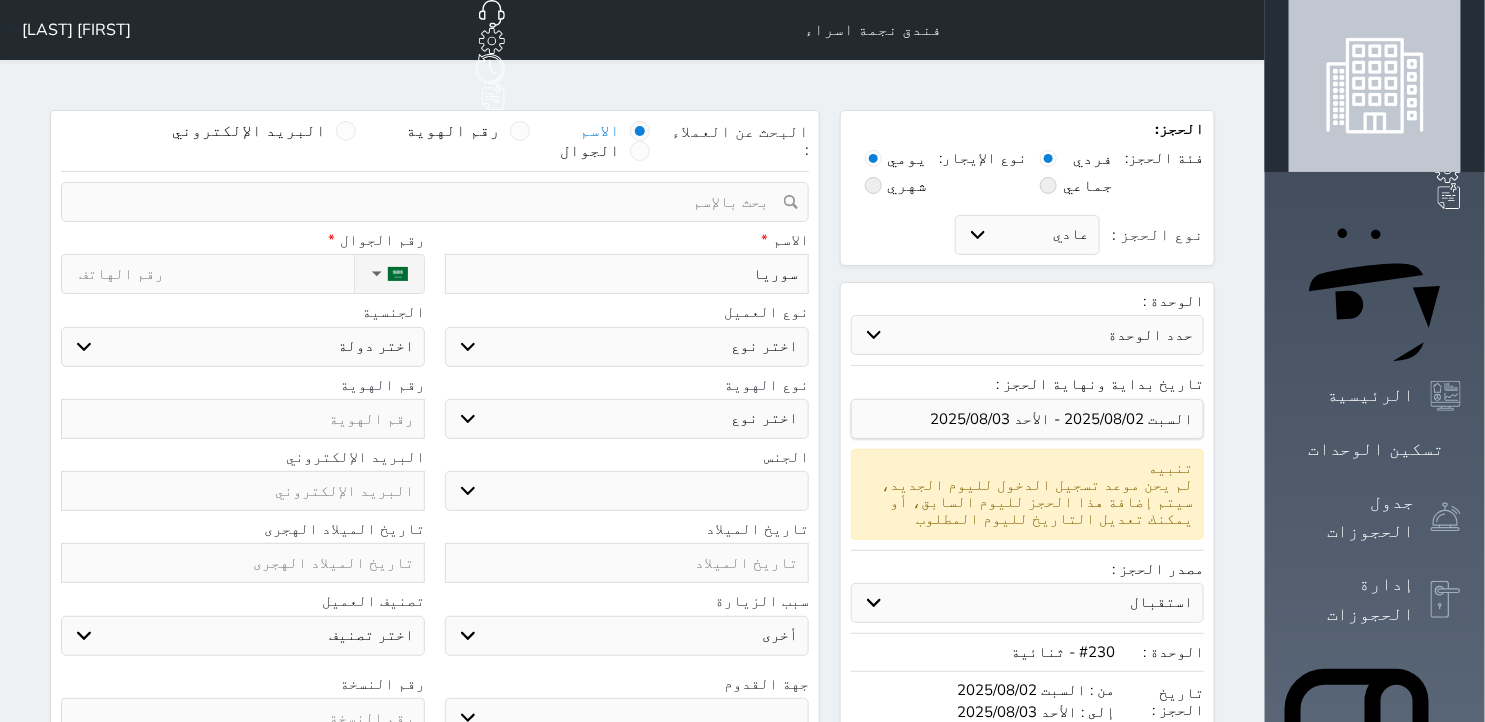 type on "سوريا ش" 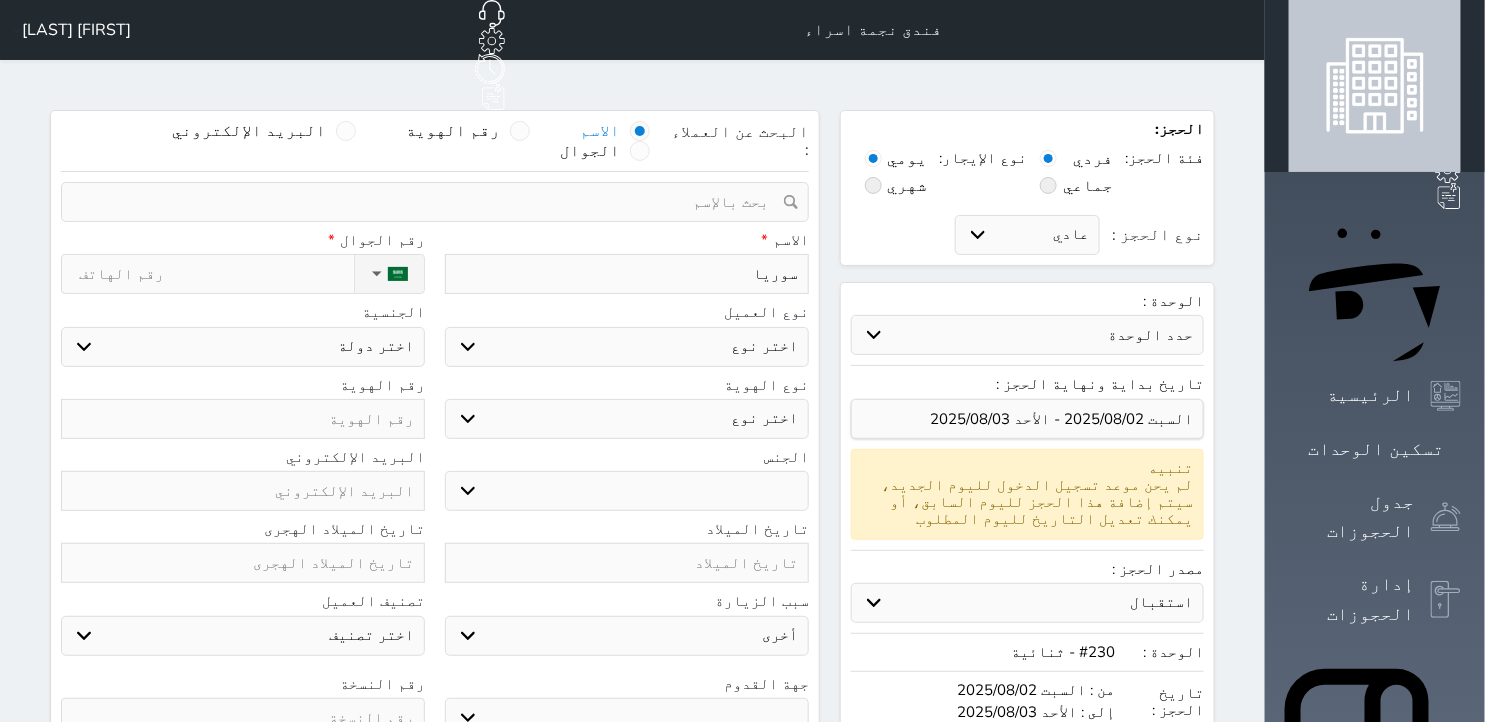 select 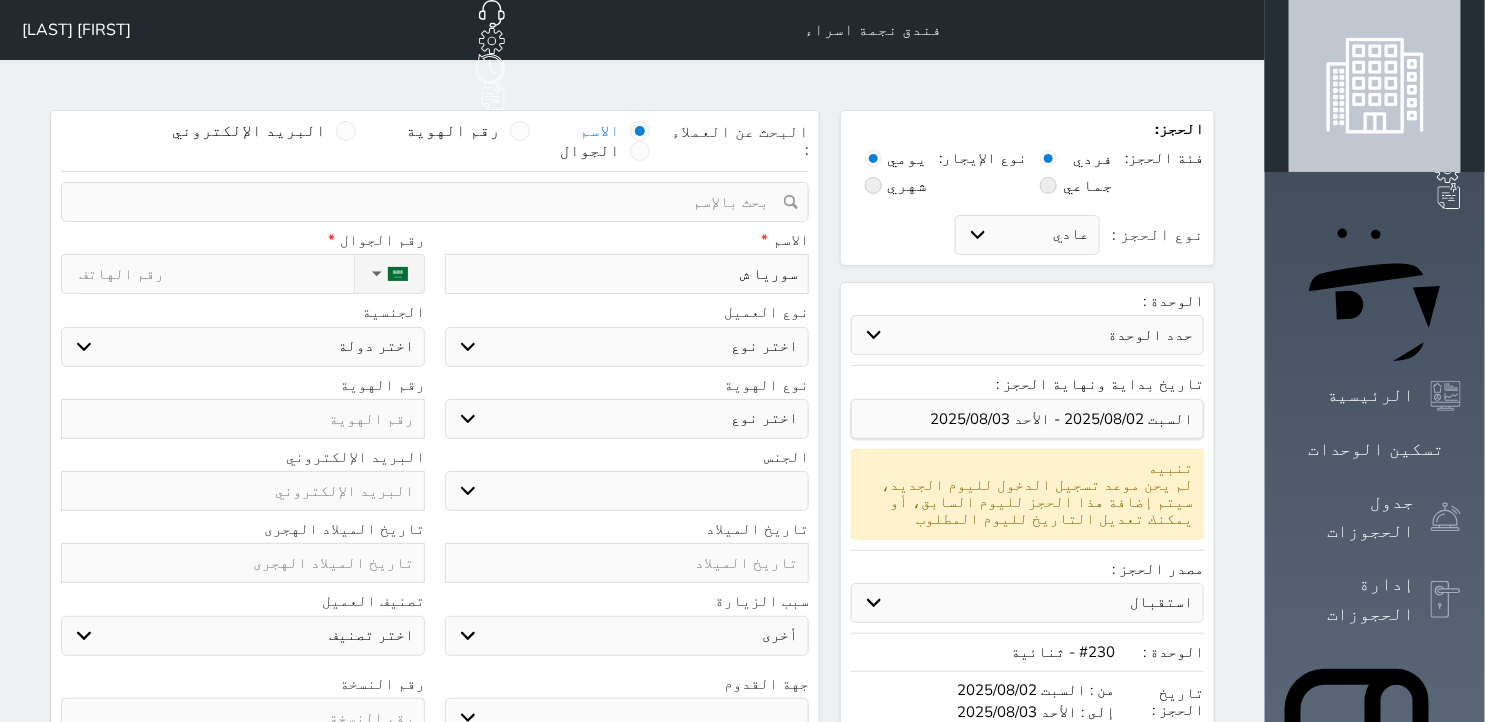 type on "سوريا شا" 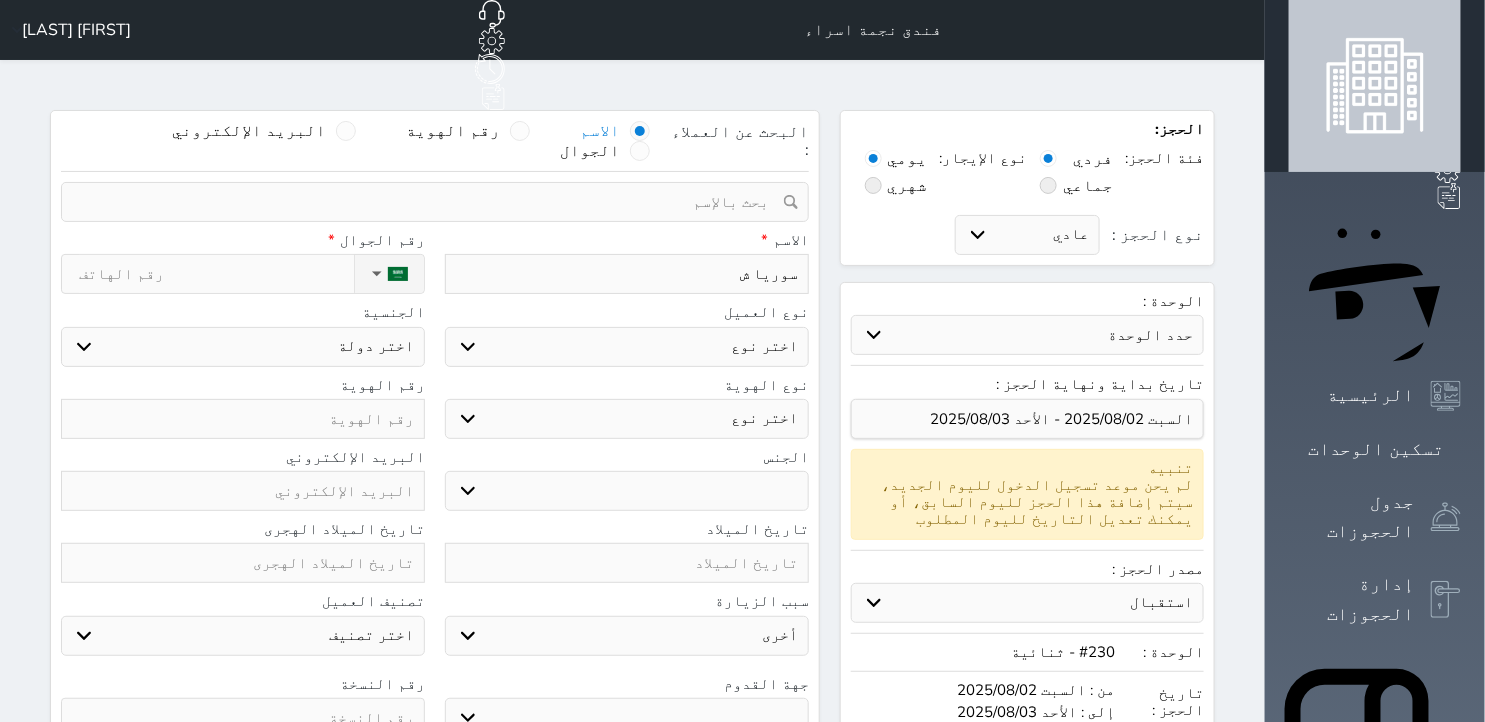 select 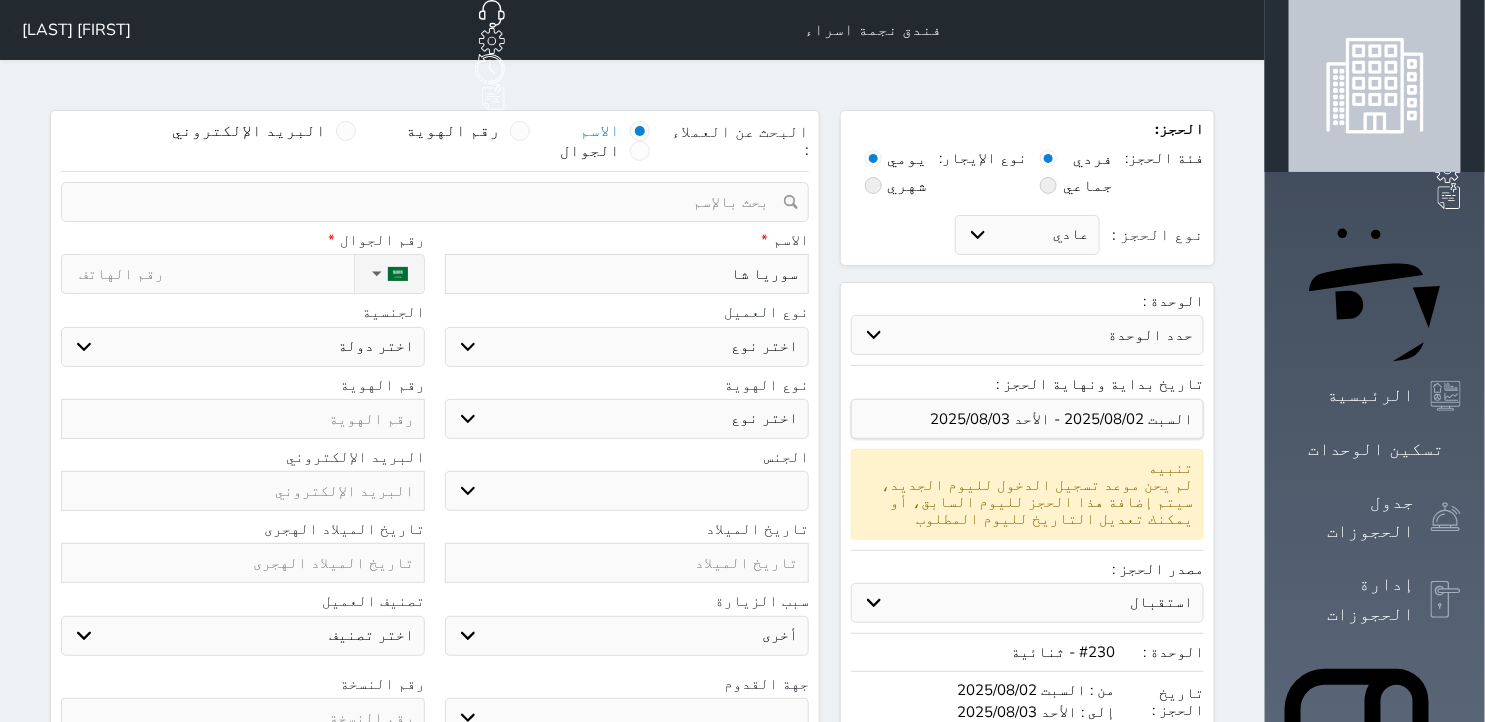 type on "[COUNTRY] شاه" 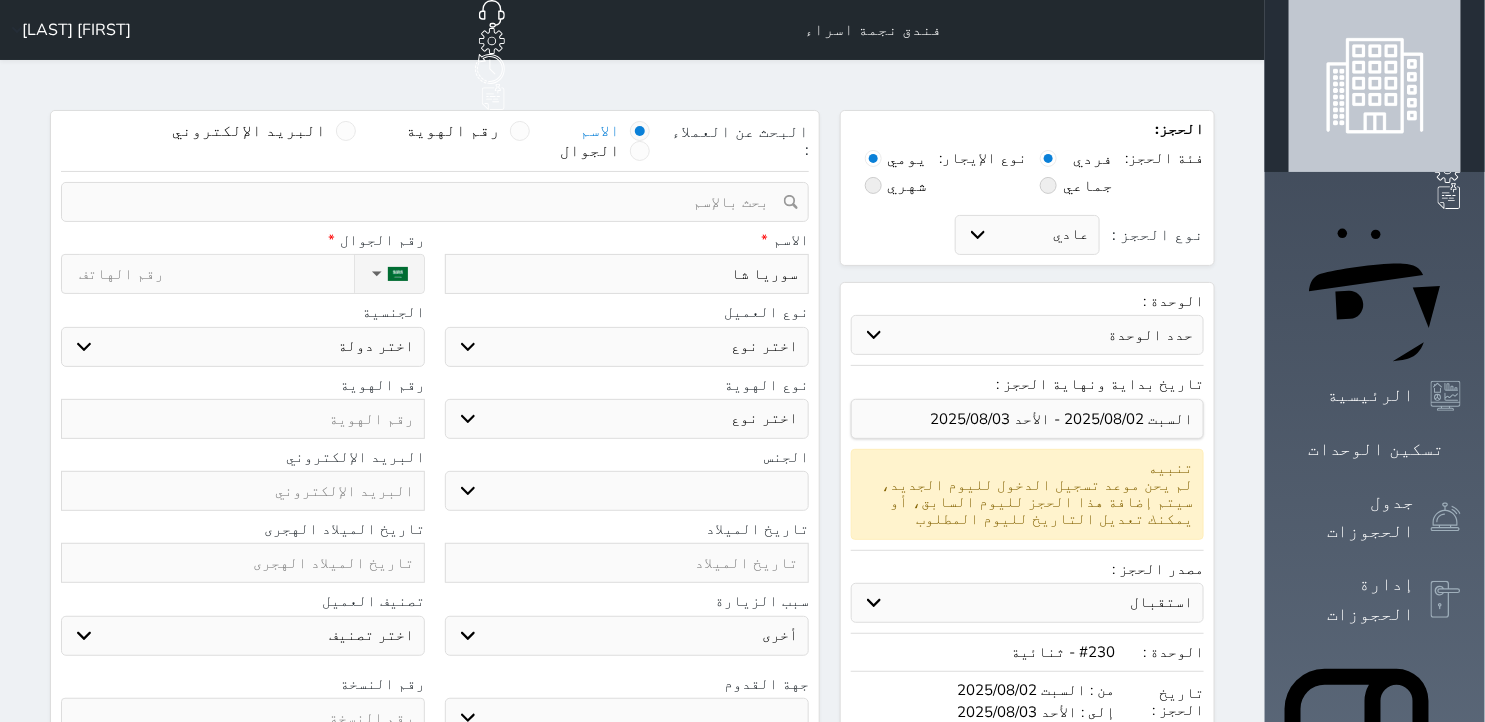 select 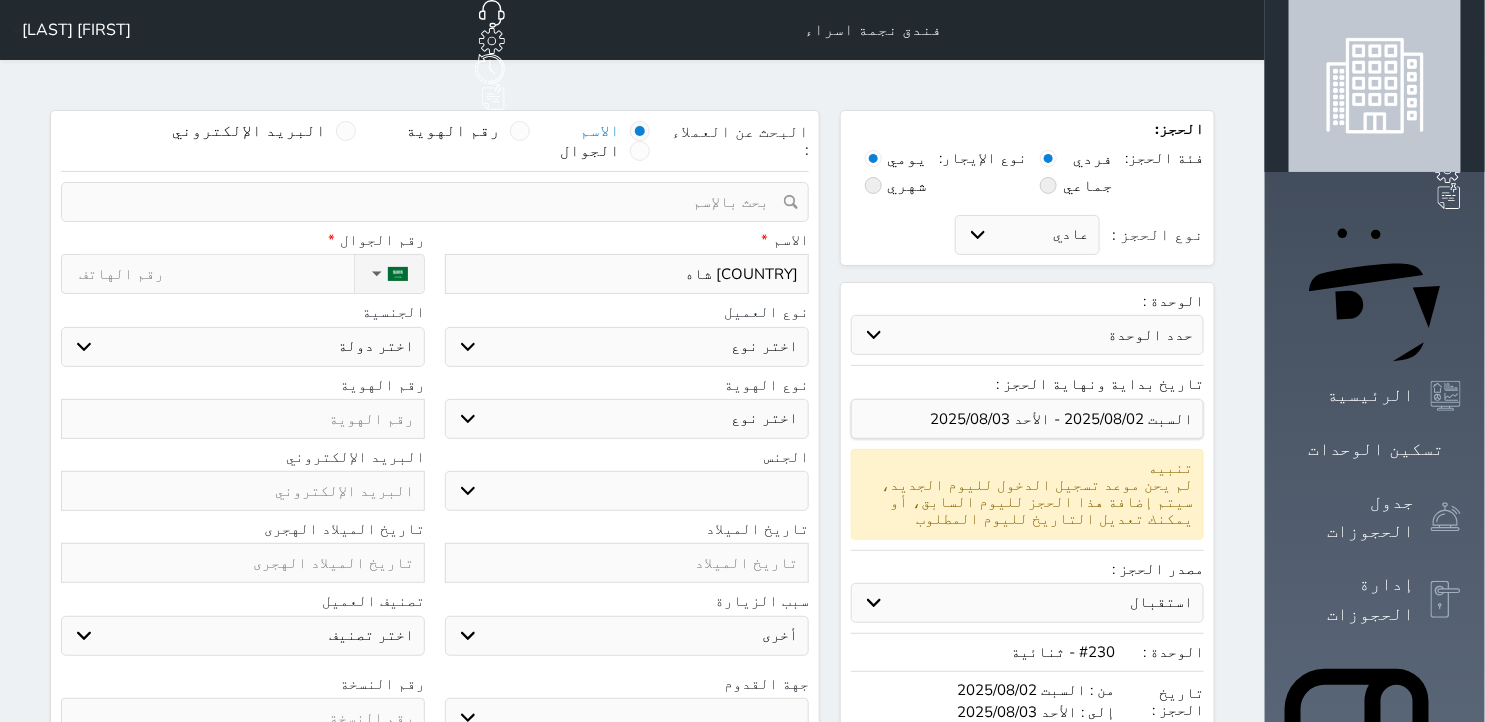 type on "سوريا شاهد" 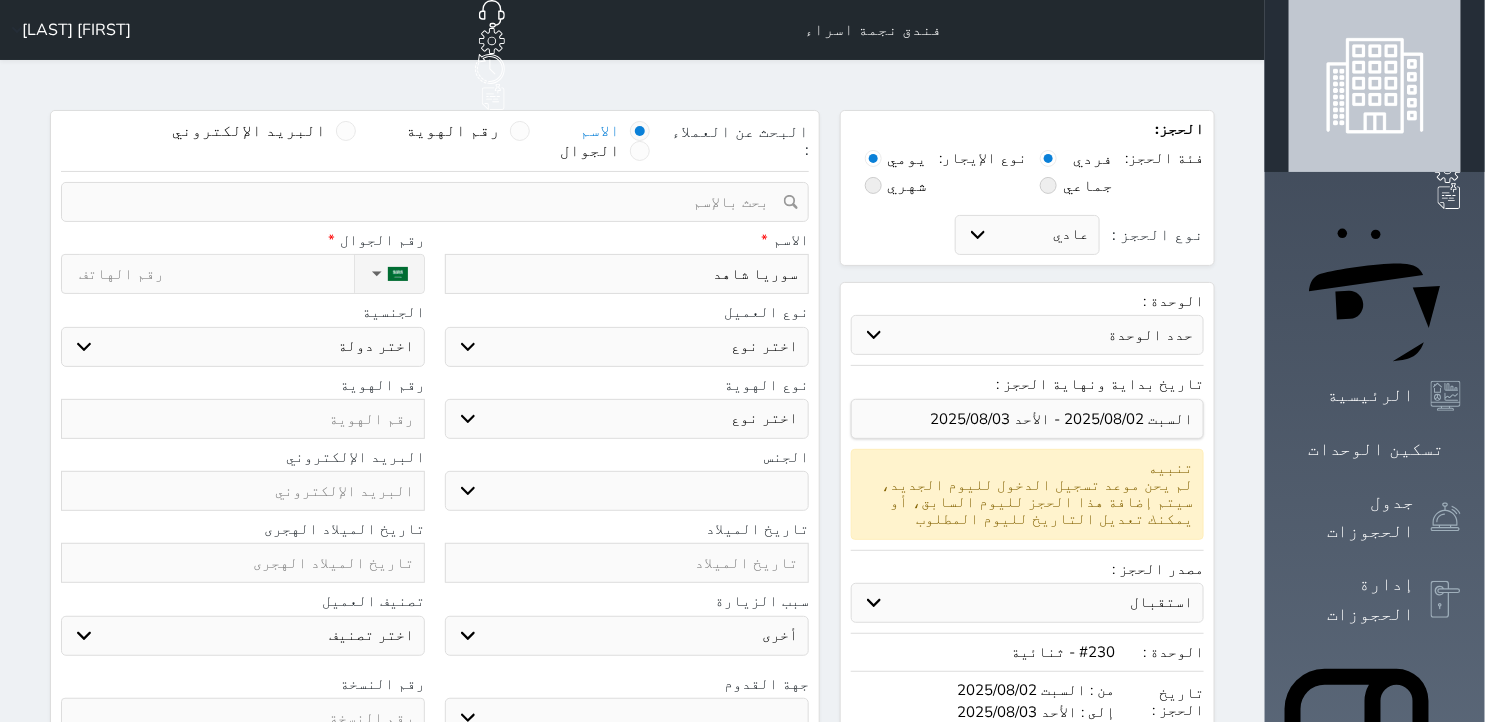 type on "سوريا شاهد" 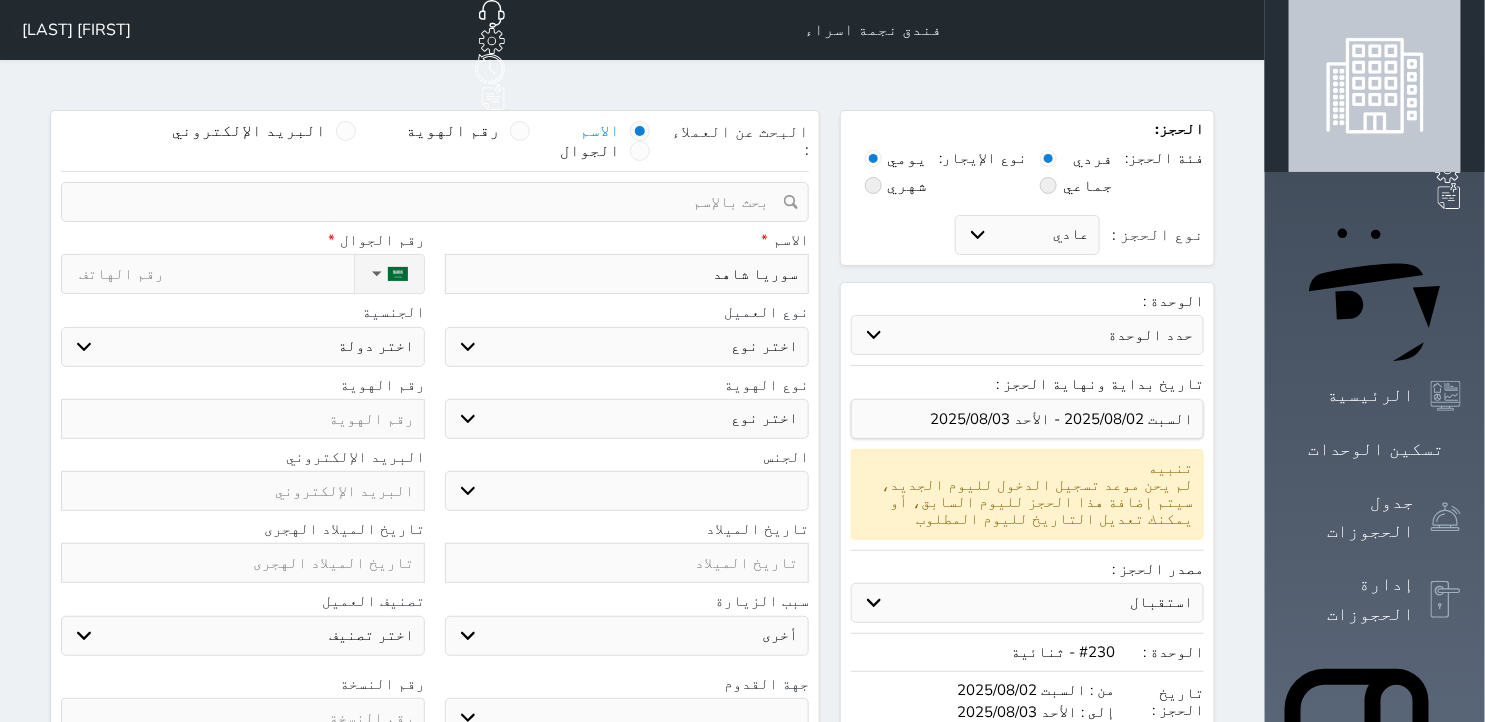 select 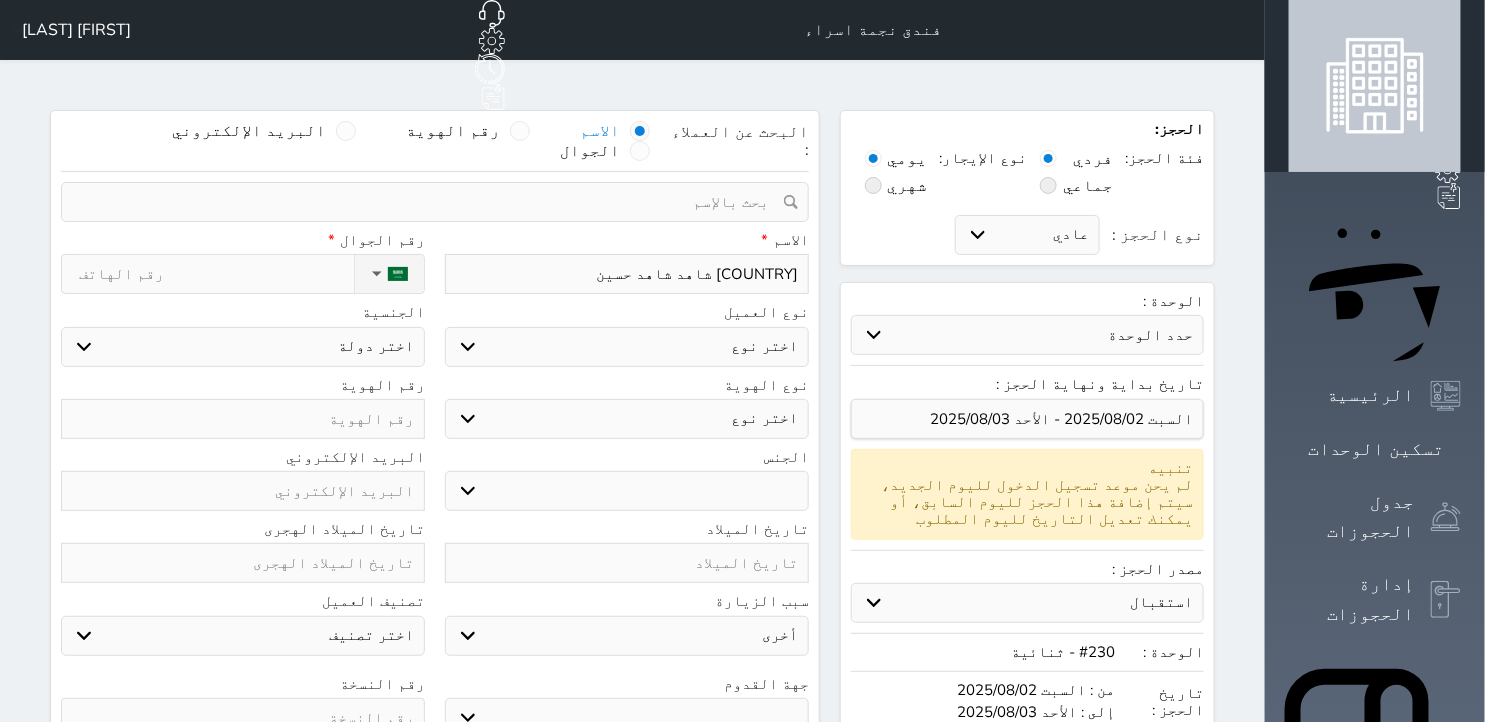 click on "اختر نوع   مواطن مواطن خليجي زائر مقيم" at bounding box center (627, 347) 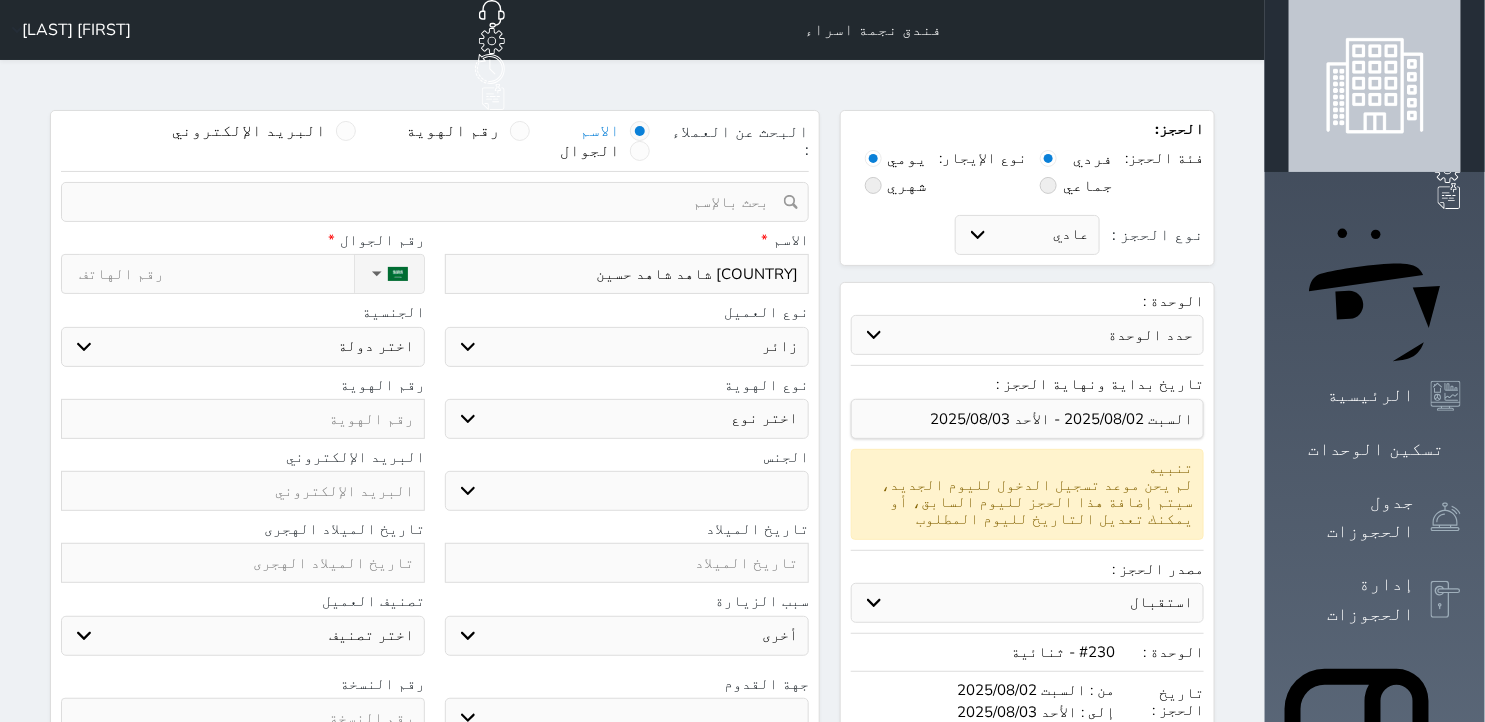 click on "اختر نوع   مواطن مواطن خليجي زائر مقيم" at bounding box center (627, 347) 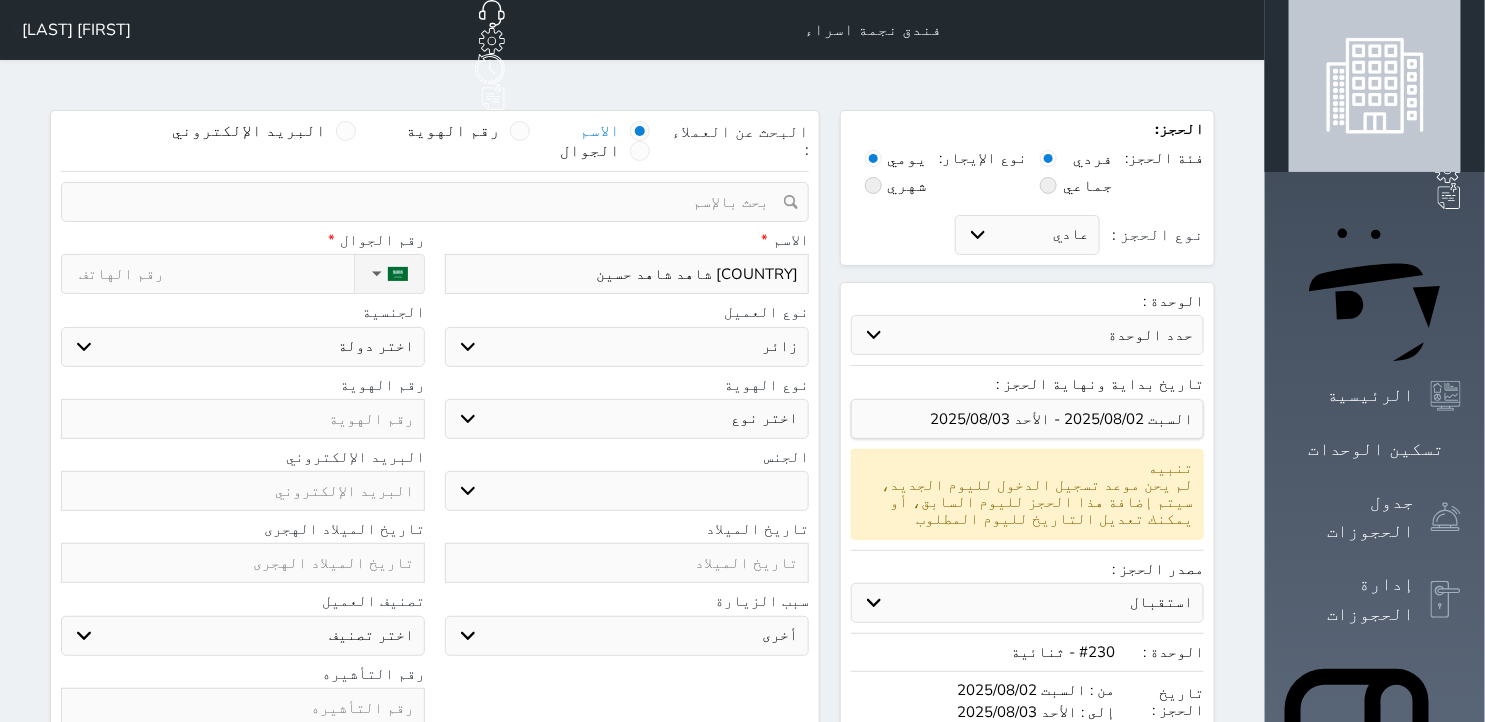 click on "اختر نوع   جواز السفر هوية زائر" at bounding box center (627, 419) 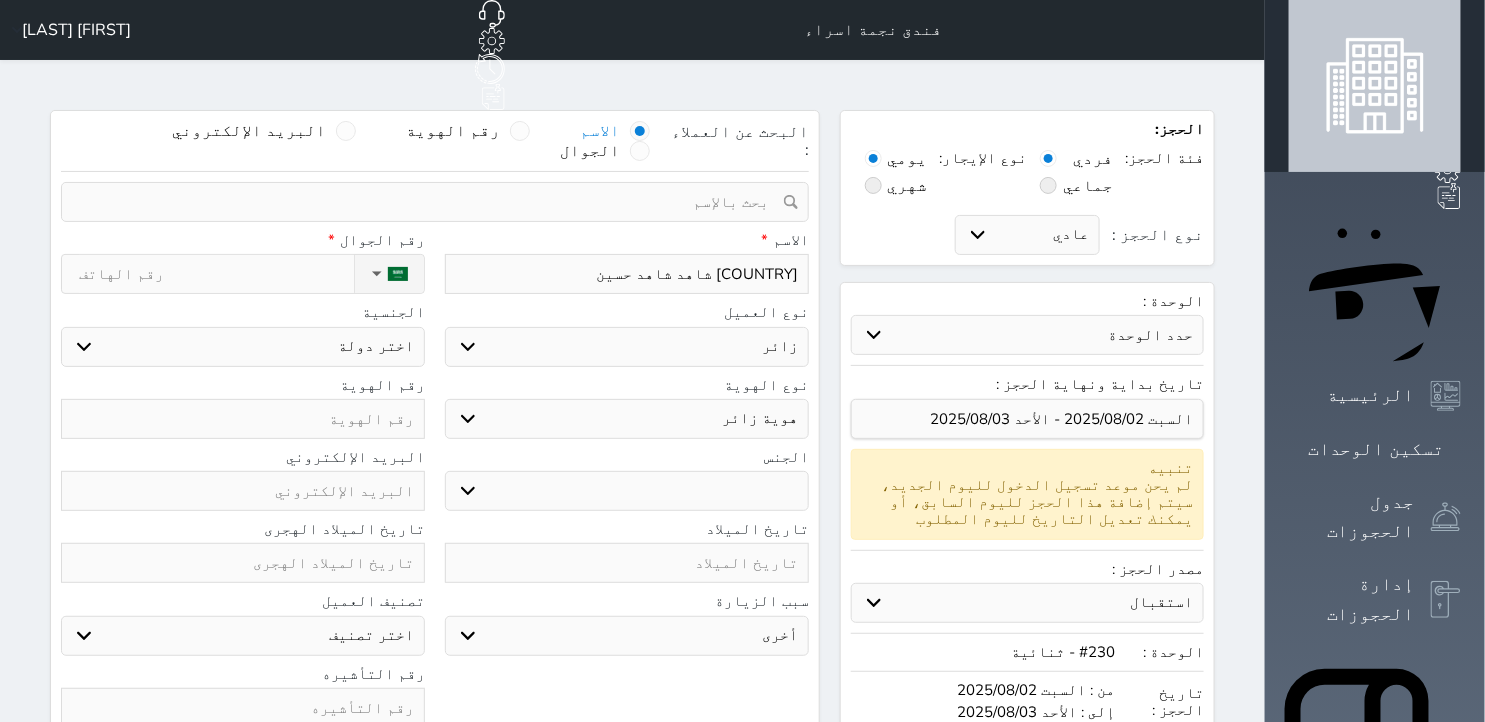 click on "اختر نوع   جواز السفر هوية زائر" at bounding box center [627, 419] 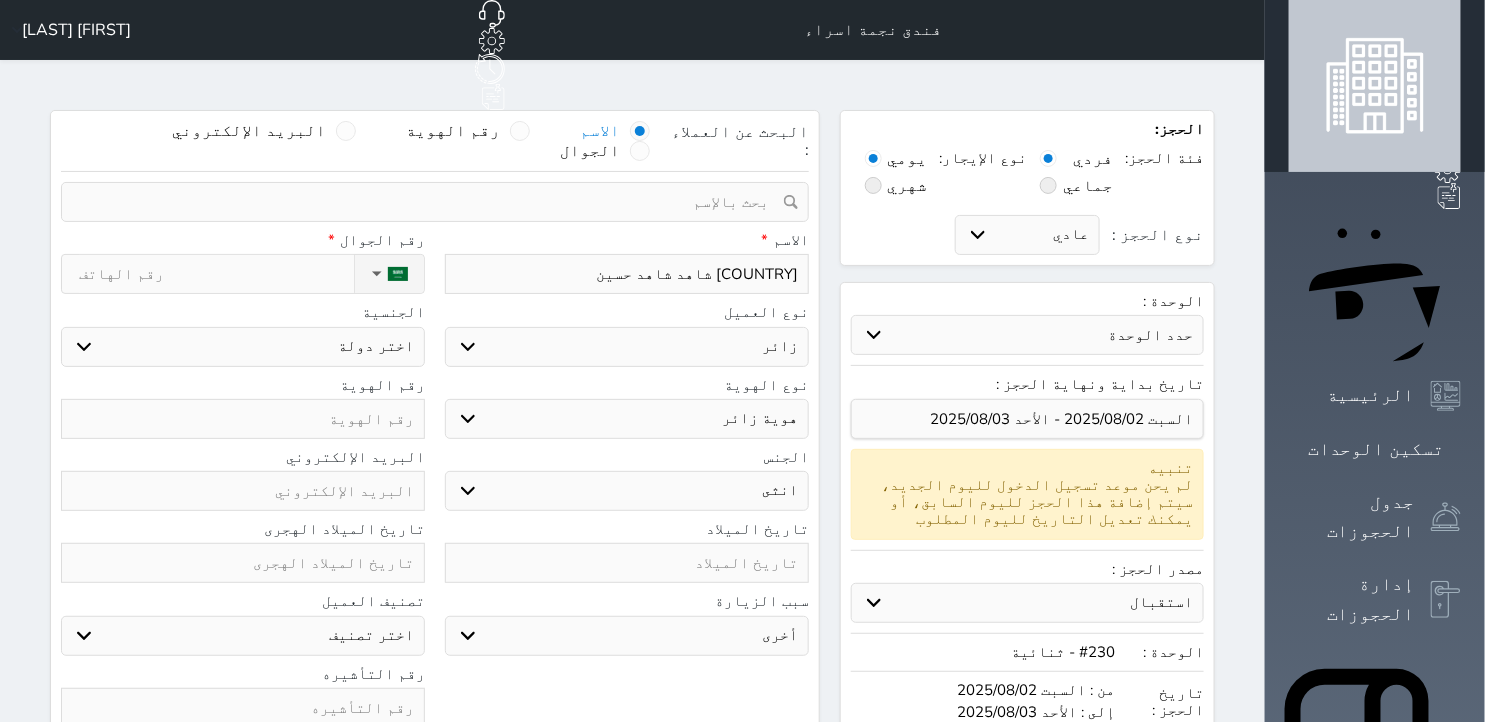 click on "ذكر   انثى" at bounding box center [627, 491] 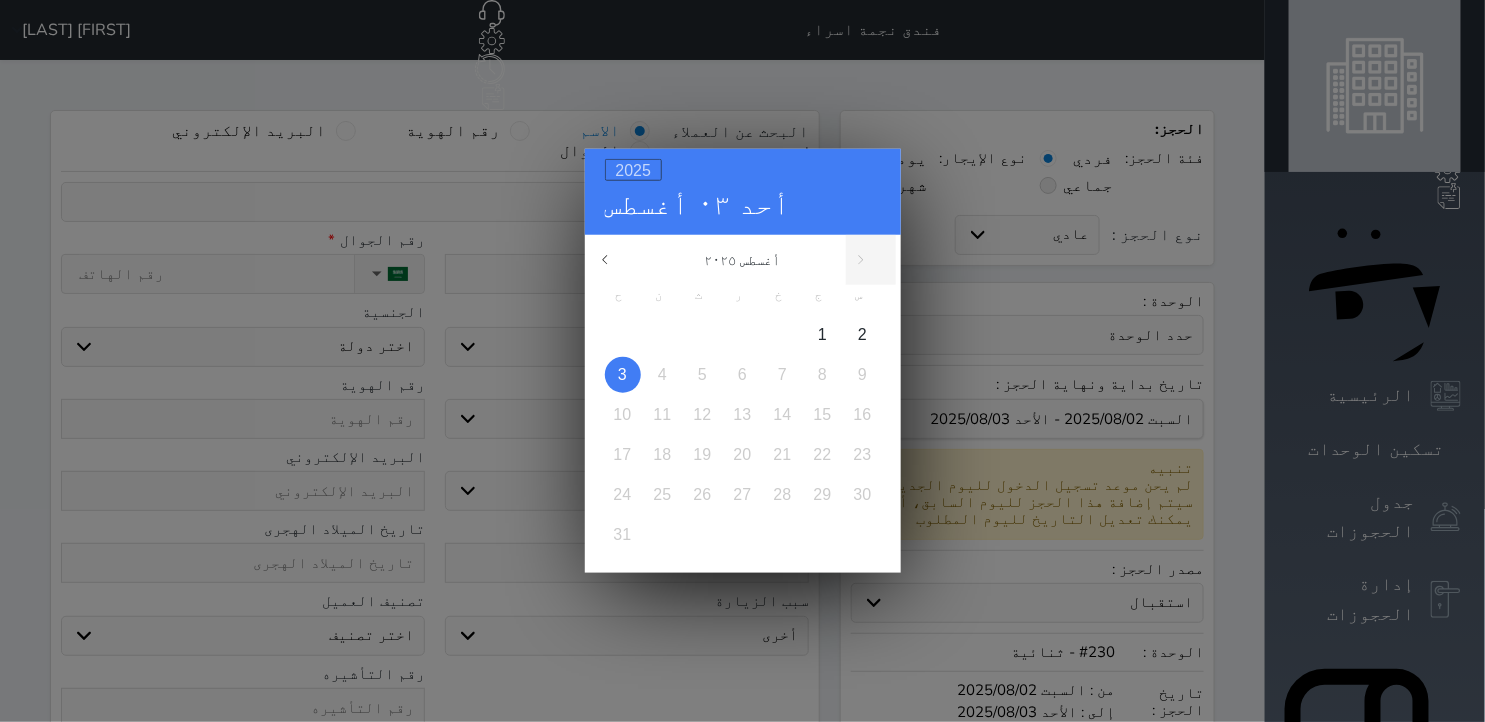click on "2025" at bounding box center [634, 170] 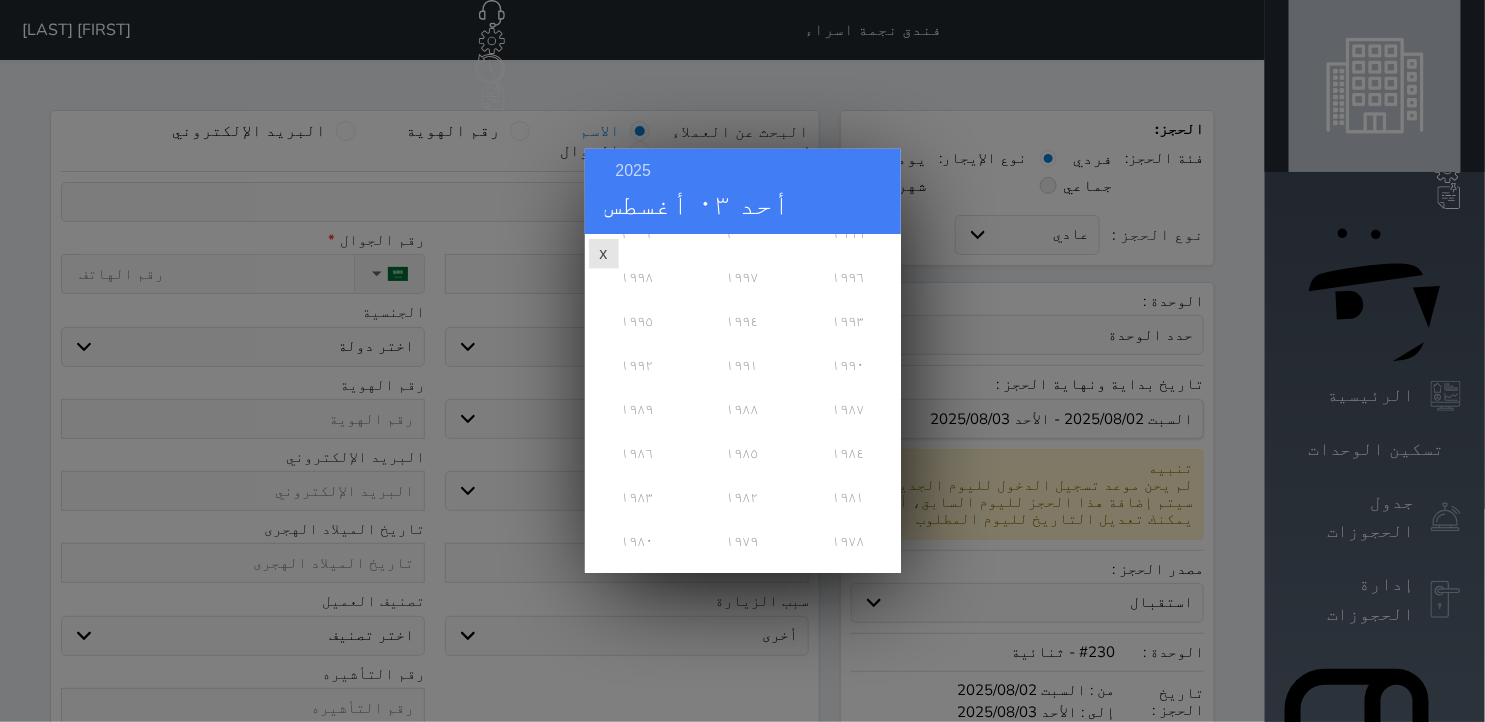 scroll, scrollTop: 444, scrollLeft: 0, axis: vertical 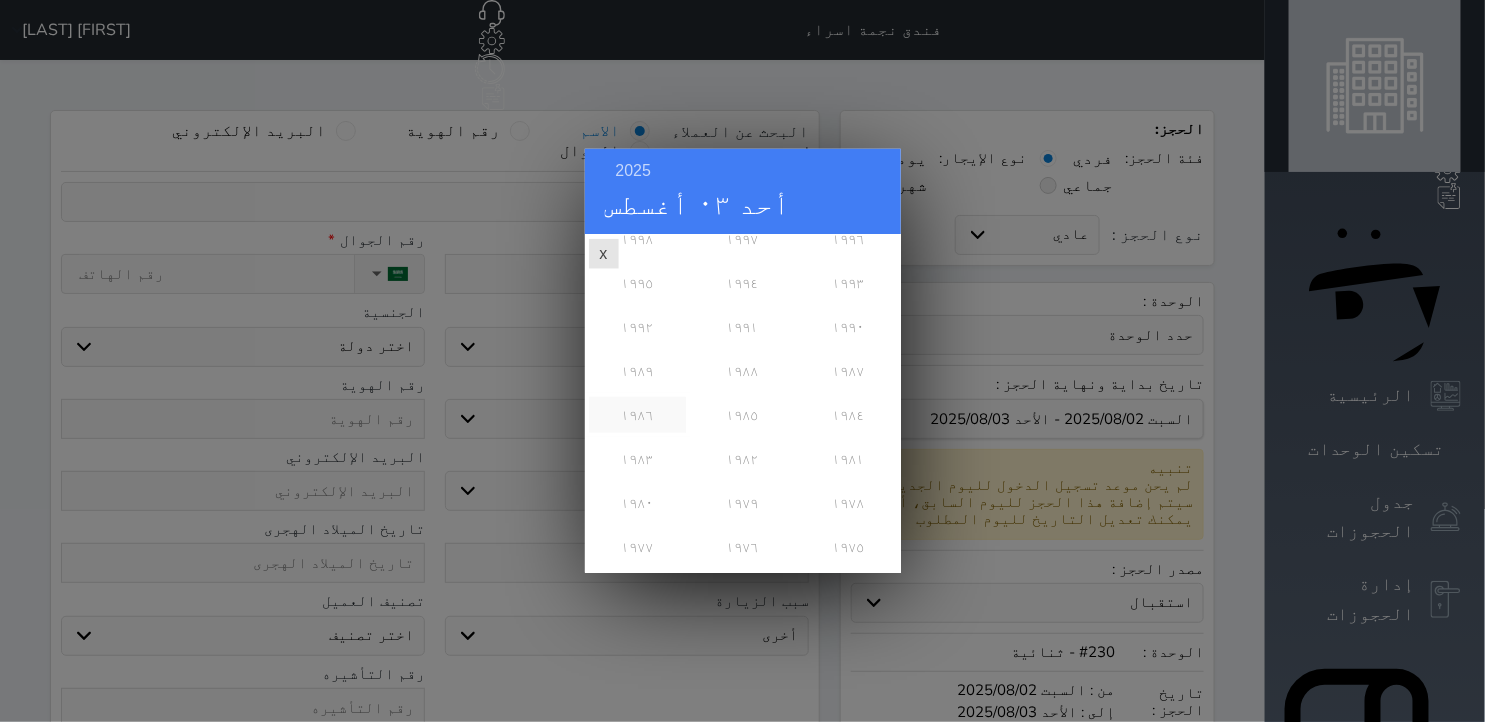 click on "١٩٨٦" at bounding box center [637, 415] 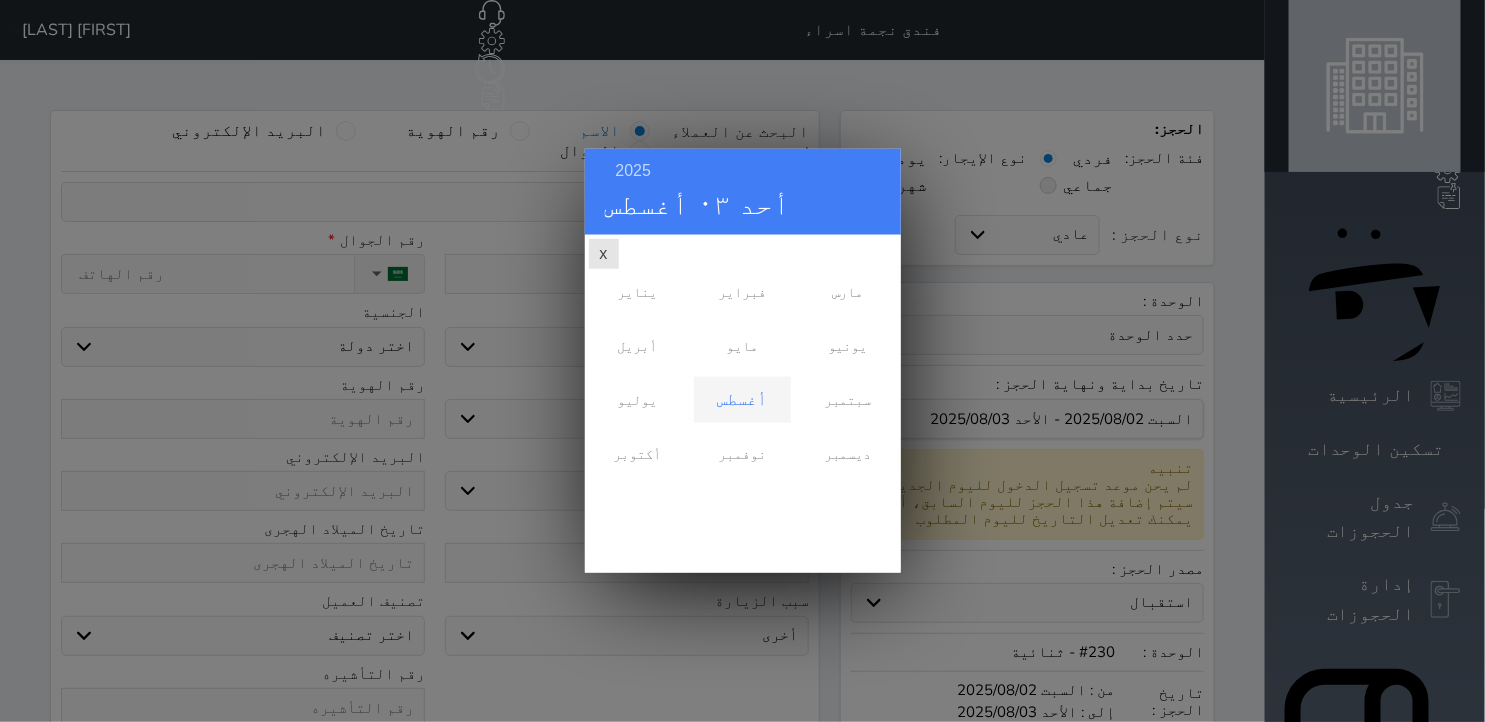 scroll, scrollTop: 0, scrollLeft: 0, axis: both 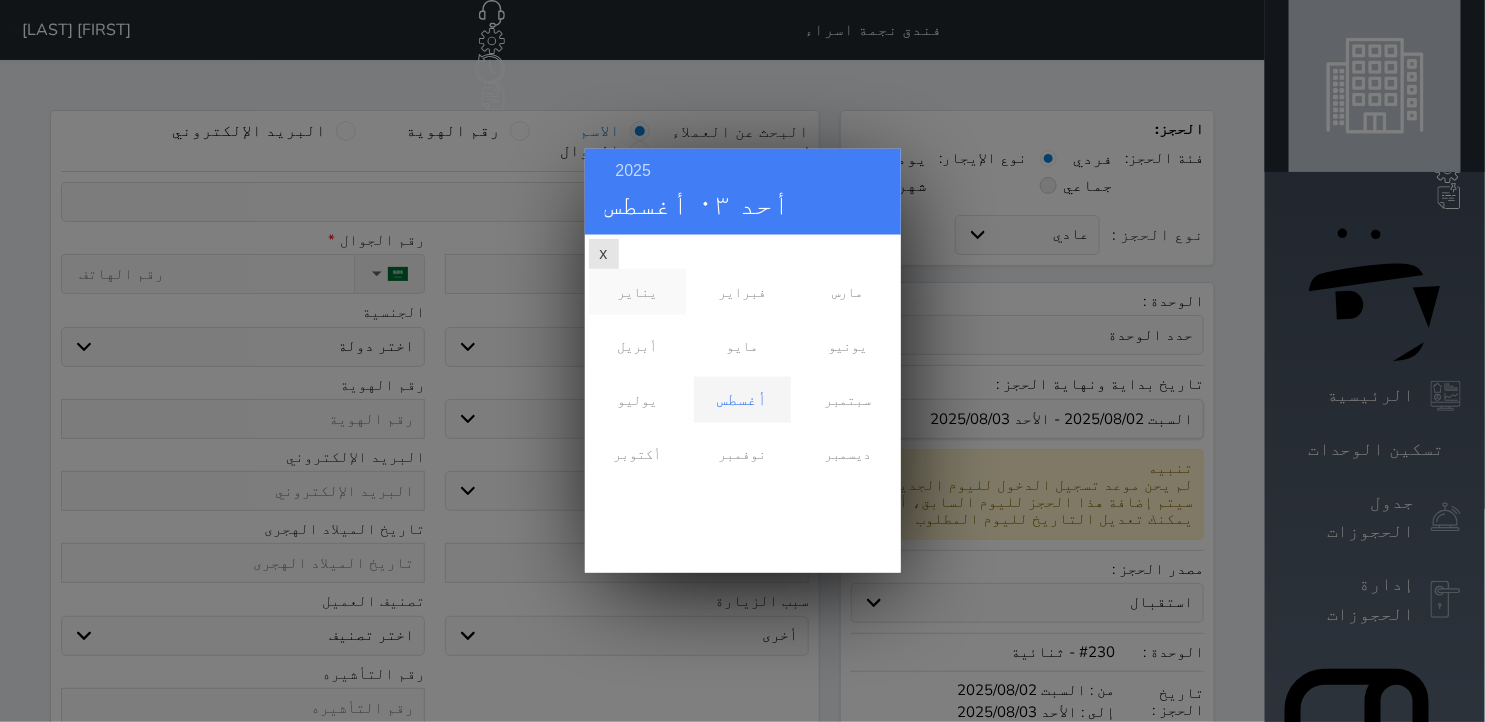 click on "يناير" at bounding box center [637, 292] 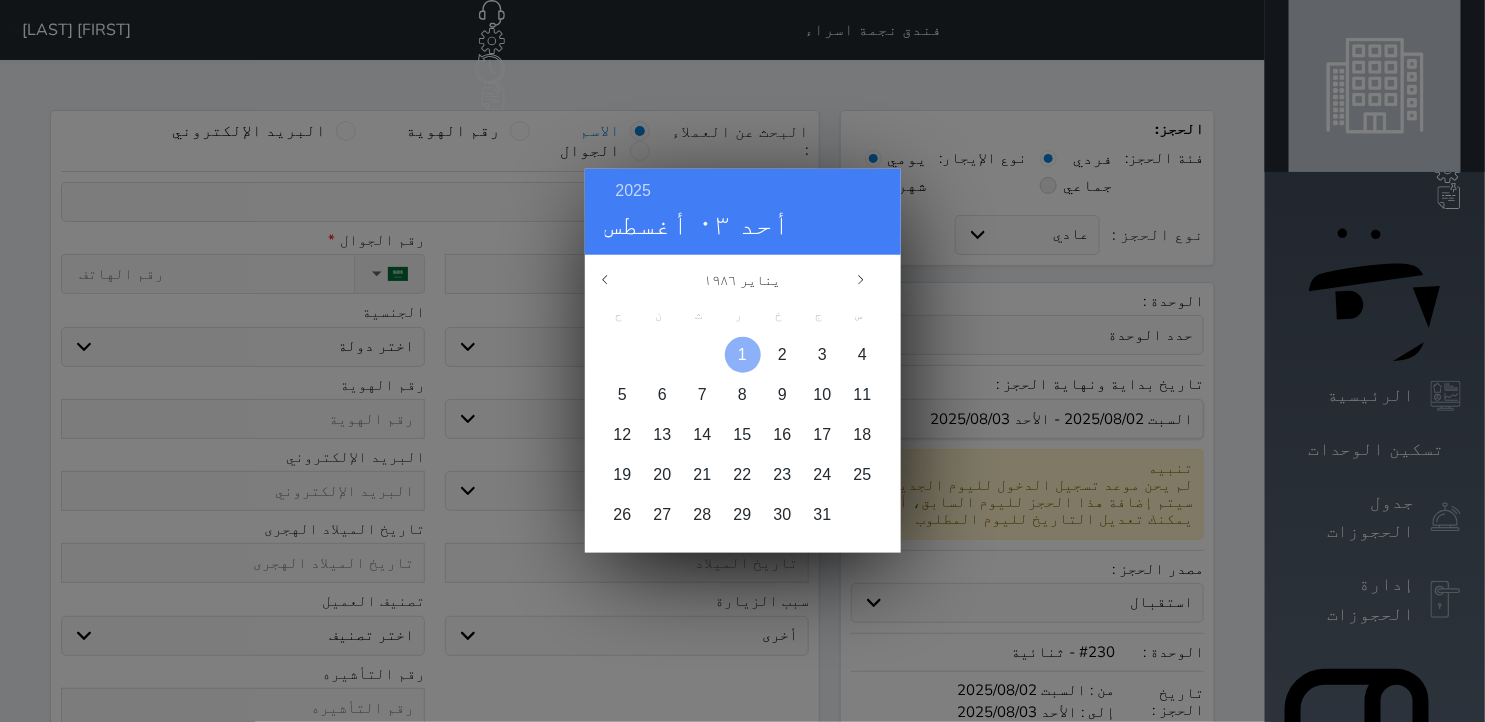 click at bounding box center (743, 355) 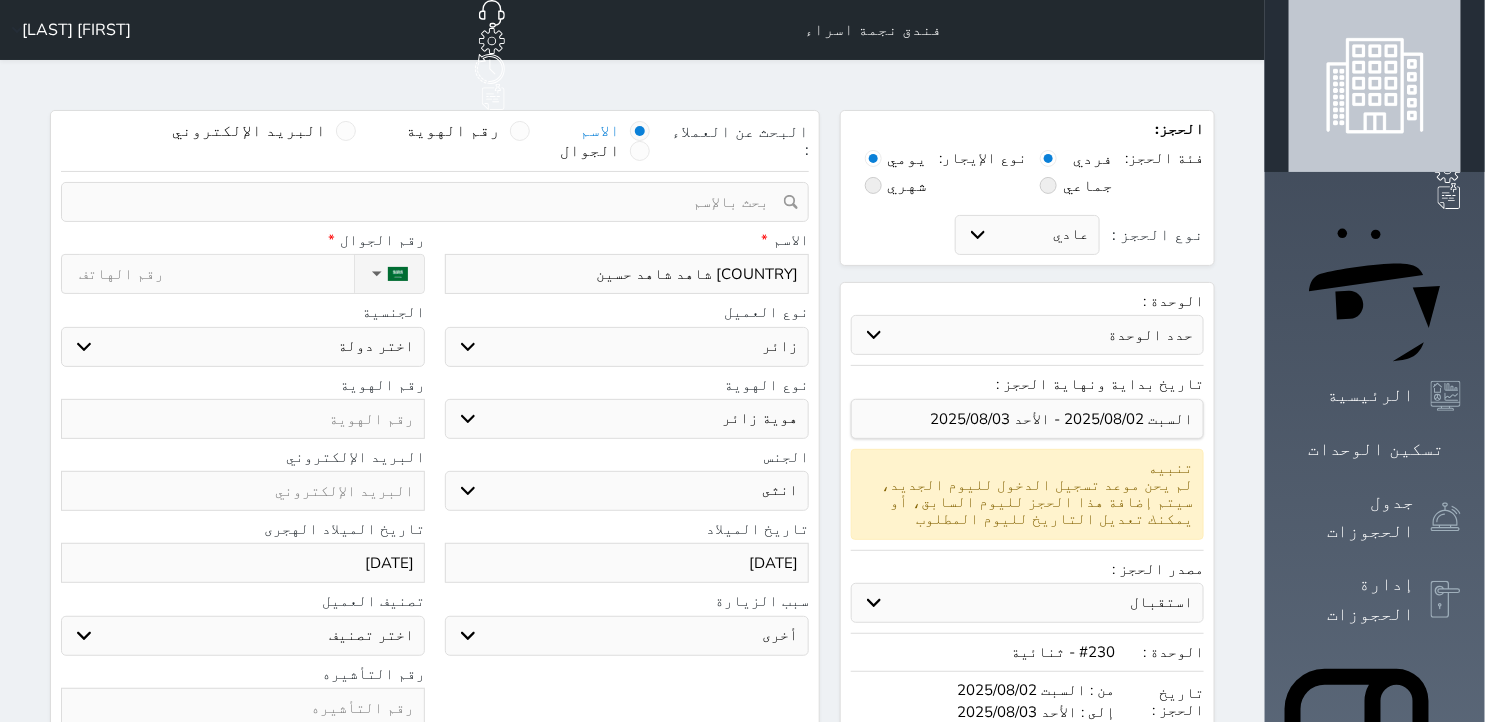 click at bounding box center [243, 419] 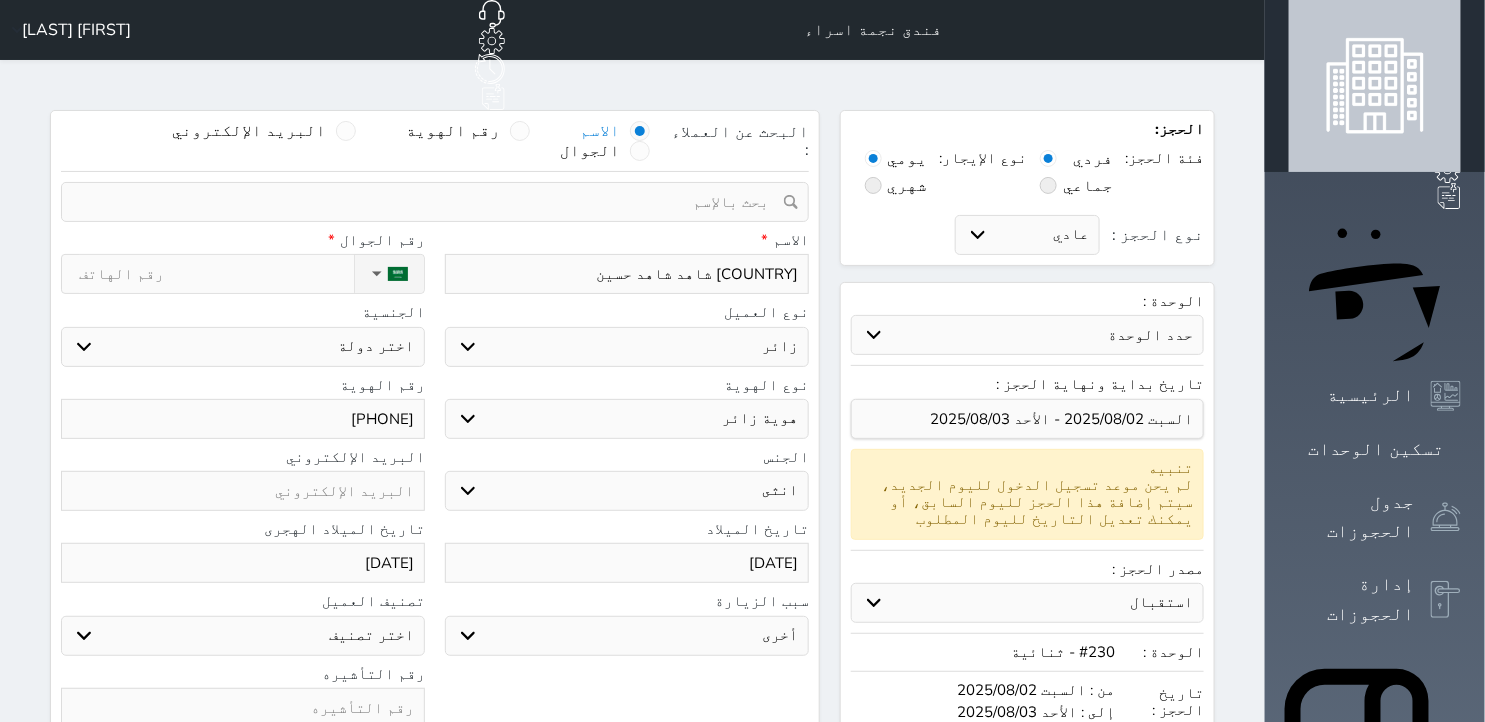 click on "اختر دولة
اثيوبيا
اجنبي بجواز سعودي
اخرى
اذربيجان
ارتيريا
ارمينيا
ازبكستان
اسبانيا
استراليا
استونيا" at bounding box center [243, 347] 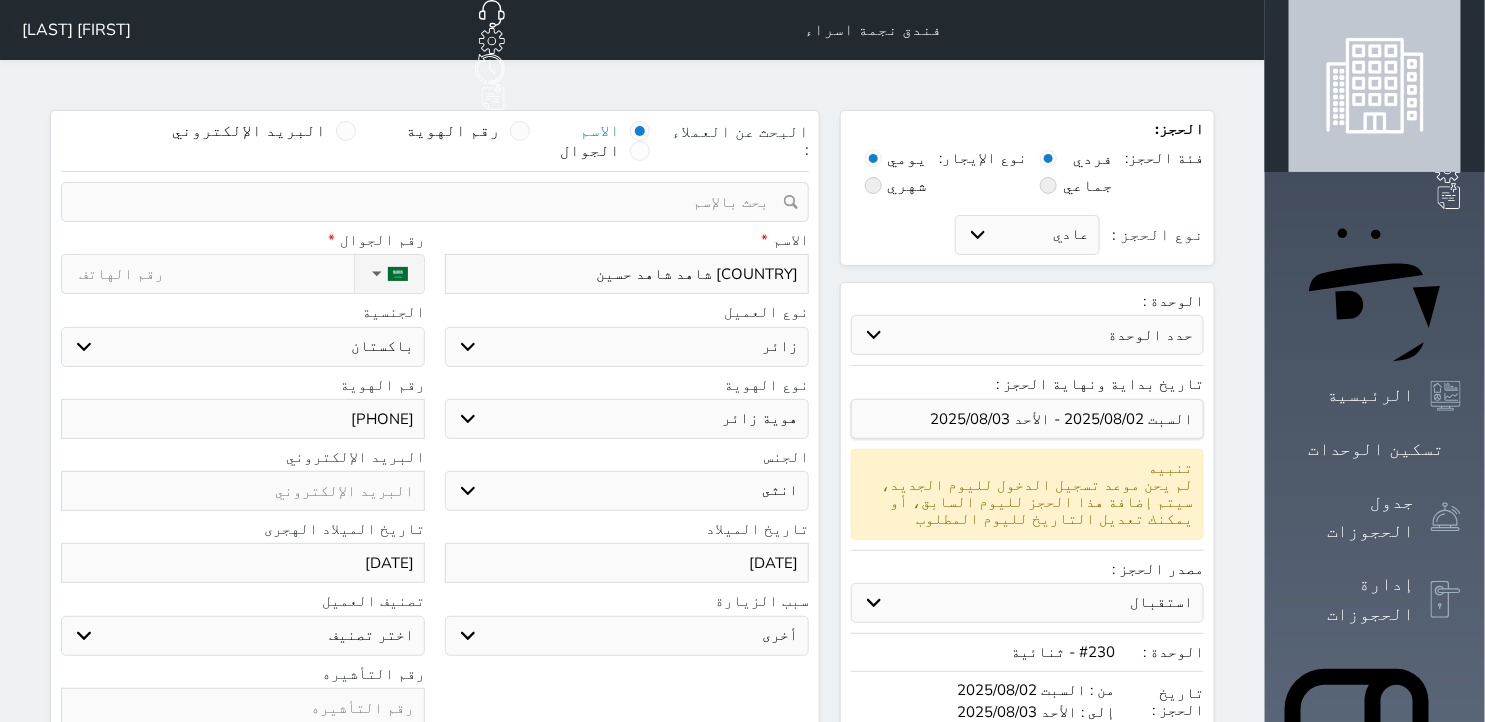 click on "اختر دولة
اثيوبيا
اجنبي بجواز سعودي
اخرى
اذربيجان
ارتيريا
ارمينيا
ازبكستان
اسبانيا
استراليا
استونيا" at bounding box center [243, 347] 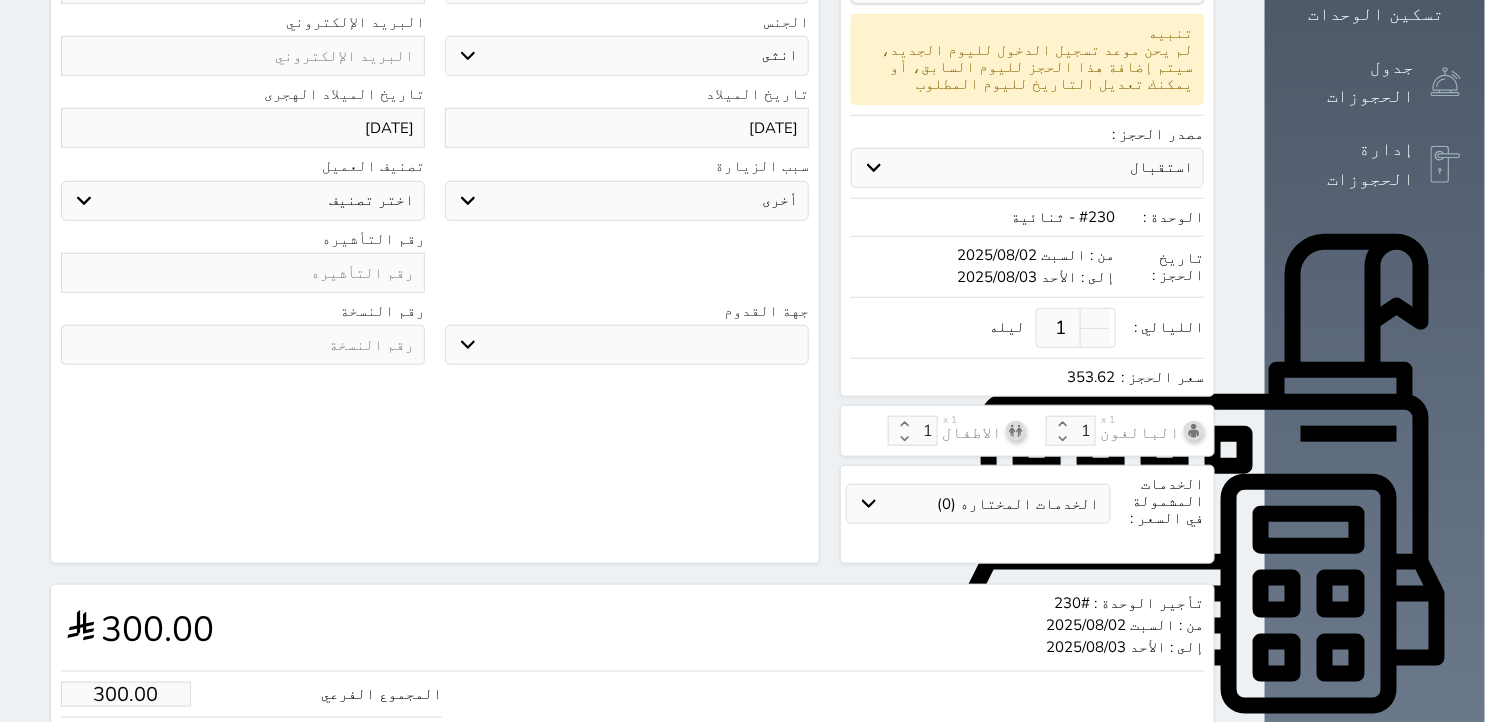 scroll, scrollTop: 444, scrollLeft: 0, axis: vertical 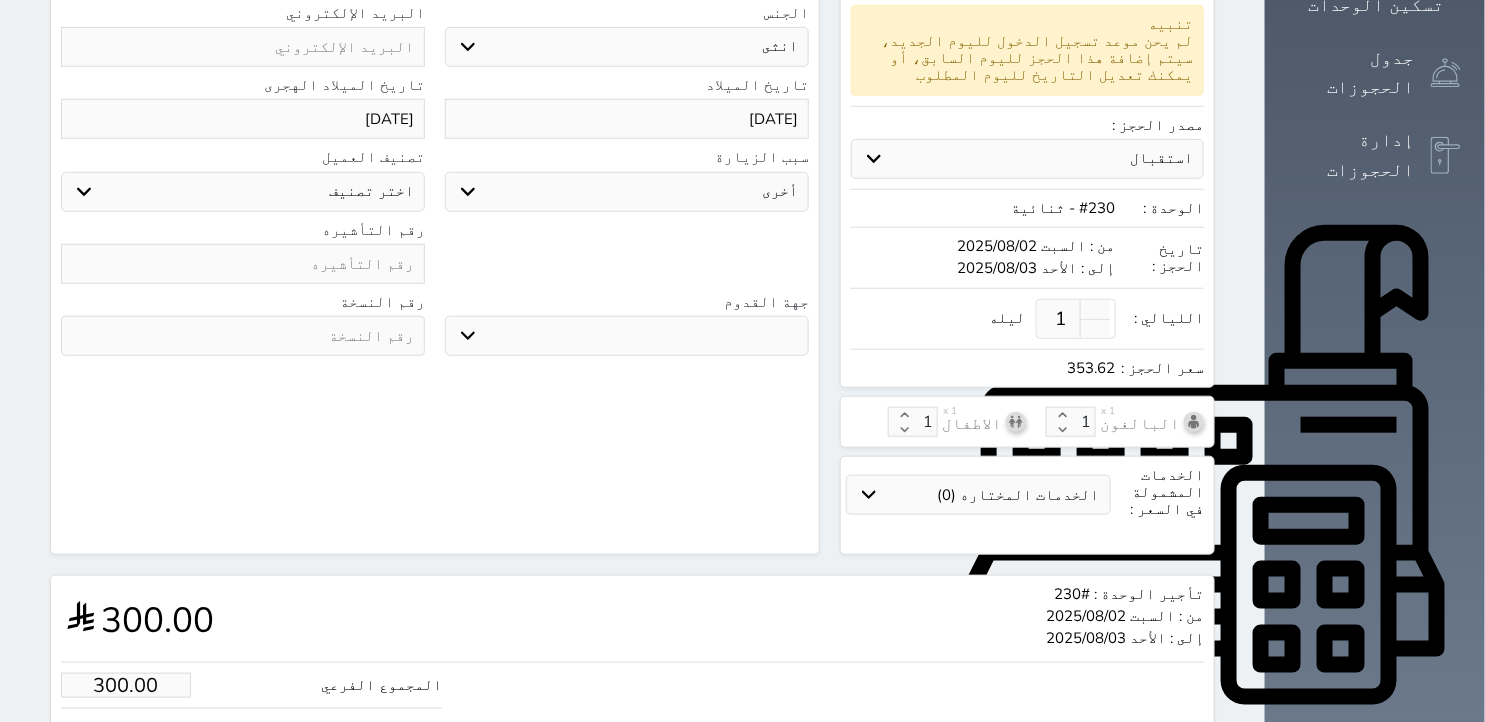 click at bounding box center (243, 336) 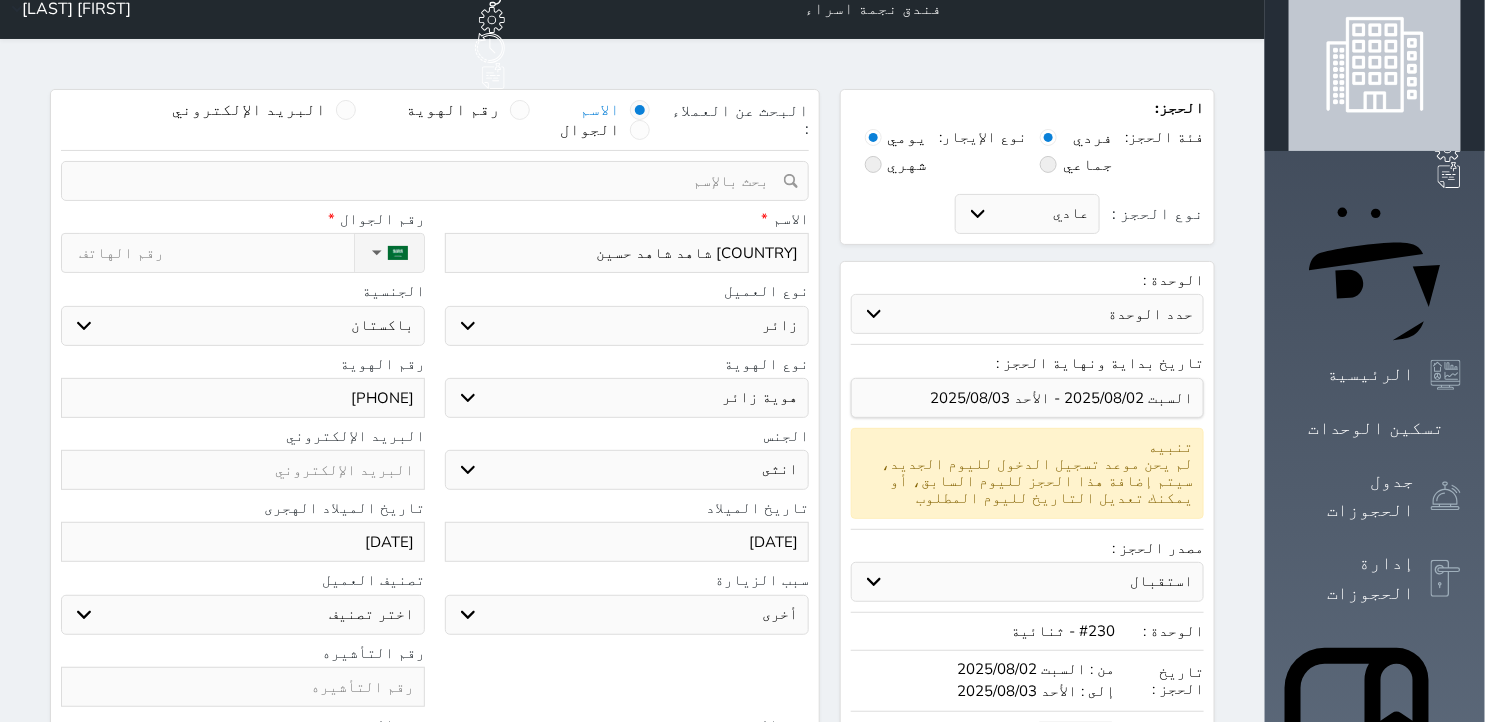 scroll, scrollTop: 0, scrollLeft: 0, axis: both 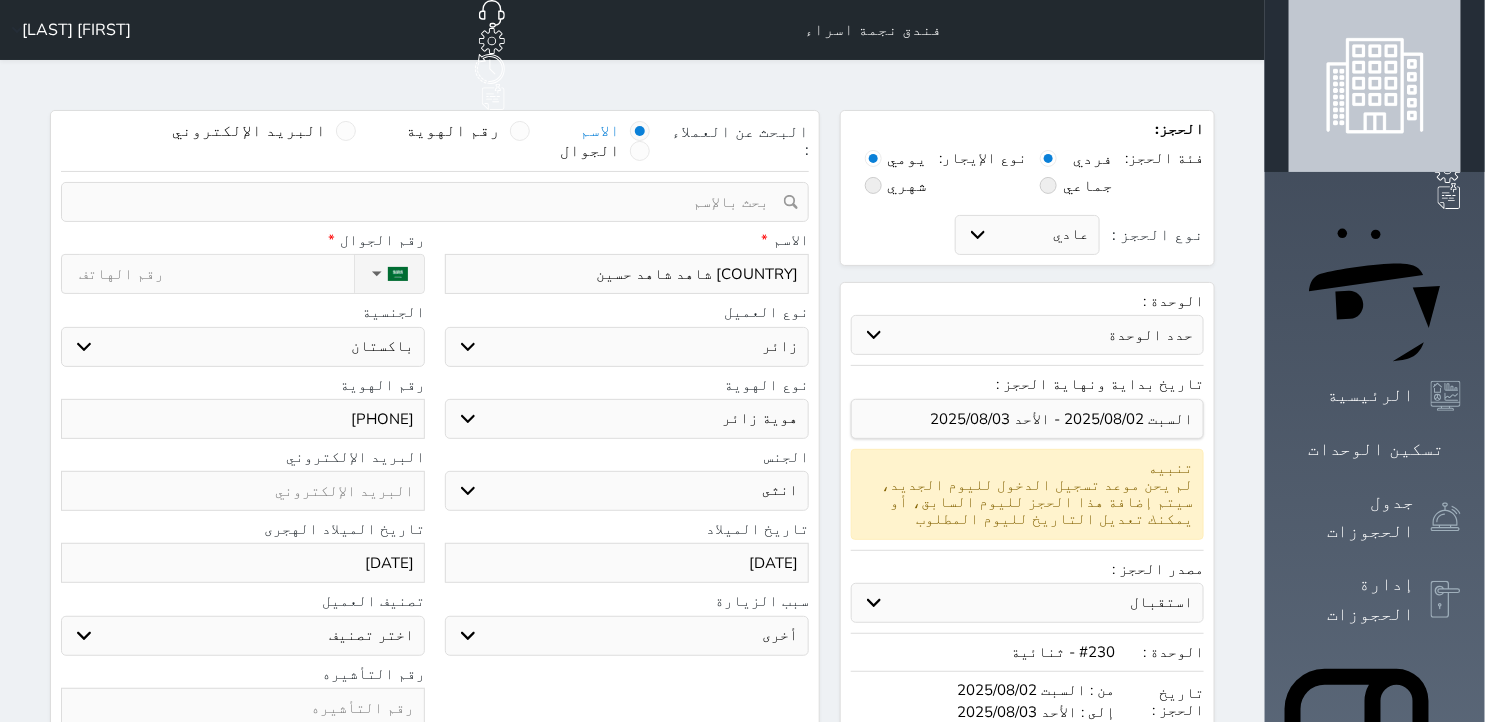 click on "نوع الحجز :" at bounding box center [216, 274] 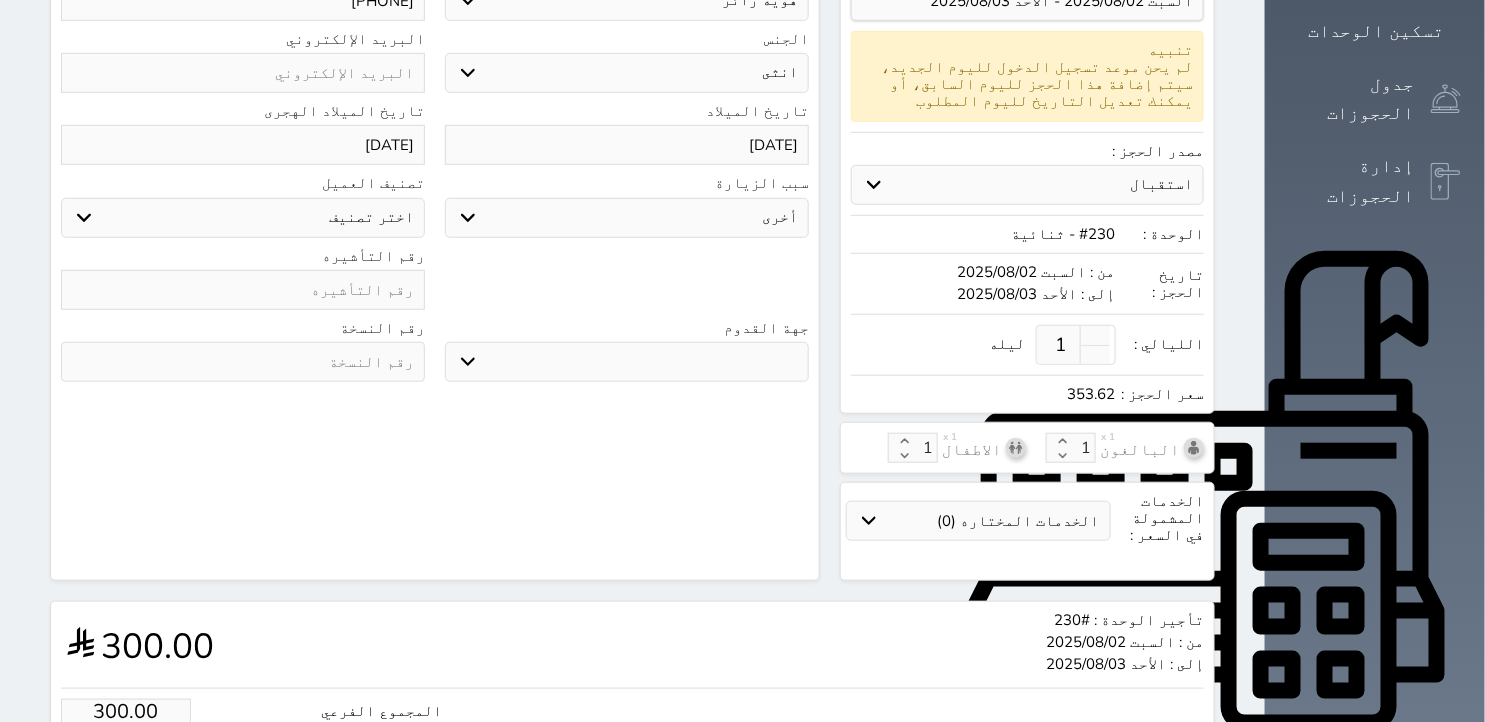 scroll, scrollTop: 591, scrollLeft: 0, axis: vertical 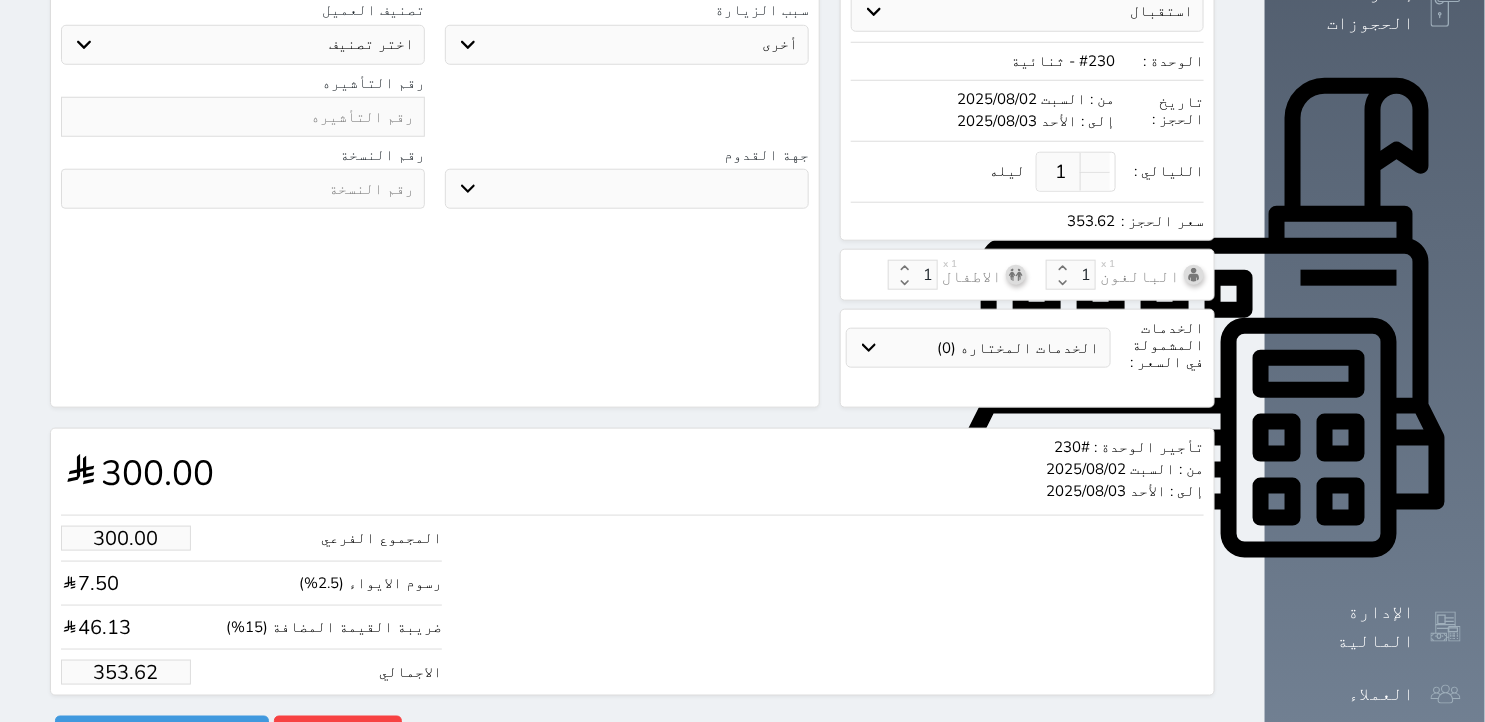 click on "353.62" at bounding box center (126, 672) 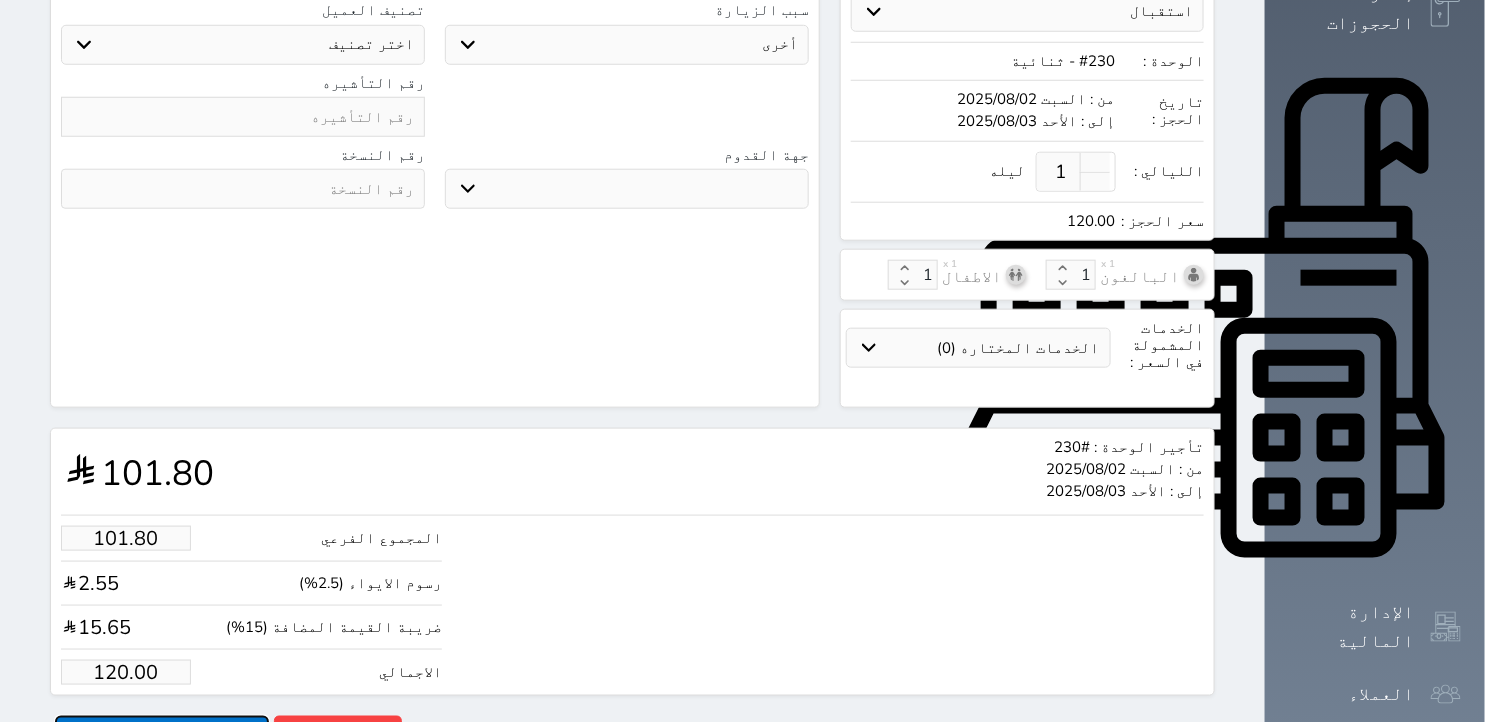 click on "حجز" at bounding box center (162, 733) 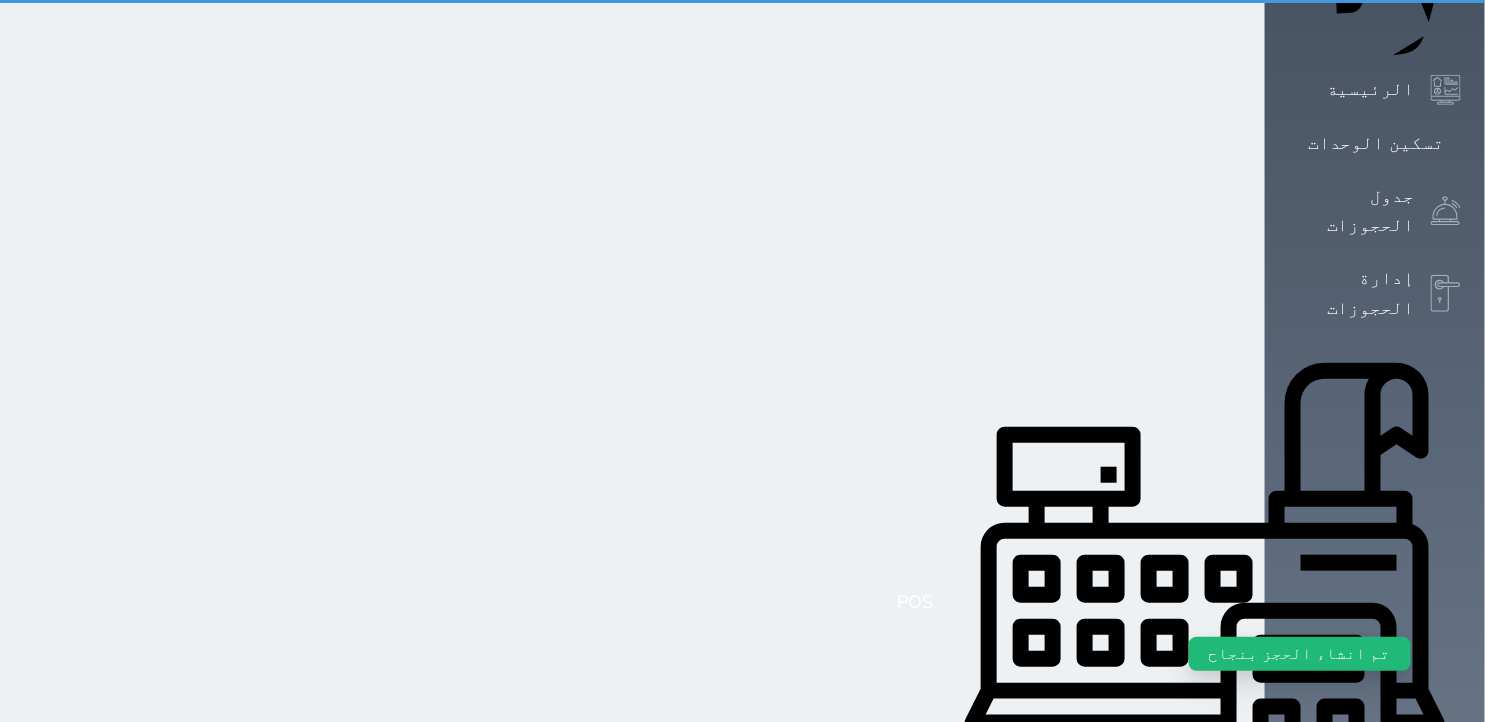 scroll, scrollTop: 0, scrollLeft: 0, axis: both 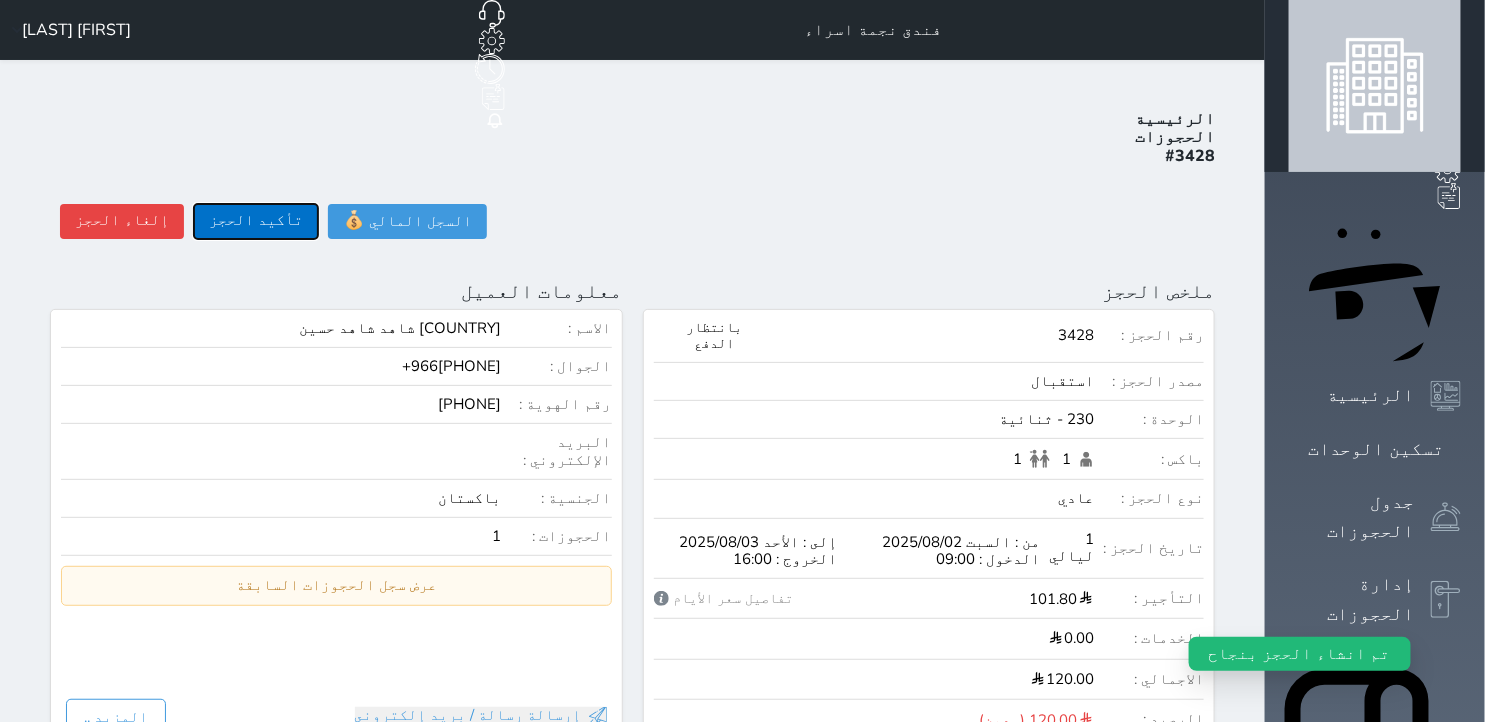 click on "تأكيد الحجز" at bounding box center [256, 221] 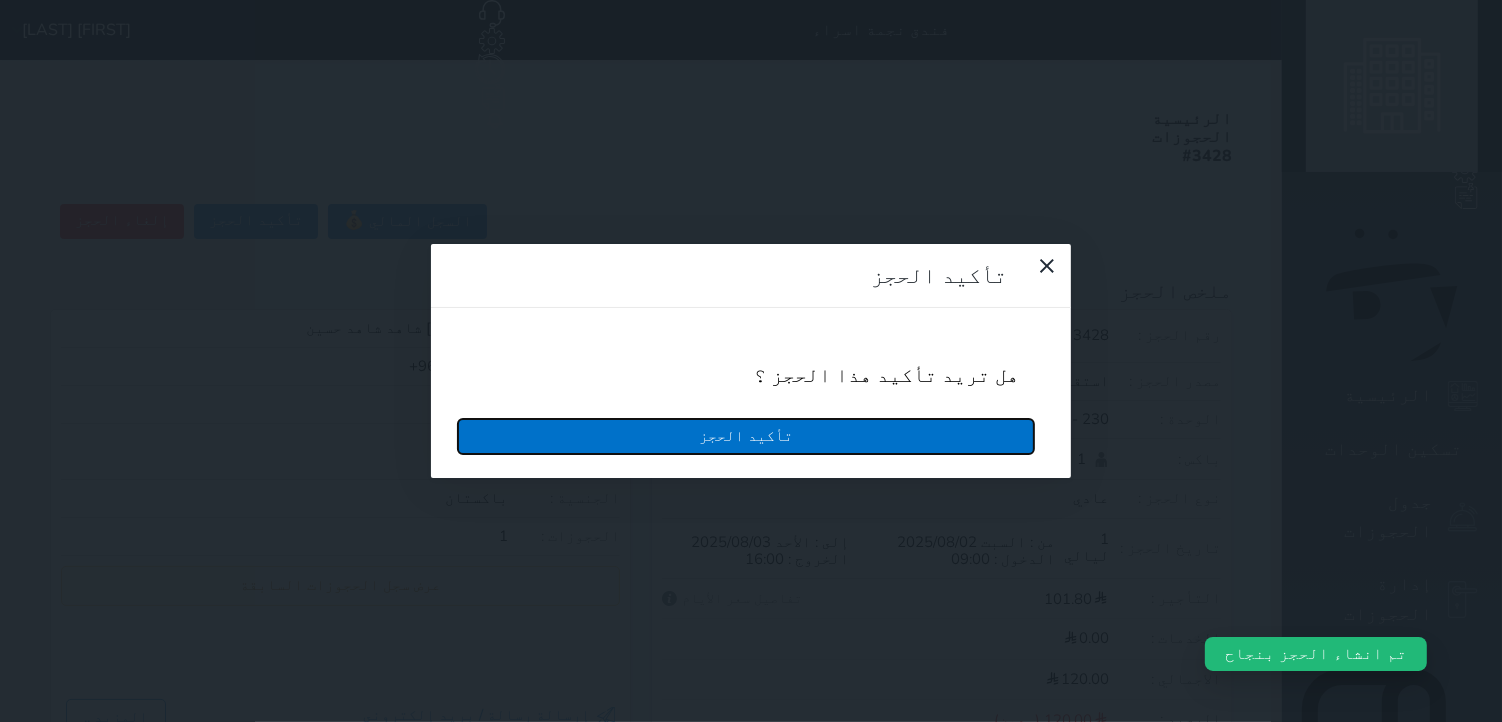 click on "تأكيد الحجز" at bounding box center [746, 436] 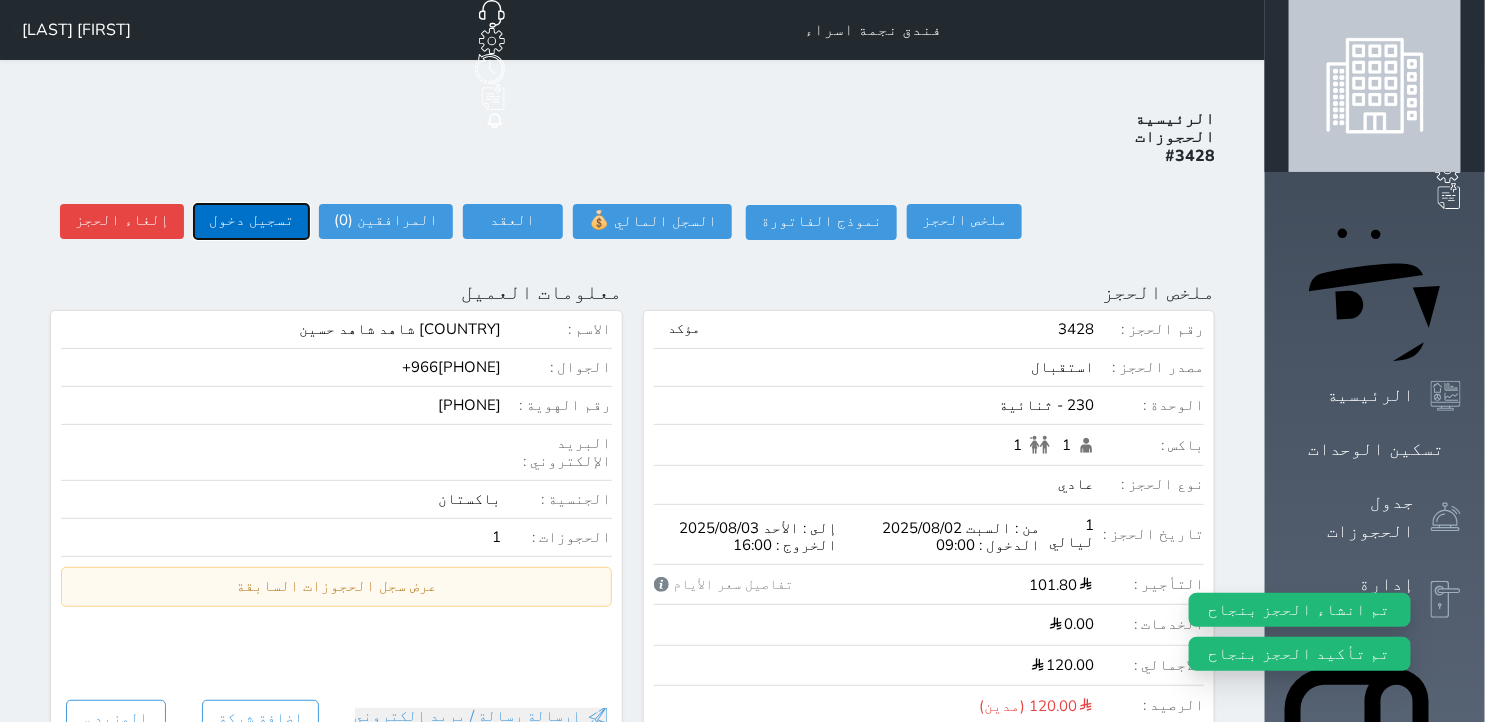 click on "تسجيل دخول" at bounding box center [251, 221] 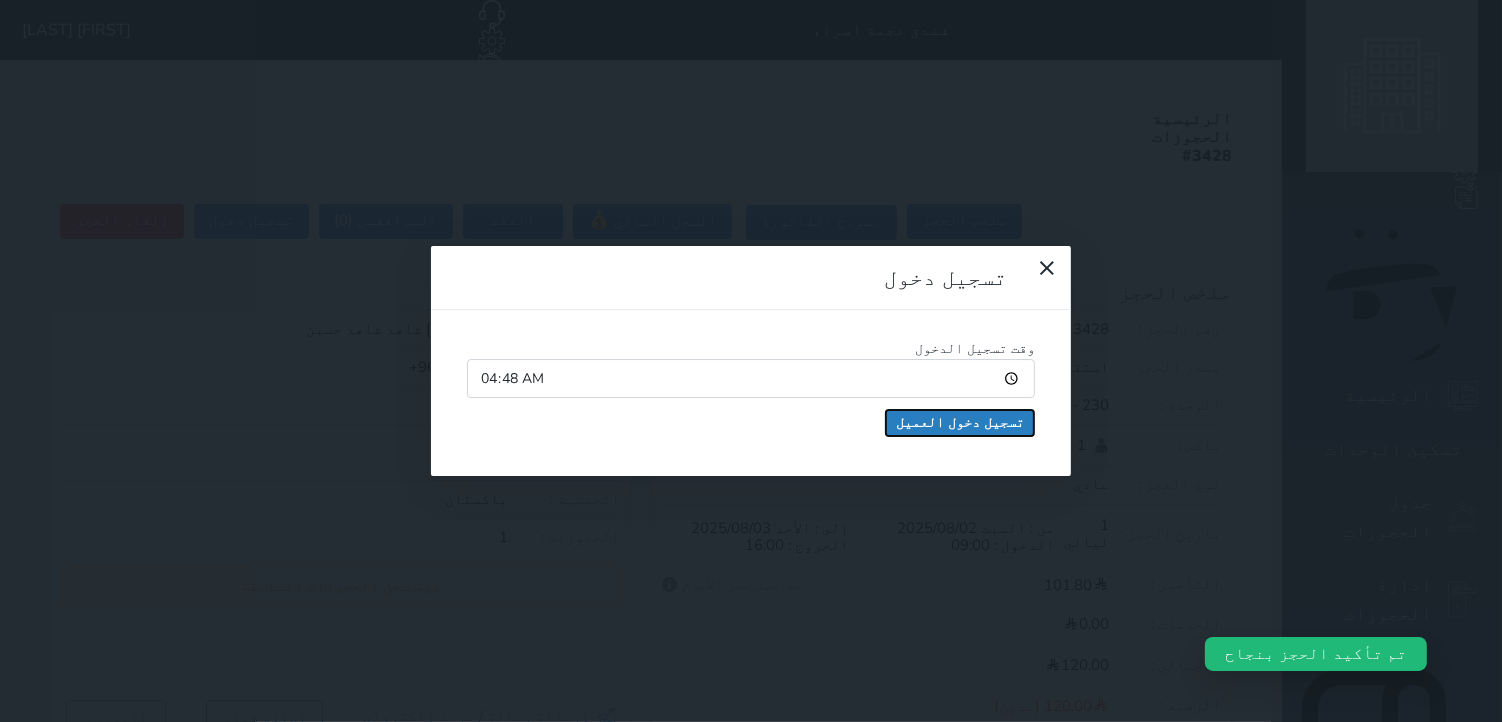 click on "تسجيل دخول العميل" at bounding box center [960, 423] 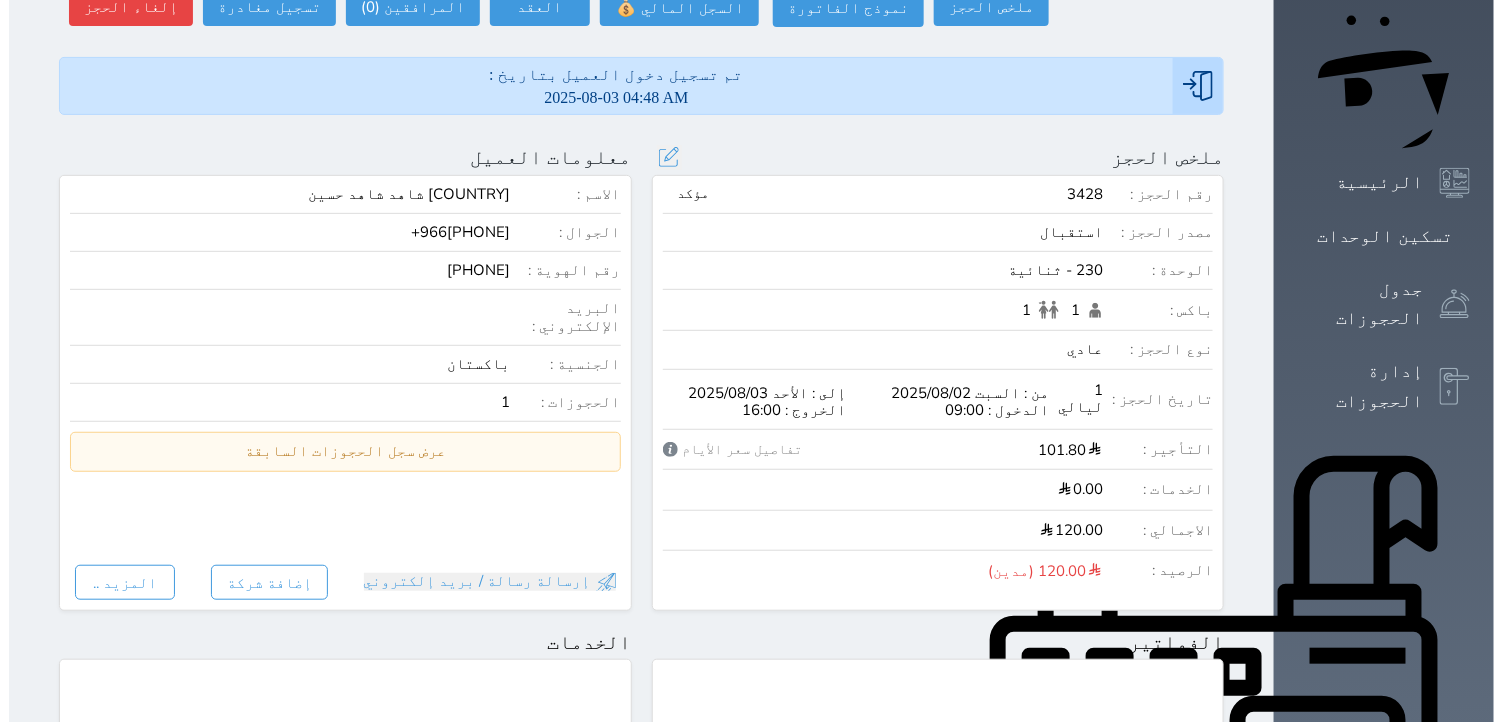 scroll, scrollTop: 0, scrollLeft: 0, axis: both 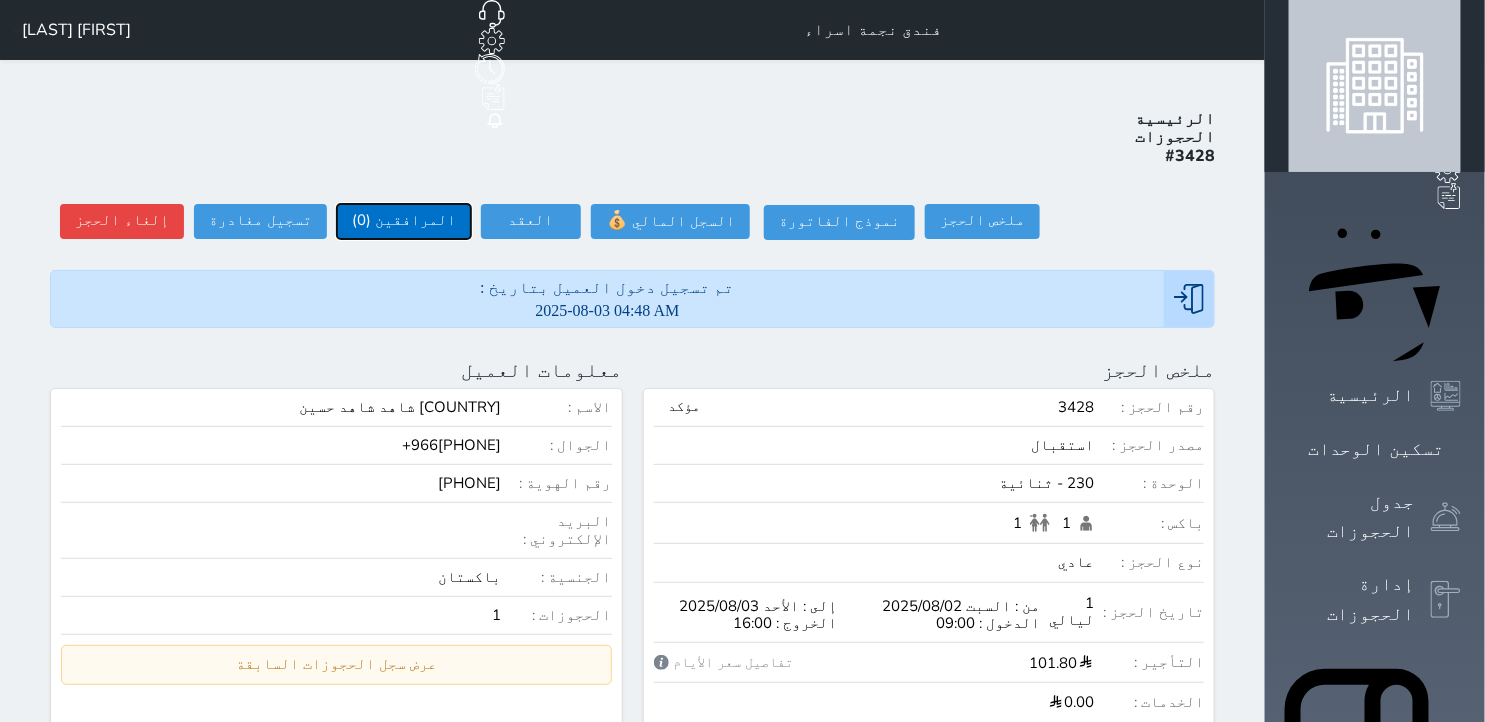 click on "المرافقين (0)" at bounding box center (404, 221) 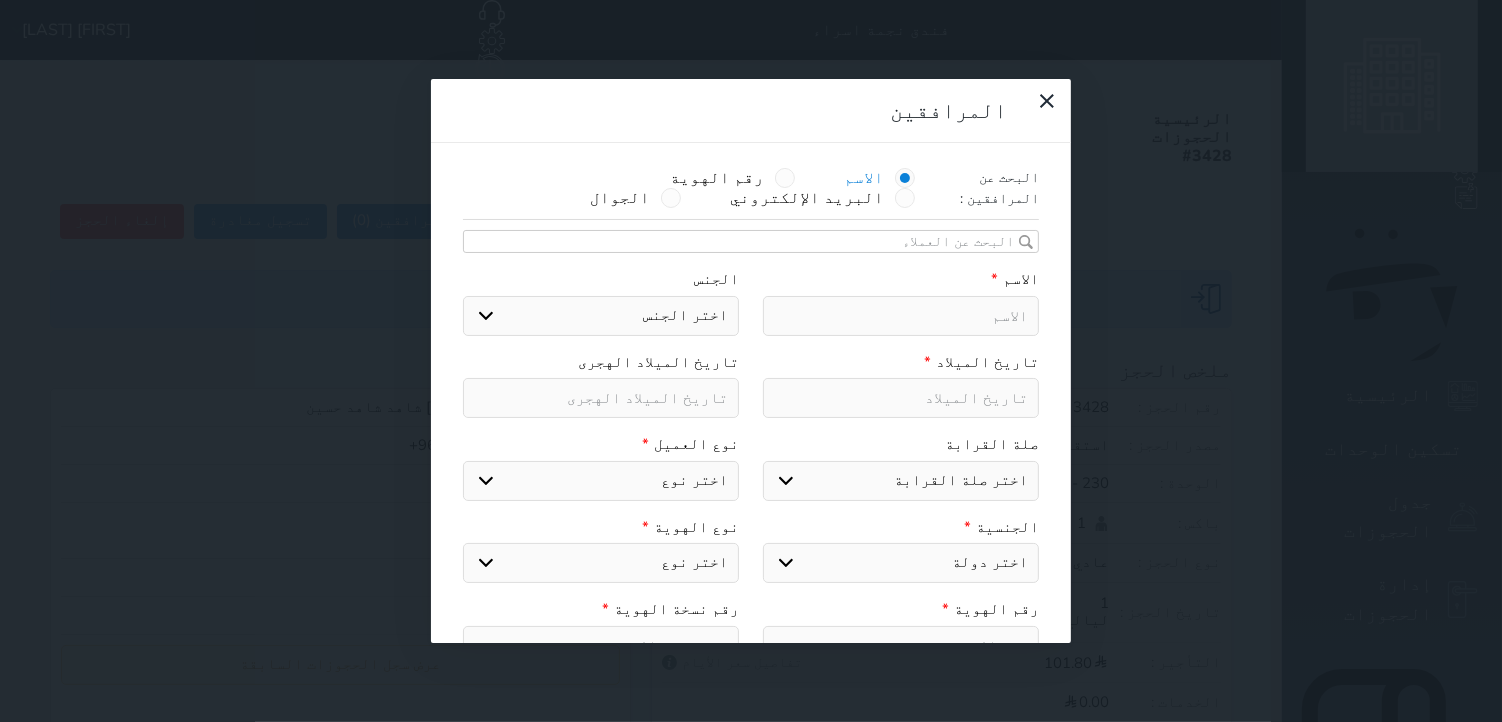 click at bounding box center [901, 316] 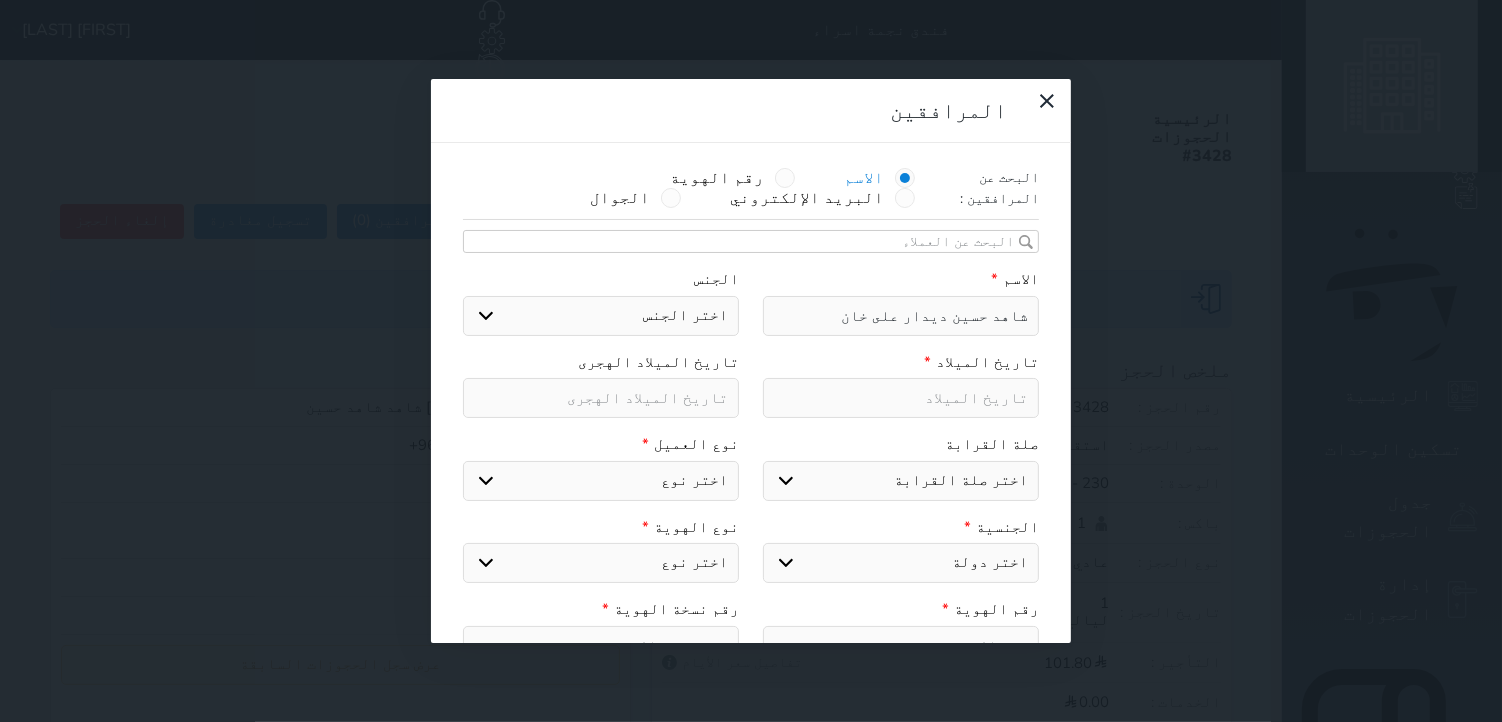 click at bounding box center [901, 398] 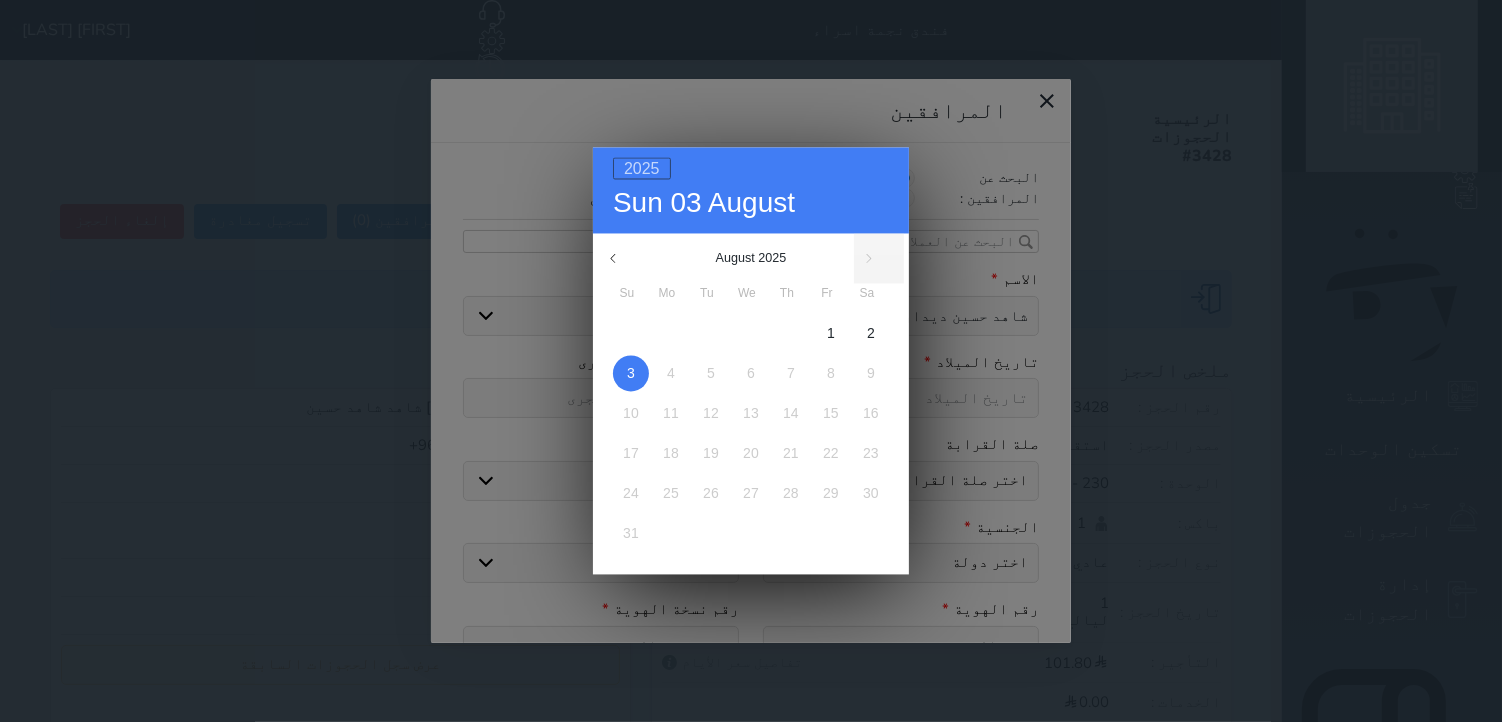 click on "2025" at bounding box center (642, 169) 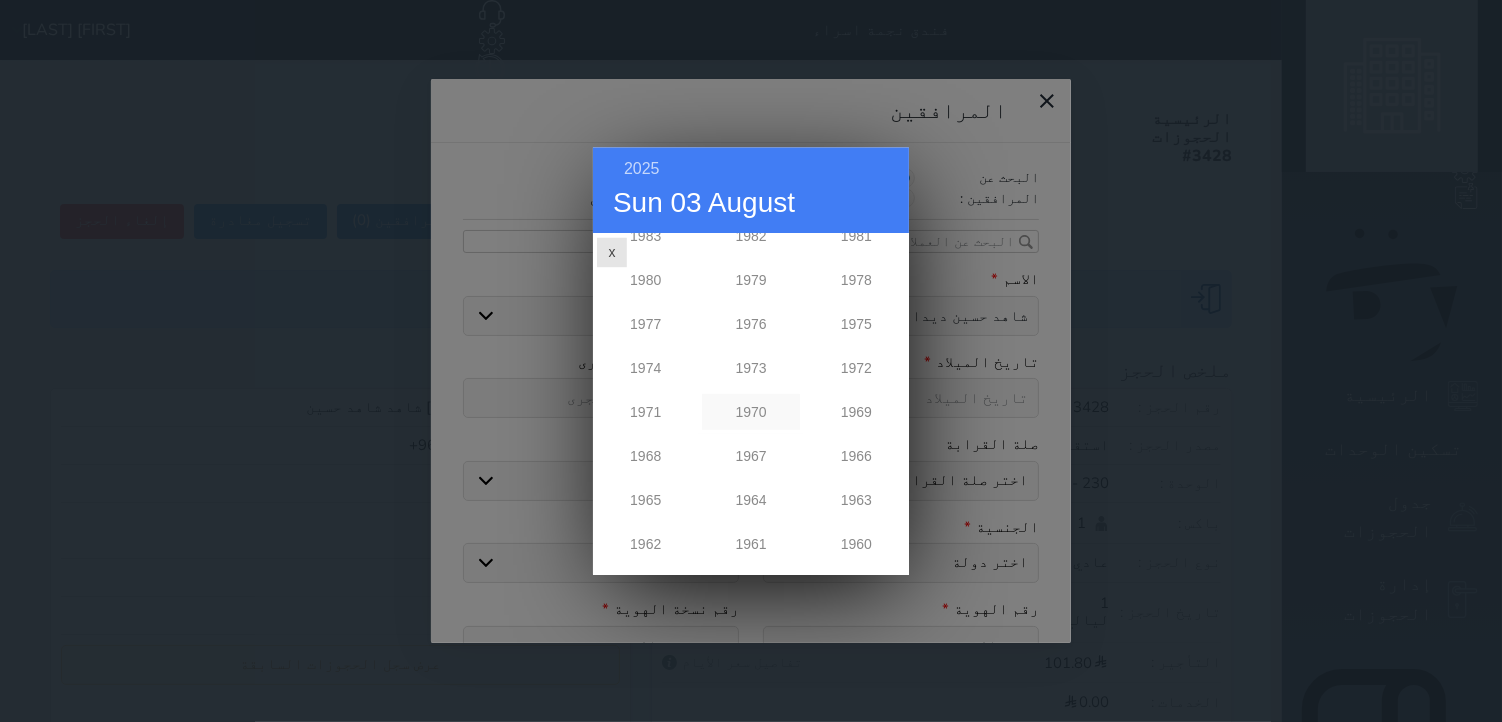 scroll, scrollTop: 555, scrollLeft: 0, axis: vertical 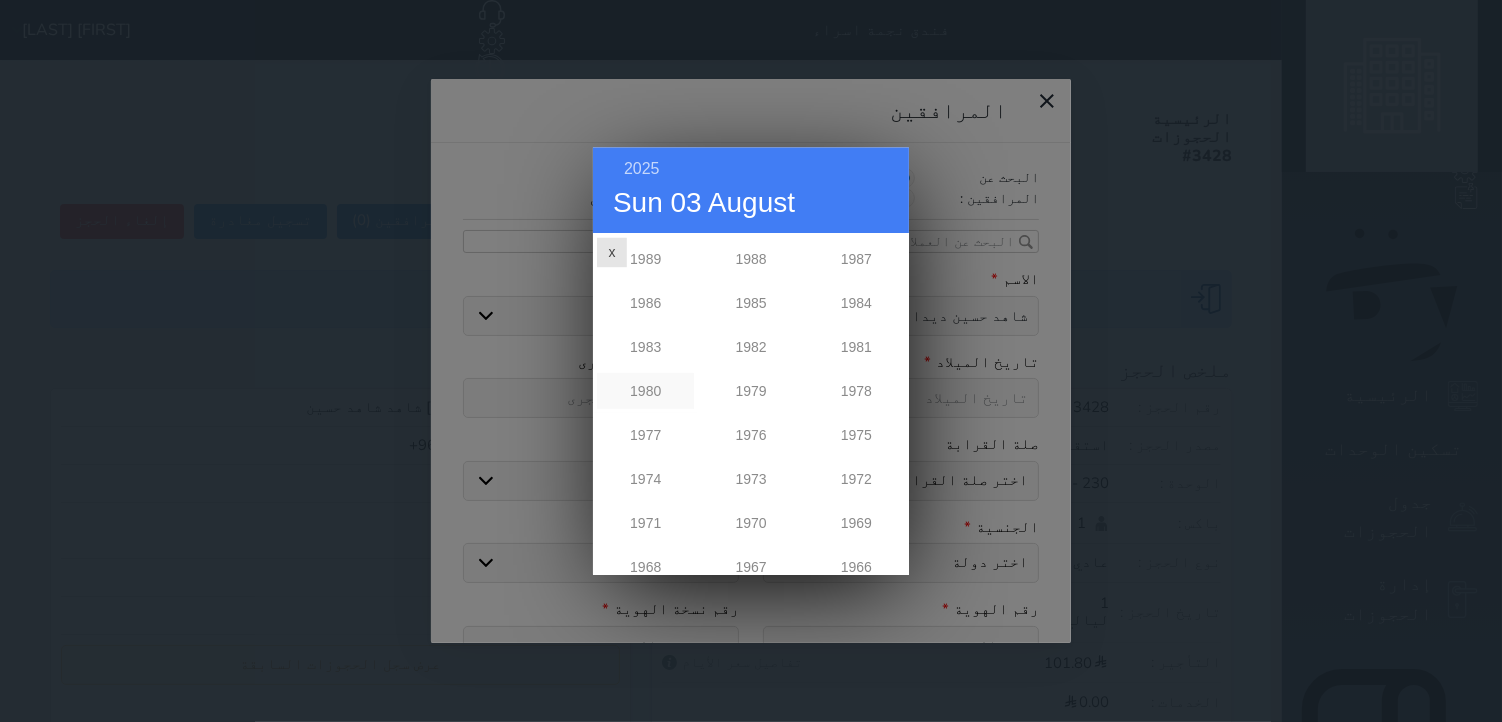 click on "1980" at bounding box center [645, 391] 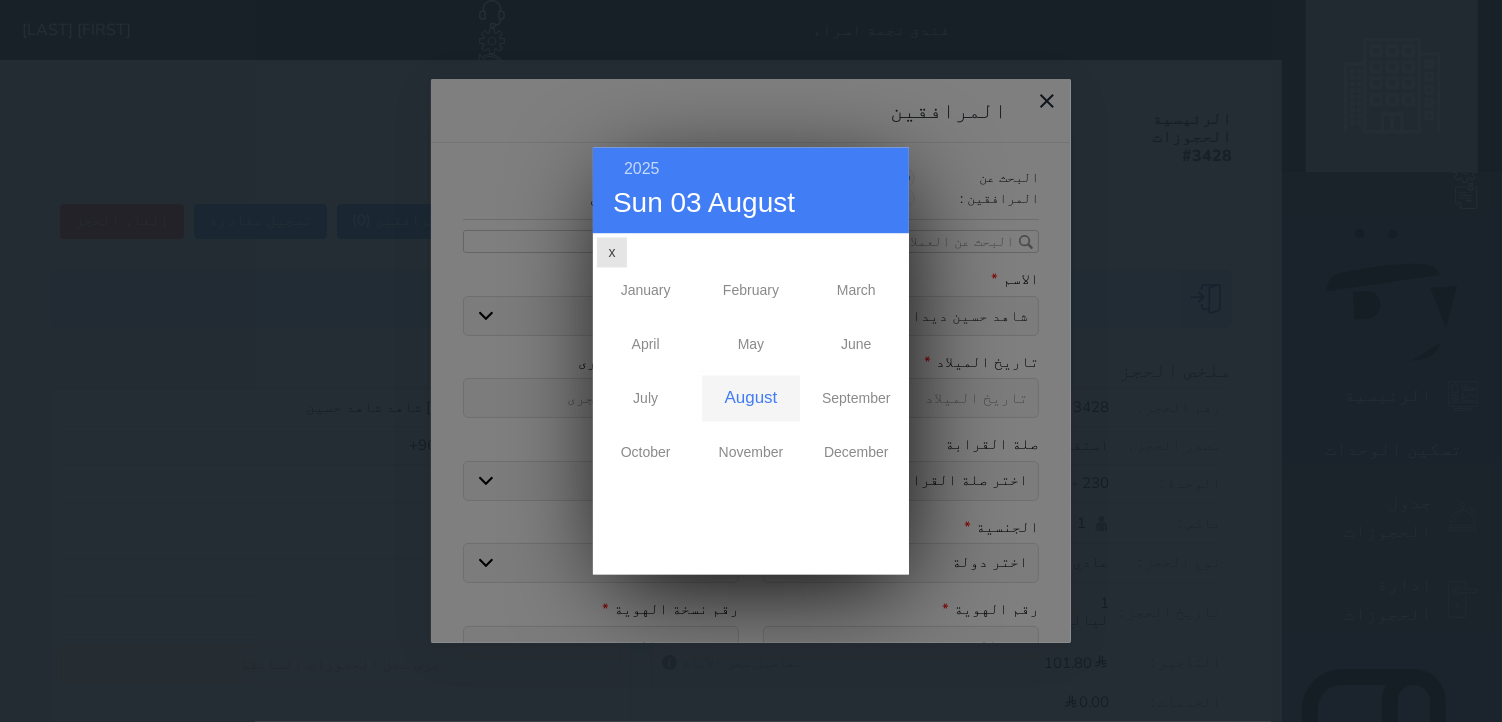 scroll, scrollTop: 0, scrollLeft: 0, axis: both 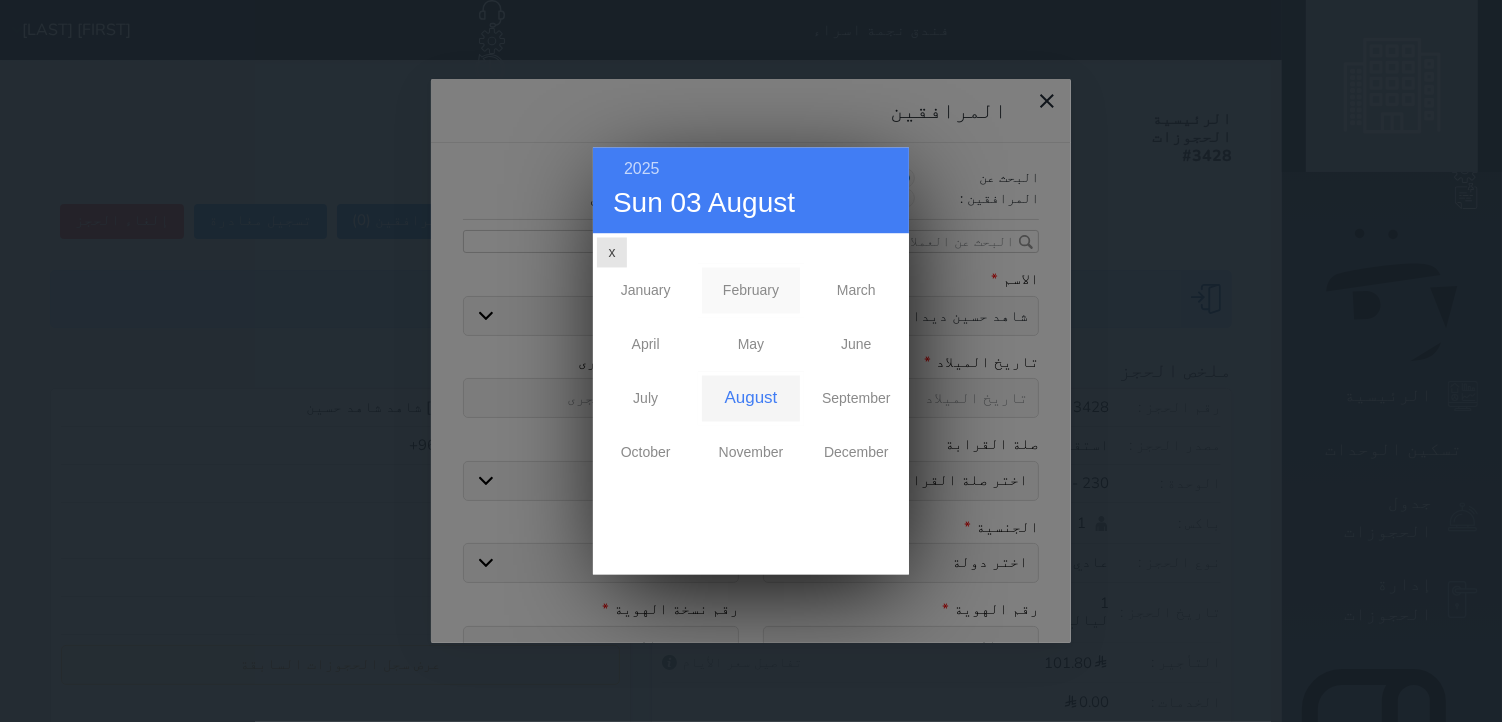 click on "February" at bounding box center (750, 291) 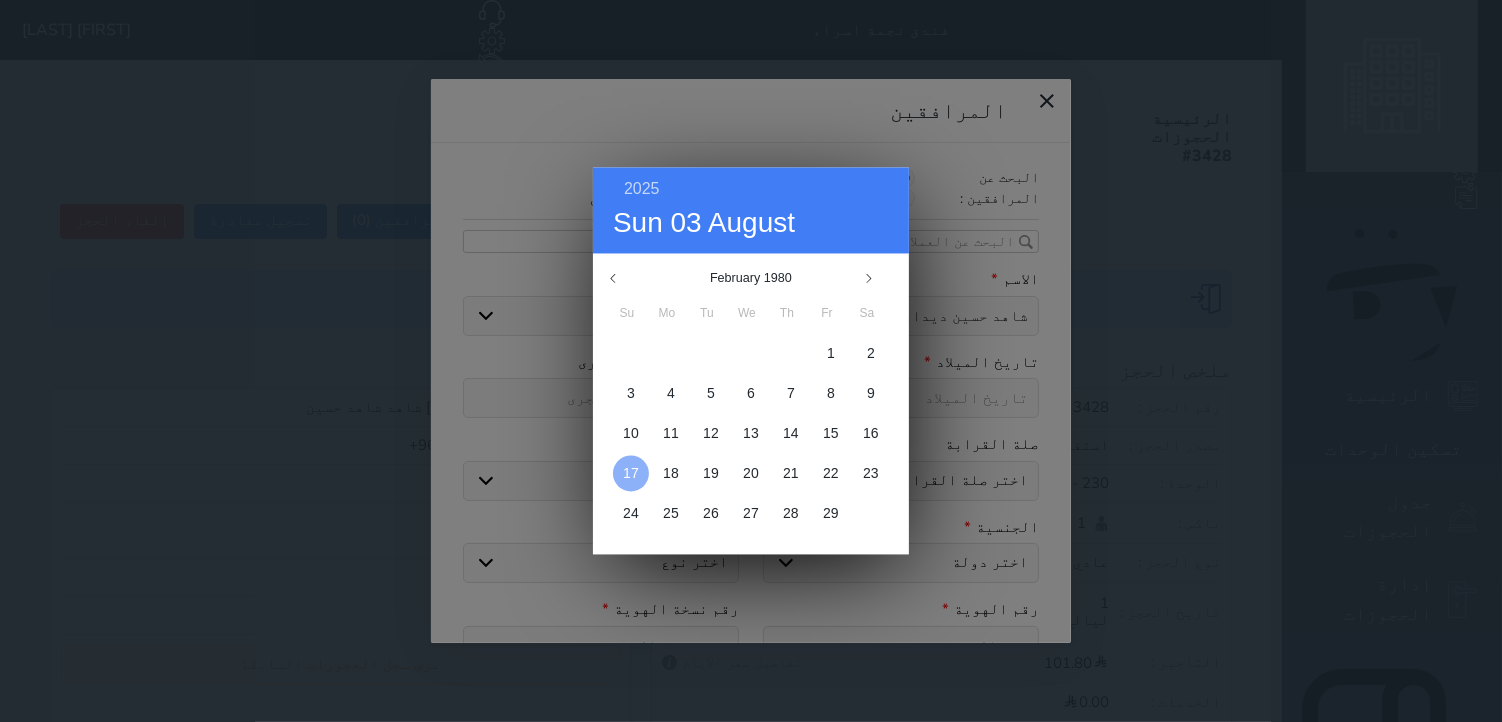 click on "17" at bounding box center [631, 474] 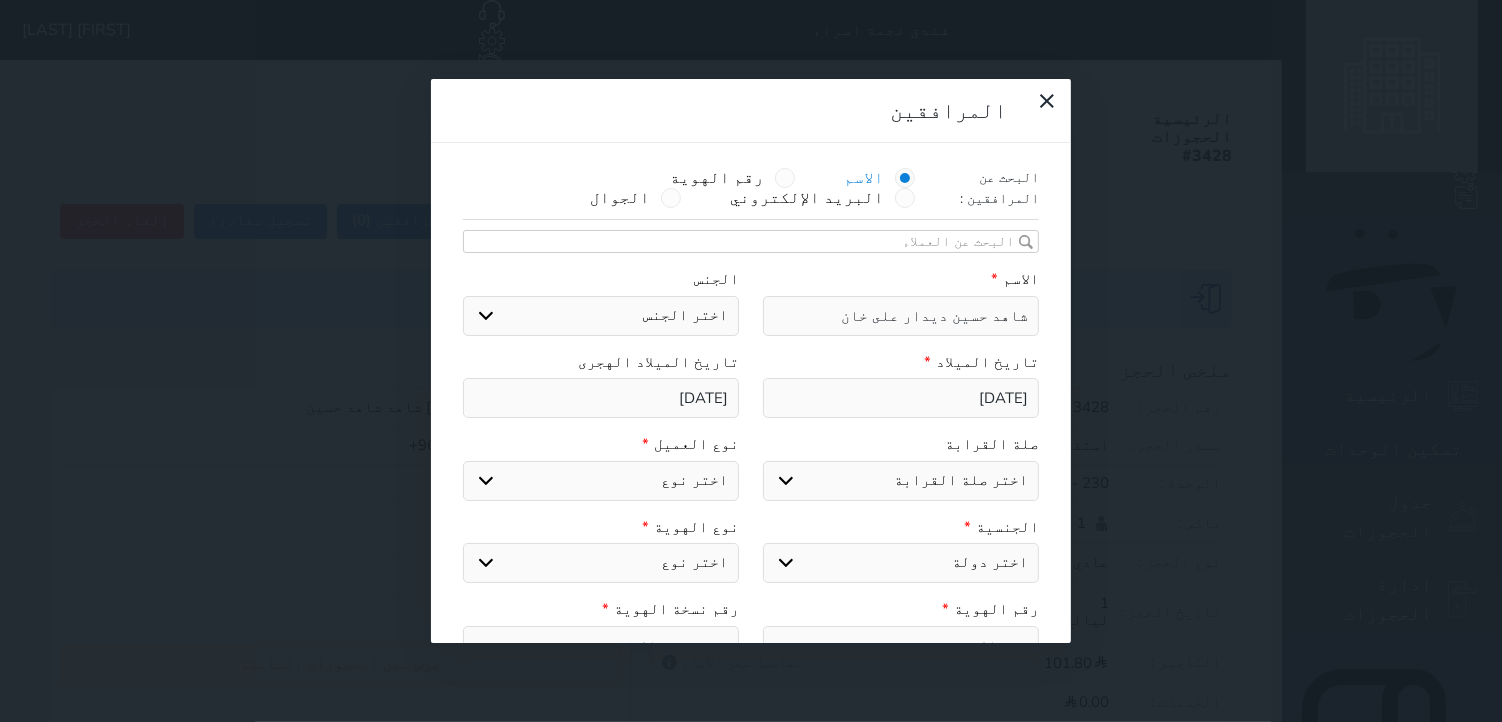 click on "اختر صلة القرابة   ابن ابنه زوجة اخ اخت اب ام زوج أخرى" at bounding box center (901, 481) 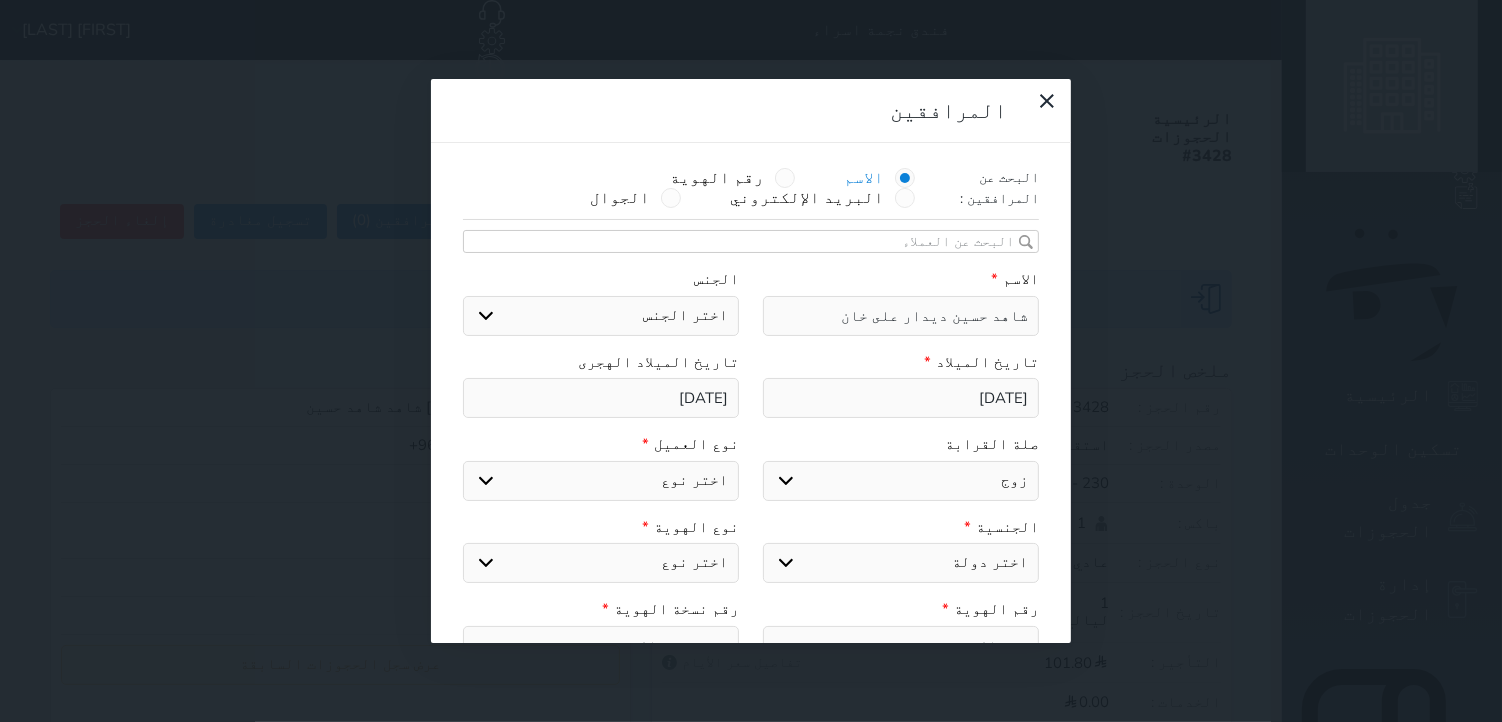 click on "اختر صلة القرابة   ابن ابنه زوجة اخ اخت اب ام زوج أخرى" at bounding box center [901, 481] 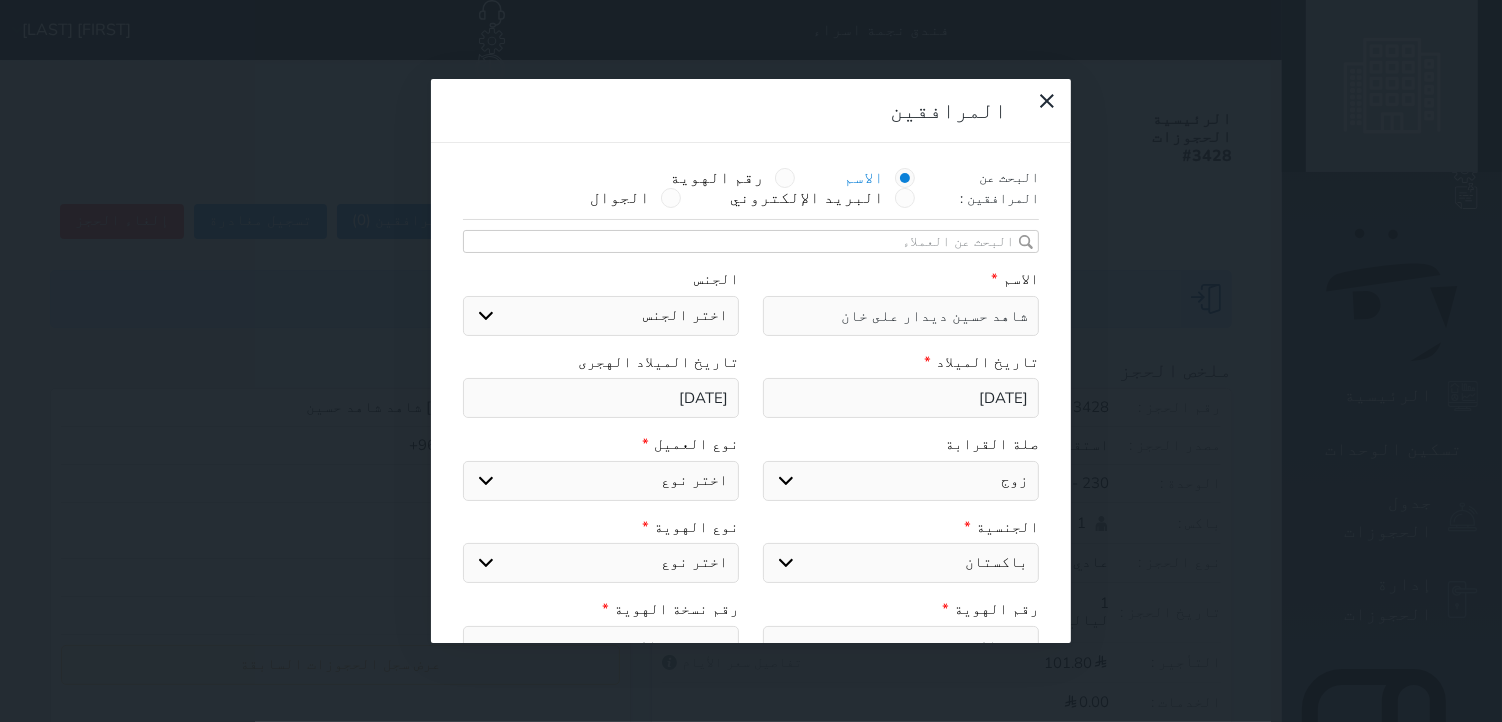 click on "اختر دولة   الامارات العربية الاردن البحرين سوريا العراق عمان فلسطين قطر الكويت لبنان اليمن اليمن الجنوبي السعودية يمني جنوبي-السلاطين بني حارث الكويت-بدون افراد القبائل من سكان البحرين قبائل مجاورة للعطفين اجنبي بجواز سعودي فلسطيني بوثيقة مصرية فلسطيني بوثيقةلبناني فلسطيني بوثيقةاردنية فلسطيني بوثيقةعراقية فلسطيني بوثيقة سورية وثيقة قطريه وثيقة عمانيه وثيقة اماراتيه وثيقة بحرينيه عرب ثمانية وأربعون قبائل نازحة/الحليفه اليمن - لحج قبائل نازحة/الكويت غير كويتي غير بحريني غير قطري غير اماراتي غير عماني مقيم/نازح مقيم/مولود مقيم/طالب جنسية قبيلة الصيعر" at bounding box center (901, 563) 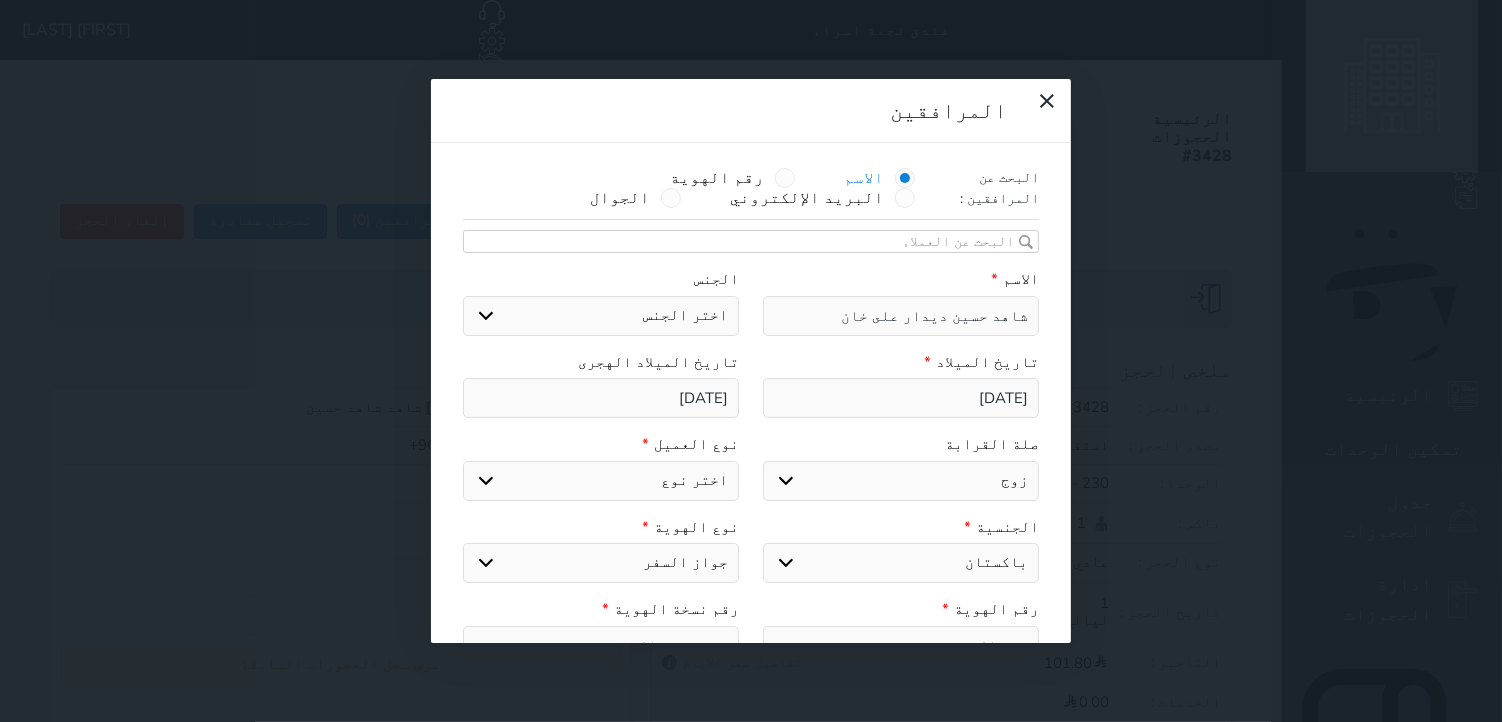 click on "اختر نوع   هوية وطنية هوية عائلية جواز السفر" at bounding box center (601, 563) 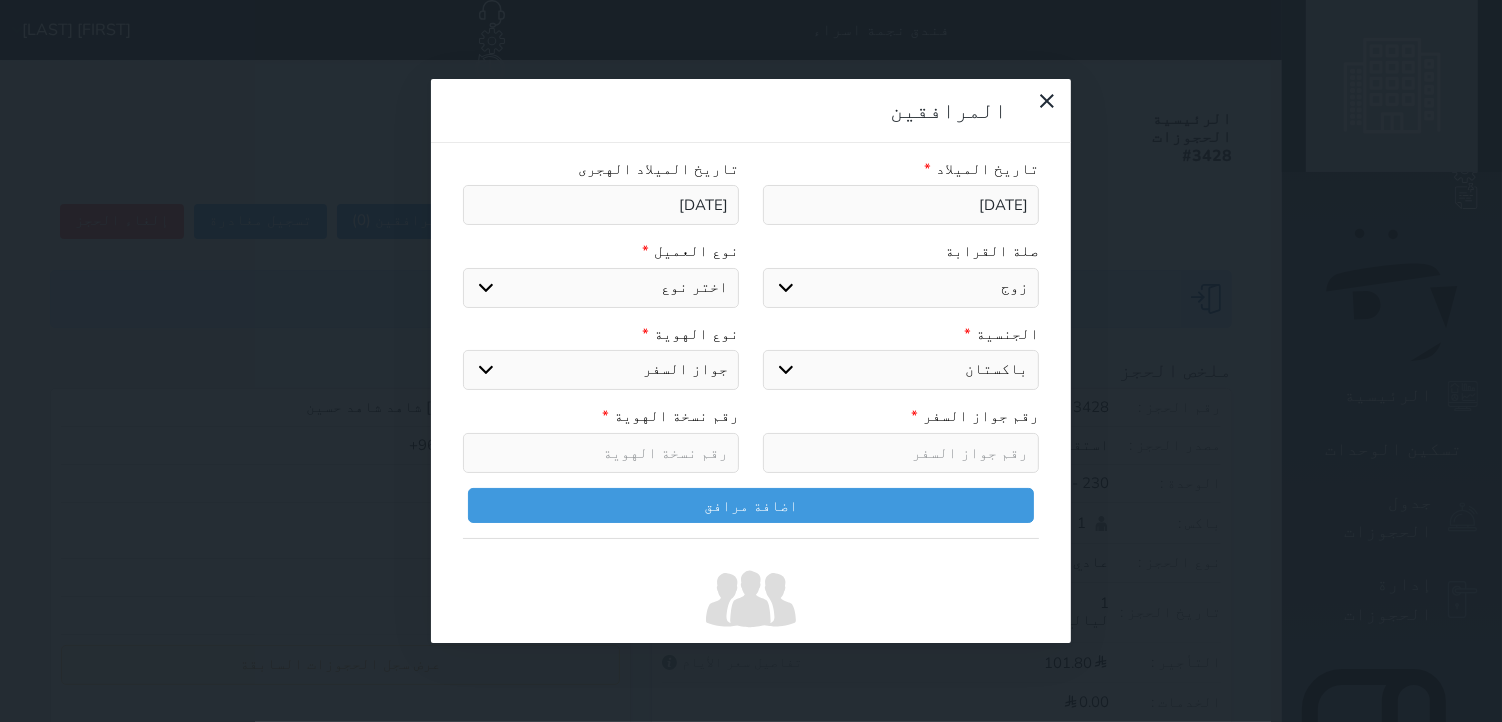 scroll, scrollTop: 252, scrollLeft: 0, axis: vertical 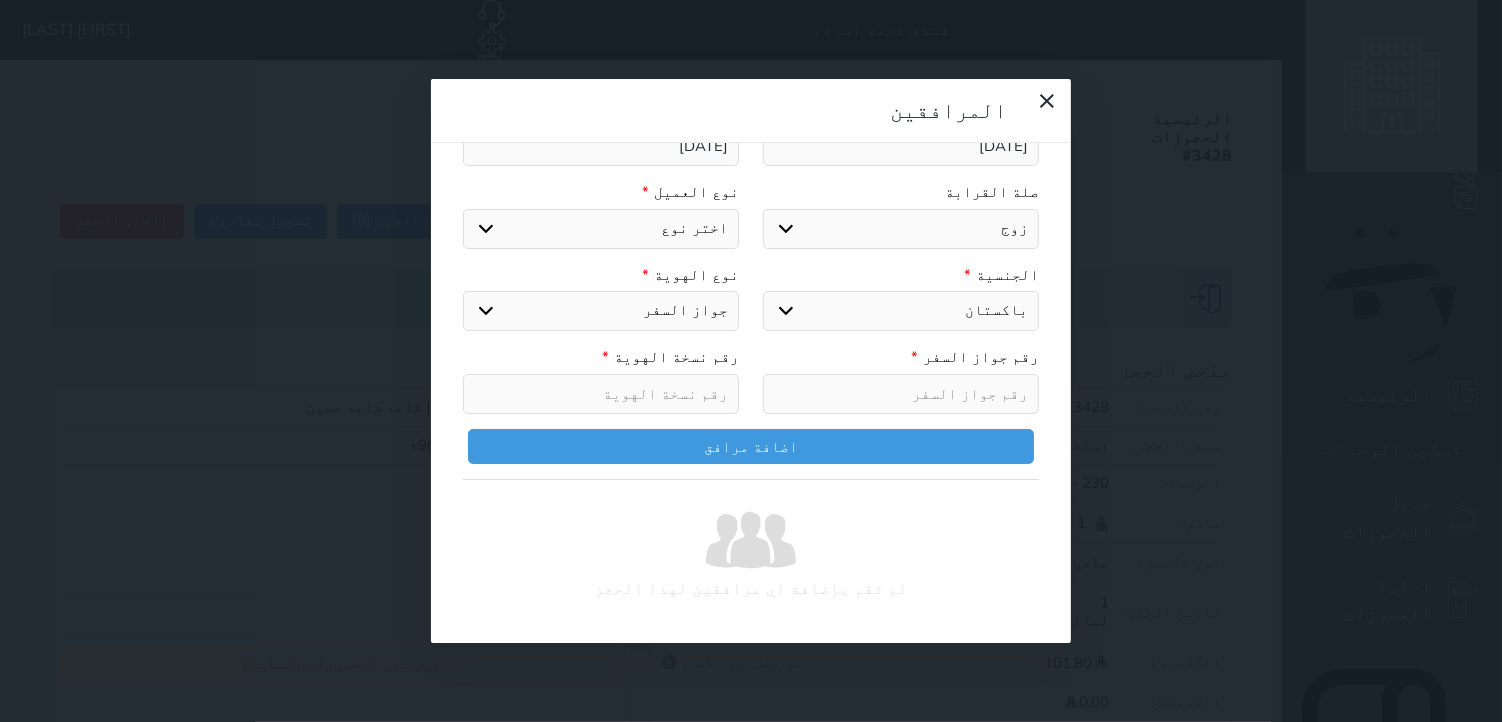 click on "اختر نوع   هوية وطنية هوية عائلية جواز السفر" at bounding box center [601, 311] 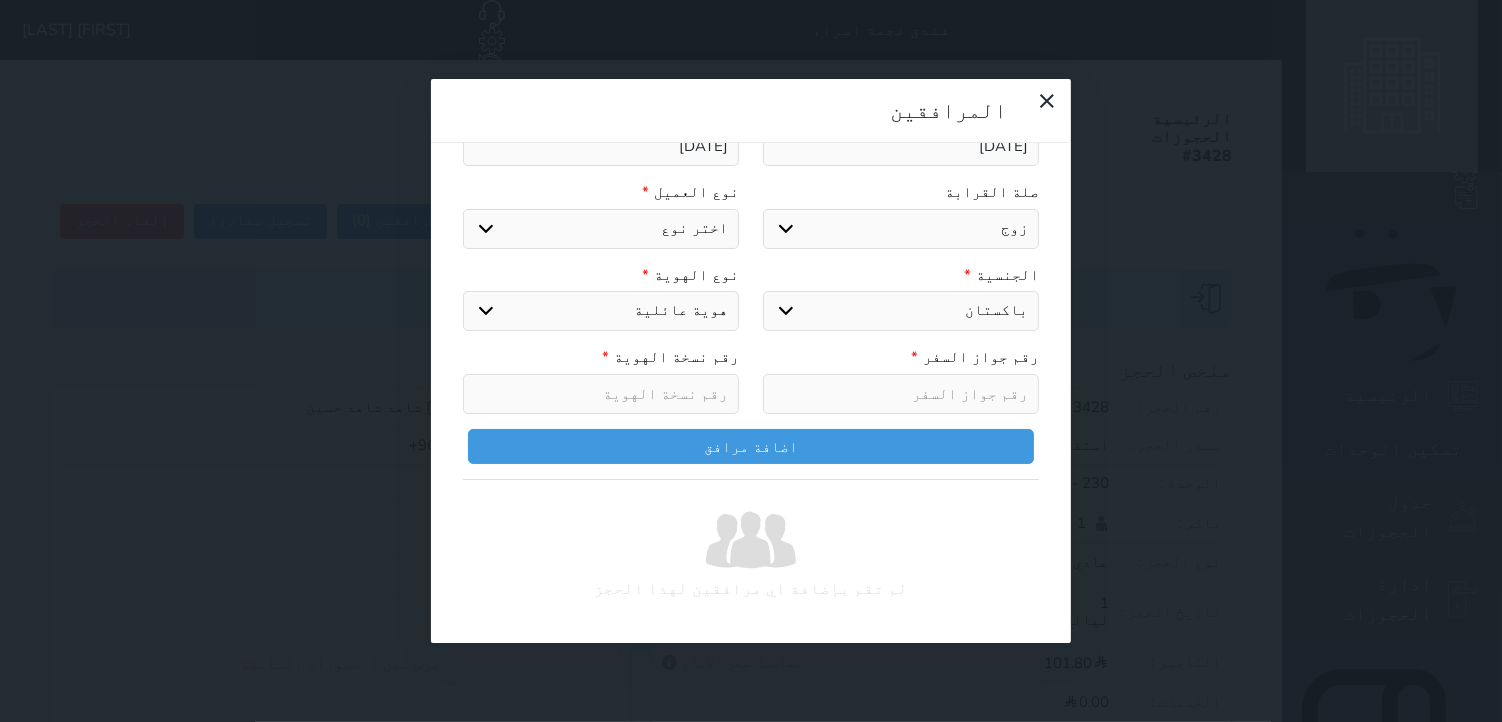 click on "اختر نوع   هوية وطنية هوية عائلية جواز السفر" at bounding box center [601, 311] 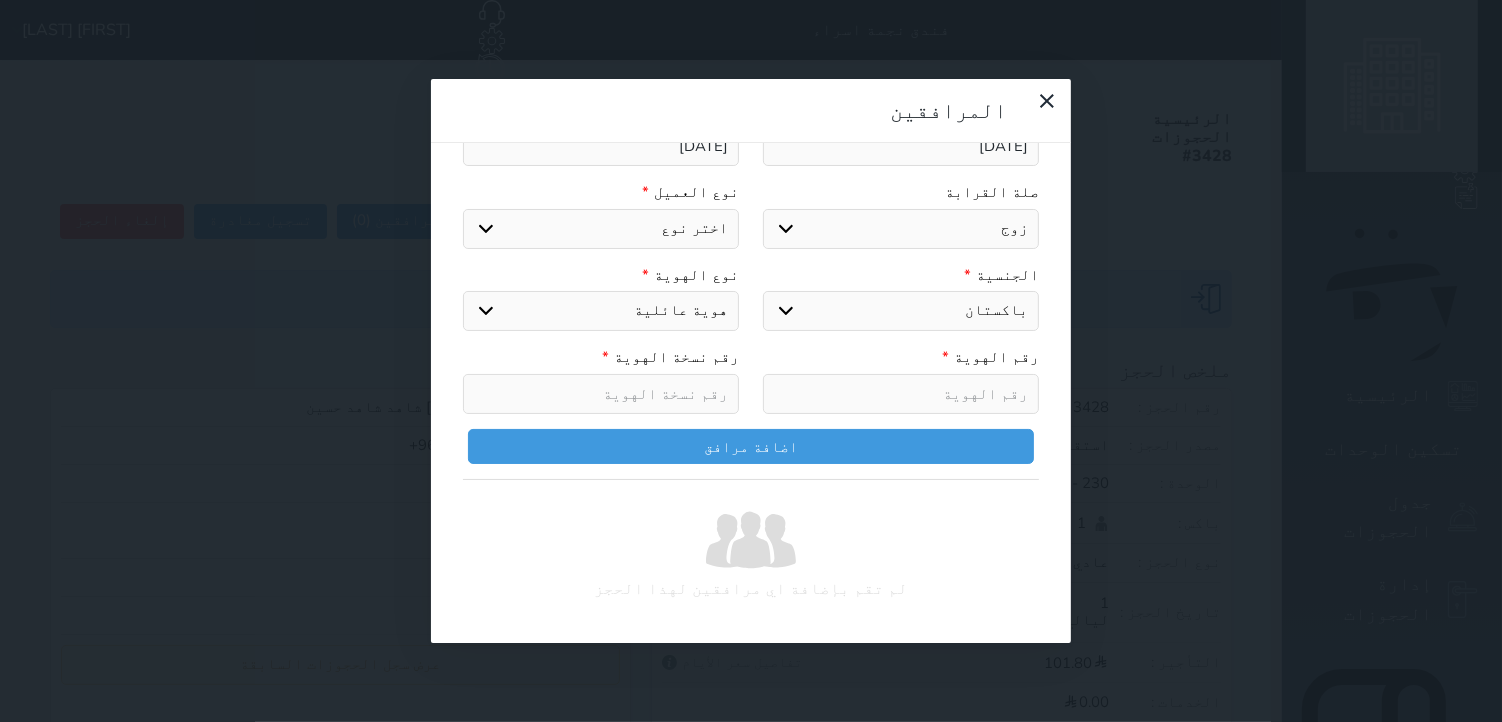 click at bounding box center (901, 394) 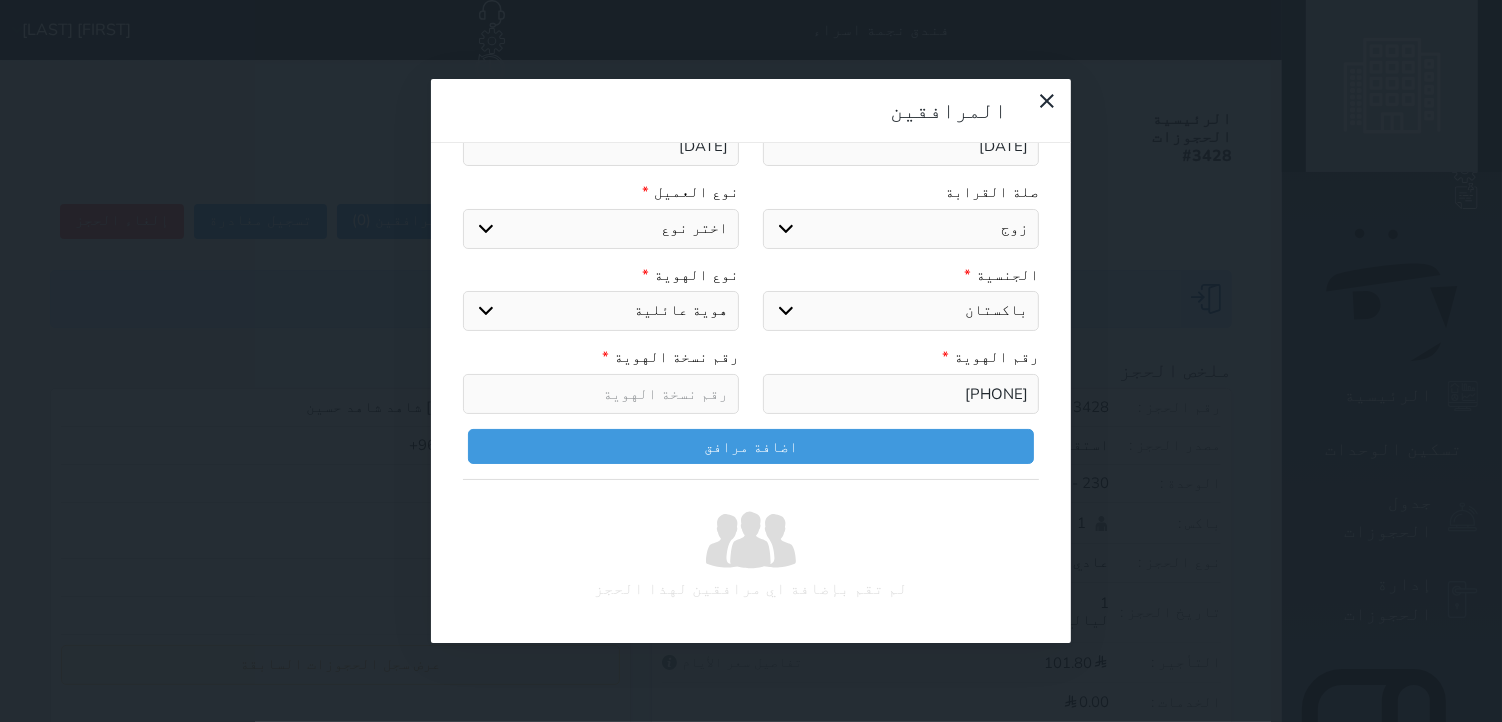 click at bounding box center (601, 394) 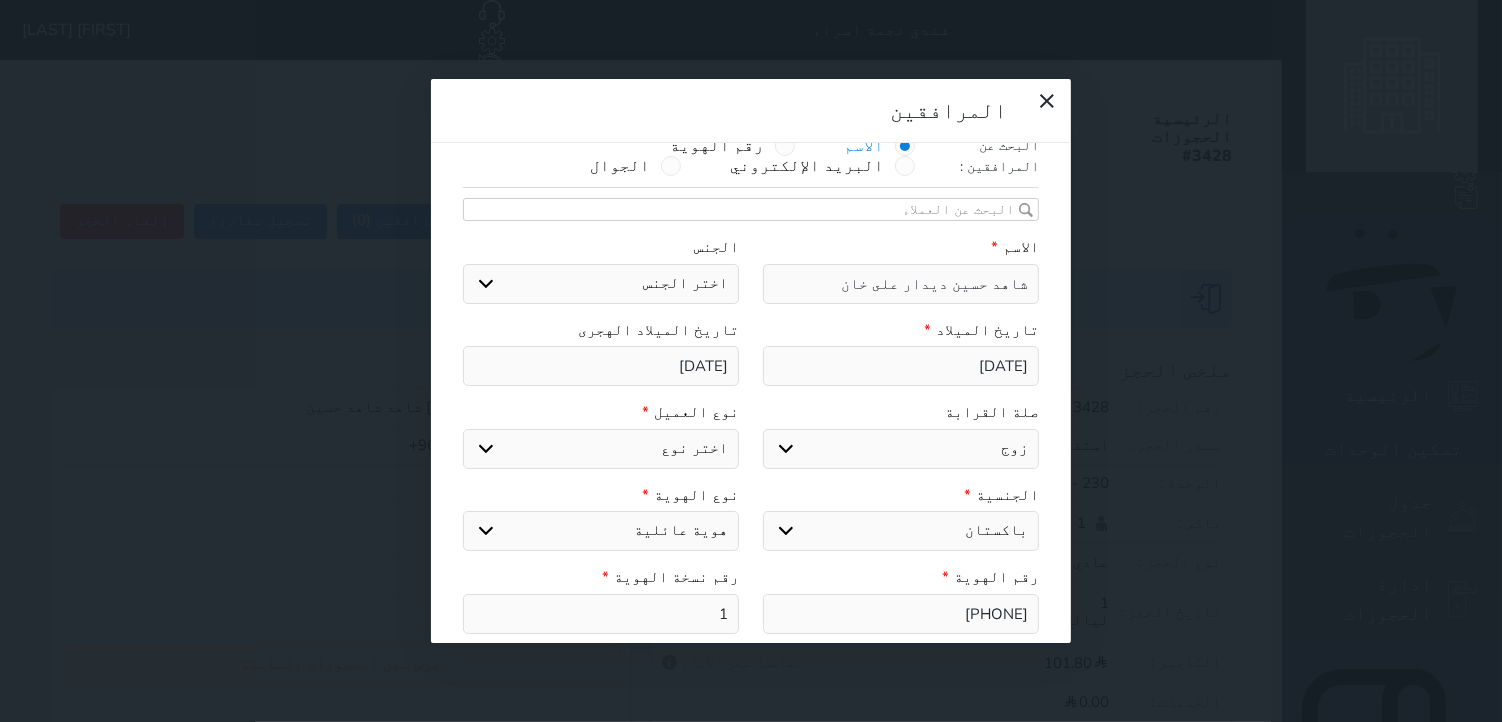 scroll, scrollTop: 30, scrollLeft: 0, axis: vertical 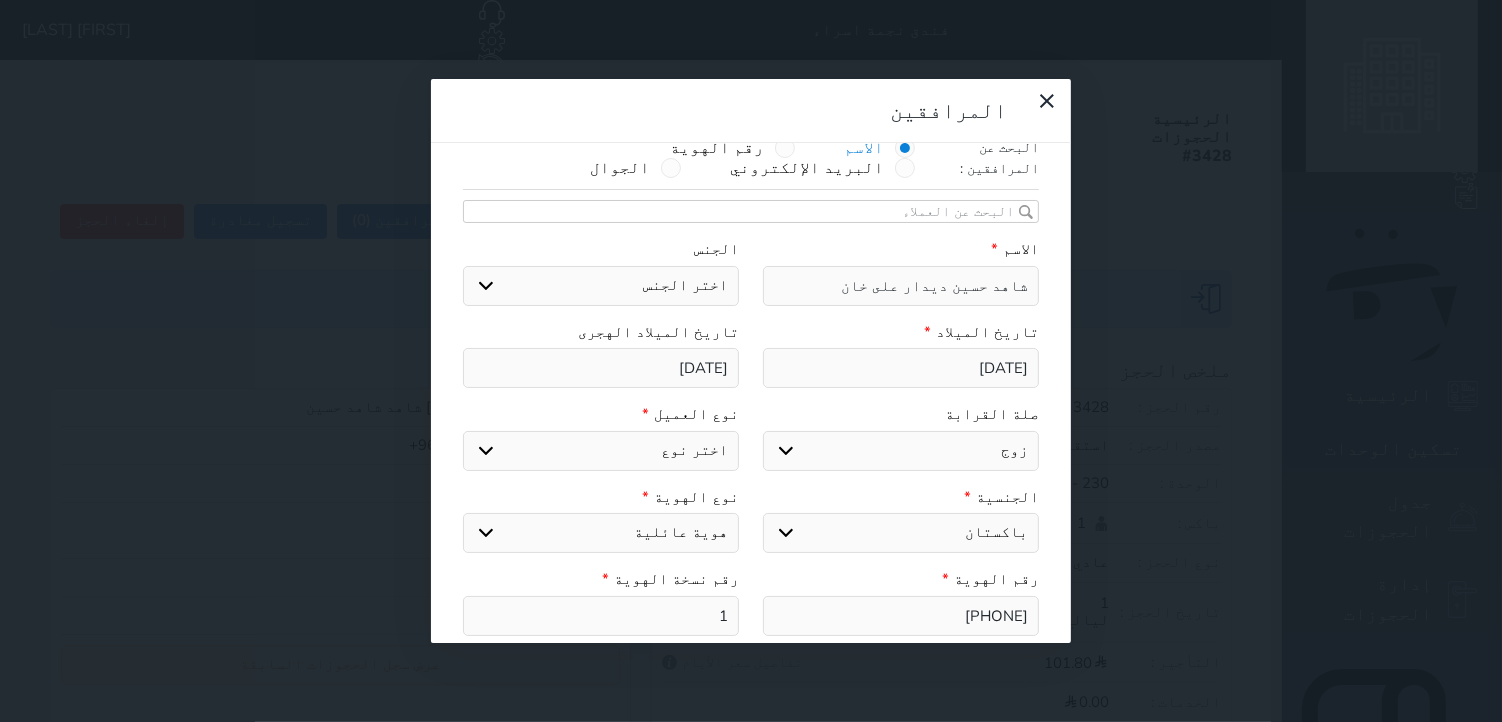 click on "اختر نوع   مواطن مواطن خليجي زائر مقيم" at bounding box center [601, 451] 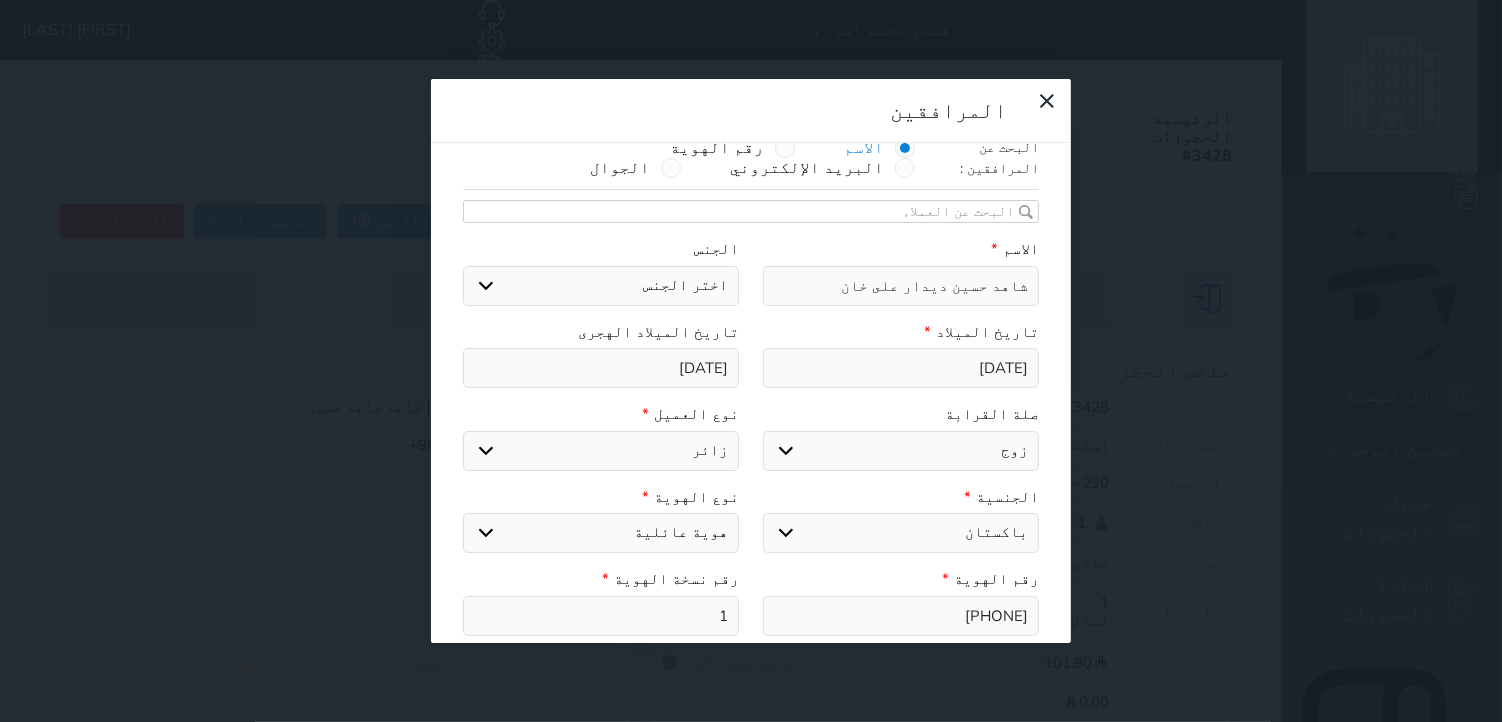 click on "اختر نوع   مواطن مواطن خليجي زائر مقيم" at bounding box center [601, 451] 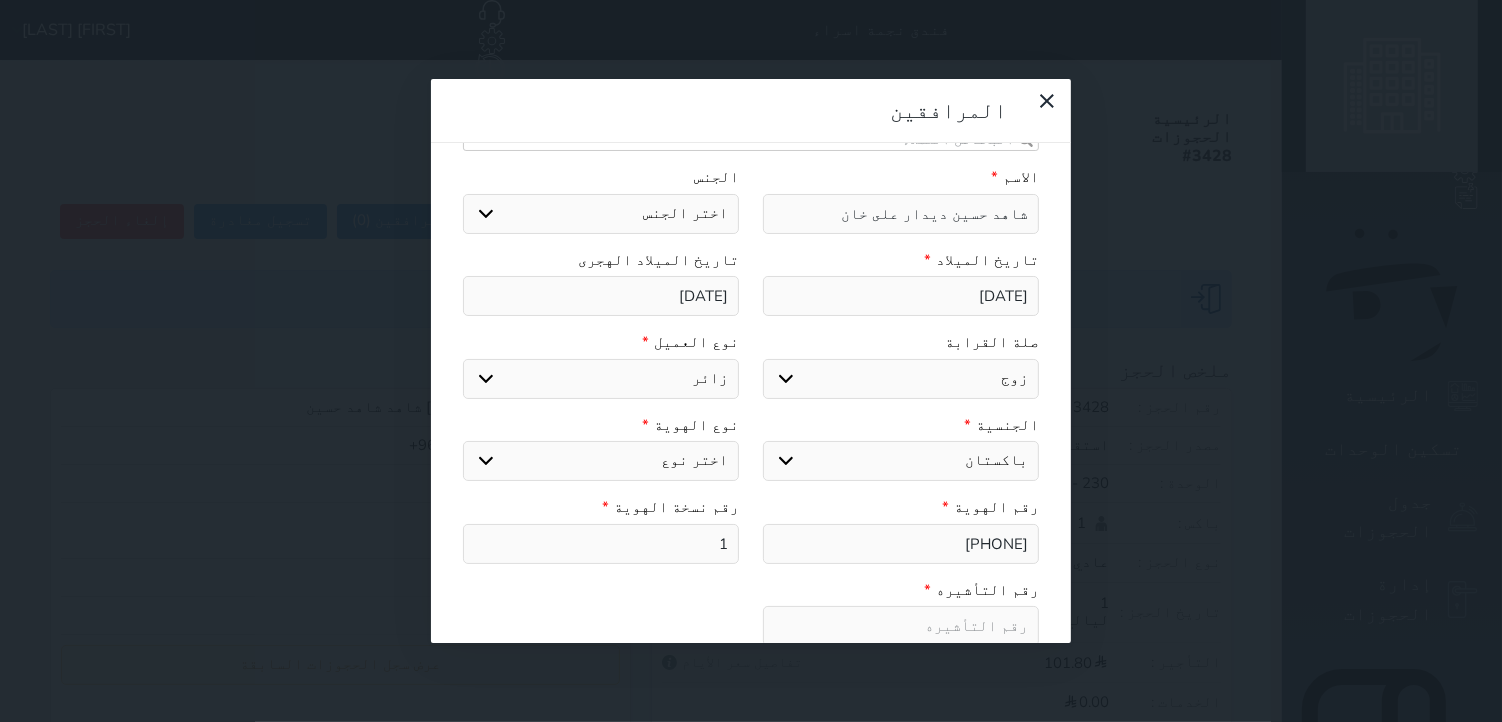 scroll, scrollTop: 141, scrollLeft: 0, axis: vertical 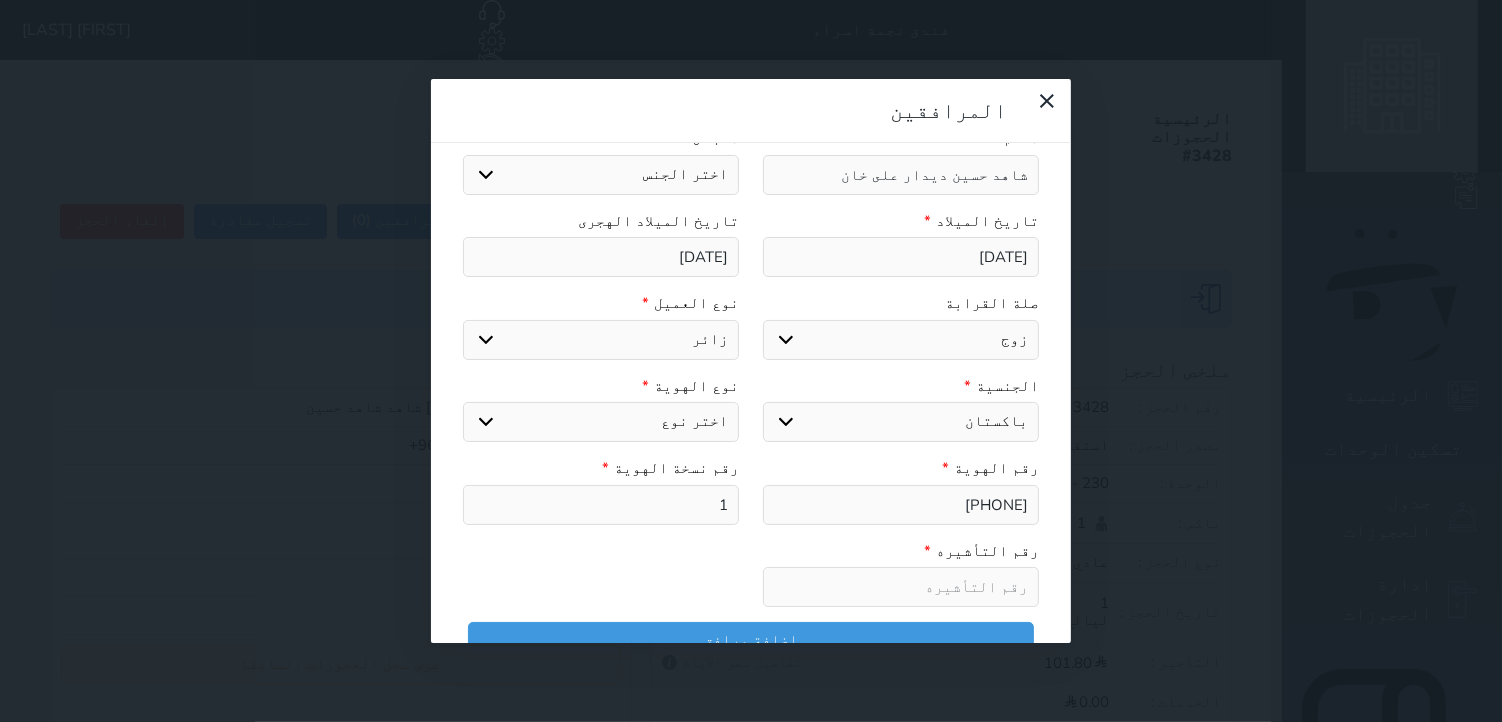 click on "اختر نوع   جواز السفر هوية زائر" at bounding box center (601, 422) 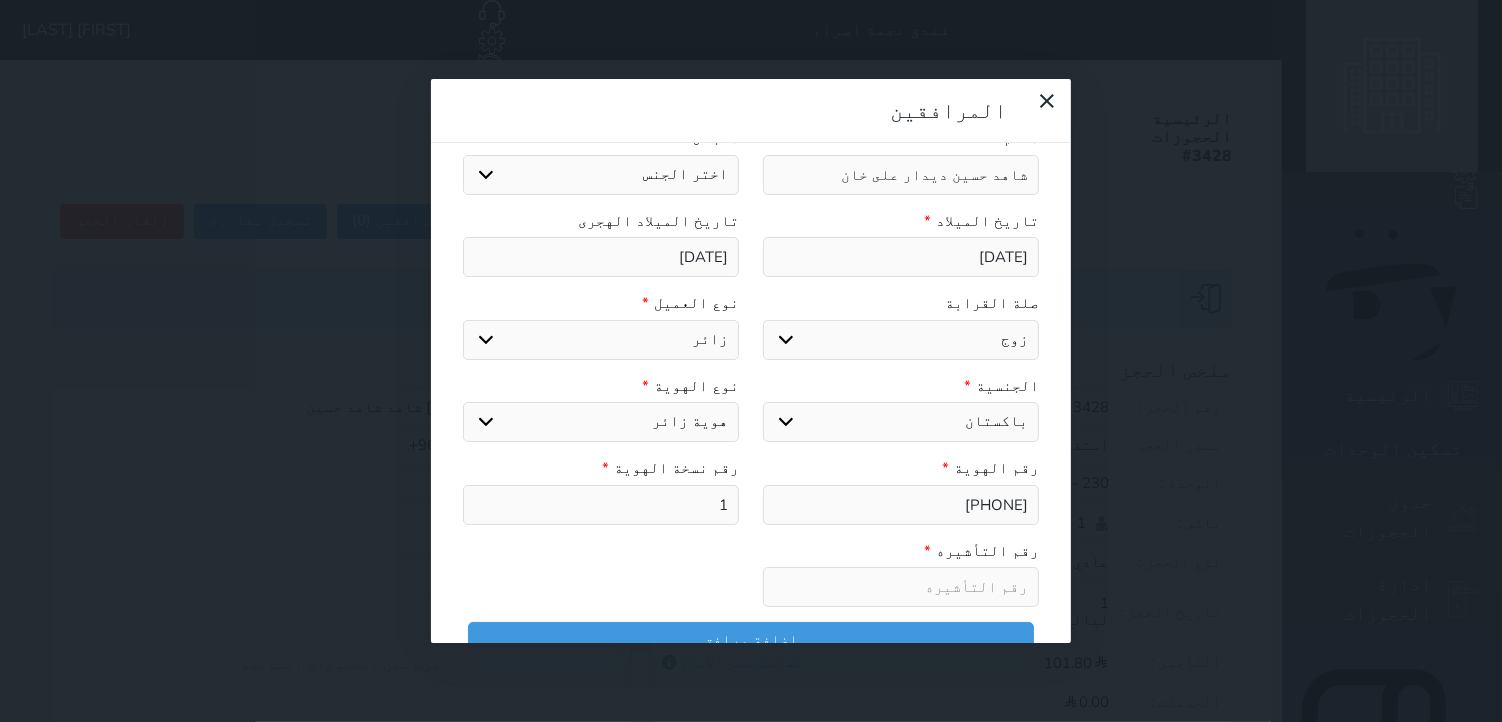 click on "اختر نوع   جواز السفر هوية زائر" at bounding box center (601, 422) 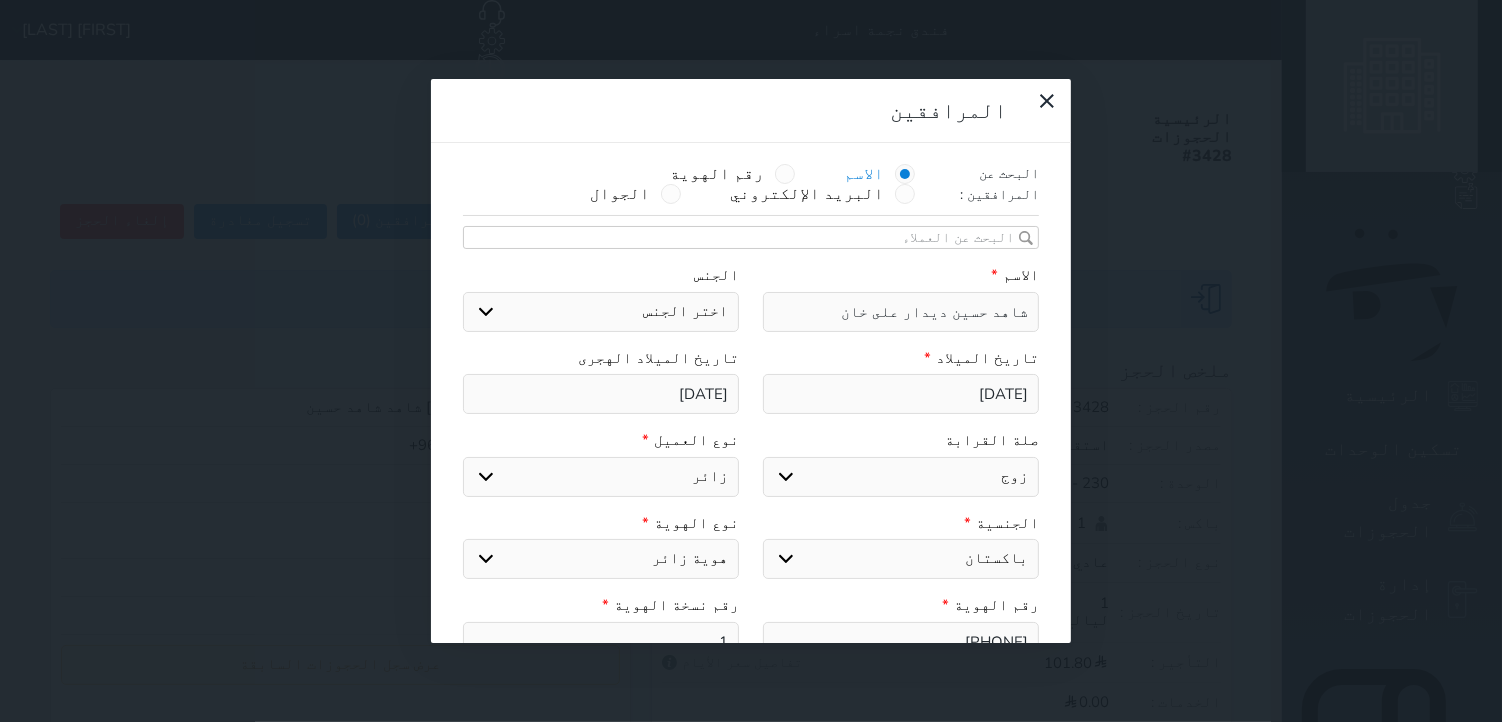 scroll, scrollTop: 0, scrollLeft: 0, axis: both 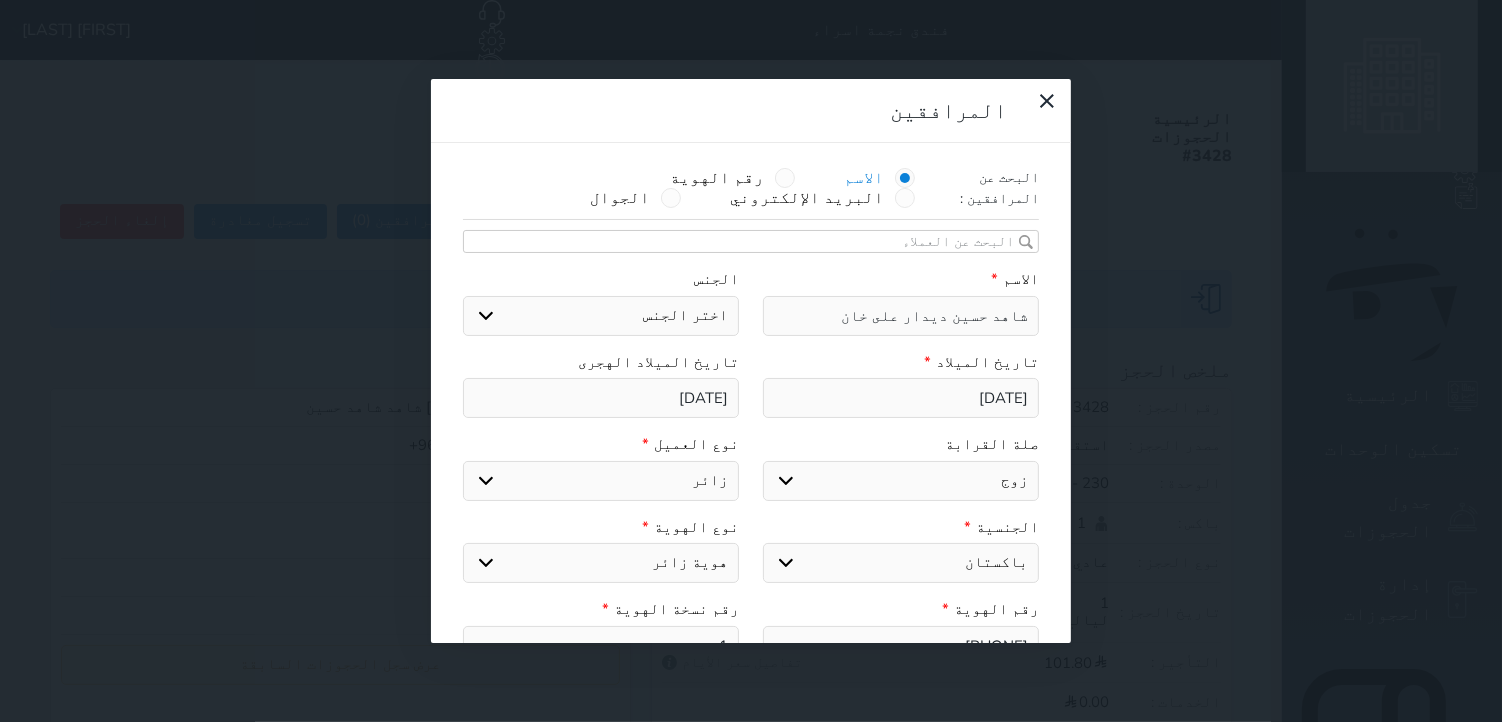 click on "اختر الجنس   ذكر انثى" at bounding box center [601, 316] 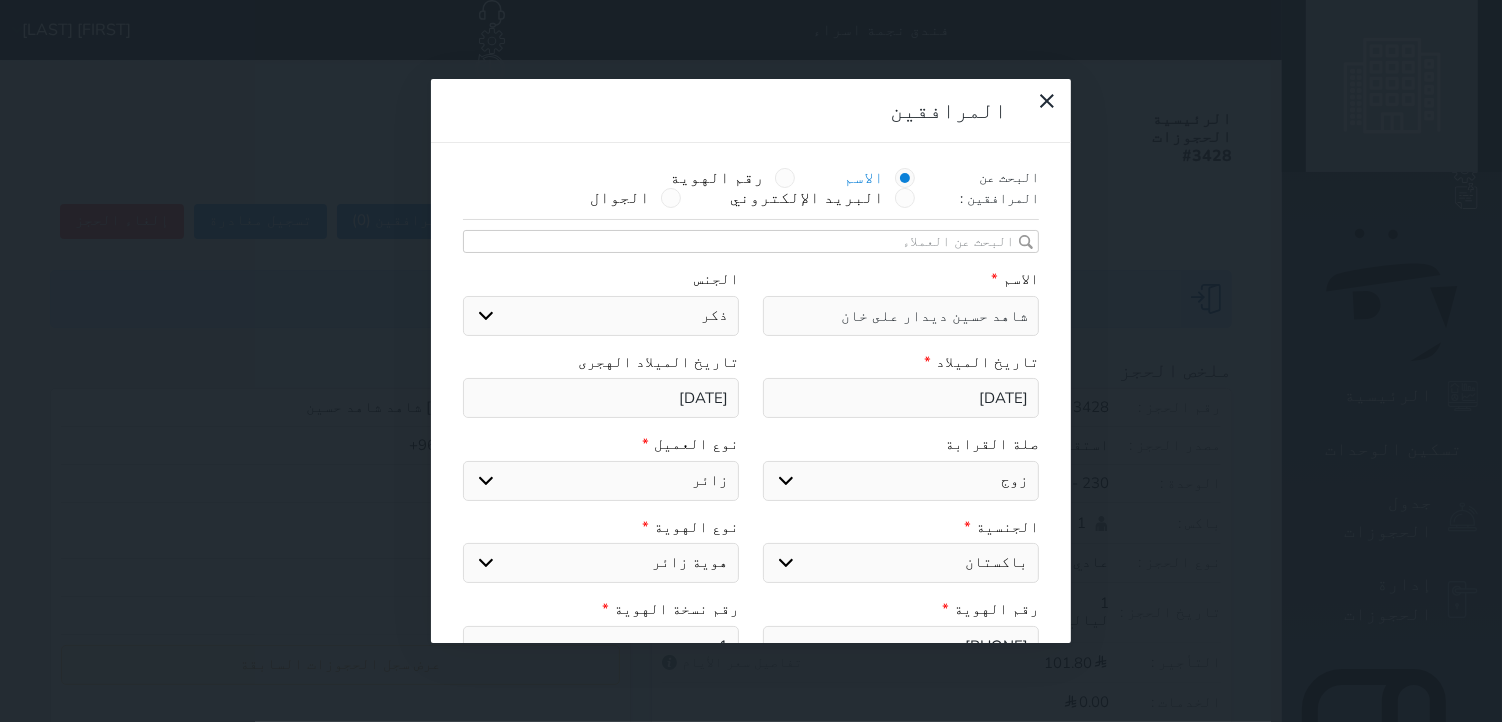 click on "اختر الجنس   ذكر انثى" at bounding box center (601, 316) 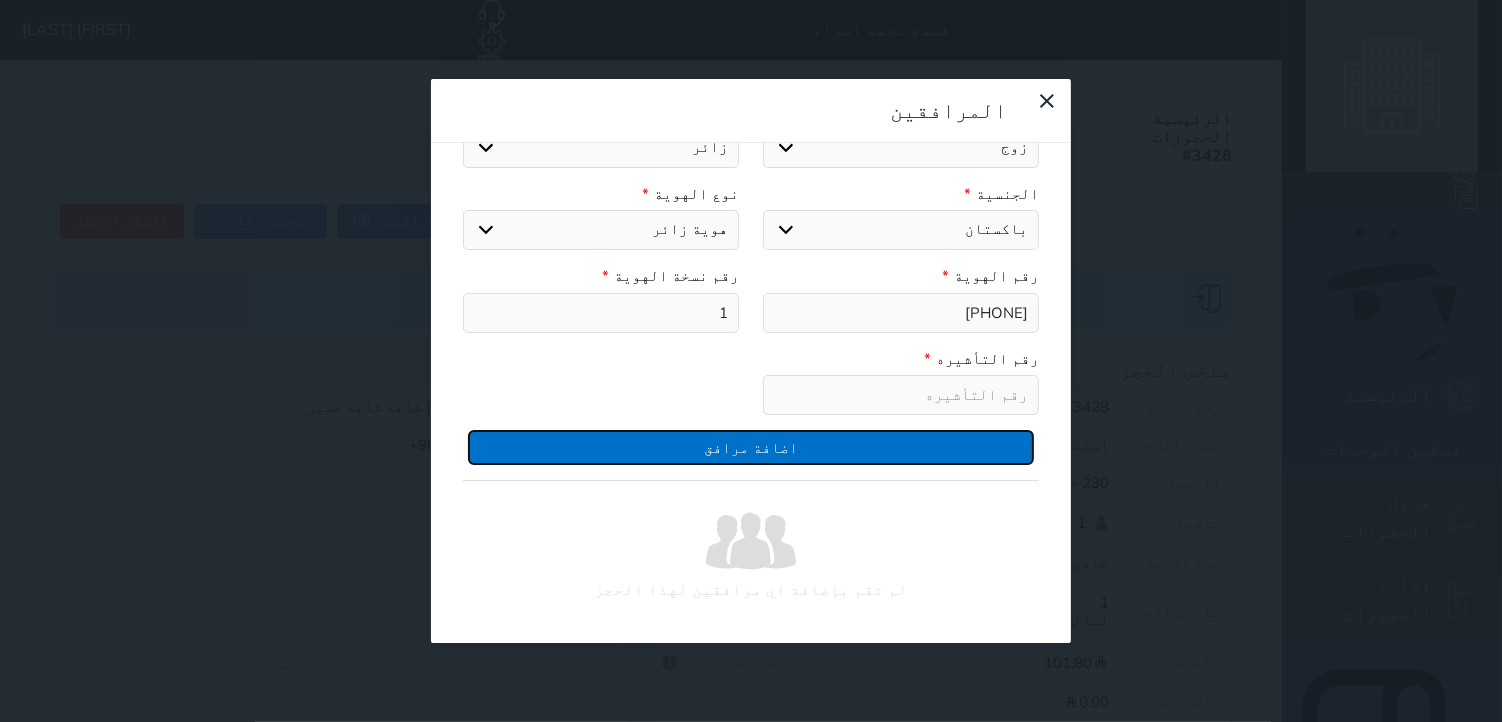 click on "اضافة مرافق" at bounding box center (751, 447) 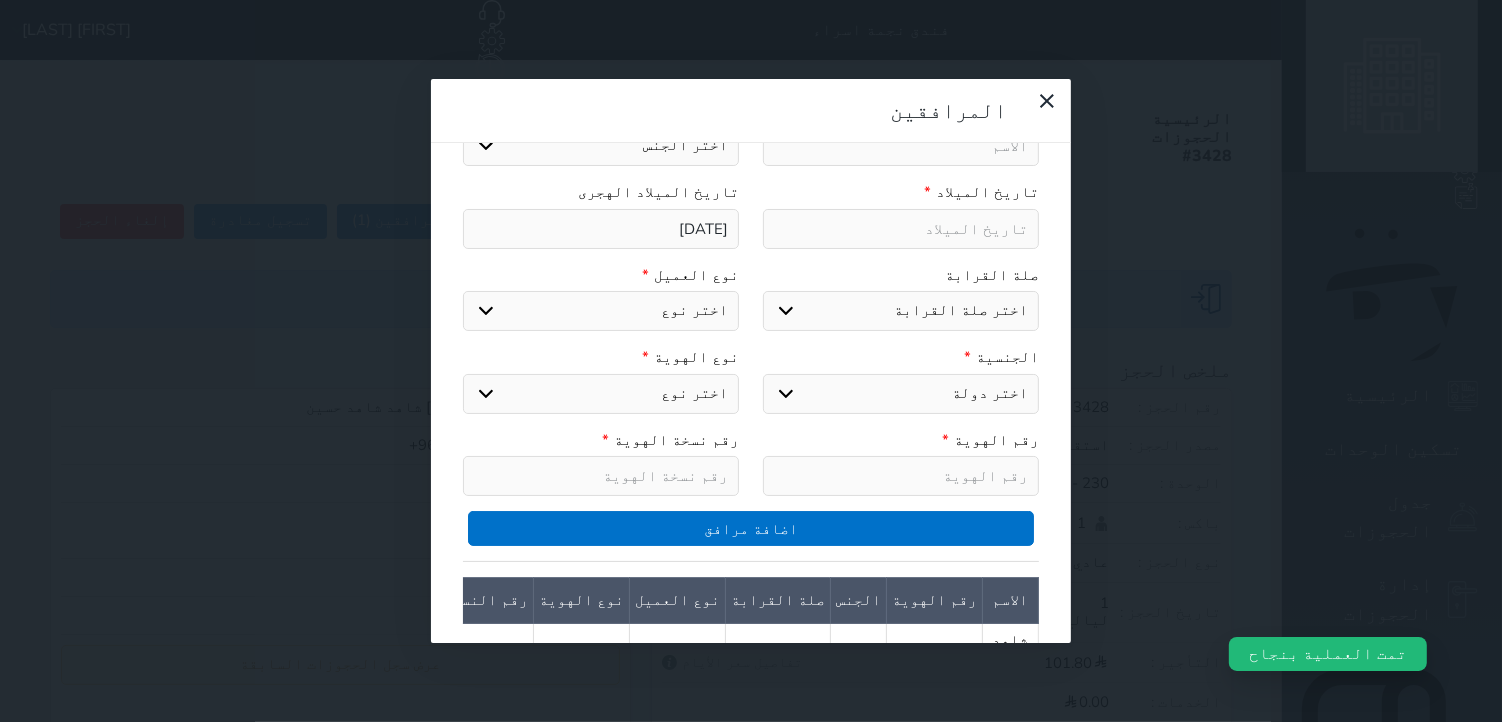 scroll, scrollTop: 334, scrollLeft: 0, axis: vertical 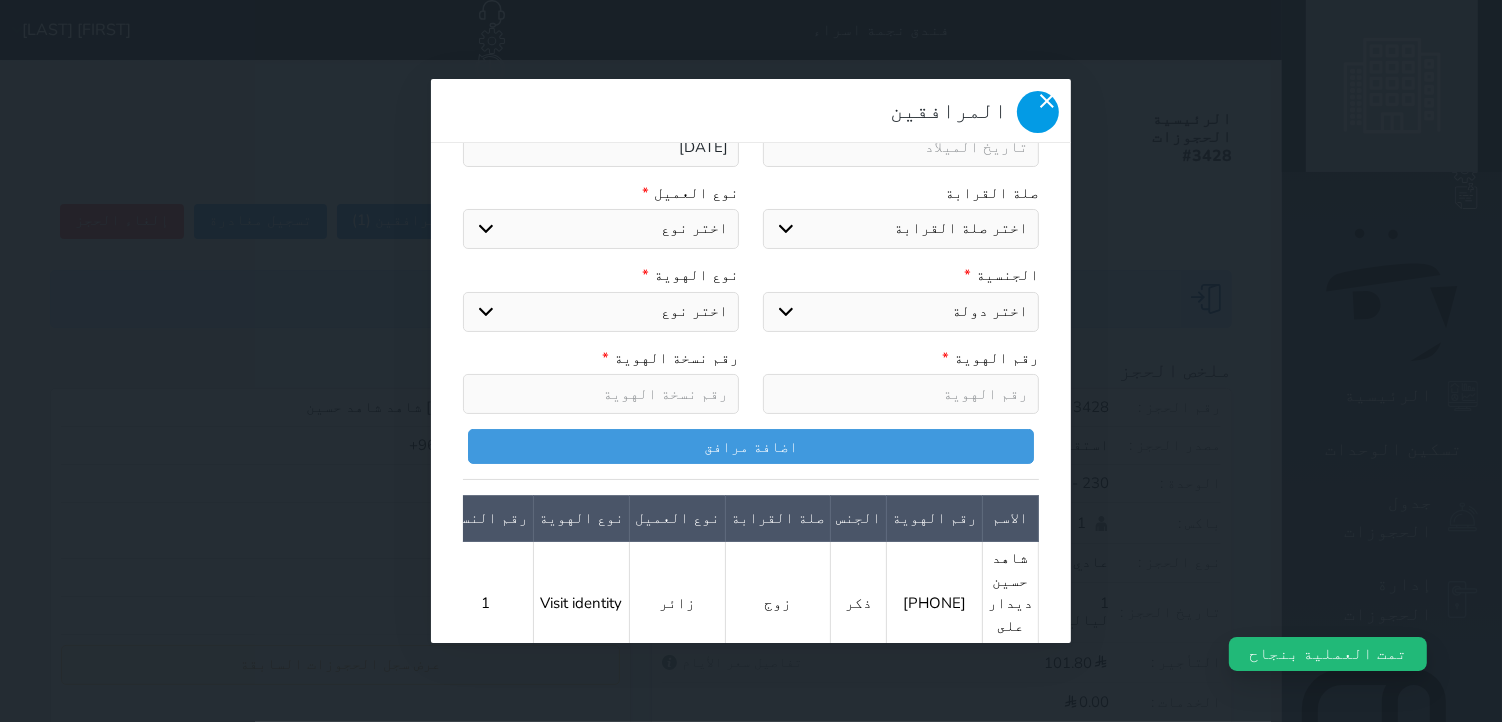 click 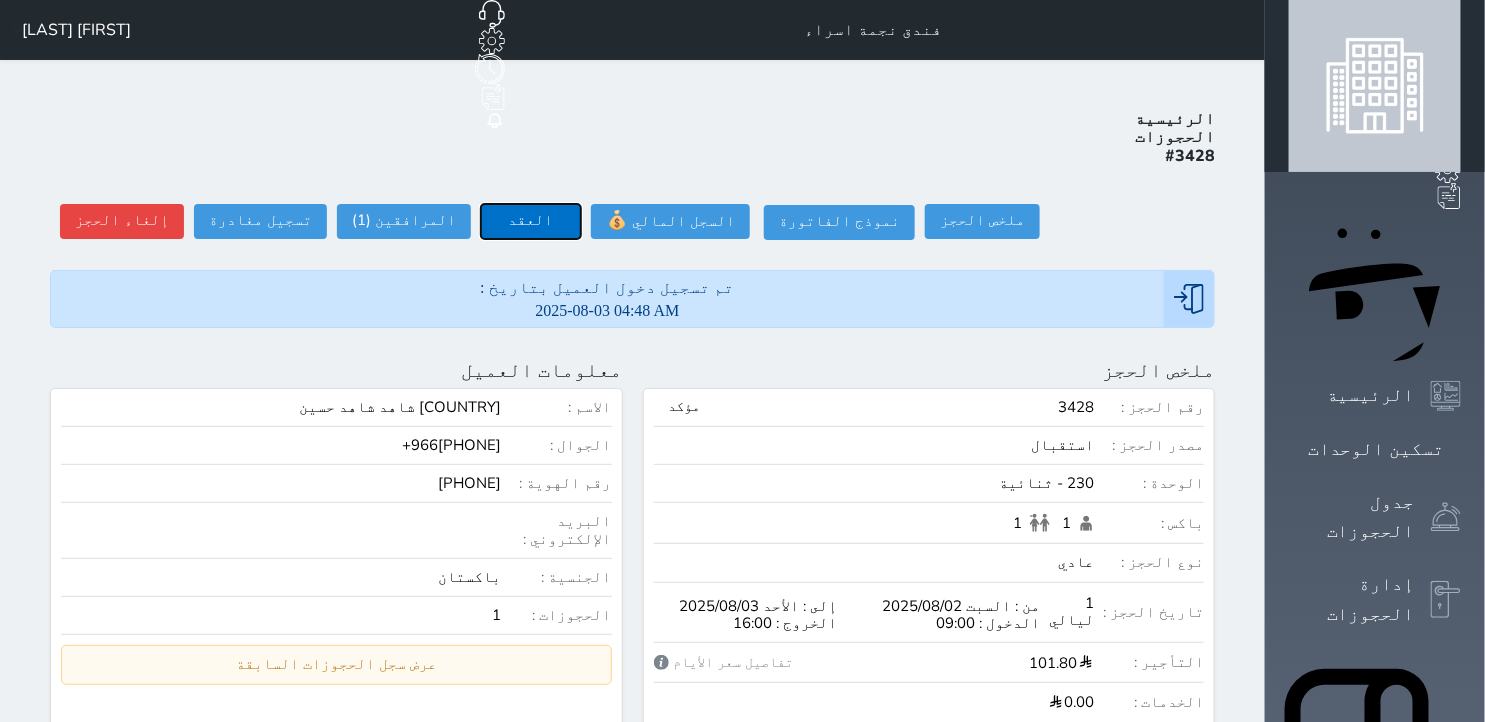 click on "العقد" at bounding box center [531, 221] 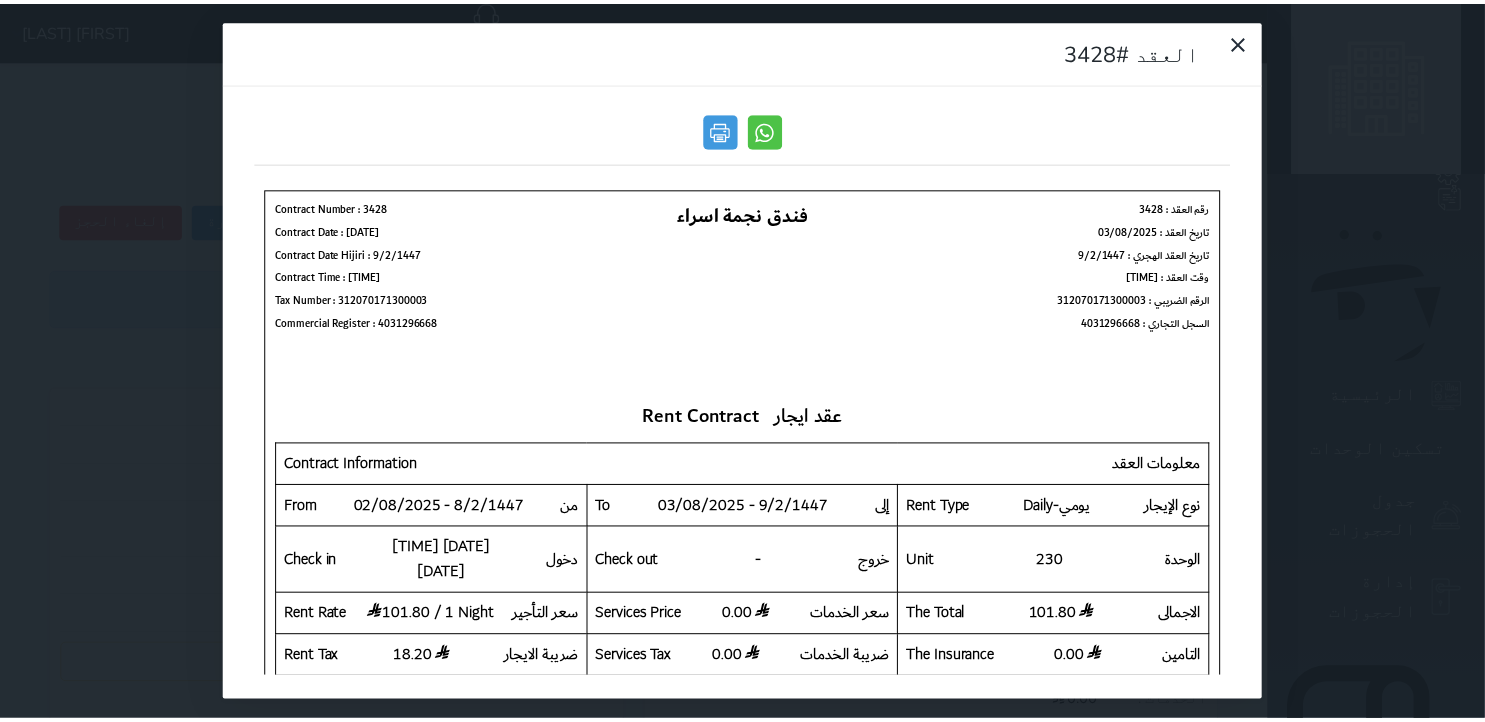 scroll, scrollTop: 0, scrollLeft: 0, axis: both 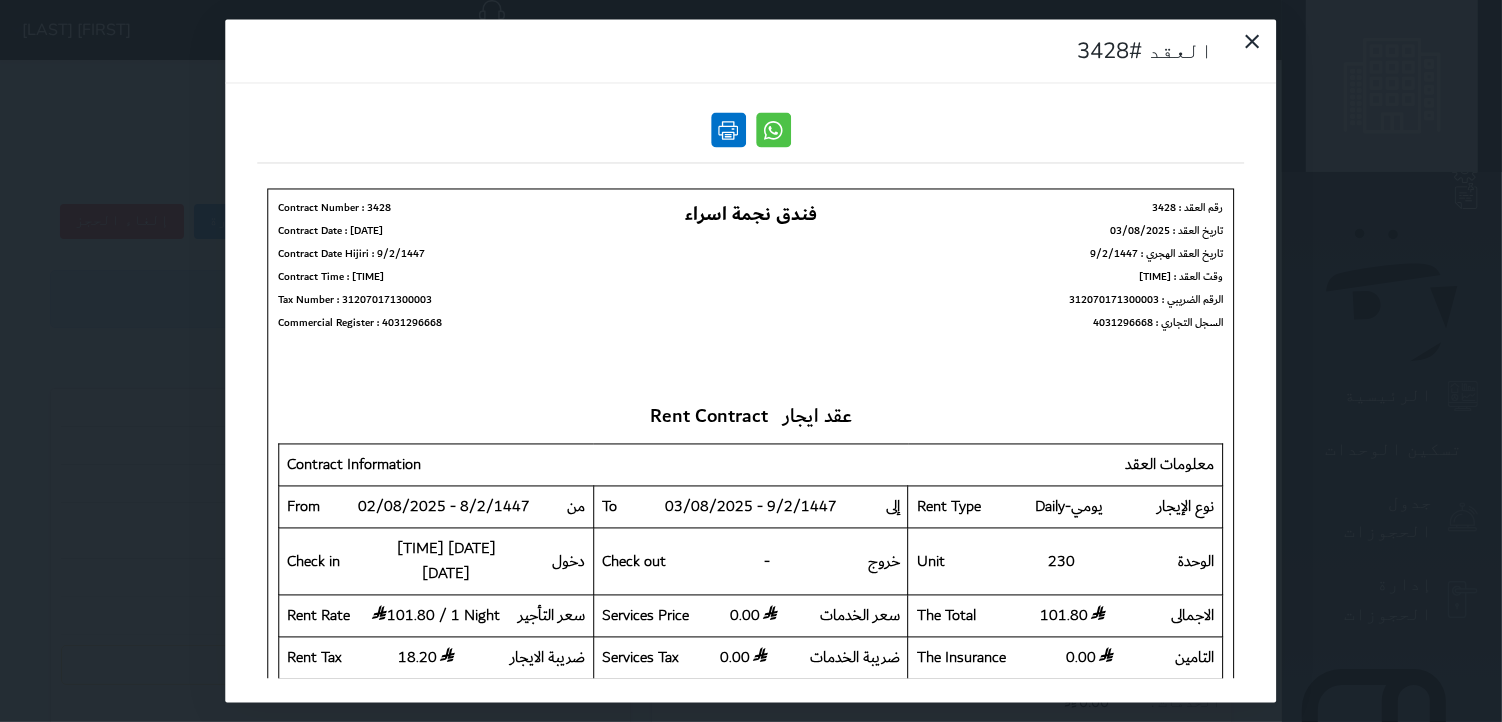 click at bounding box center (728, 130) 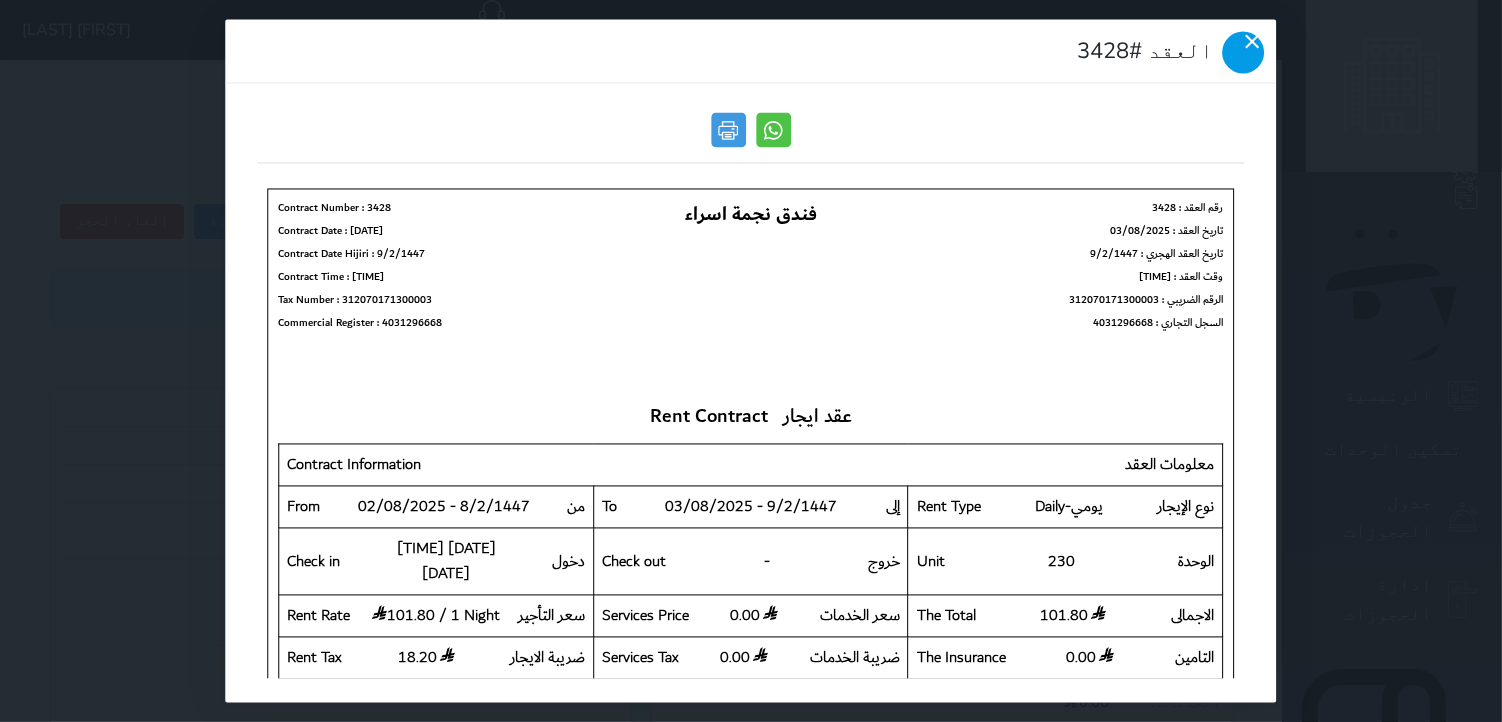 click 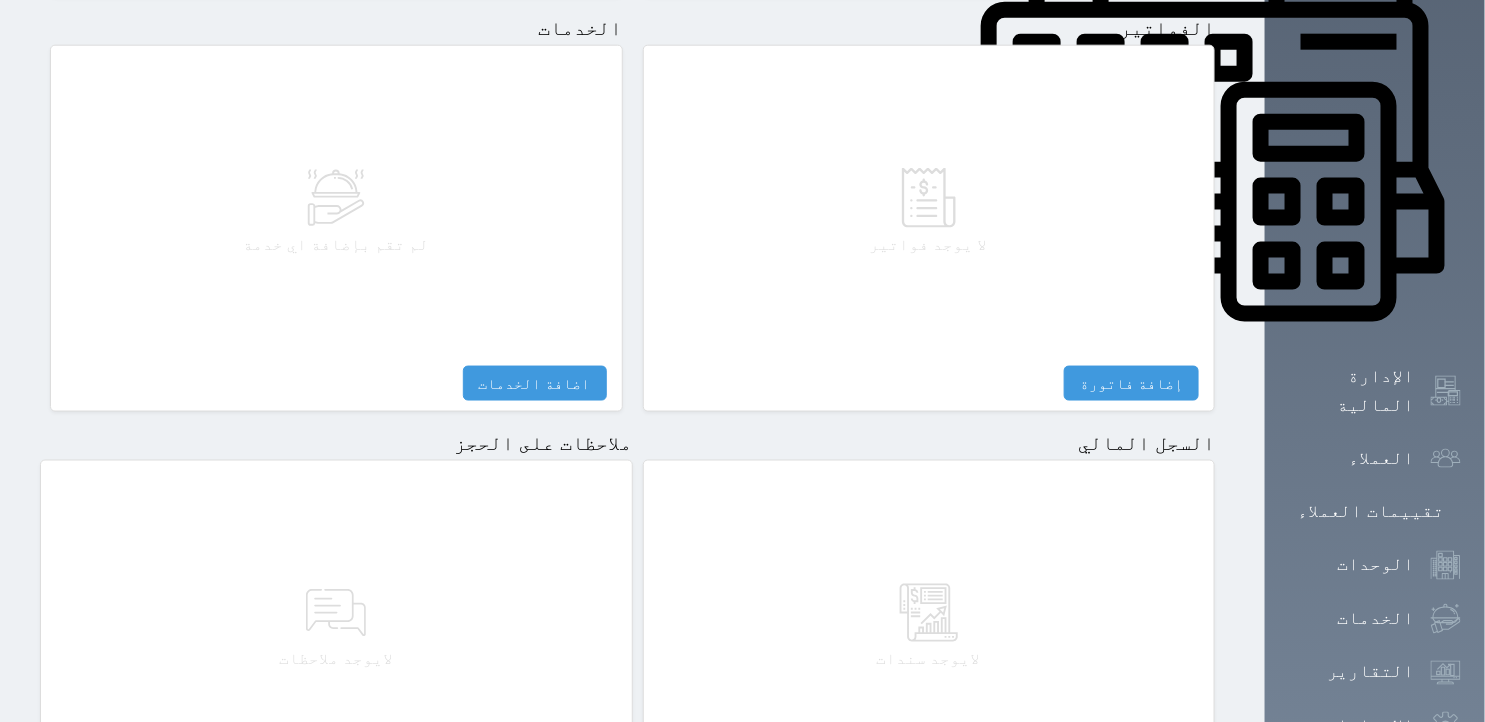 click on "لايوجد سندات" at bounding box center (929, 626) 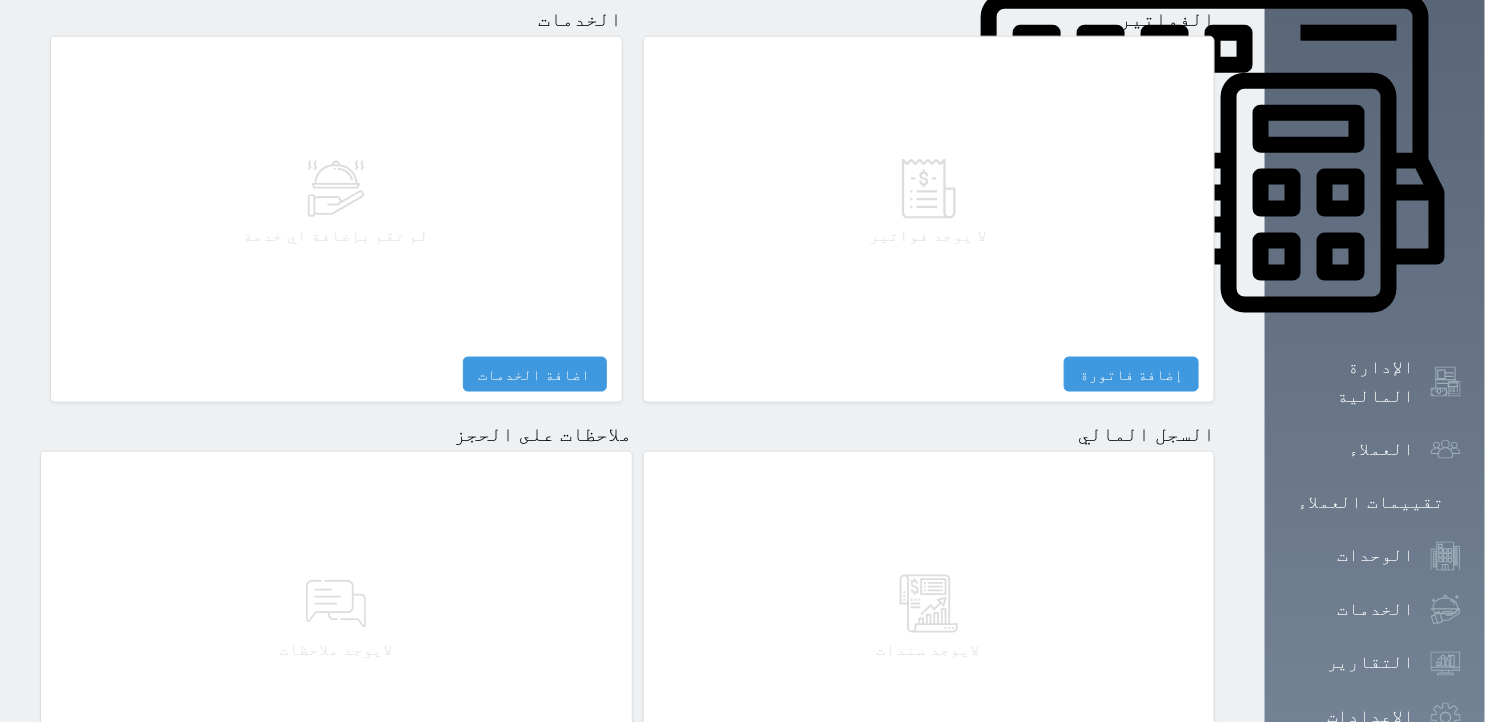scroll, scrollTop: 888, scrollLeft: 0, axis: vertical 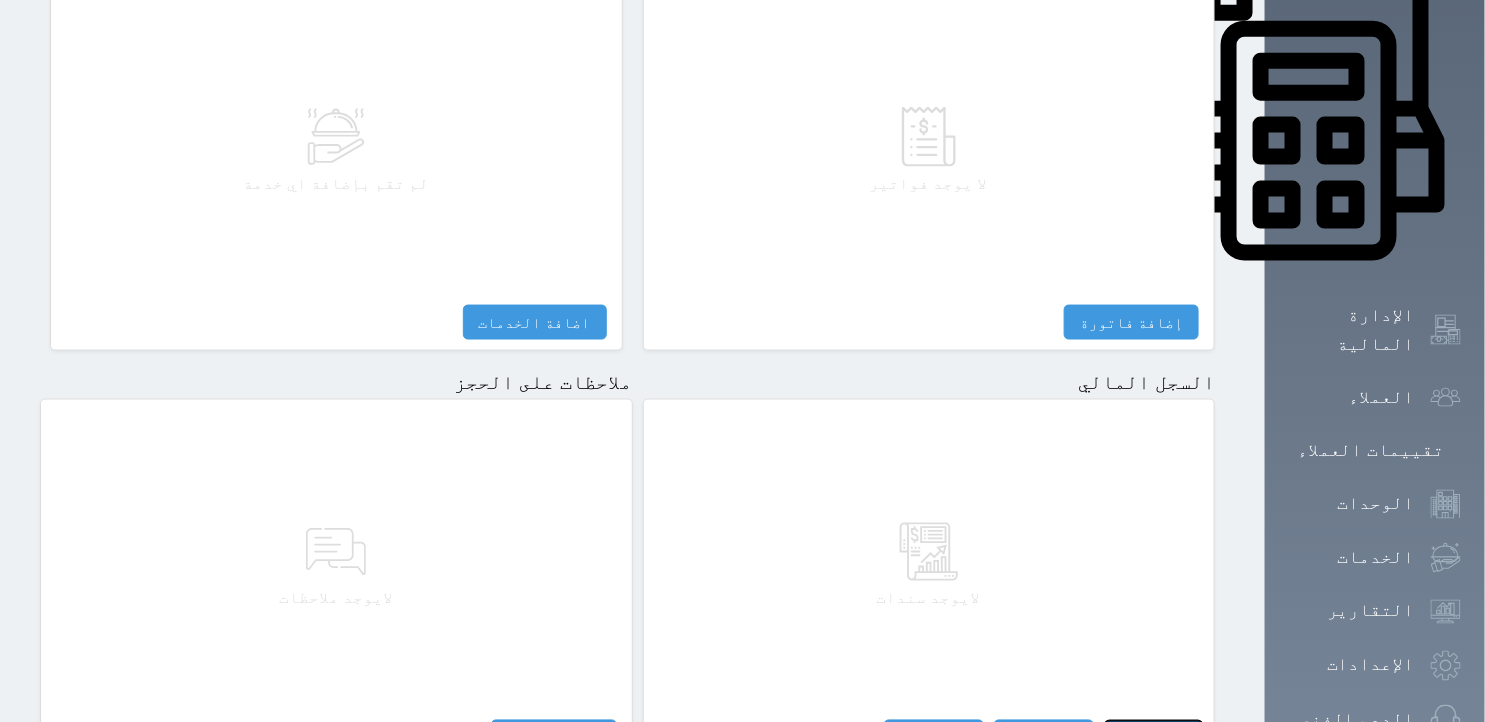 click on "مقبوضات" at bounding box center (1154, 737) 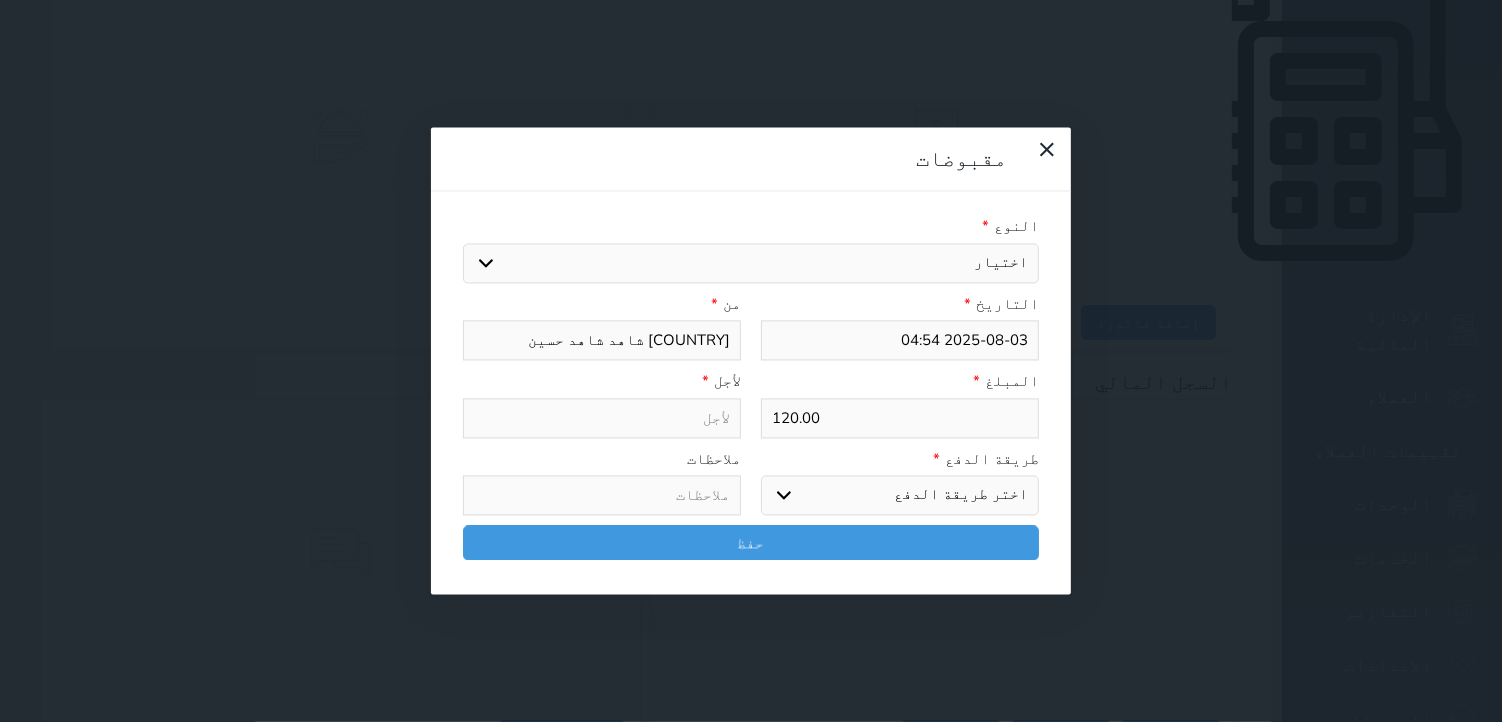 click on "اختيار   مقبوضات عامة قيمة إيجار فواتير تامين عربون لا ينطبق آخر مغسلة واي فاي - الإنترنت مواقف السيارات طعام الأغذية والمشروبات مشروبات المشروبات الباردة المشروبات الساخنة الإفطار غداء عشاء مخبز و كعك حمام سباحة الصالة الرياضية سبا و خدمات الجمال اختيار وإسقاط (خدمات النقل) ميني بار كابل - تلفزيون سرير إضافي تصفيف الشعر دخول مبكر خدمات الجولات السياحية المنظمة خدمات الدليل السياحي" at bounding box center [751, 263] 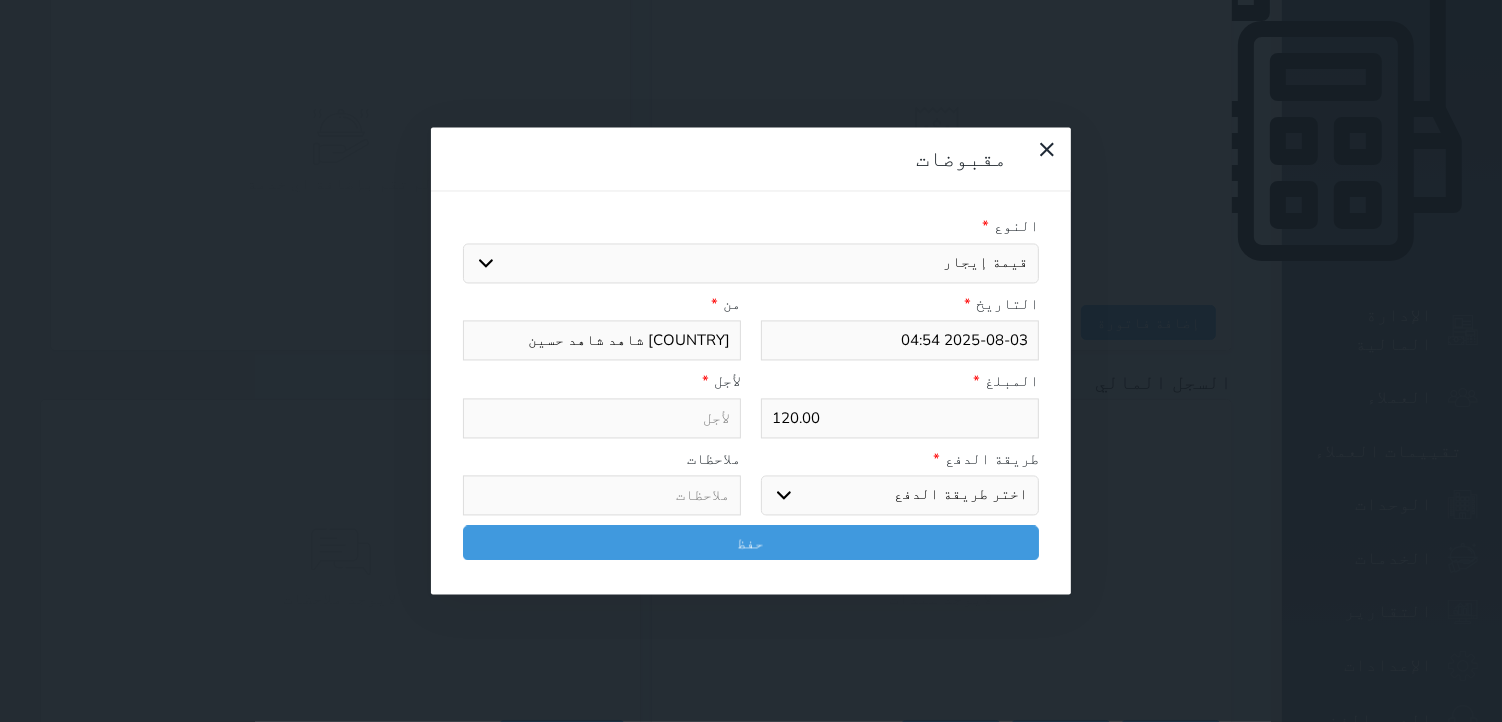click on "اختيار   مقبوضات عامة قيمة إيجار فواتير تامين عربون لا ينطبق آخر مغسلة واي فاي - الإنترنت مواقف السيارات طعام الأغذية والمشروبات مشروبات المشروبات الباردة المشروبات الساخنة الإفطار غداء عشاء مخبز و كعك حمام سباحة الصالة الرياضية سبا و خدمات الجمال اختيار وإسقاط (خدمات النقل) ميني بار كابل - تلفزيون سرير إضافي تصفيف الشعر دخول مبكر خدمات الجولات السياحية المنظمة خدمات الدليل السياحي" at bounding box center [751, 263] 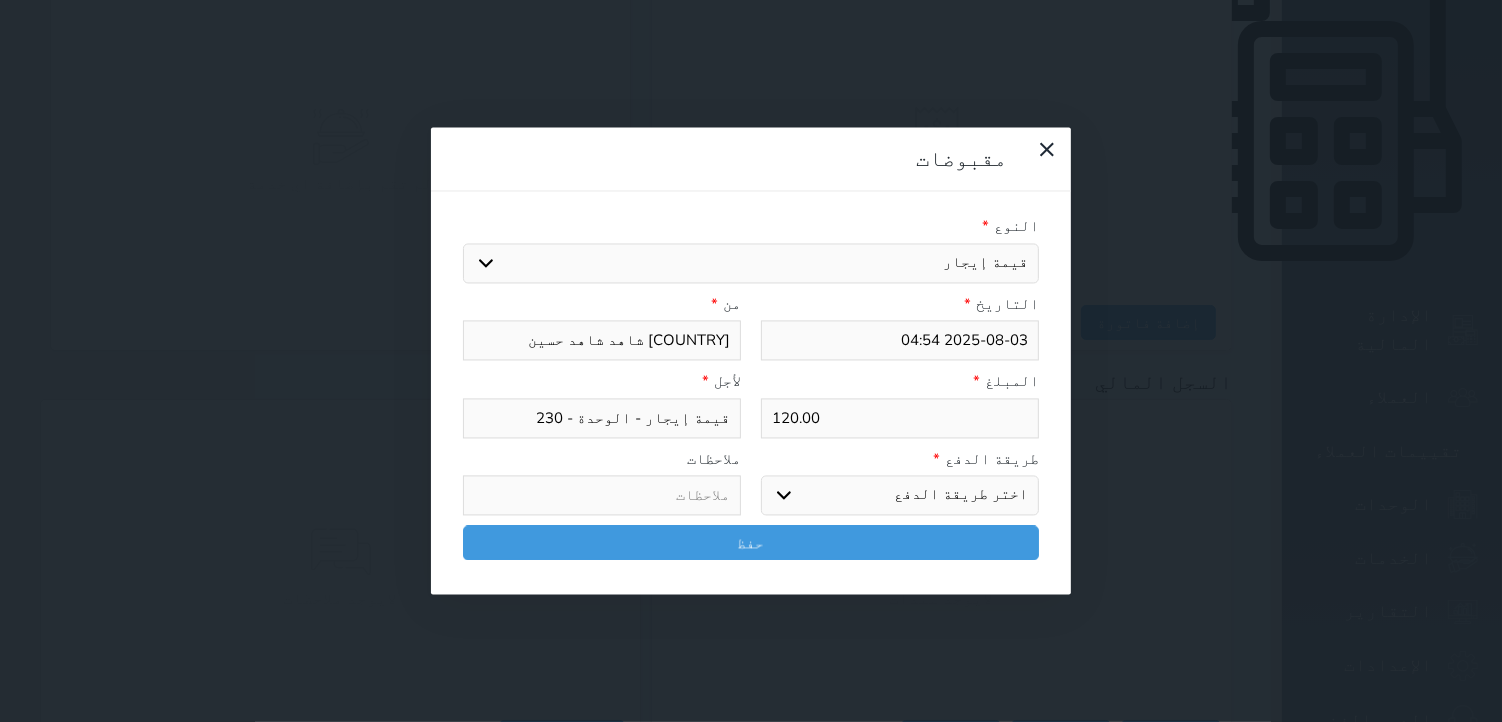 click on "اختر طريقة الدفع   دفع نقدى   تحويل بنكى   مدى   بطاقة ائتمان   آجل" at bounding box center (900, 496) 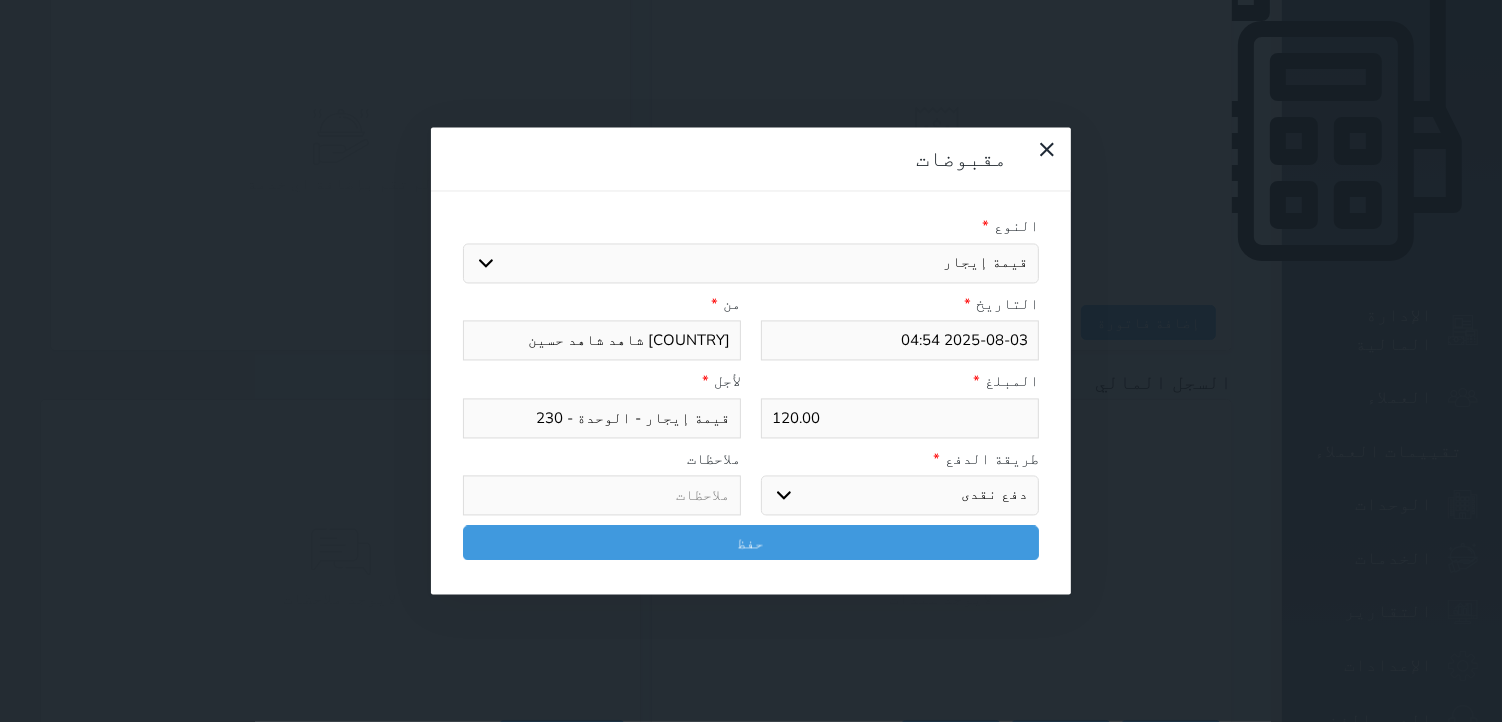 click on "اختر طريقة الدفع   دفع نقدى   تحويل بنكى   مدى   بطاقة ائتمان   آجل" at bounding box center (900, 496) 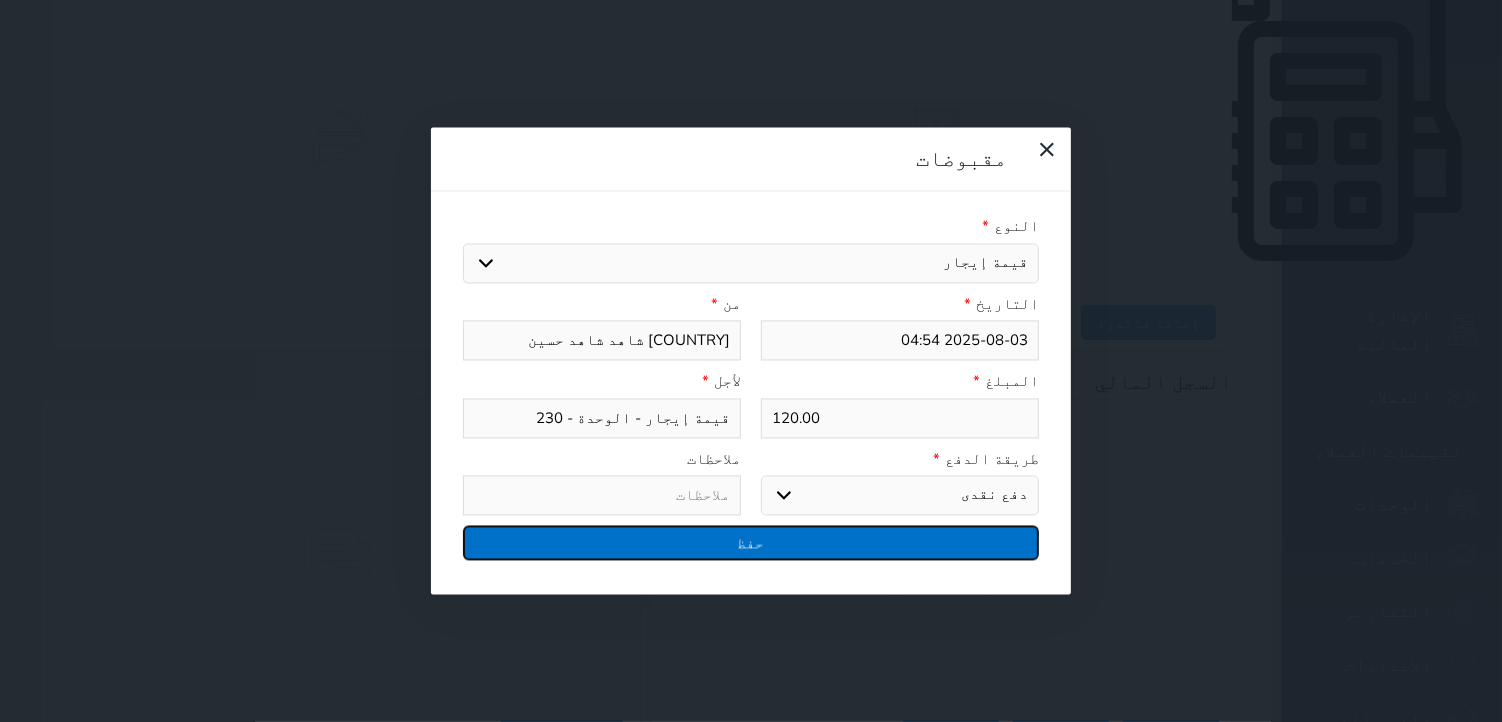 click on "حفظ" at bounding box center [751, 543] 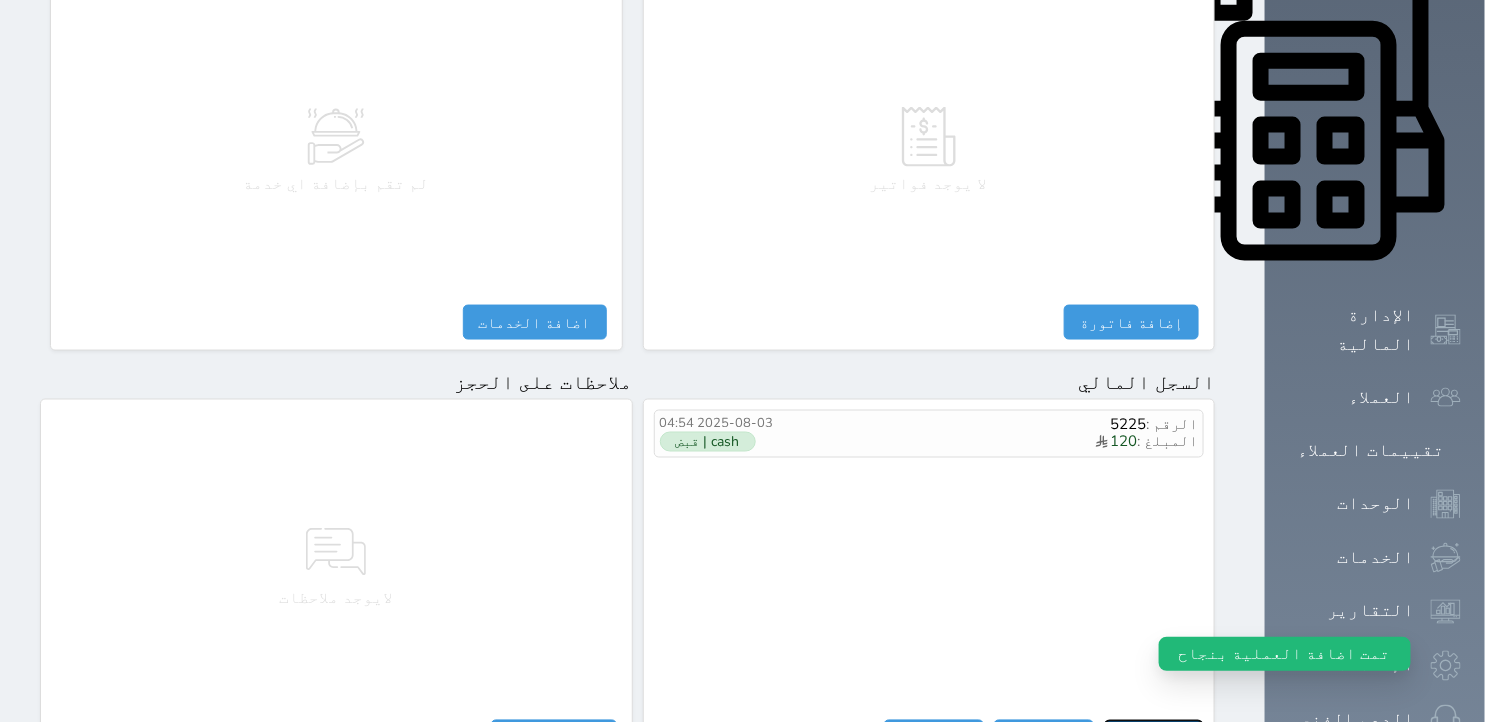 click on "مقبوضات" at bounding box center [1154, 737] 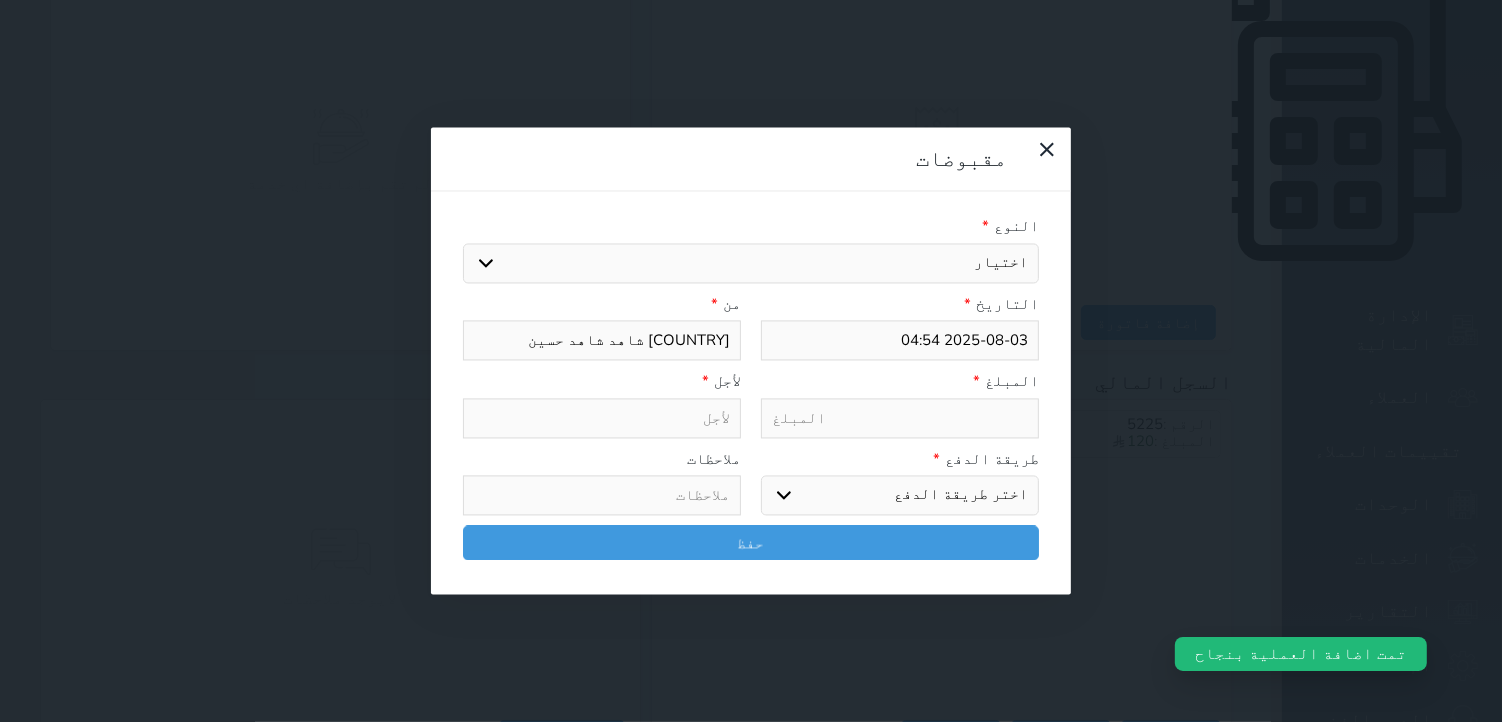 click on "اختيار   مقبوضات عامة قيمة إيجار فواتير تامين عربون لا ينطبق آخر مغسلة واي فاي - الإنترنت مواقف السيارات طعام الأغذية والمشروبات مشروبات المشروبات الباردة المشروبات الساخنة الإفطار غداء عشاء مخبز و كعك حمام سباحة الصالة الرياضية سبا و خدمات الجمال اختيار وإسقاط (خدمات النقل) ميني بار كابل - تلفزيون سرير إضافي تصفيف الشعر دخول مبكر خدمات الجولات السياحية المنظمة خدمات الدليل السياحي" at bounding box center (751, 263) 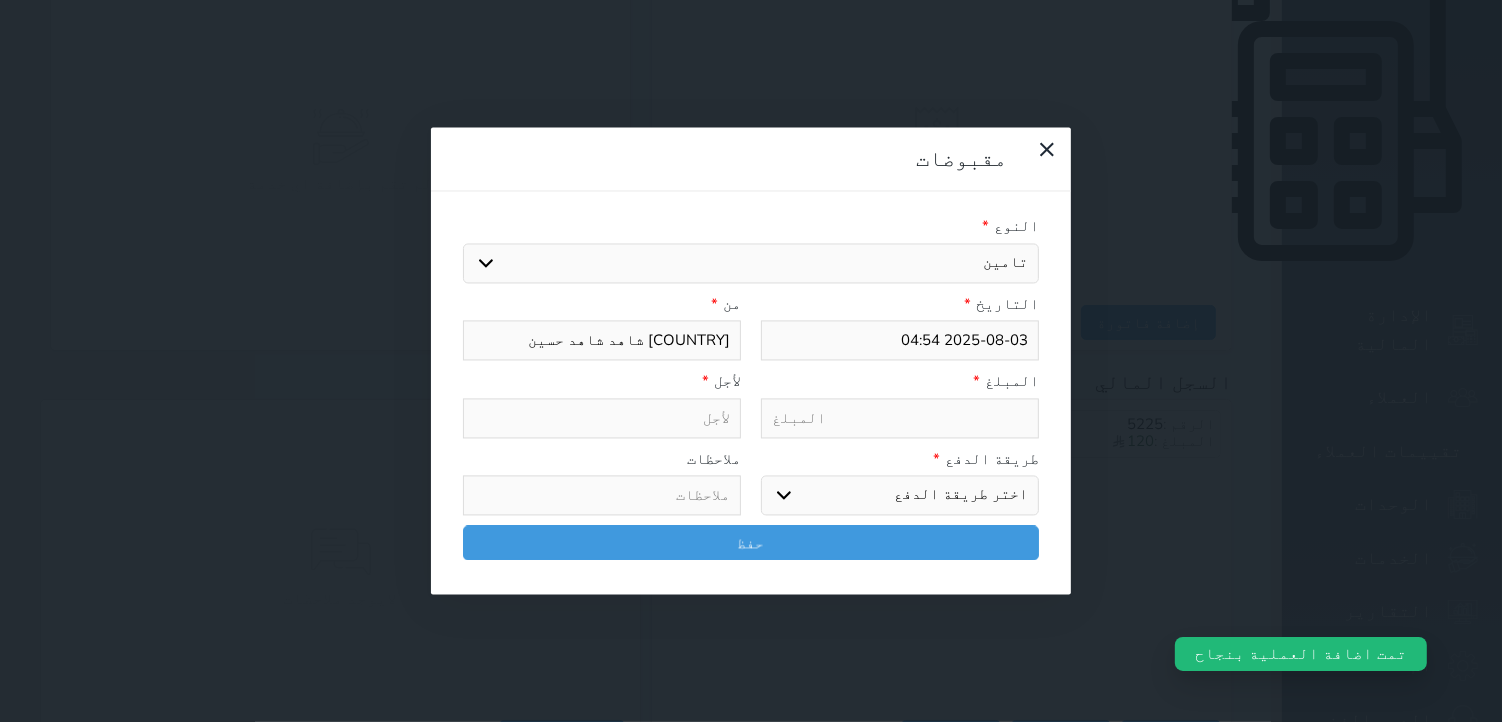 click on "اختيار   مقبوضات عامة قيمة إيجار فواتير تامين عربون لا ينطبق آخر مغسلة واي فاي - الإنترنت مواقف السيارات طعام الأغذية والمشروبات مشروبات المشروبات الباردة المشروبات الساخنة الإفطار غداء عشاء مخبز و كعك حمام سباحة الصالة الرياضية سبا و خدمات الجمال اختيار وإسقاط (خدمات النقل) ميني بار كابل - تلفزيون سرير إضافي تصفيف الشعر دخول مبكر خدمات الجولات السياحية المنظمة خدمات الدليل السياحي" at bounding box center [751, 263] 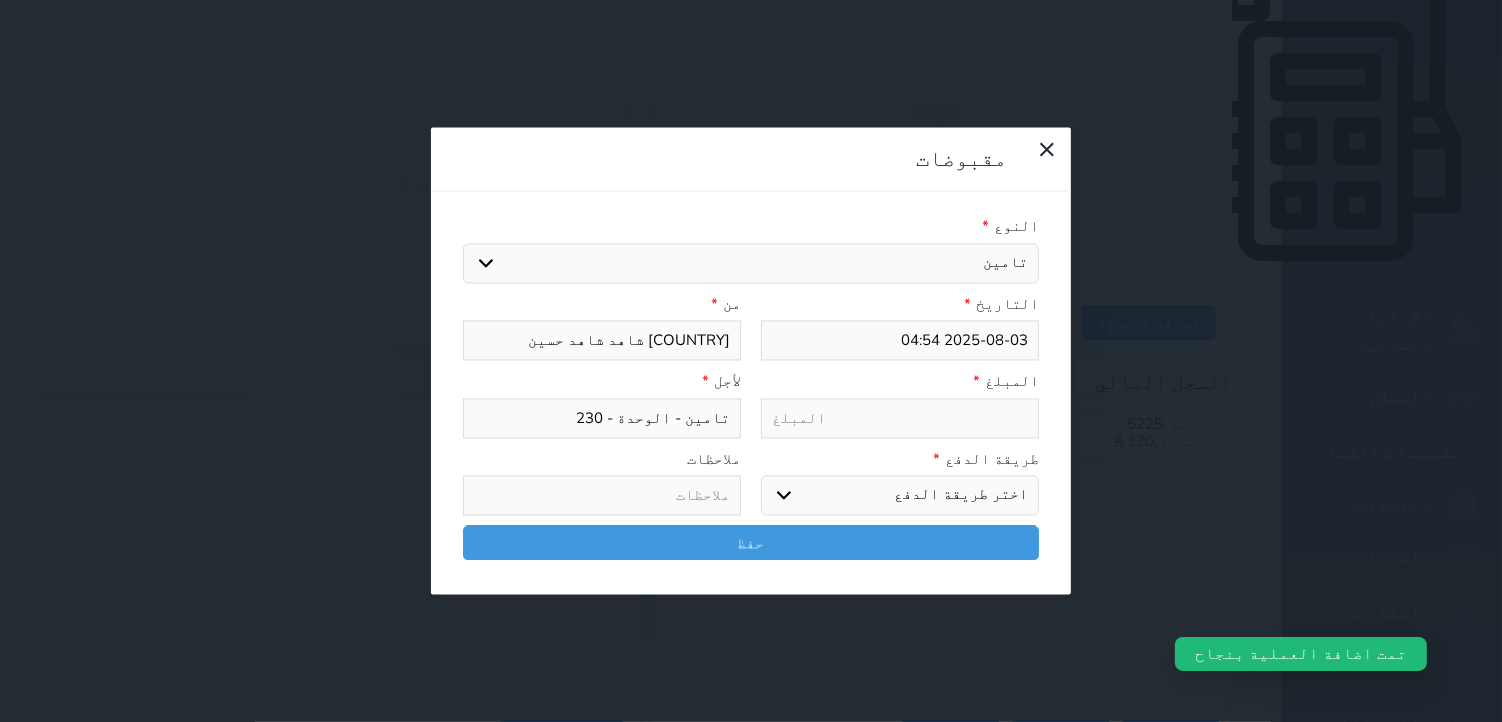 click at bounding box center [900, 418] 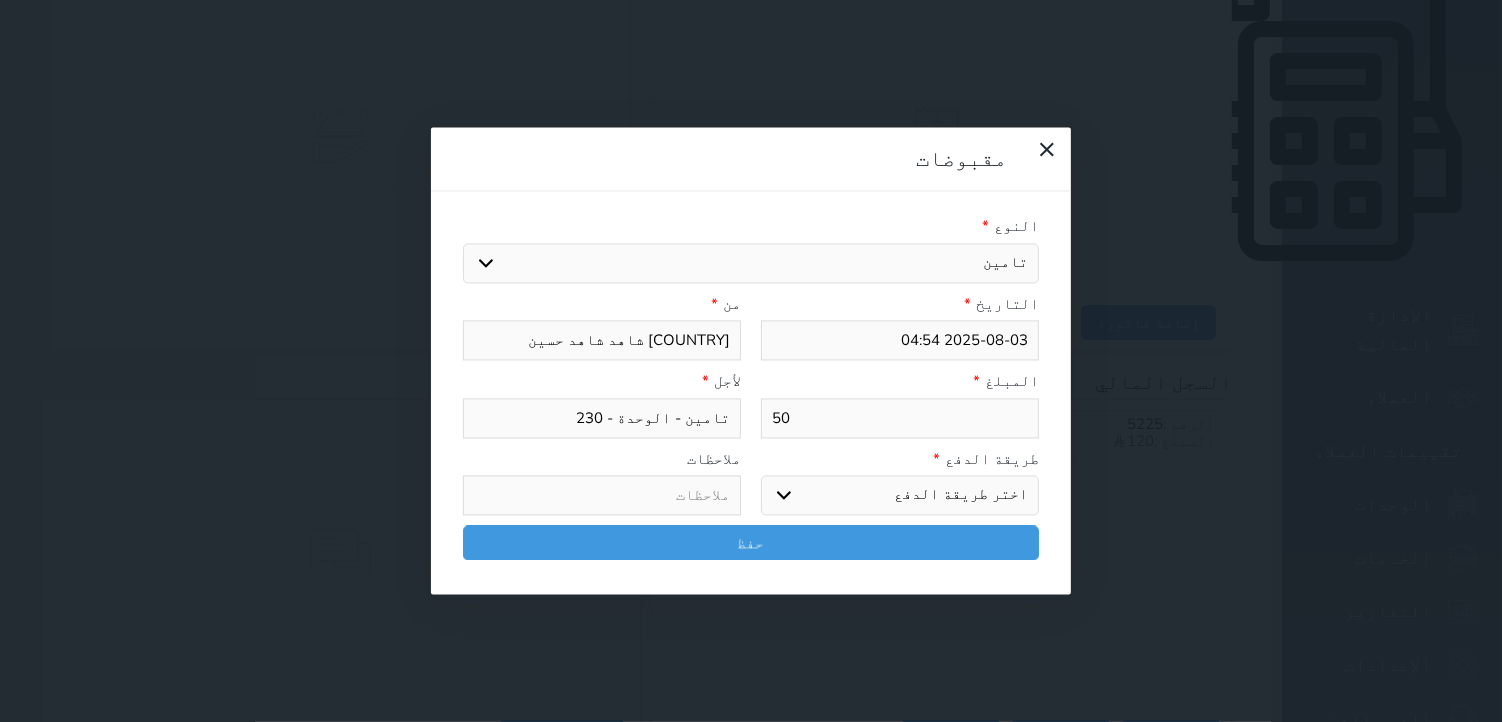click on "اختر طريقة الدفع   دفع نقدى   تحويل بنكى   مدى   بطاقة ائتمان   آجل" at bounding box center [900, 496] 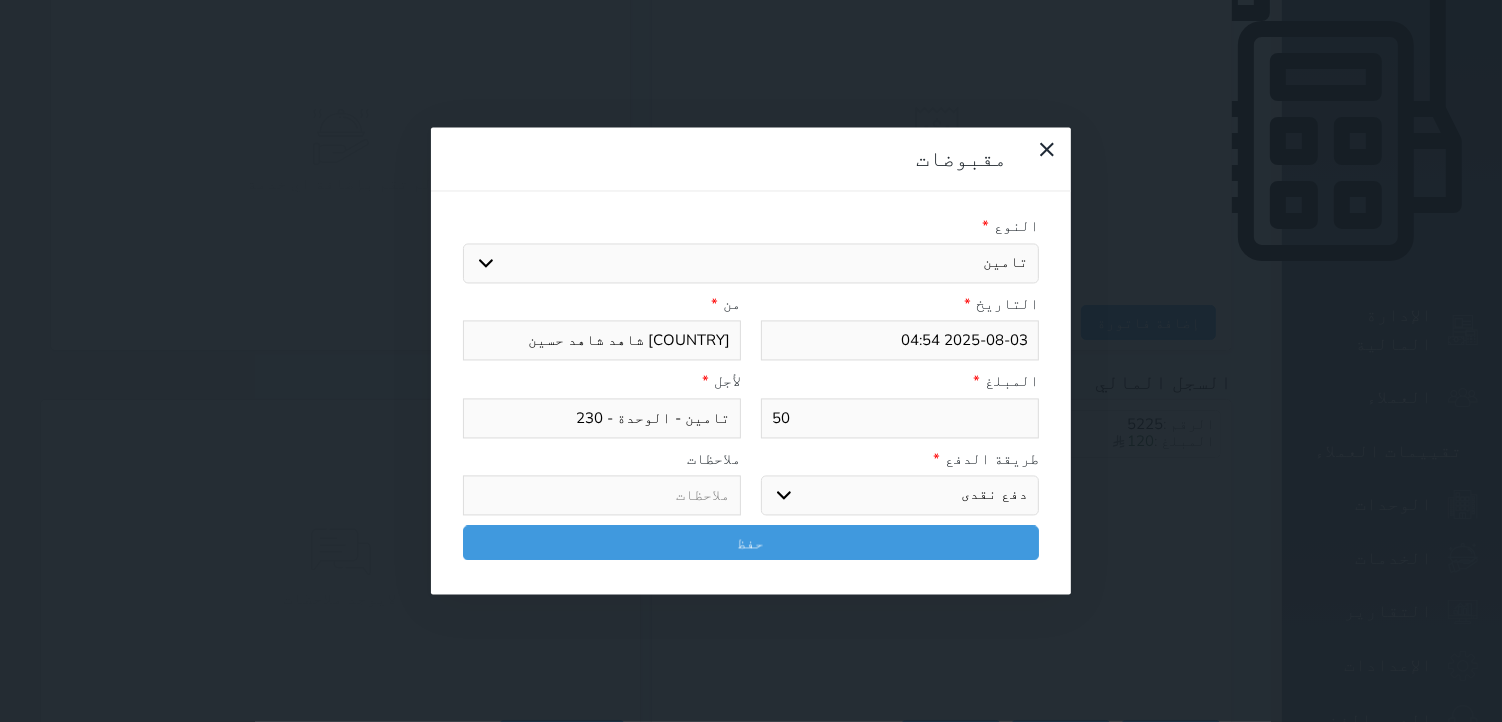 click on "اختر طريقة الدفع   دفع نقدى   تحويل بنكى   مدى   بطاقة ائتمان   آجل" at bounding box center (900, 496) 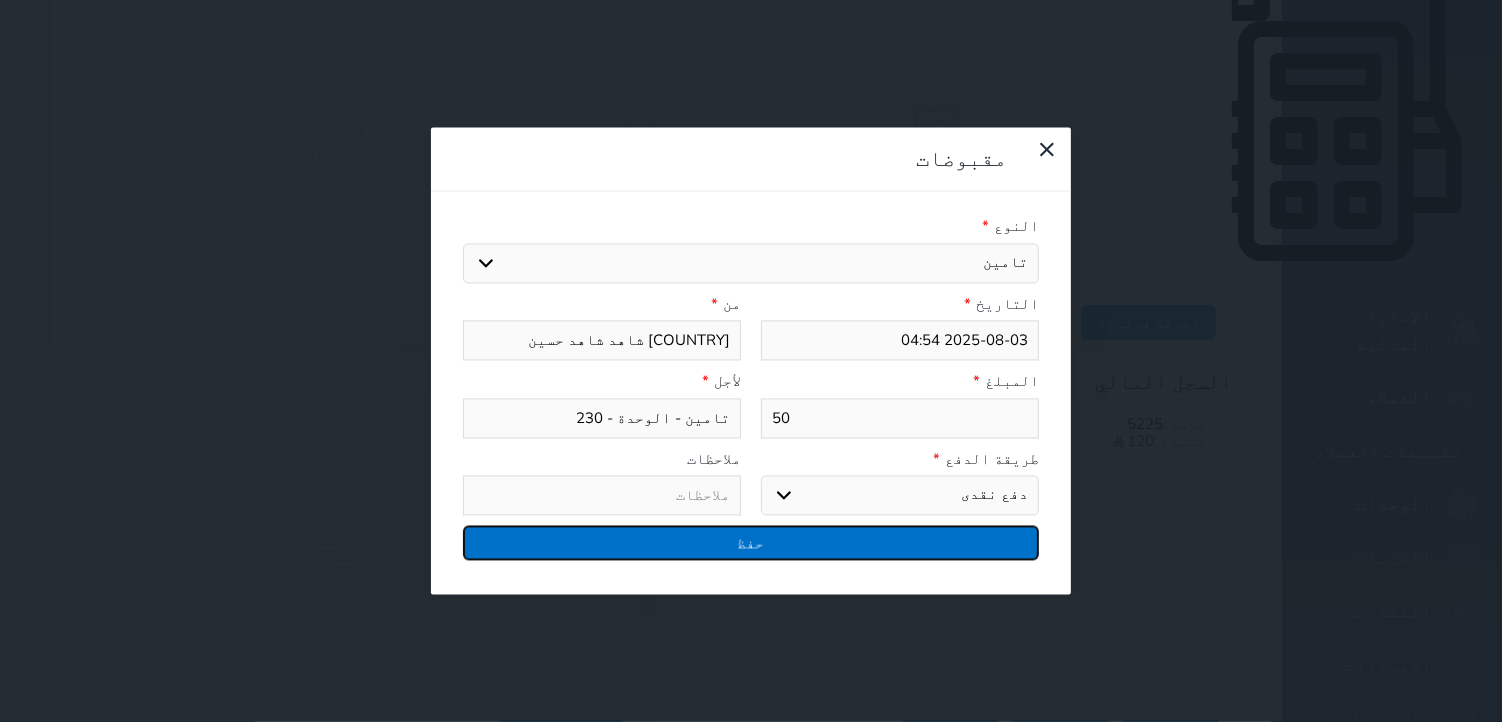 click on "حفظ" at bounding box center [751, 543] 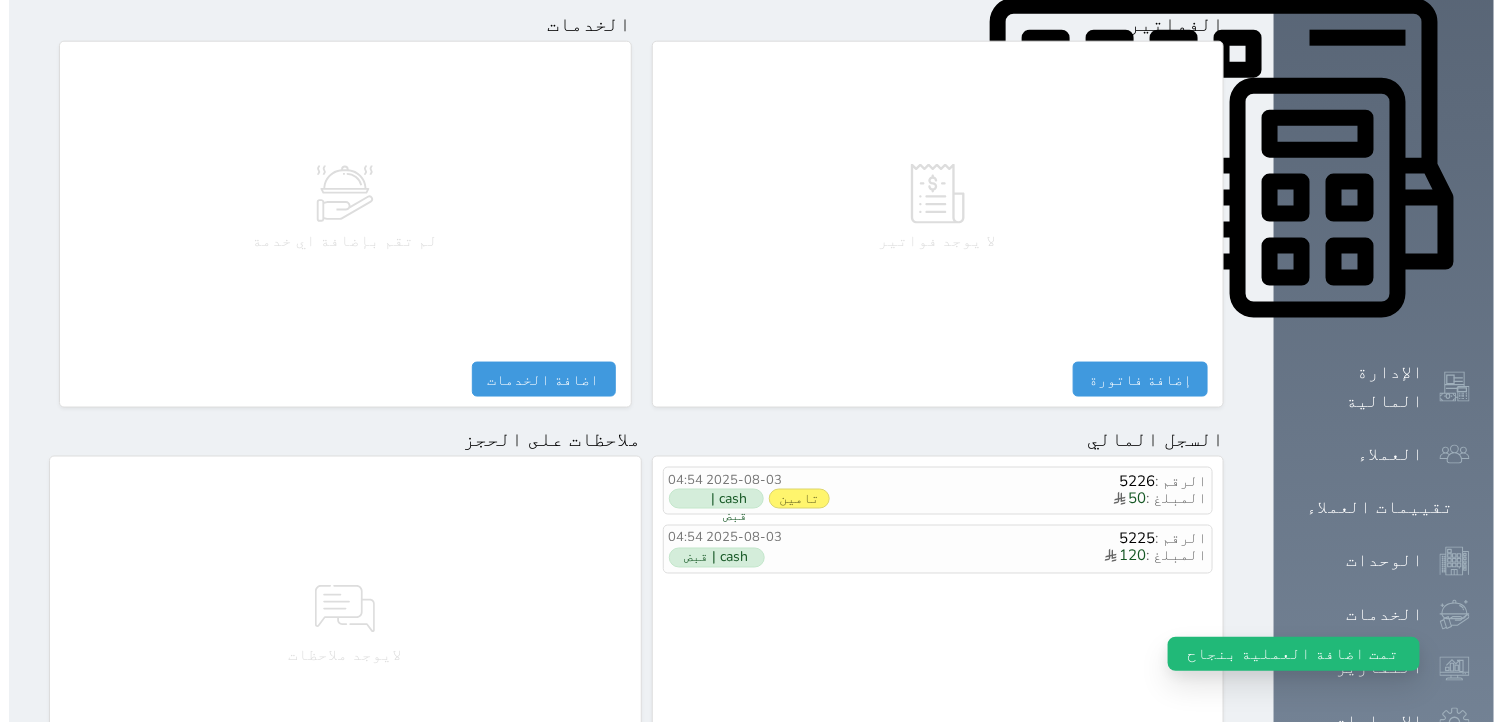 scroll, scrollTop: 1000, scrollLeft: 0, axis: vertical 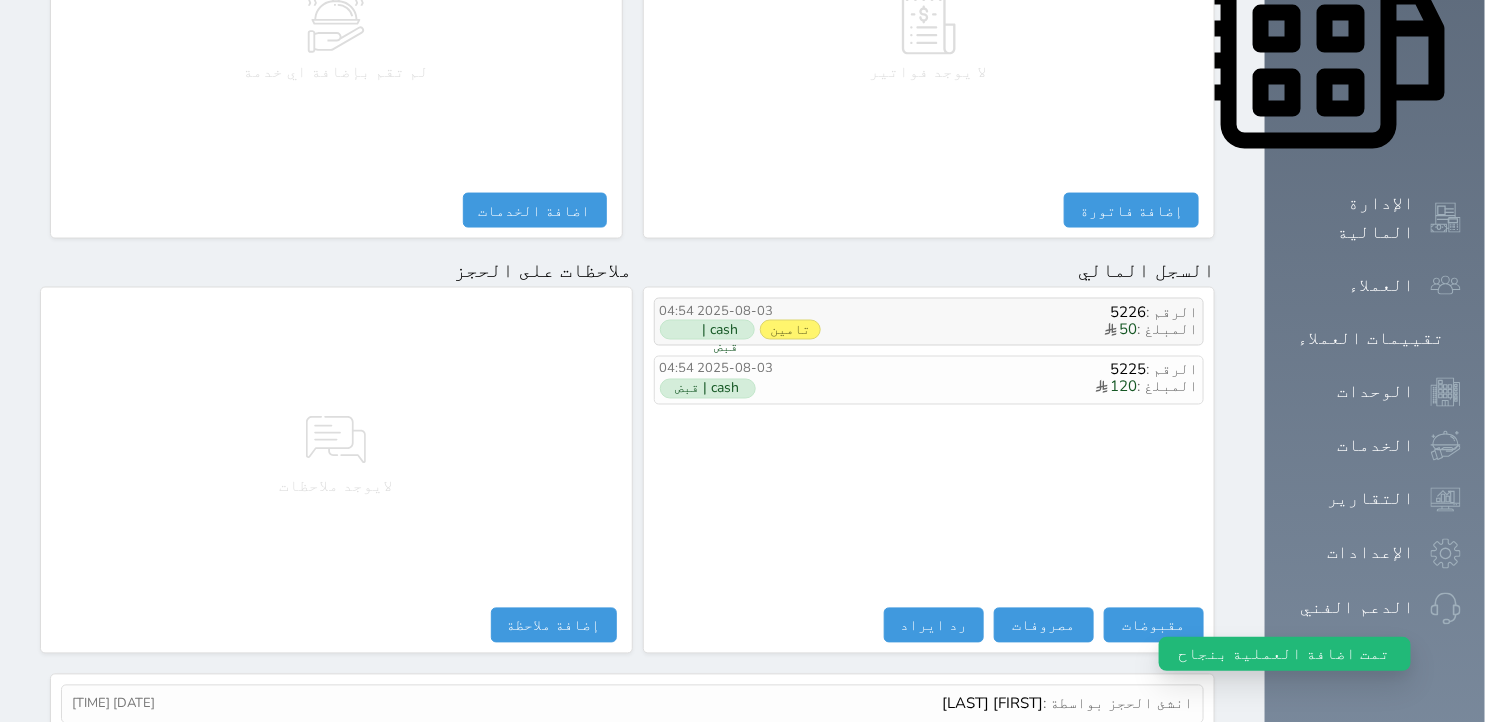 click on "الرقم :  5226" at bounding box center (1009, 312) 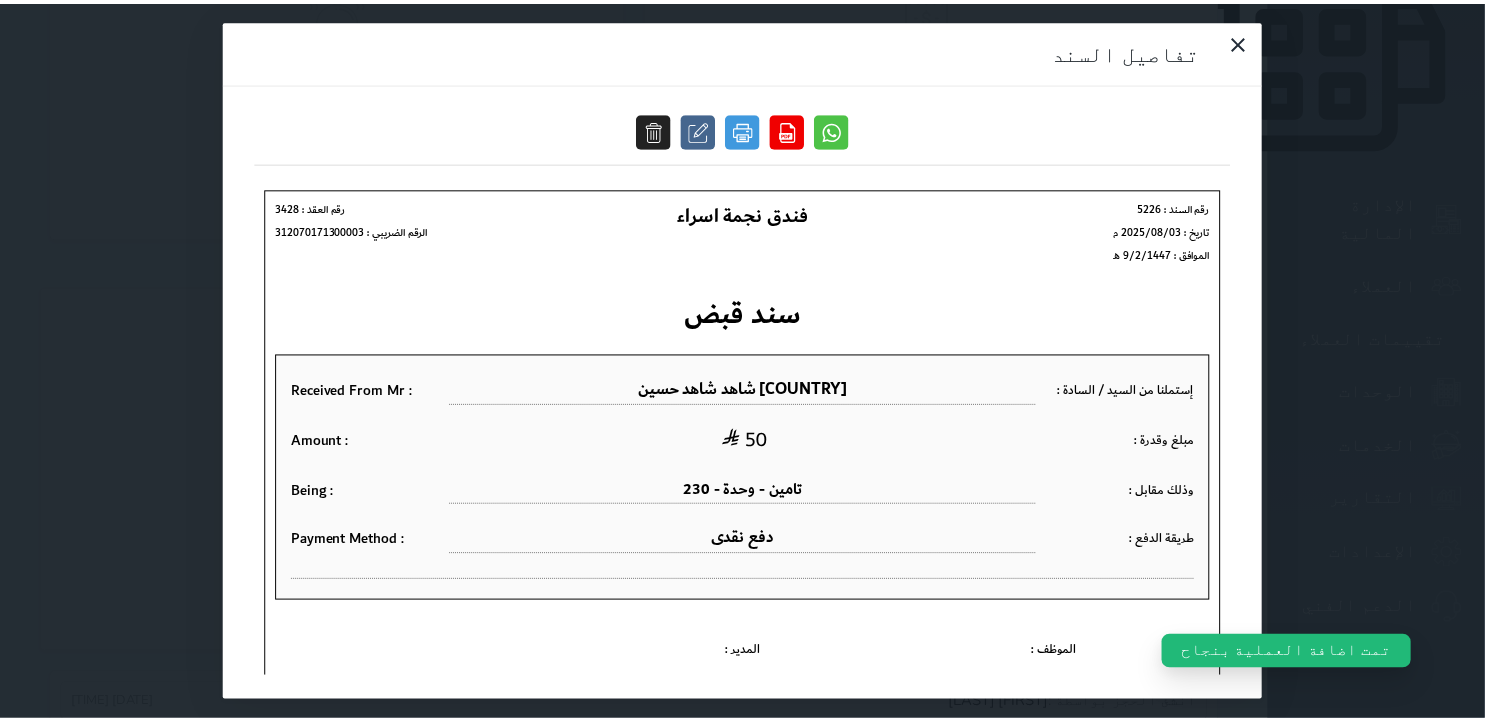 scroll, scrollTop: 0, scrollLeft: 0, axis: both 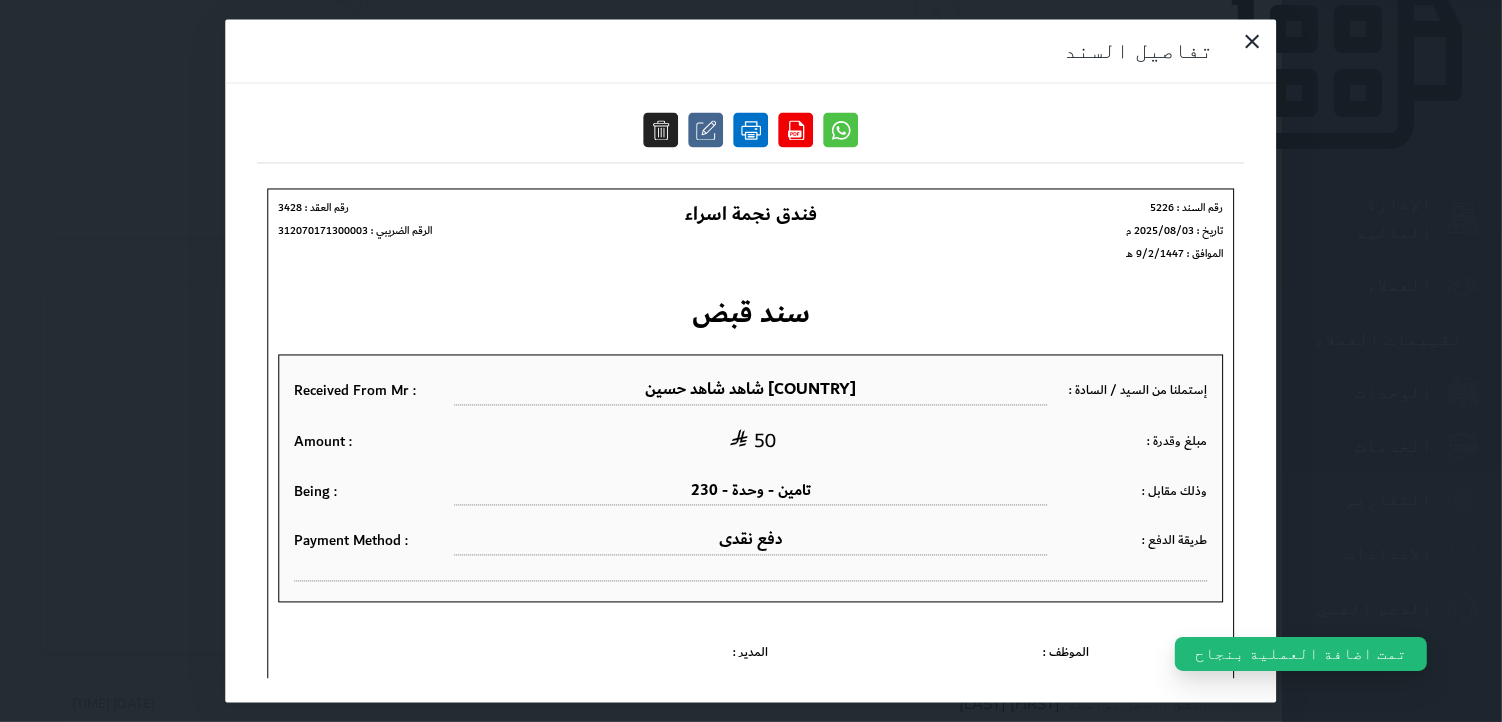 click at bounding box center (751, 130) 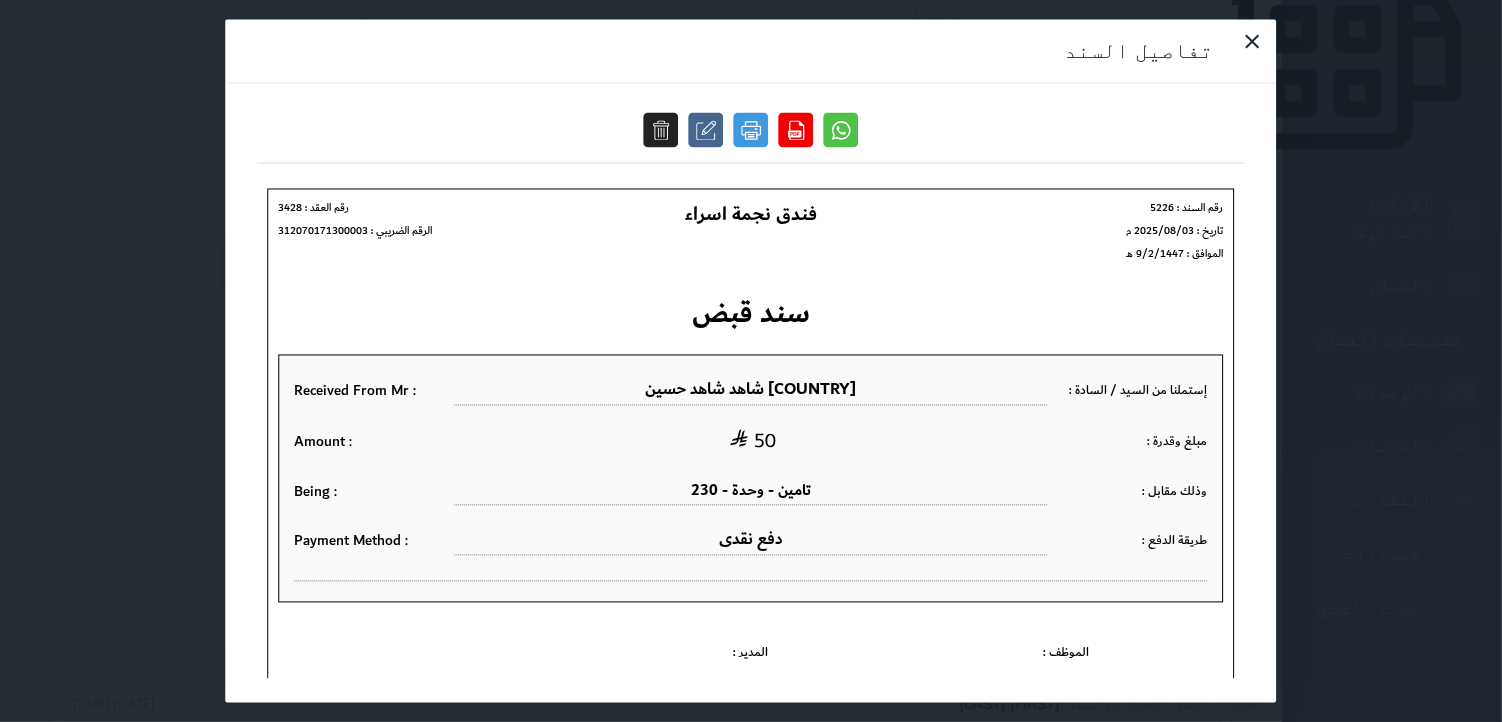 click at bounding box center [1244, 55] 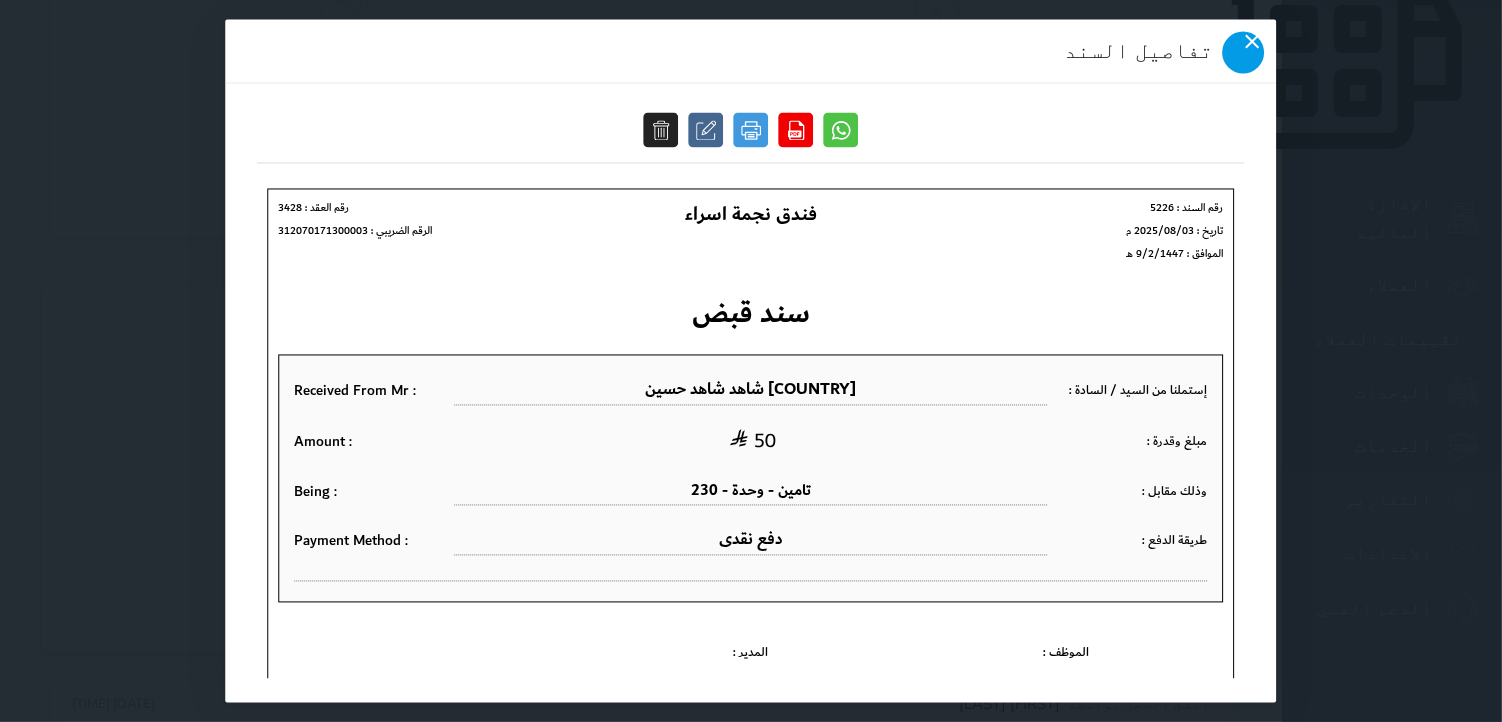 click at bounding box center [1244, 53] 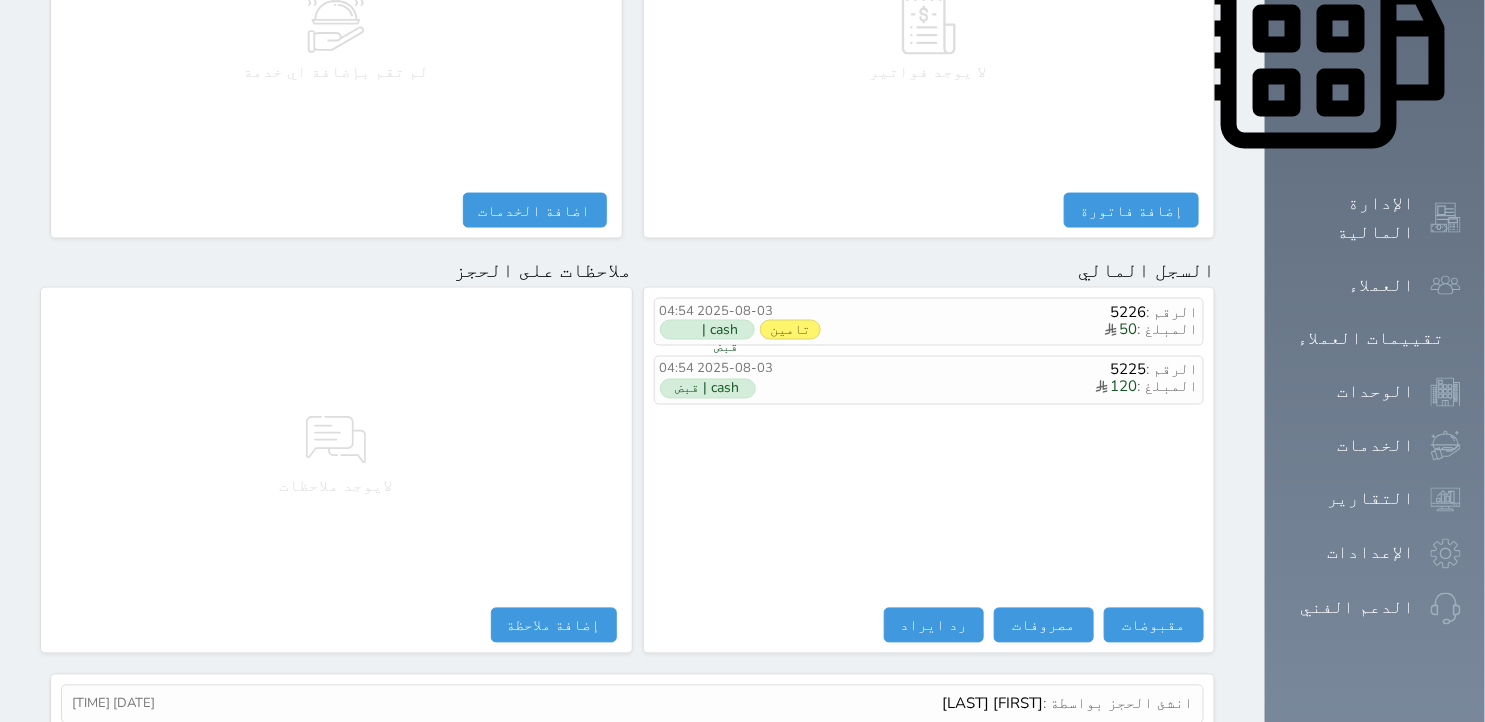 click on "إضافة ملاحظة" at bounding box center [336, 625] 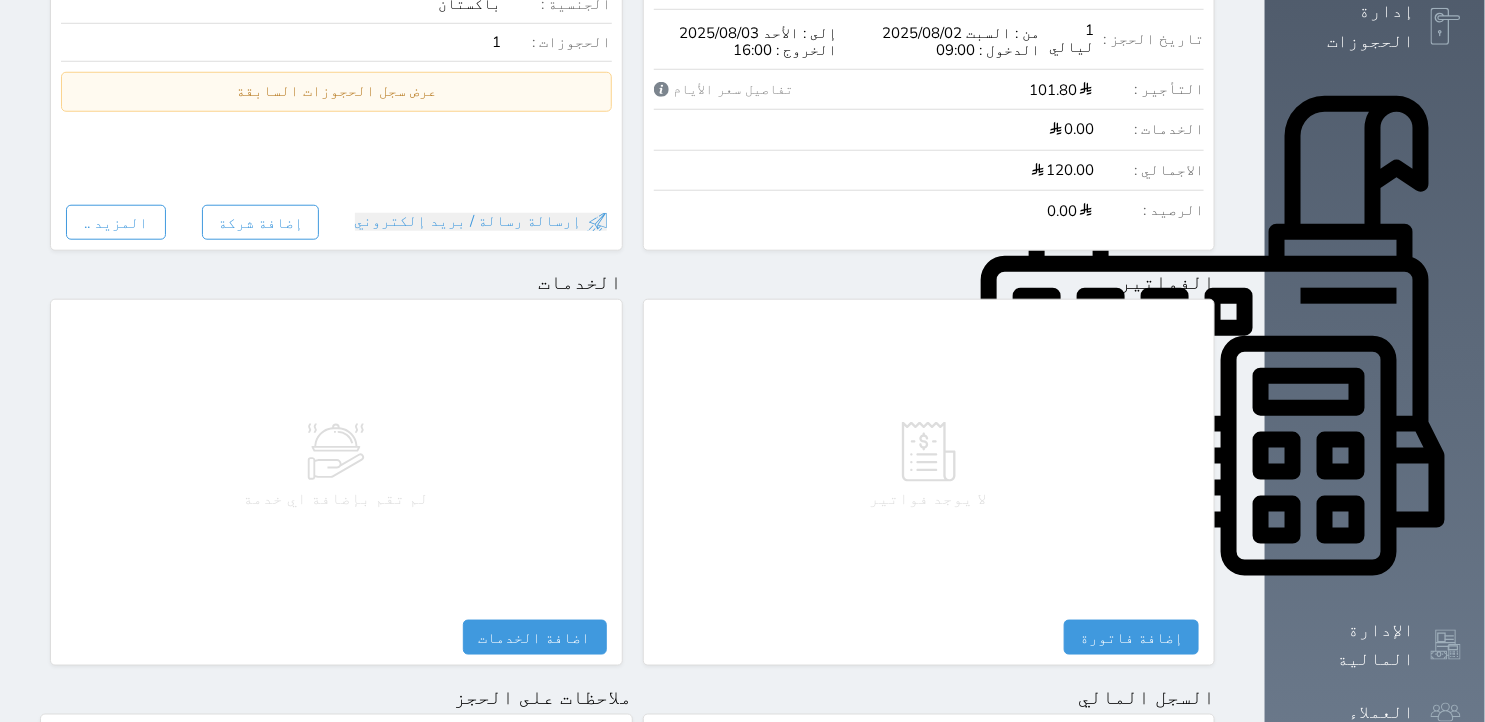 scroll, scrollTop: 222, scrollLeft: 0, axis: vertical 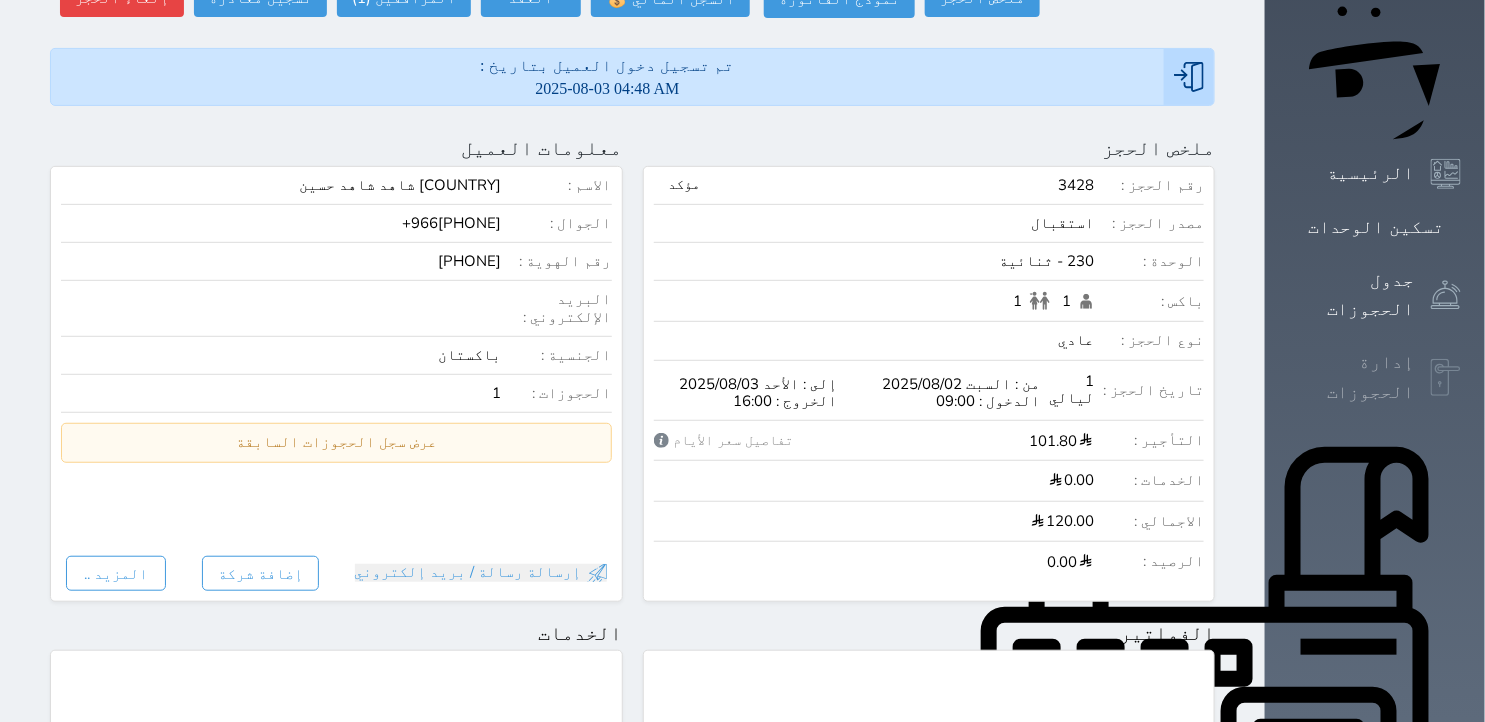 click on "إدارة الحجوزات" at bounding box center (1375, 377) 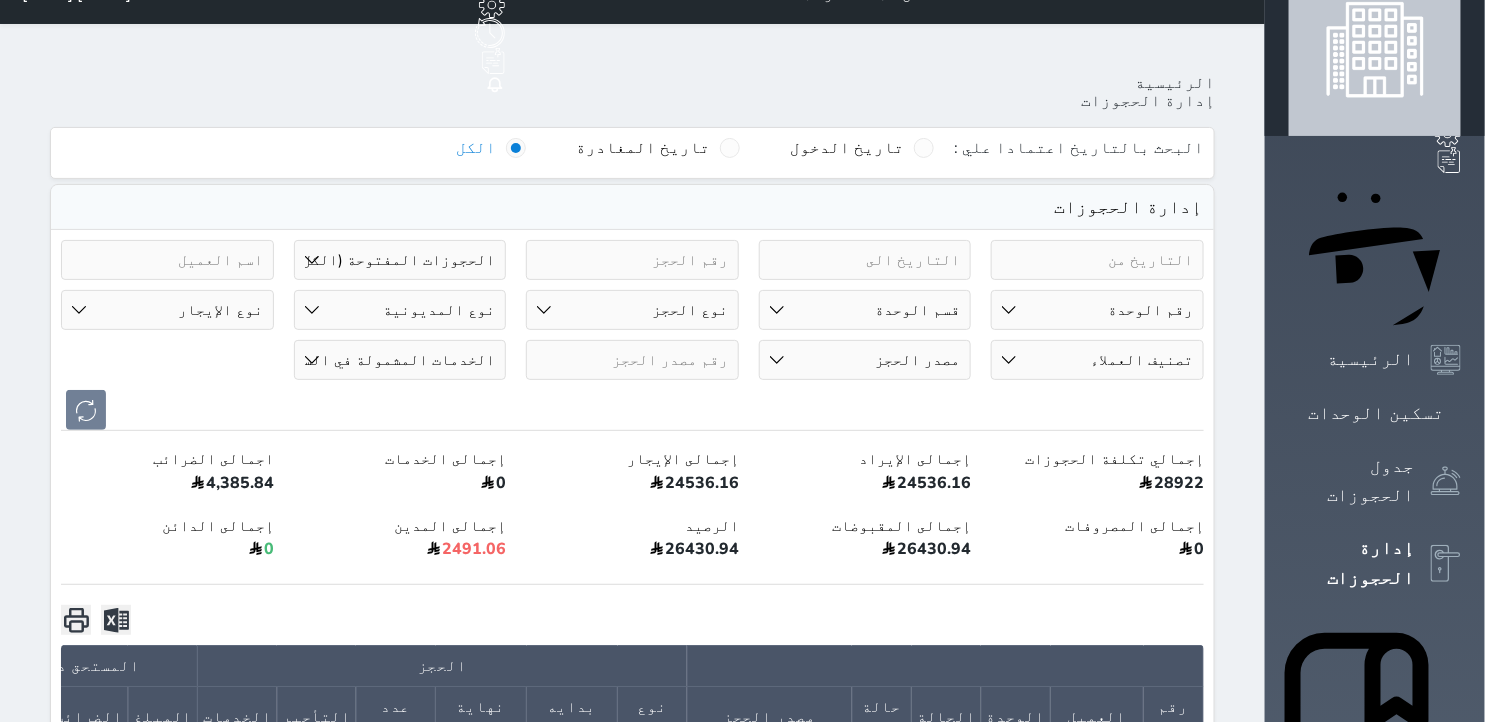 scroll, scrollTop: 0, scrollLeft: 0, axis: both 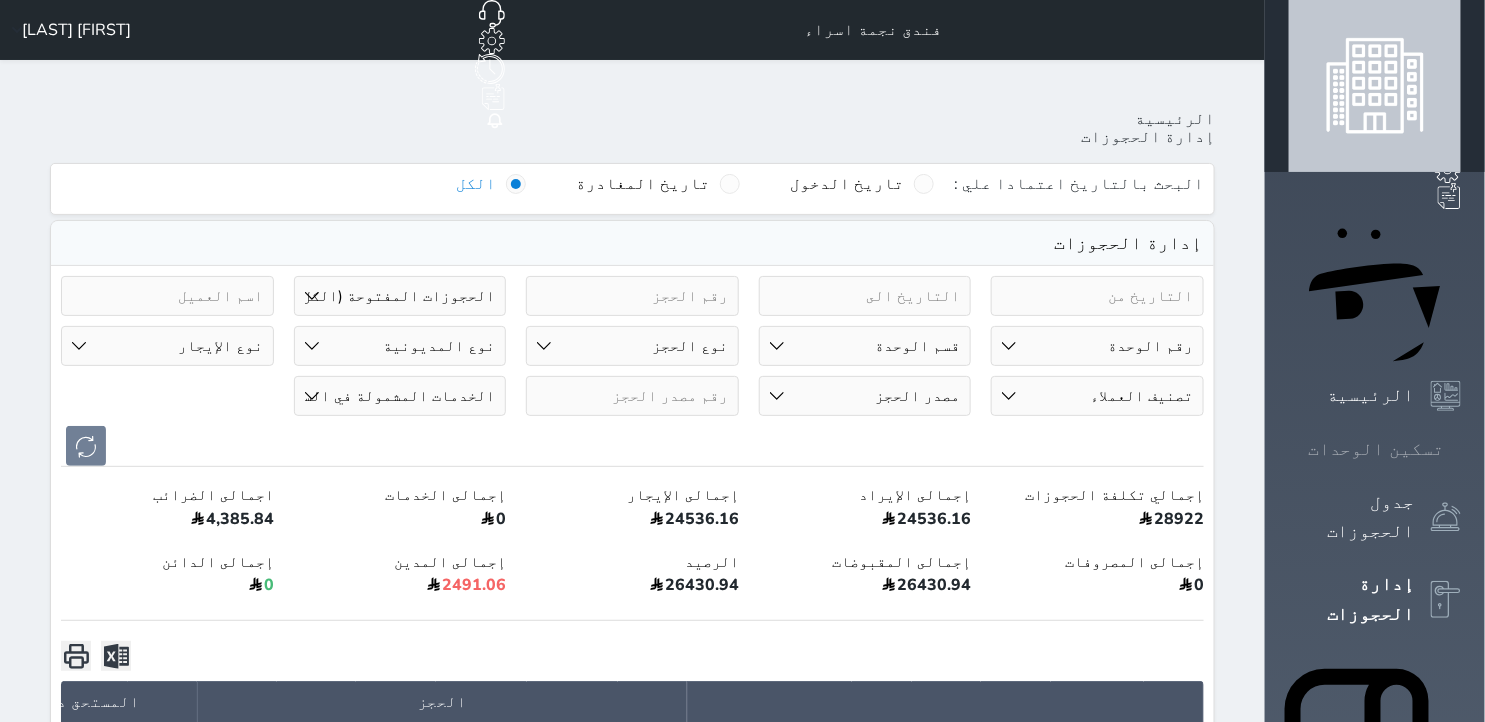 click on "تسكين الوحدات" at bounding box center (1376, 449) 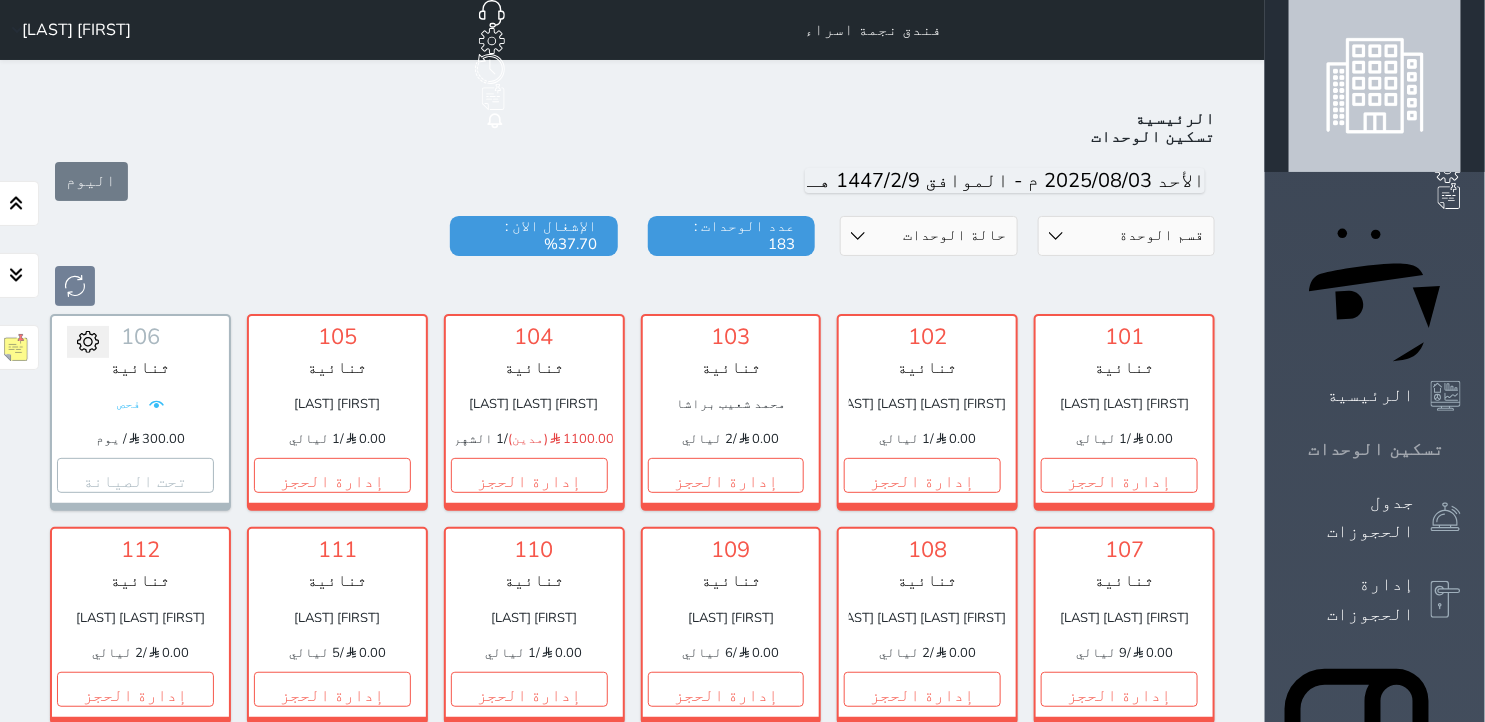 scroll, scrollTop: 77, scrollLeft: 0, axis: vertical 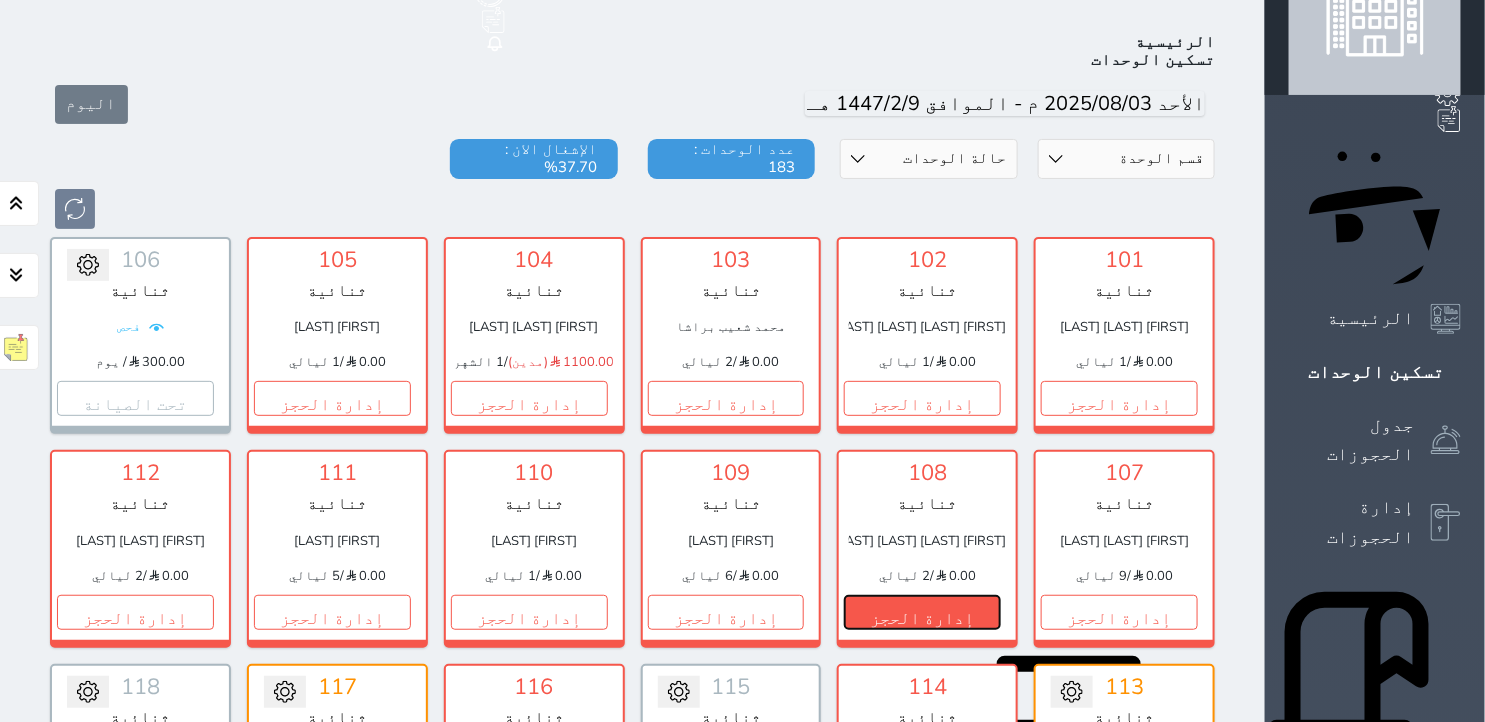 click on "إدارة الحجز" at bounding box center [922, 612] 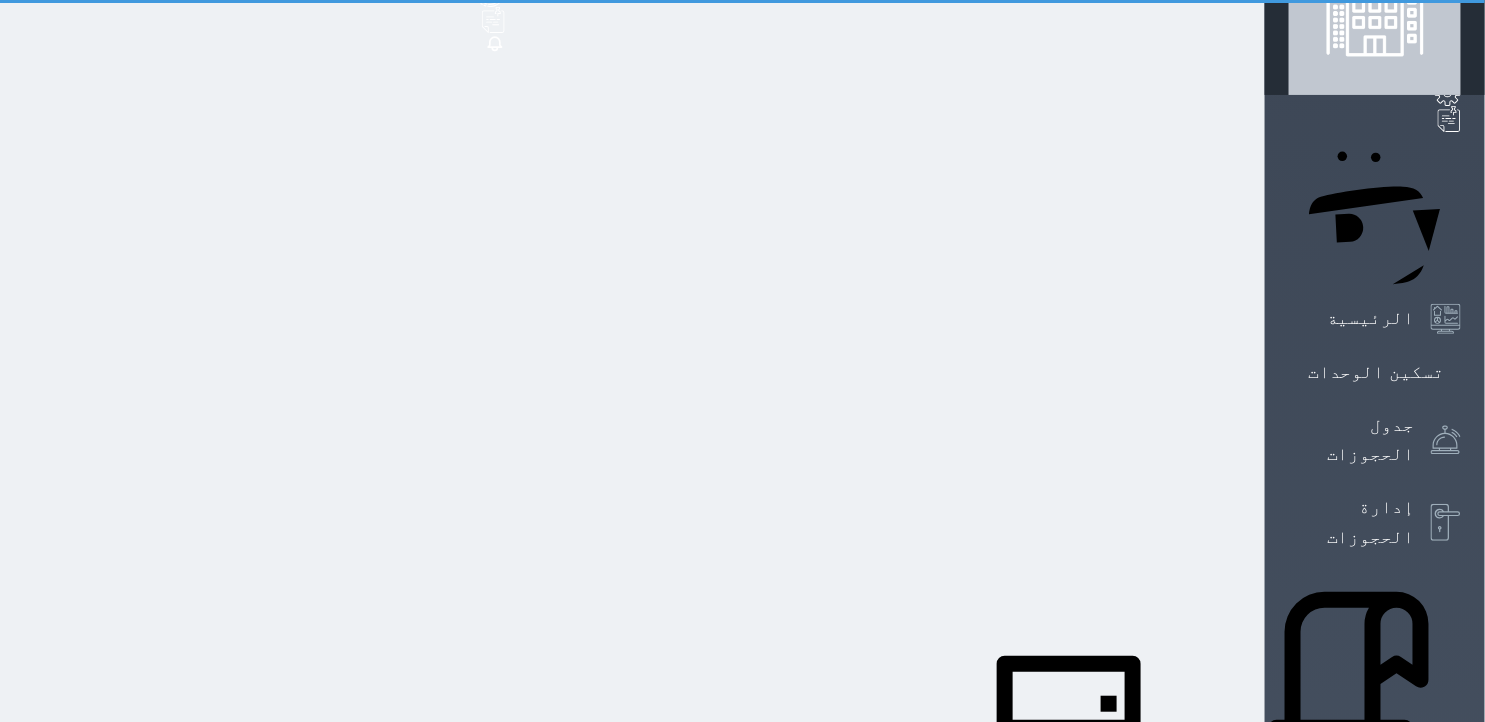 scroll, scrollTop: 0, scrollLeft: 0, axis: both 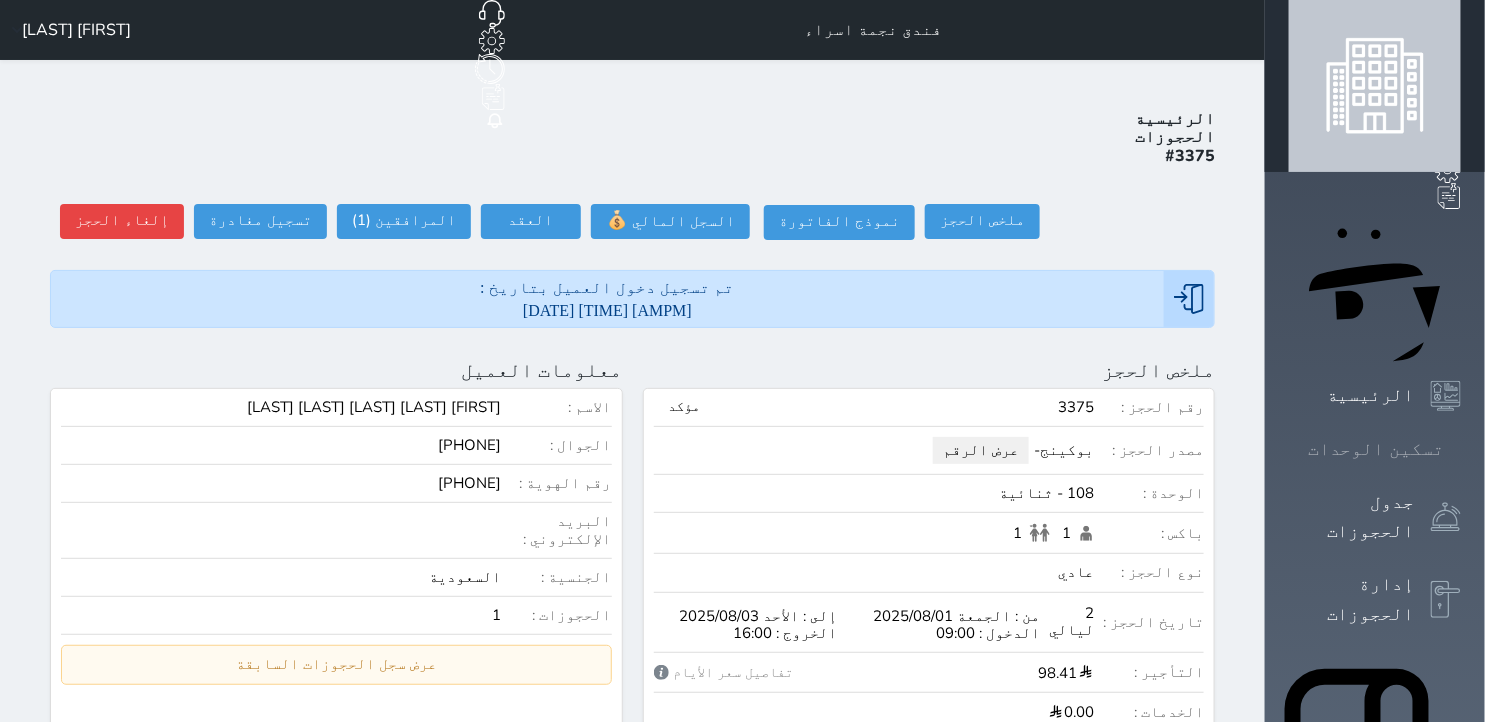 click on "تسكين الوحدات" at bounding box center (1375, 449) 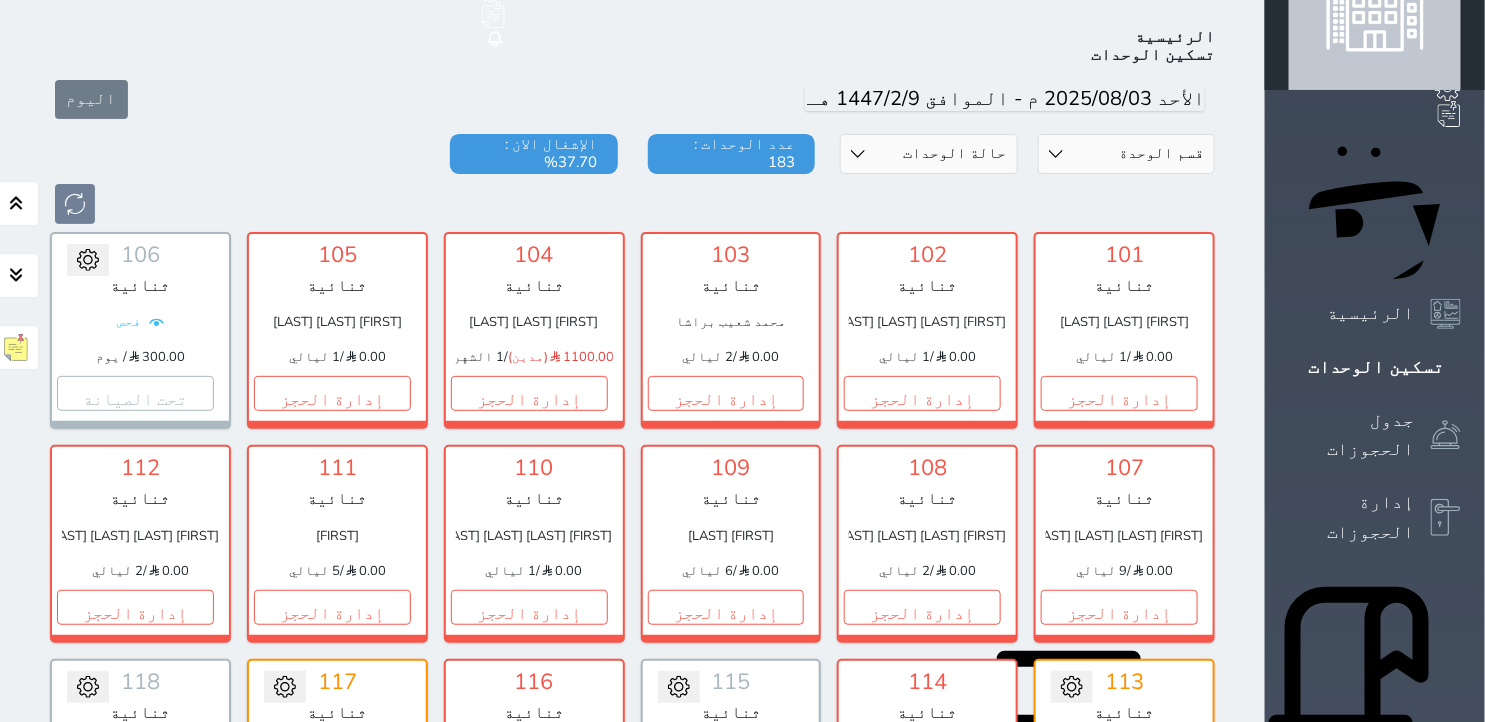 scroll, scrollTop: 0, scrollLeft: 0, axis: both 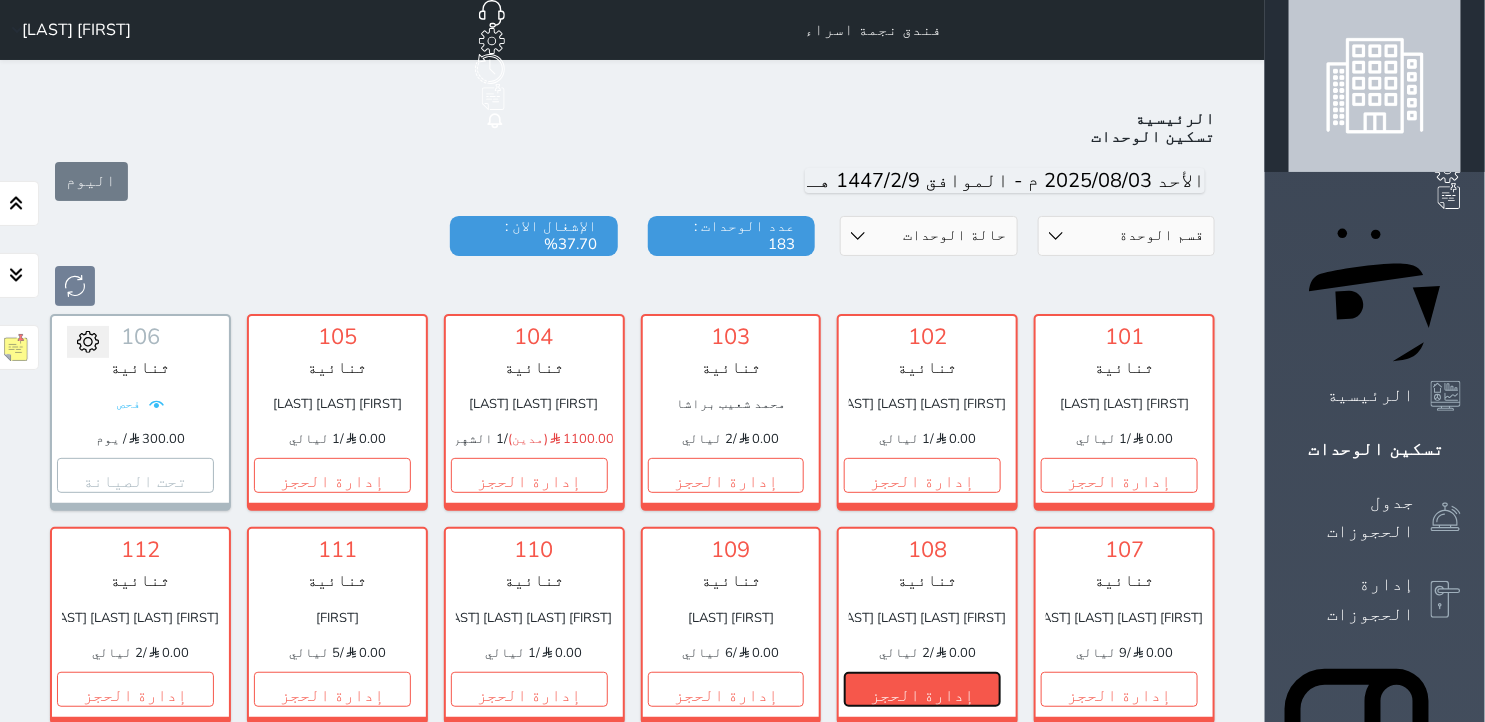 click on "إدارة الحجز" at bounding box center (922, 689) 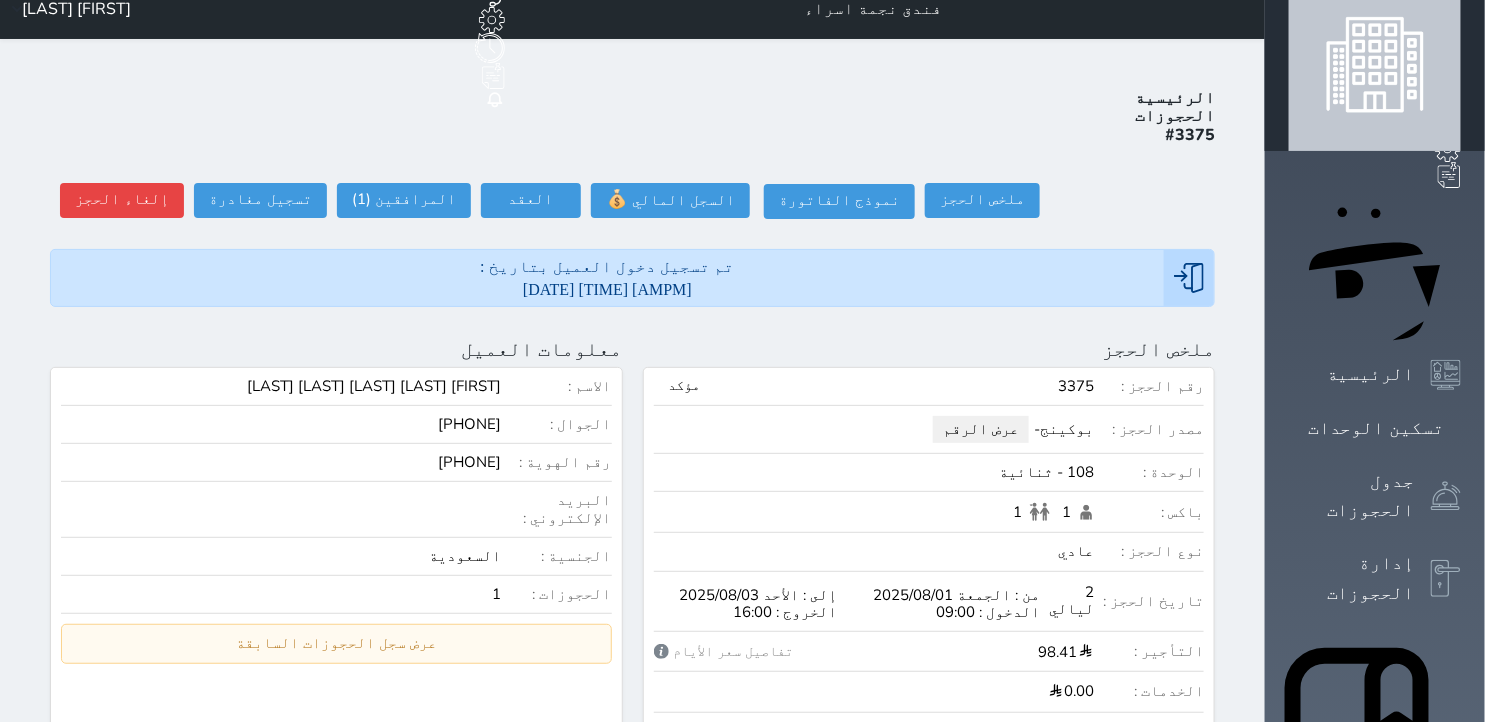 scroll, scrollTop: 0, scrollLeft: 0, axis: both 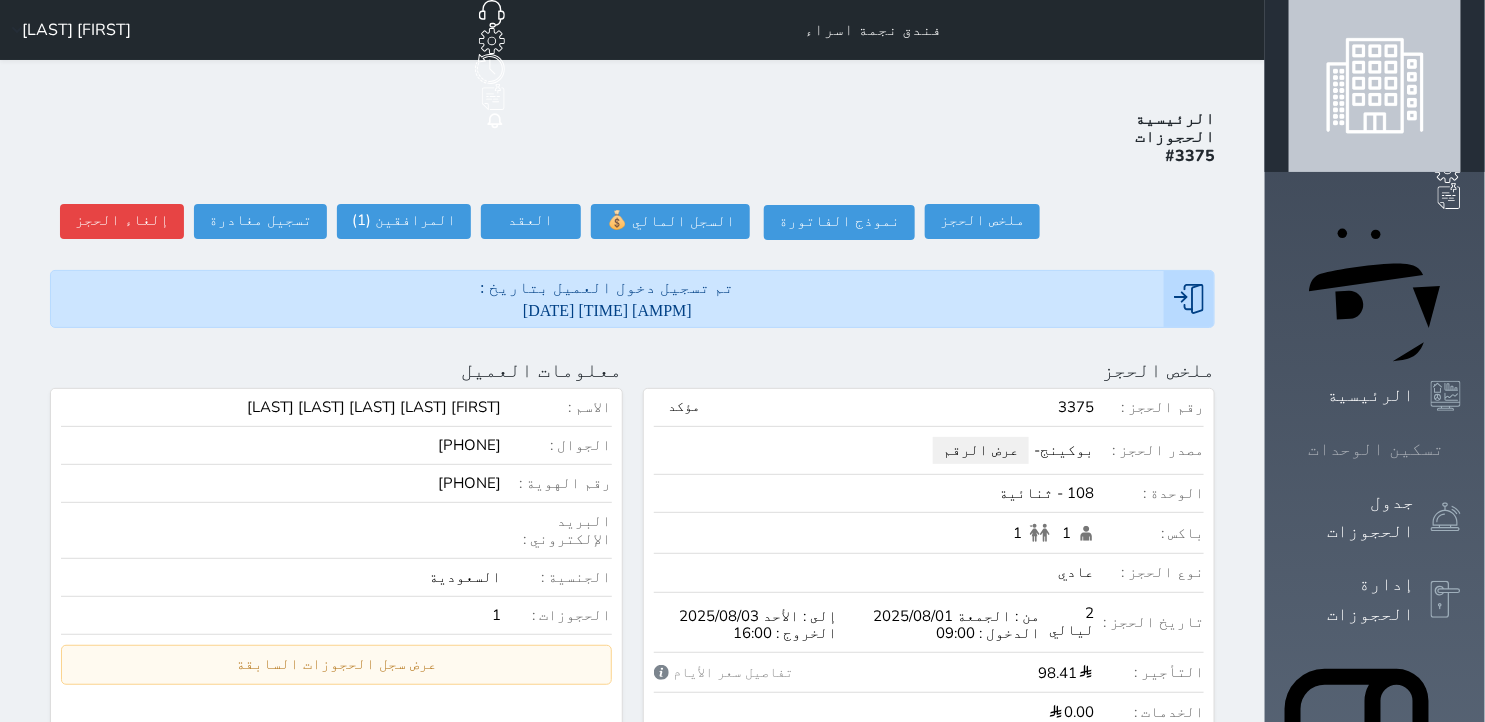 click on "تسكين الوحدات" at bounding box center [1375, 449] 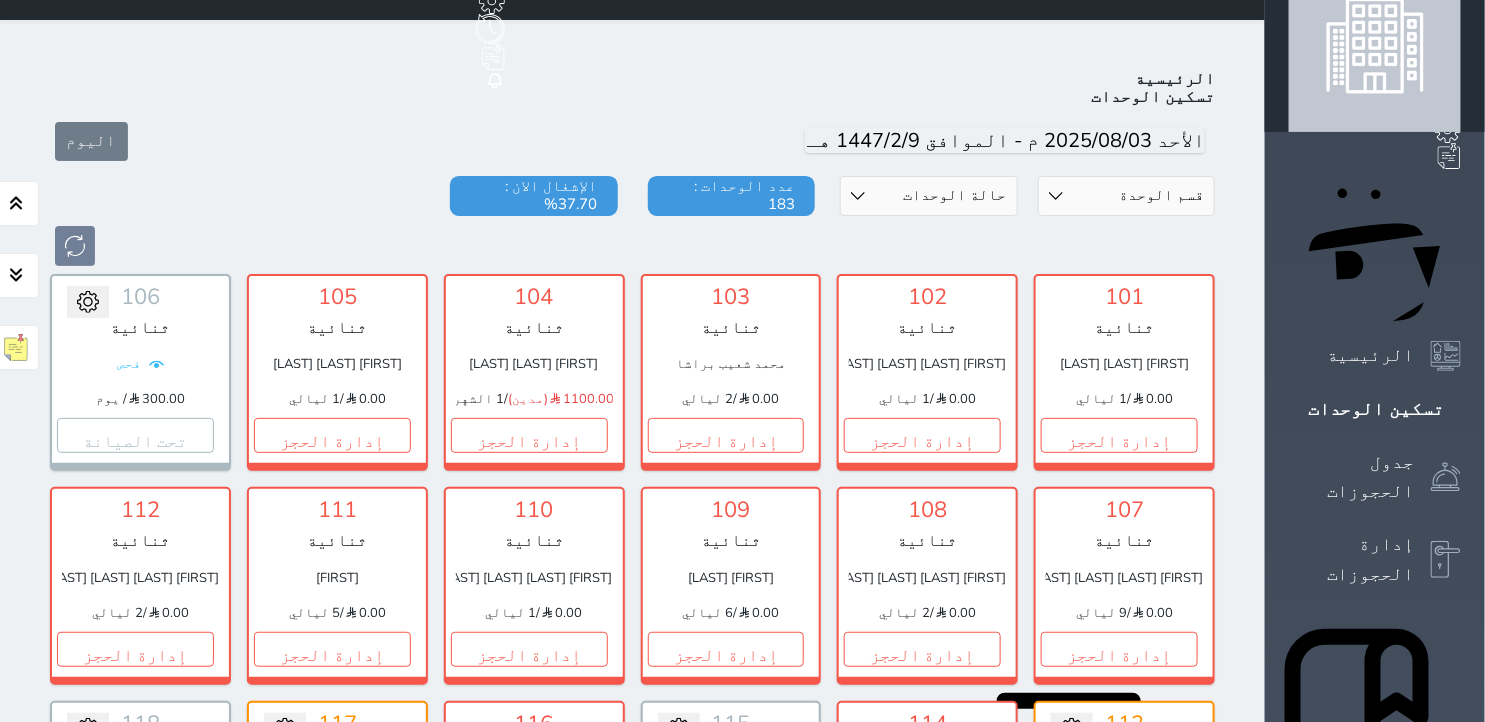 scroll, scrollTop: 111, scrollLeft: 0, axis: vertical 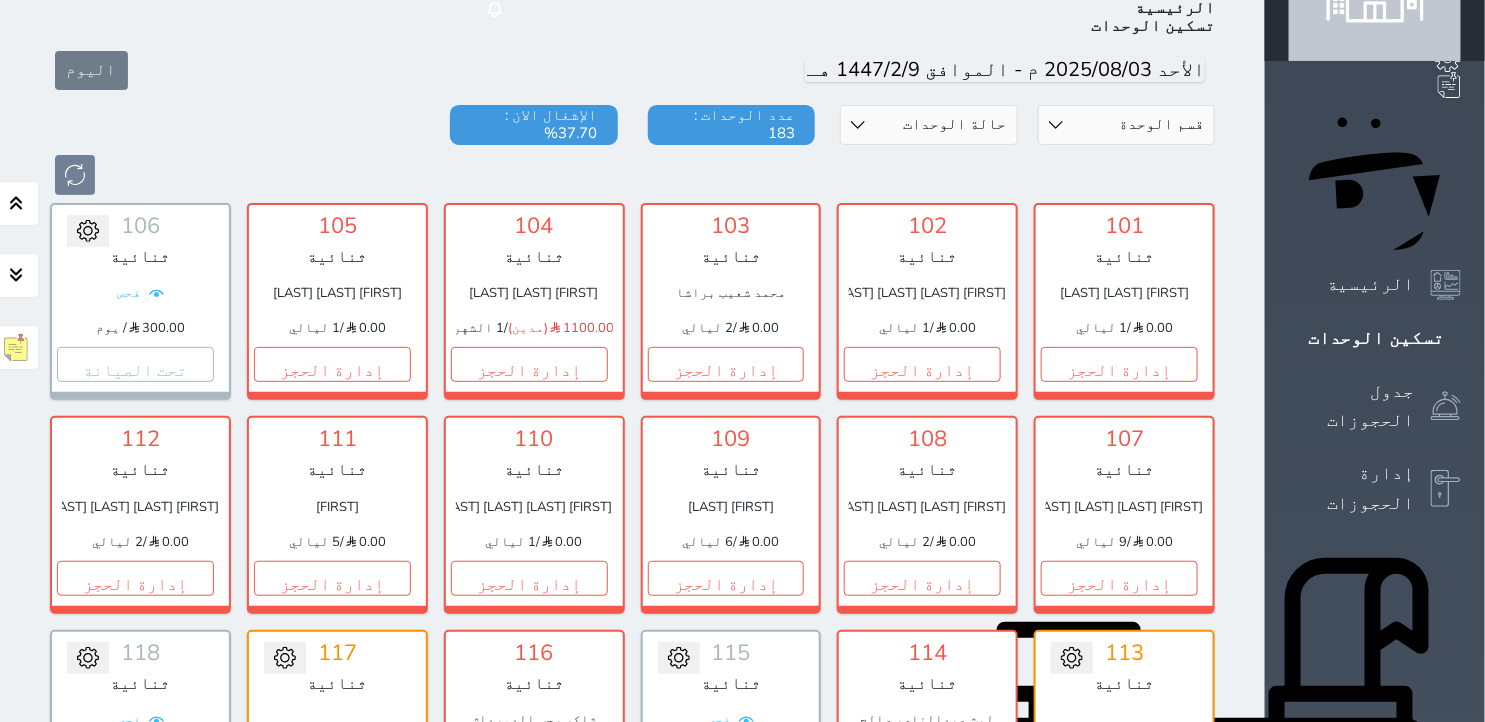 click 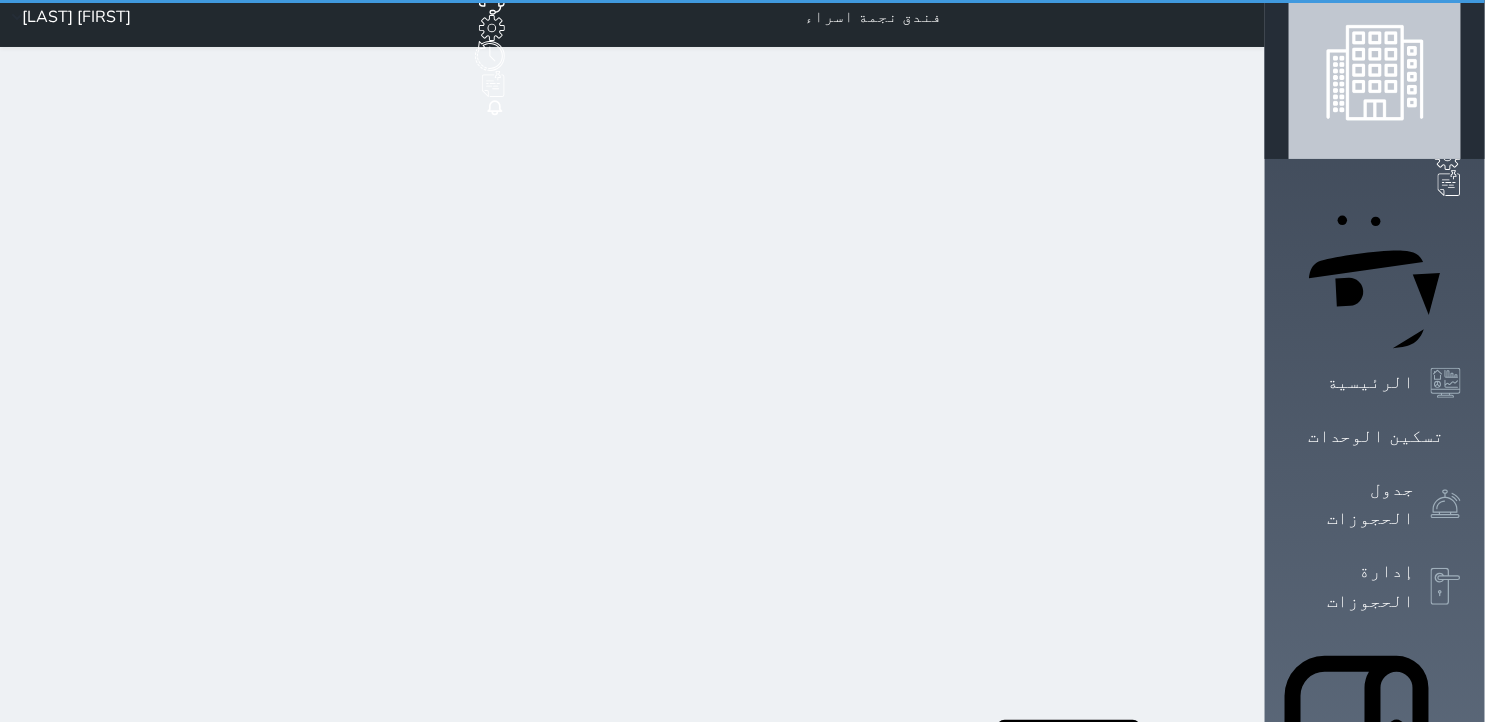 scroll, scrollTop: 0, scrollLeft: 0, axis: both 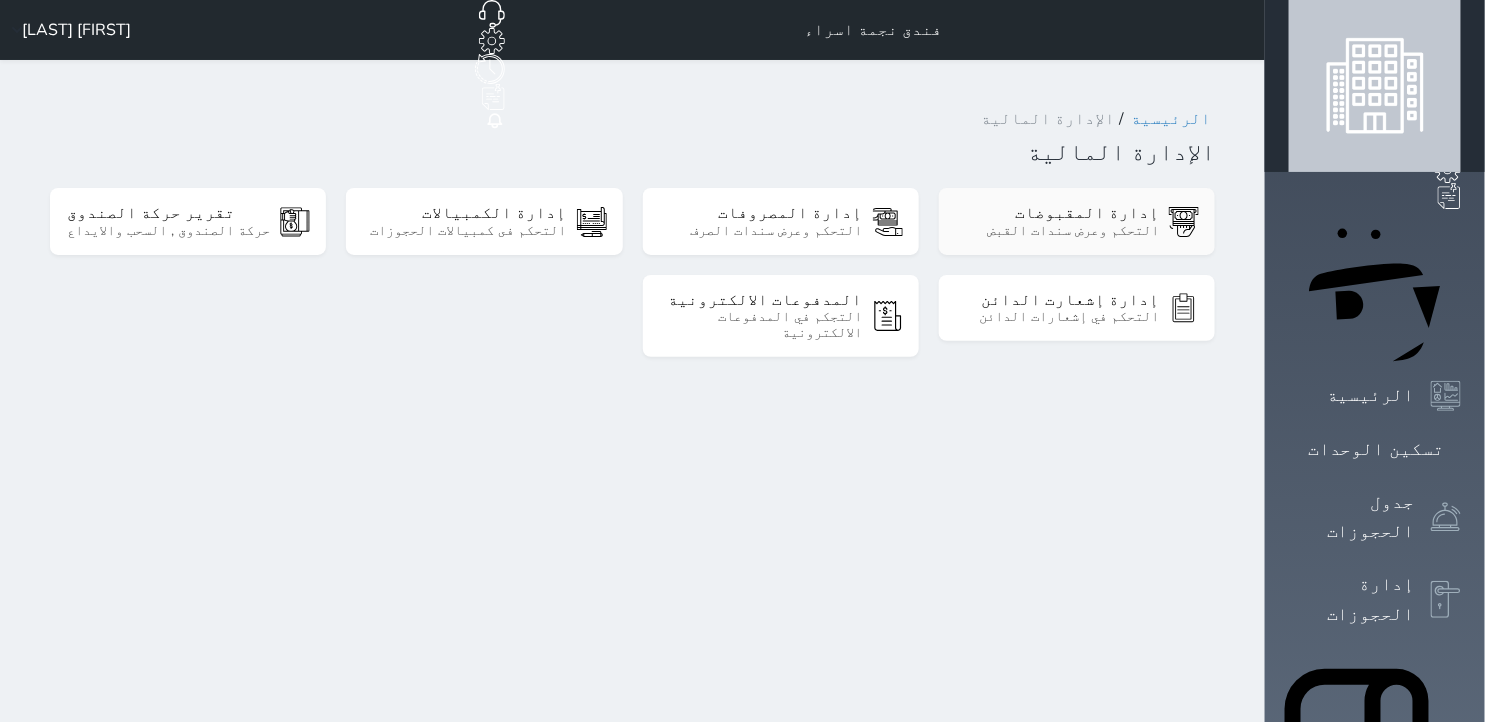 click on "التحكم وعرض سندات القبض" at bounding box center [1057, 231] 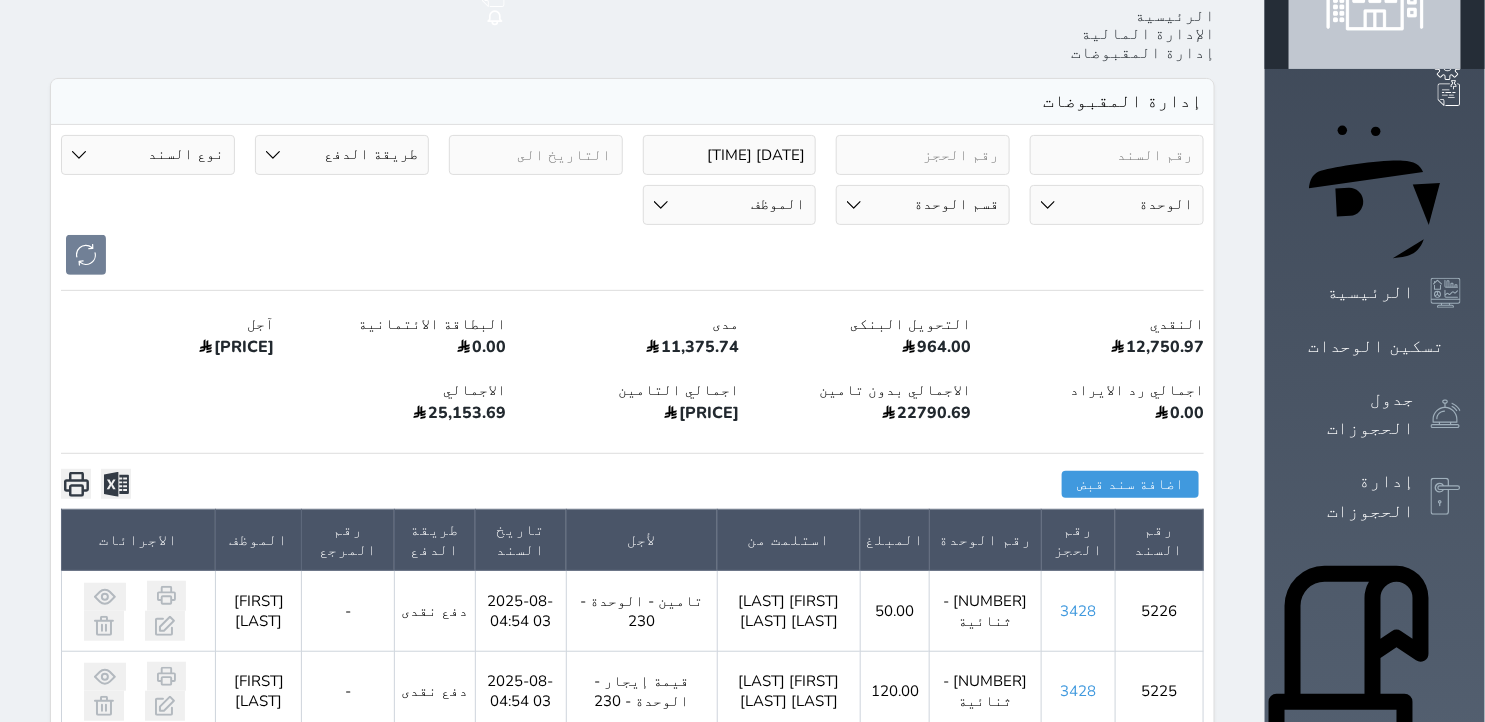 scroll, scrollTop: 92, scrollLeft: 0, axis: vertical 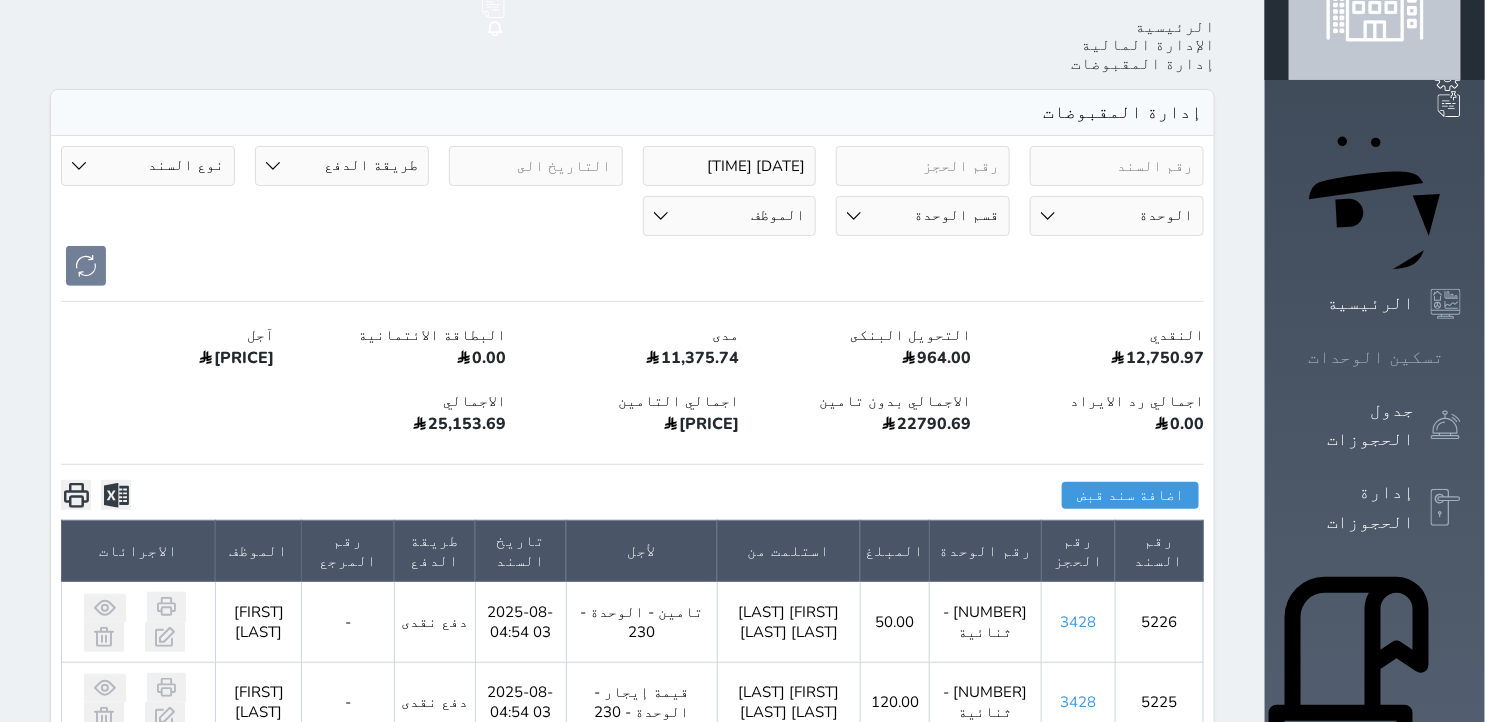 click on "تسكين الوحدات" at bounding box center [1376, 357] 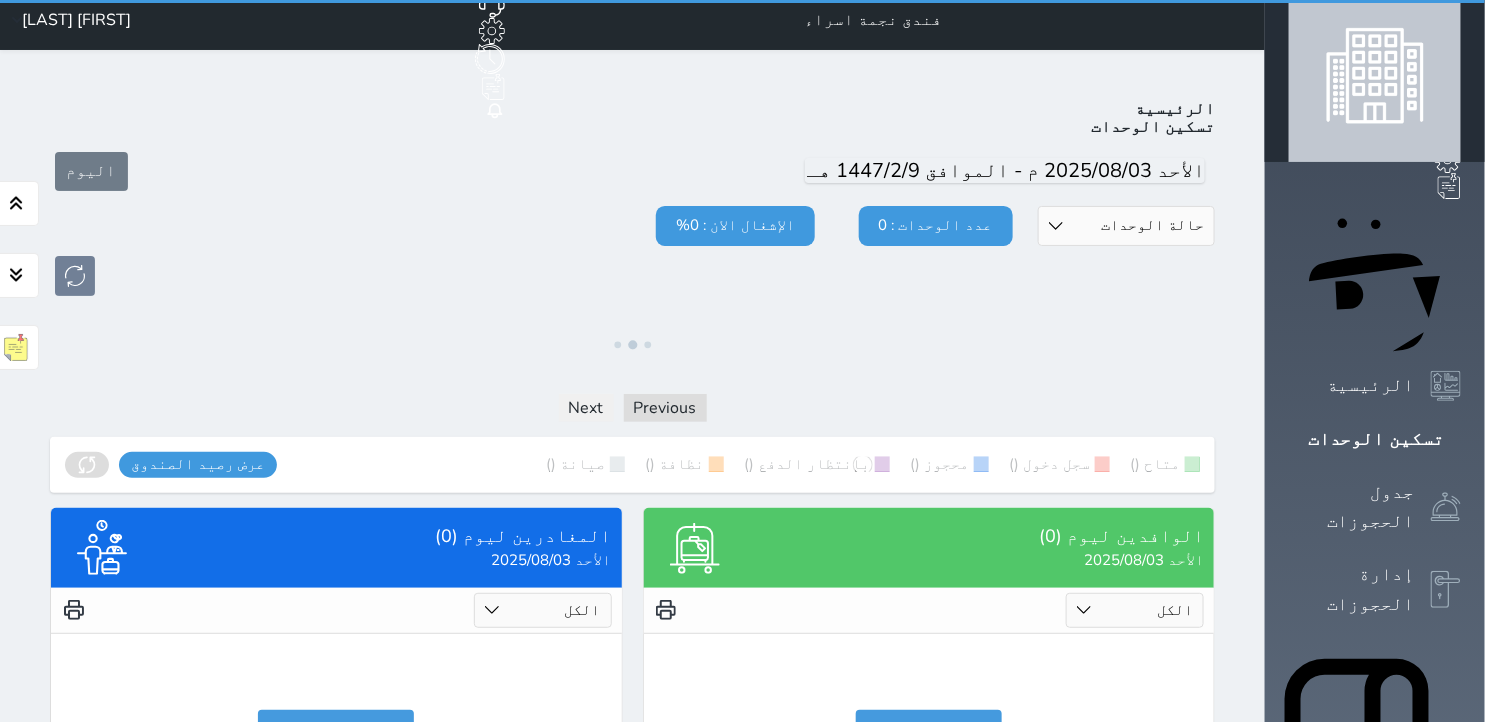 scroll, scrollTop: 0, scrollLeft: 0, axis: both 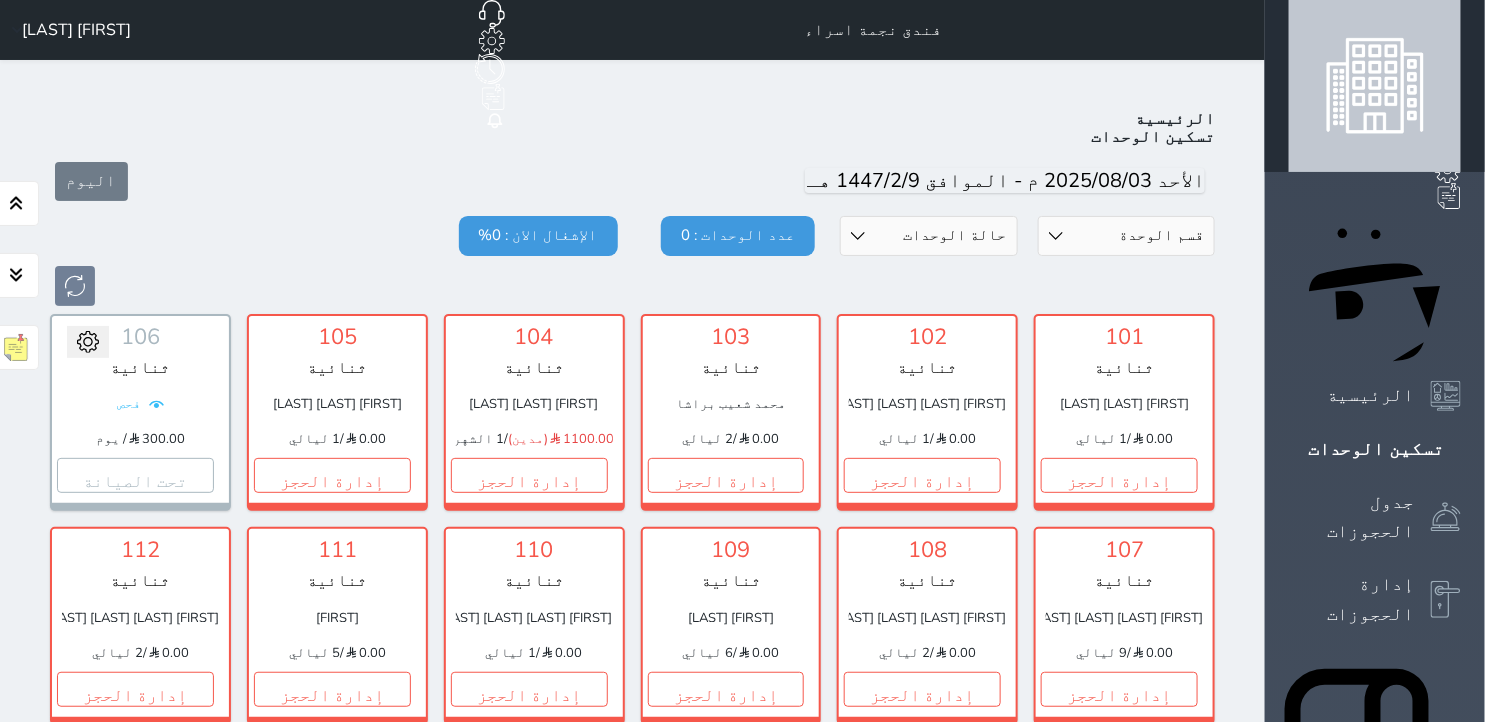 click on "220   ثنائية
عبدالله محمد حسين
0.00
/   3 ليالي           إدارة الحجز" at bounding box center [927, 2333] 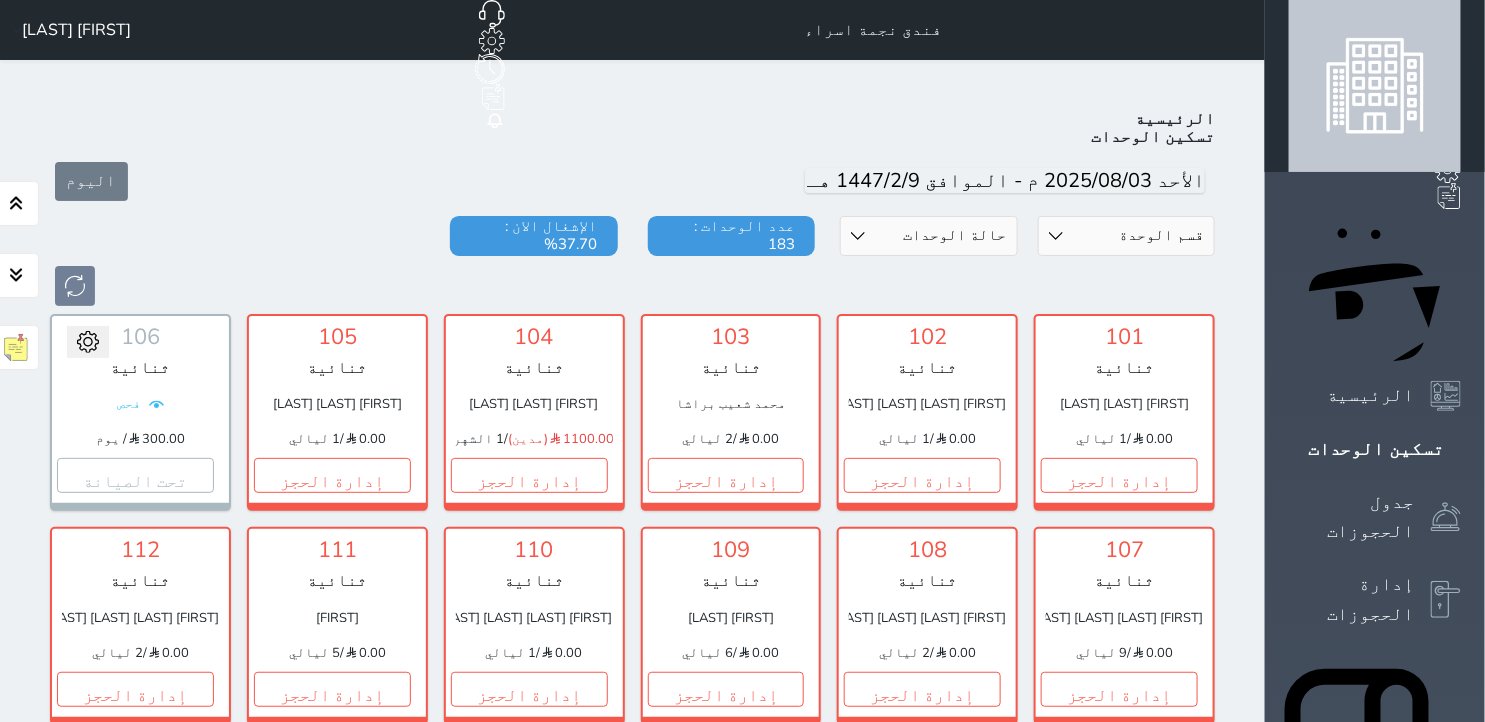 scroll, scrollTop: 1855, scrollLeft: 0, axis: vertical 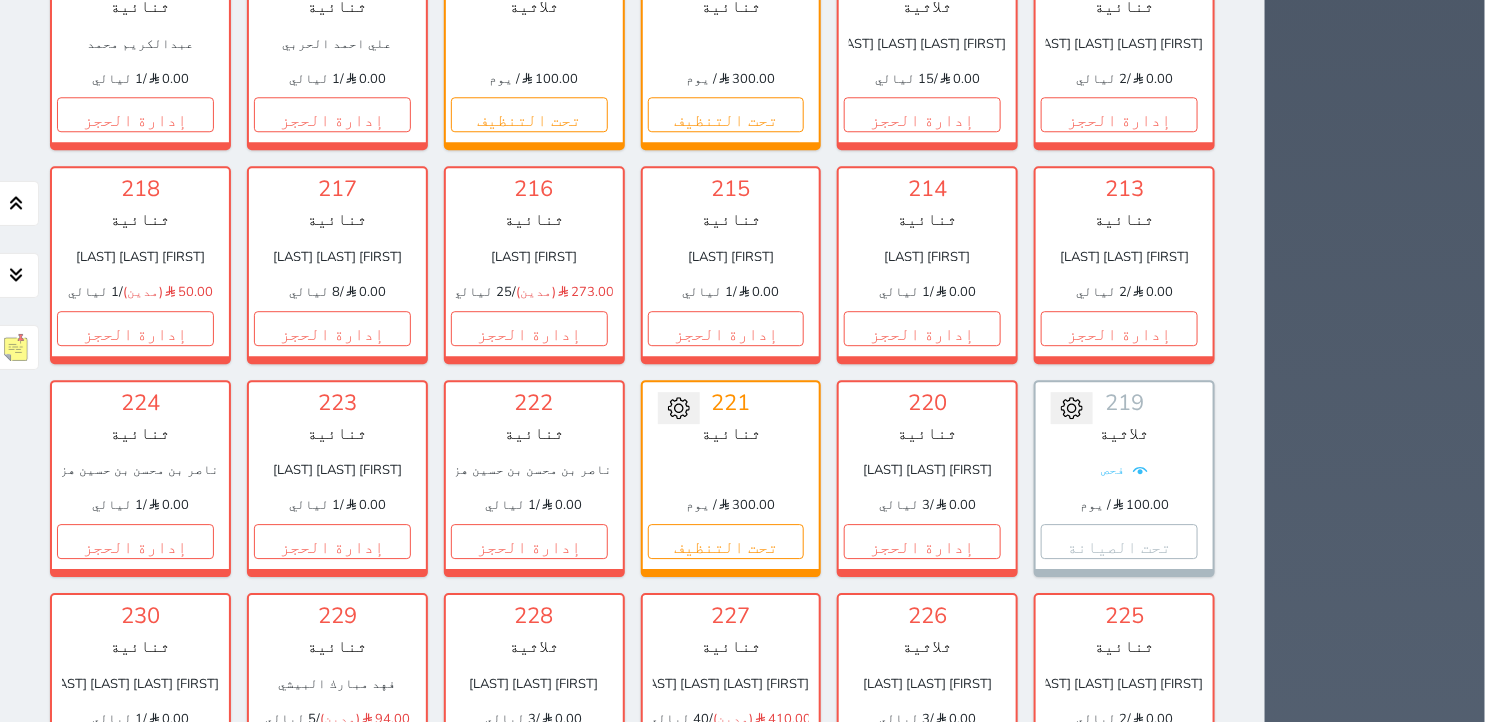 type 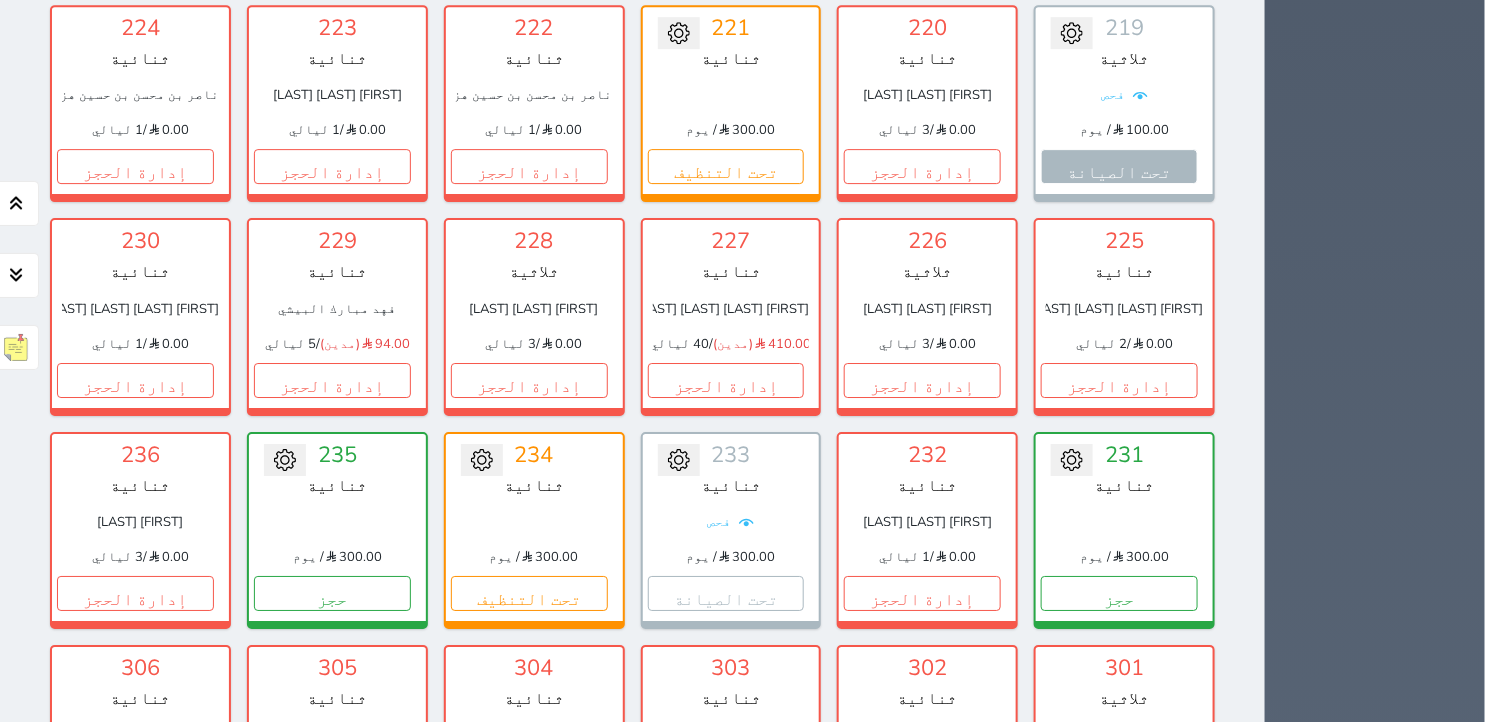 scroll, scrollTop: 2522, scrollLeft: 0, axis: vertical 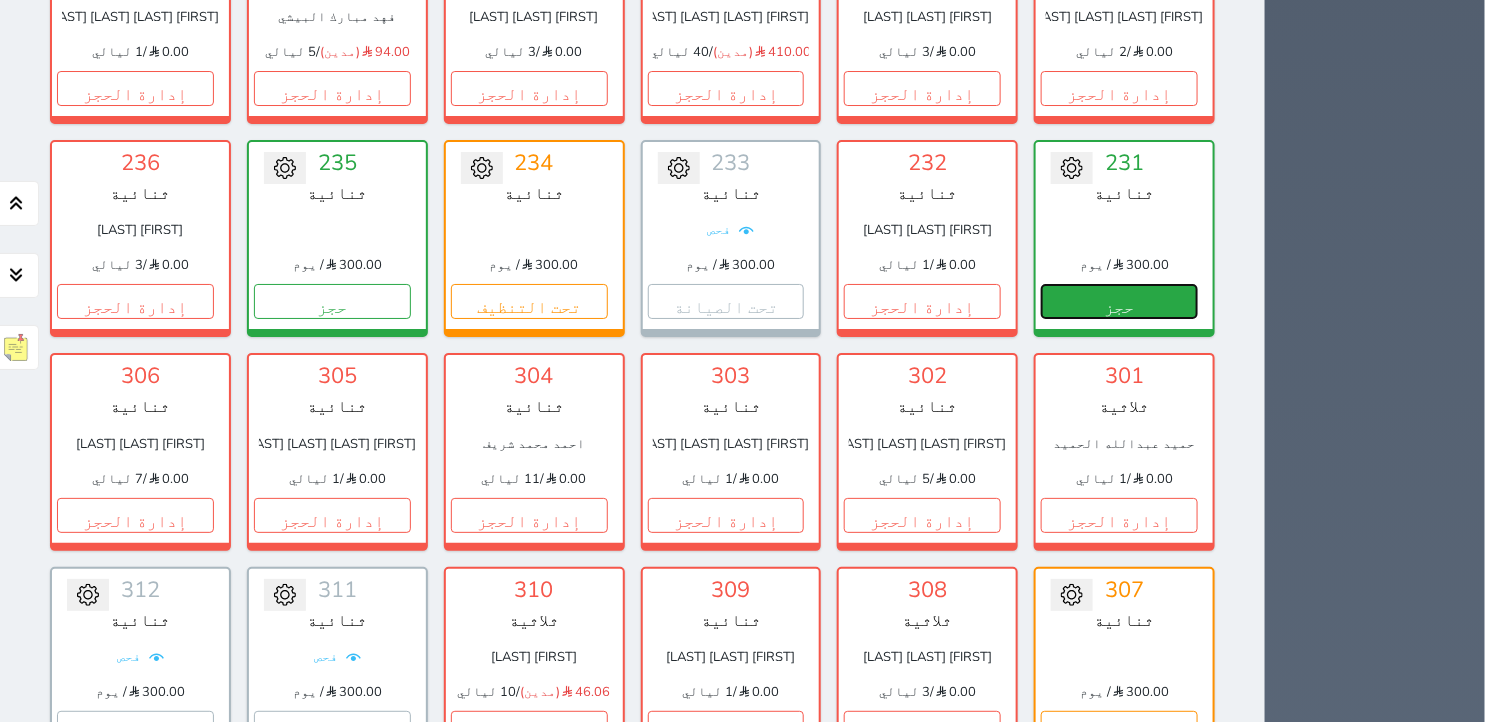 click on "حجز" at bounding box center (1119, 301) 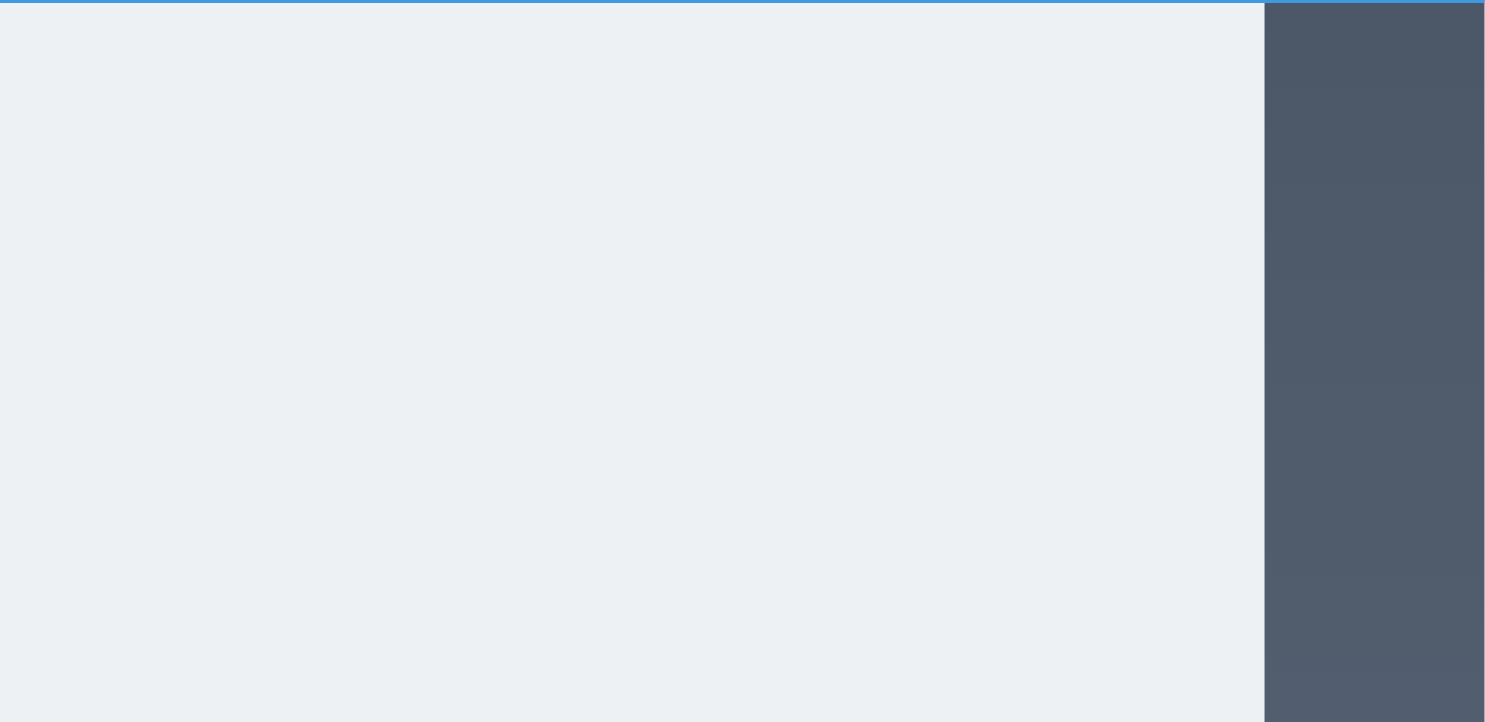 select on "1" 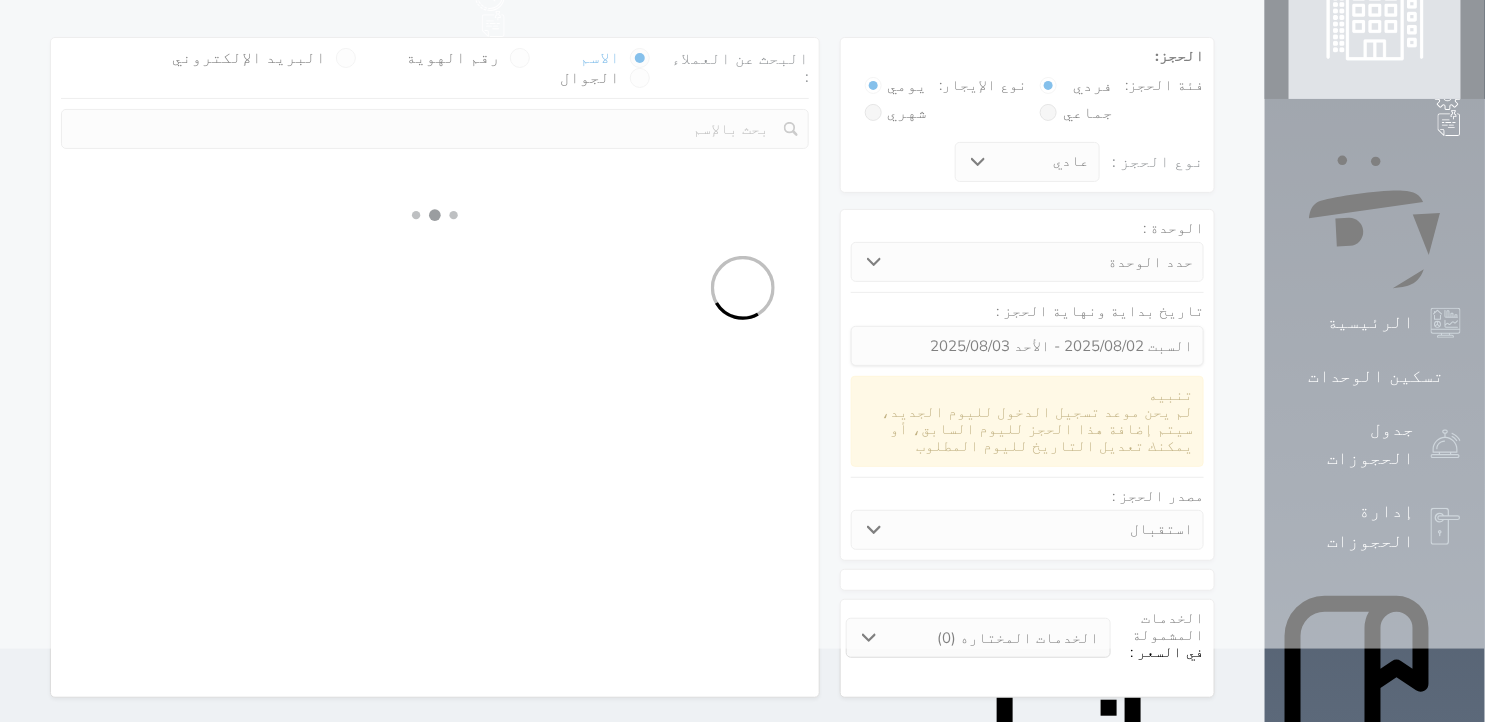 scroll, scrollTop: 25, scrollLeft: 0, axis: vertical 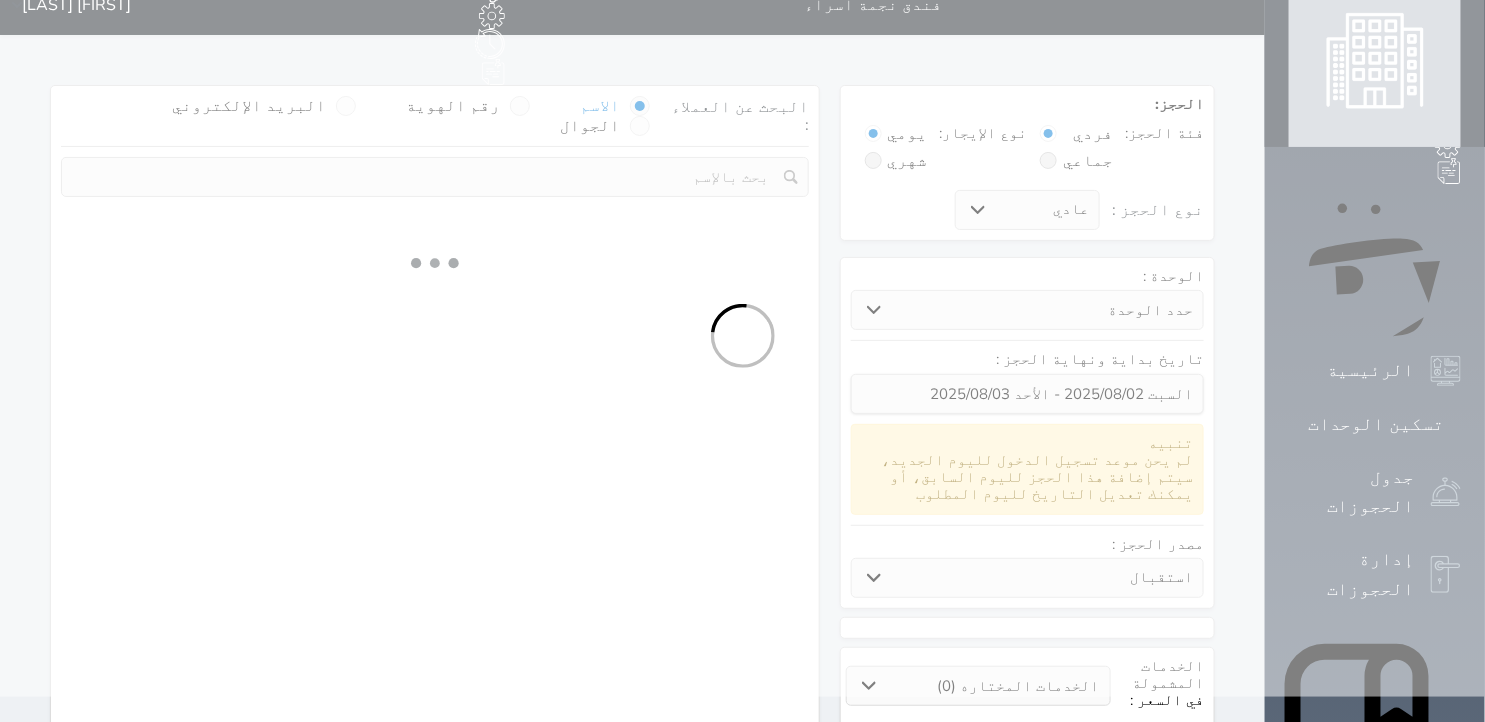 select 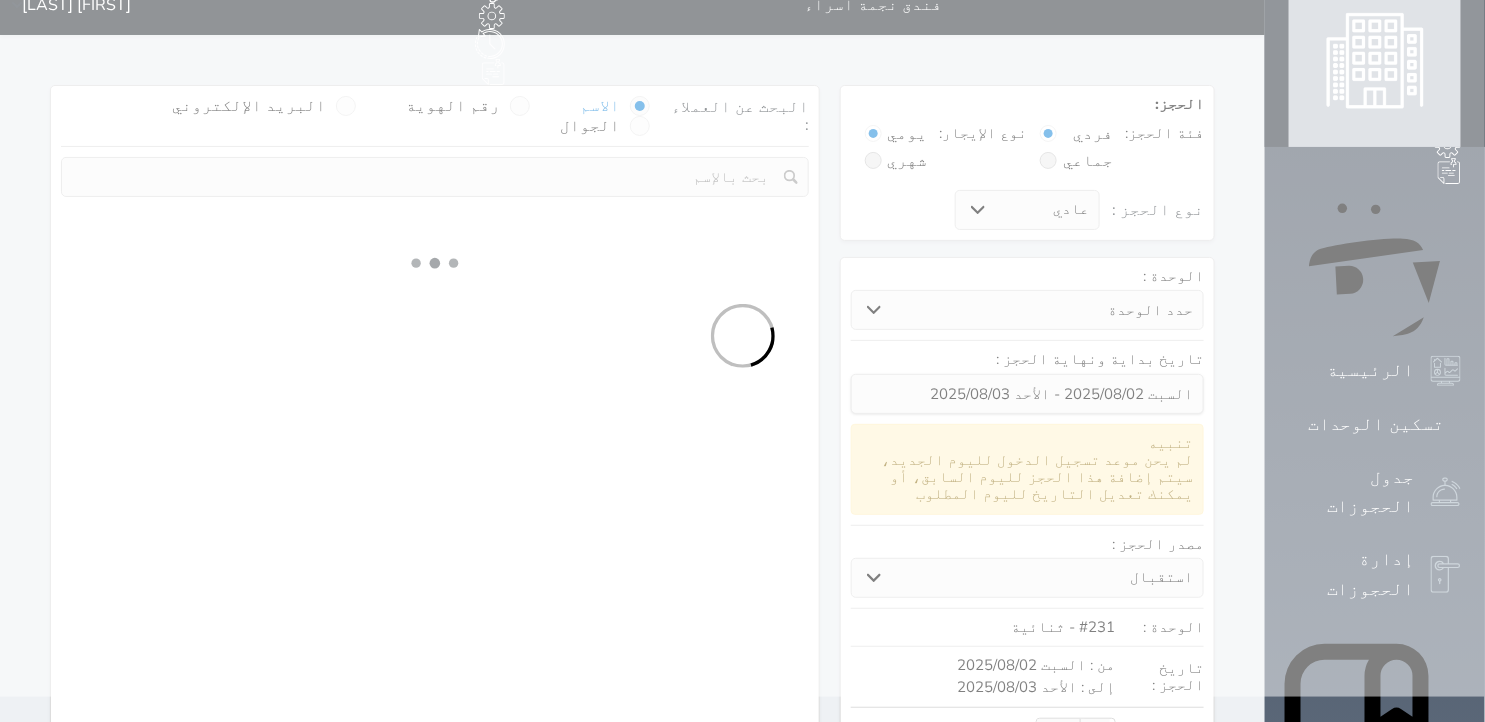 scroll, scrollTop: 0, scrollLeft: 0, axis: both 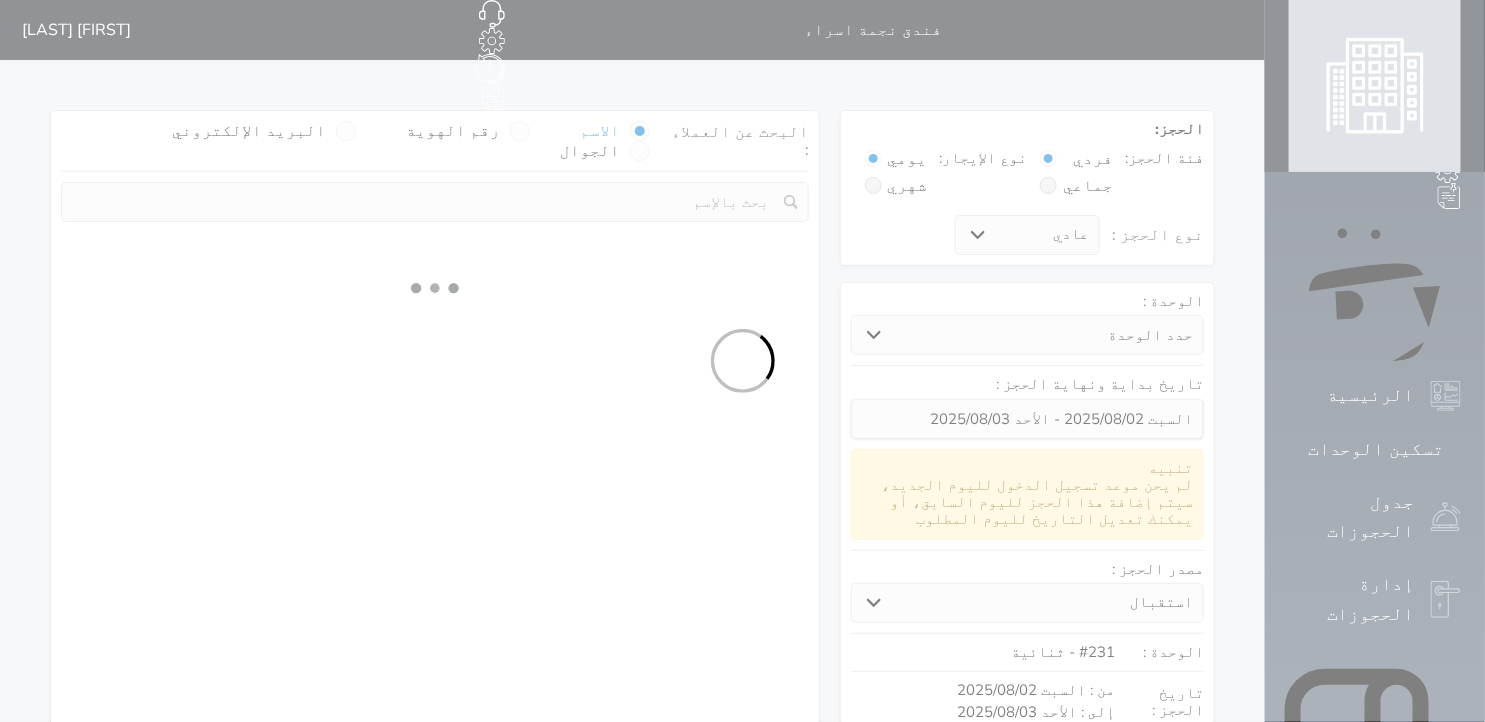 select on "113" 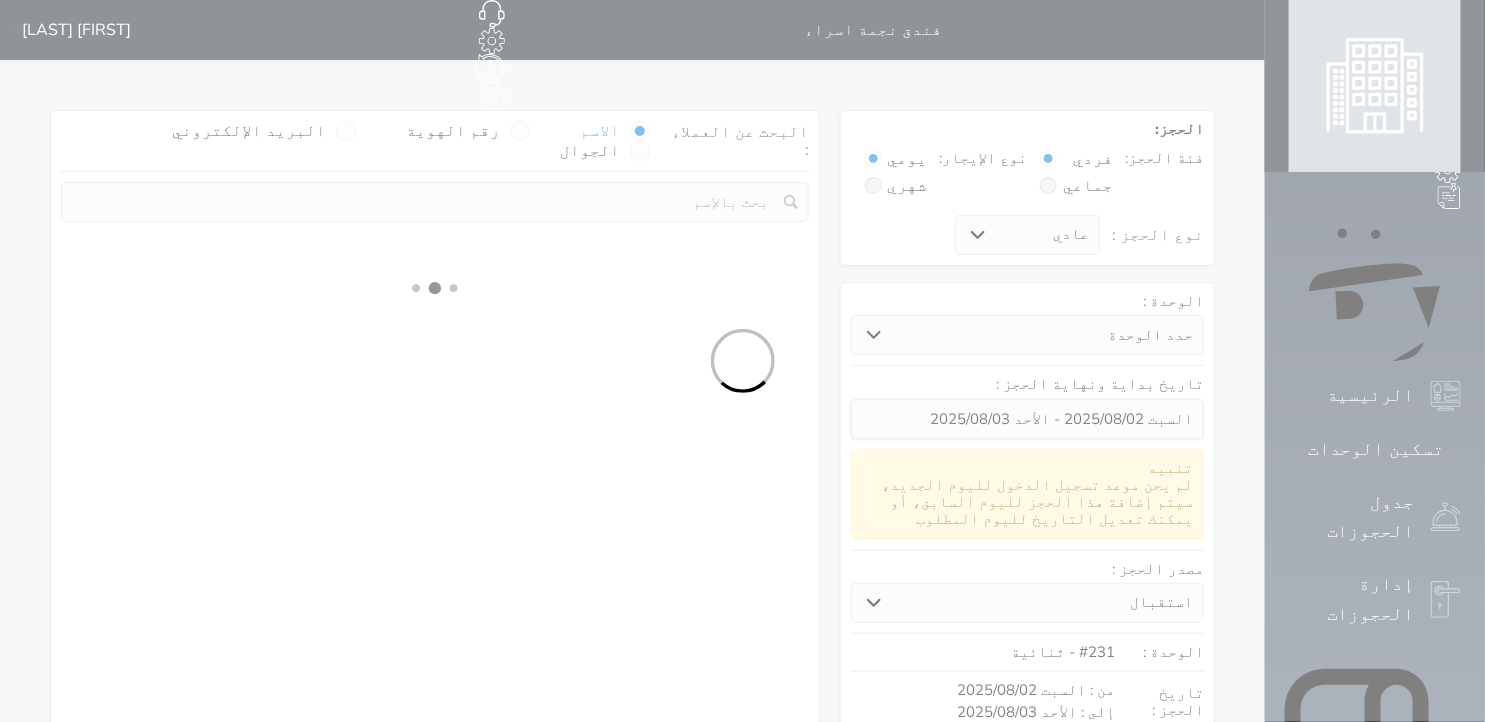 select on "1" 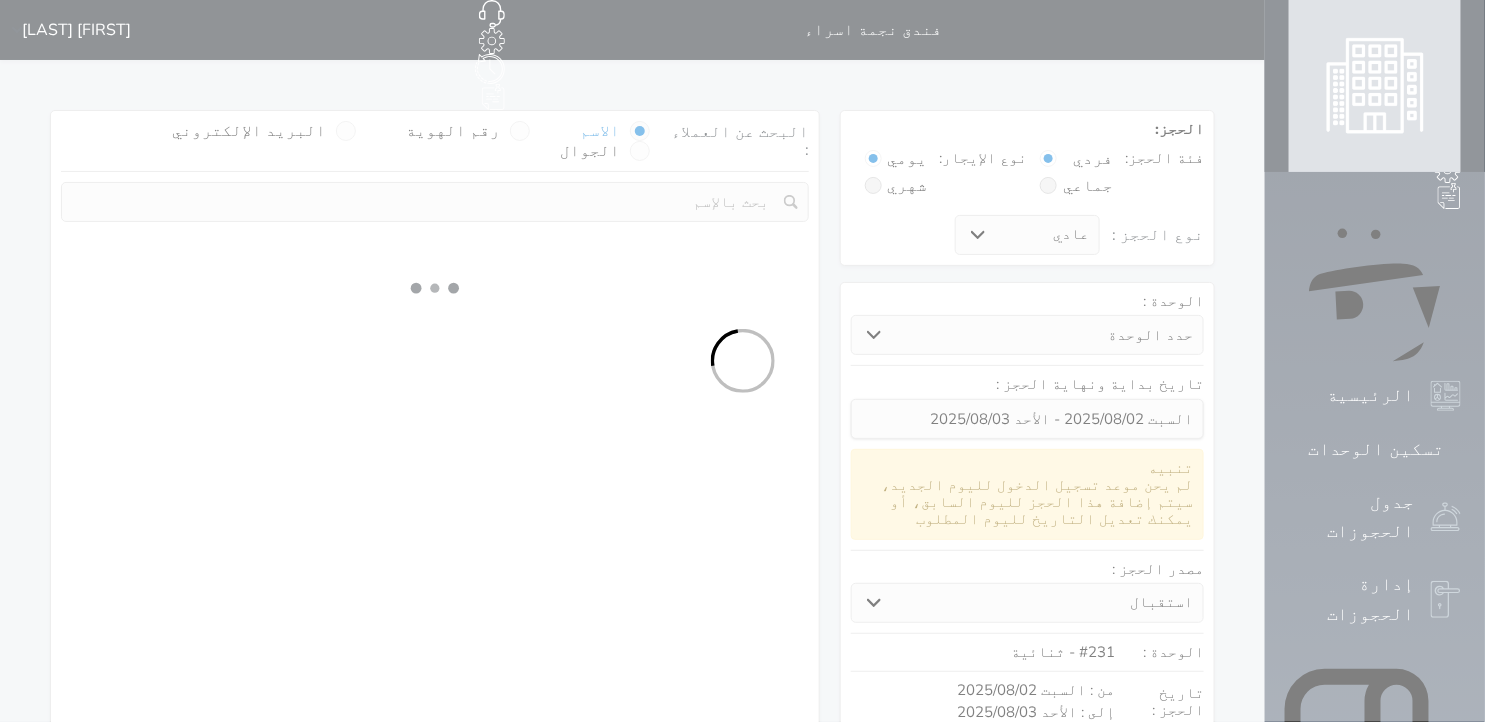select 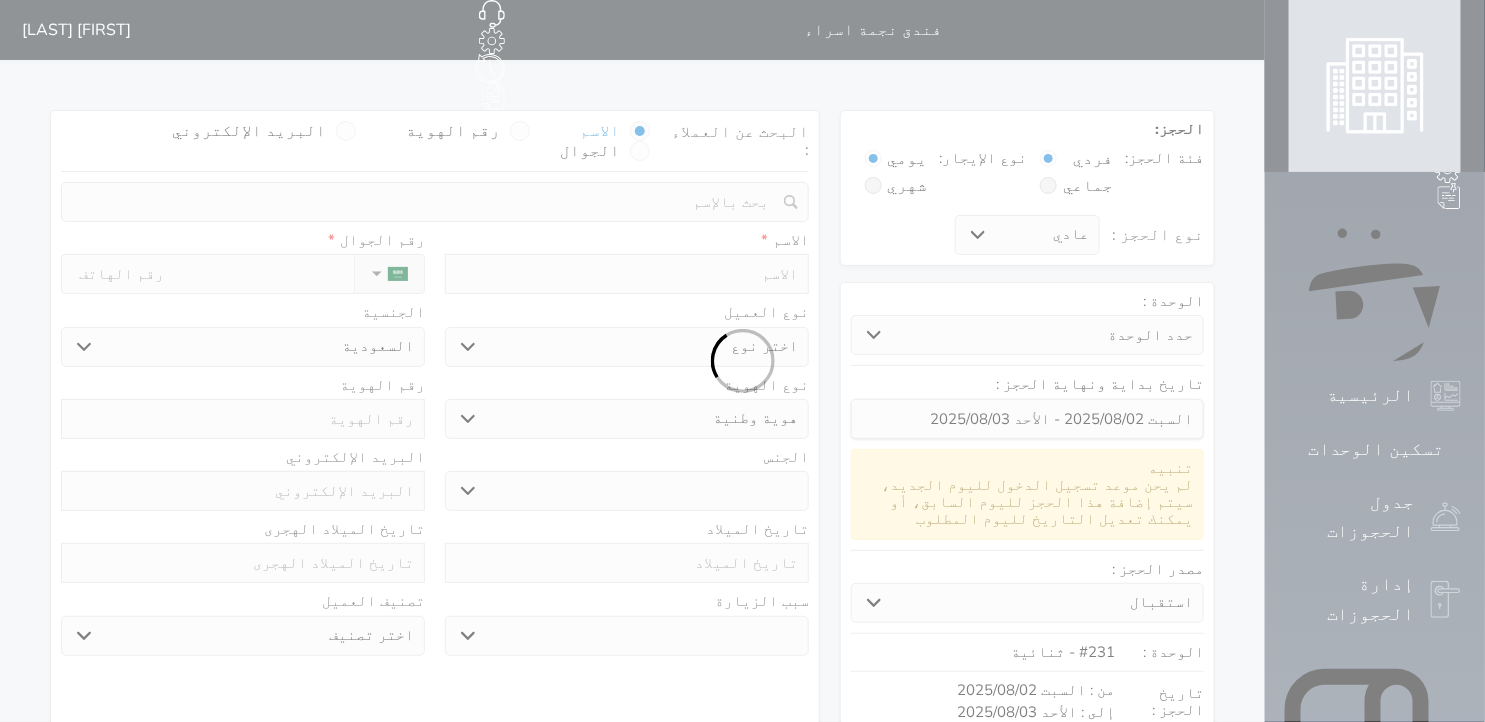 select 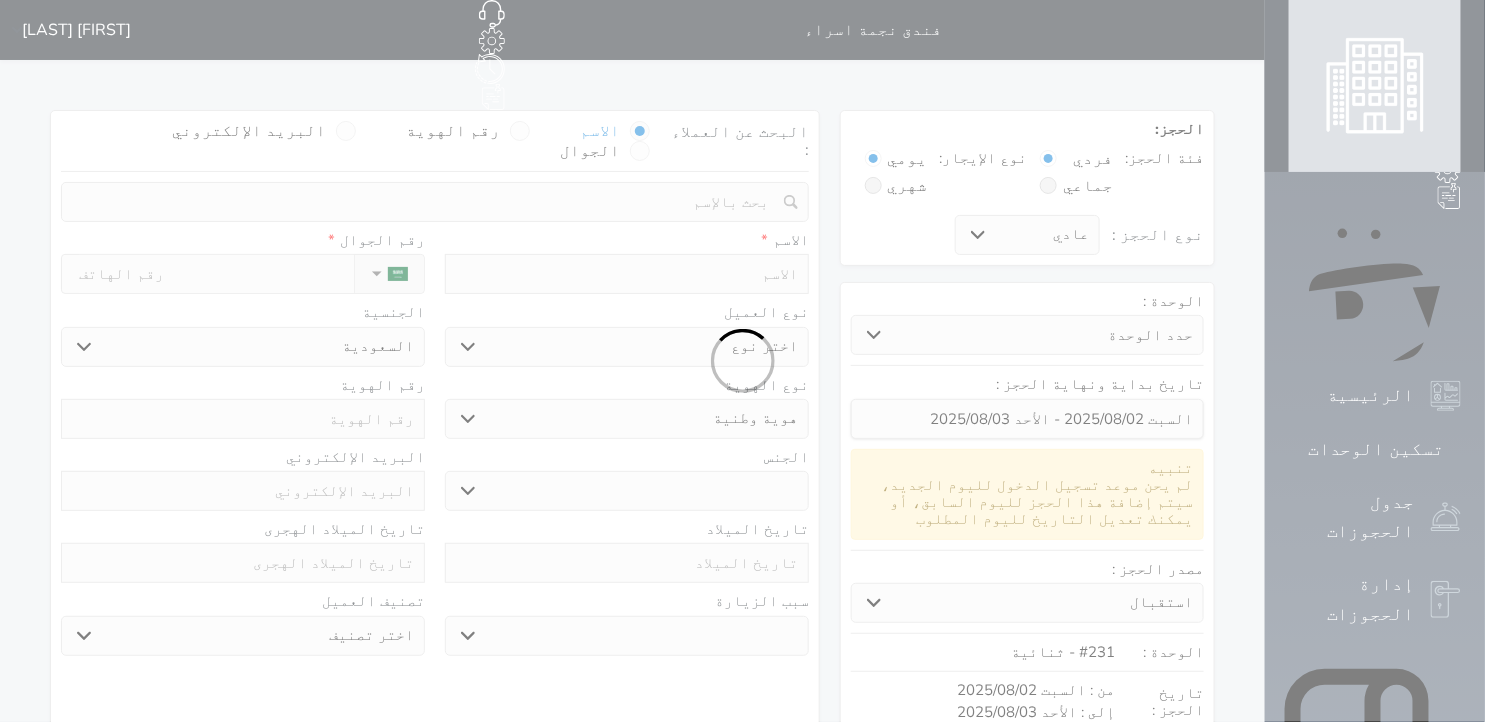 select 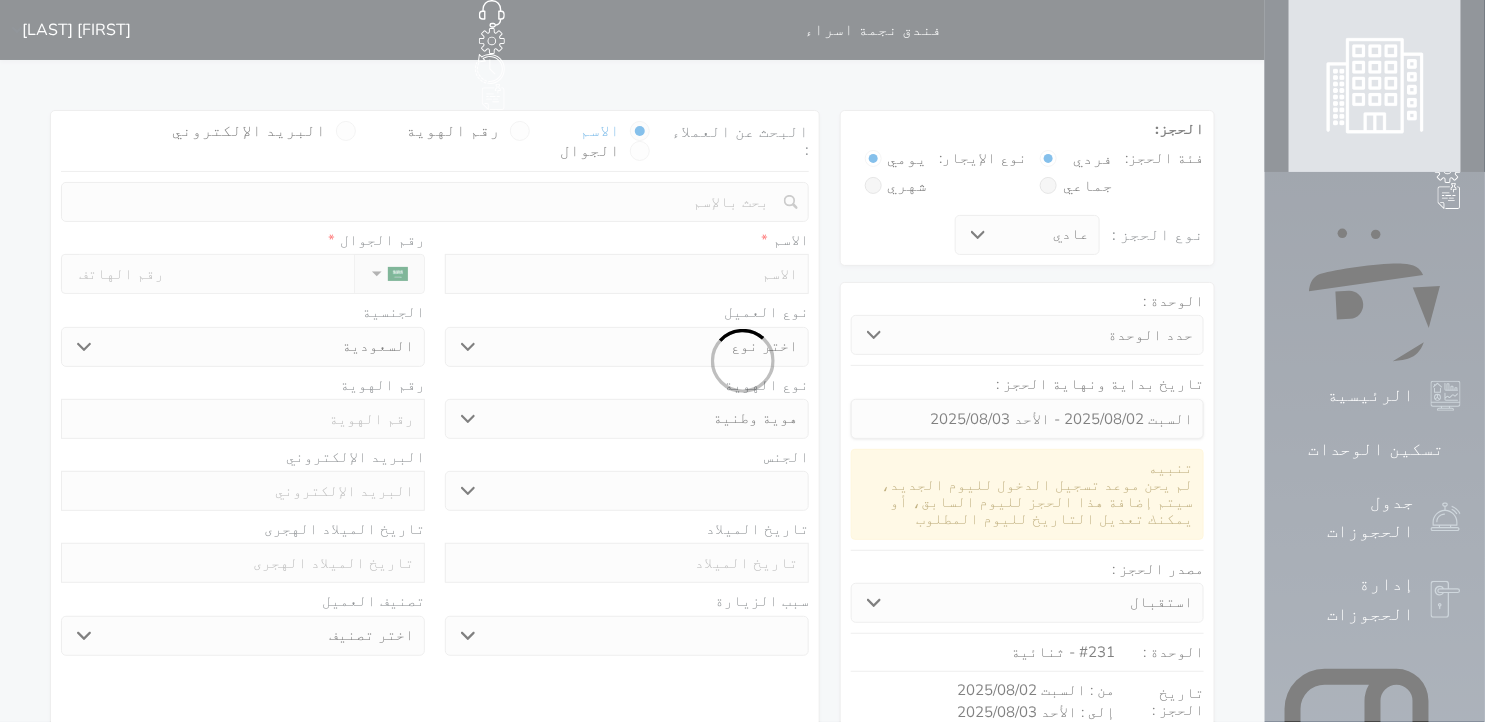 select 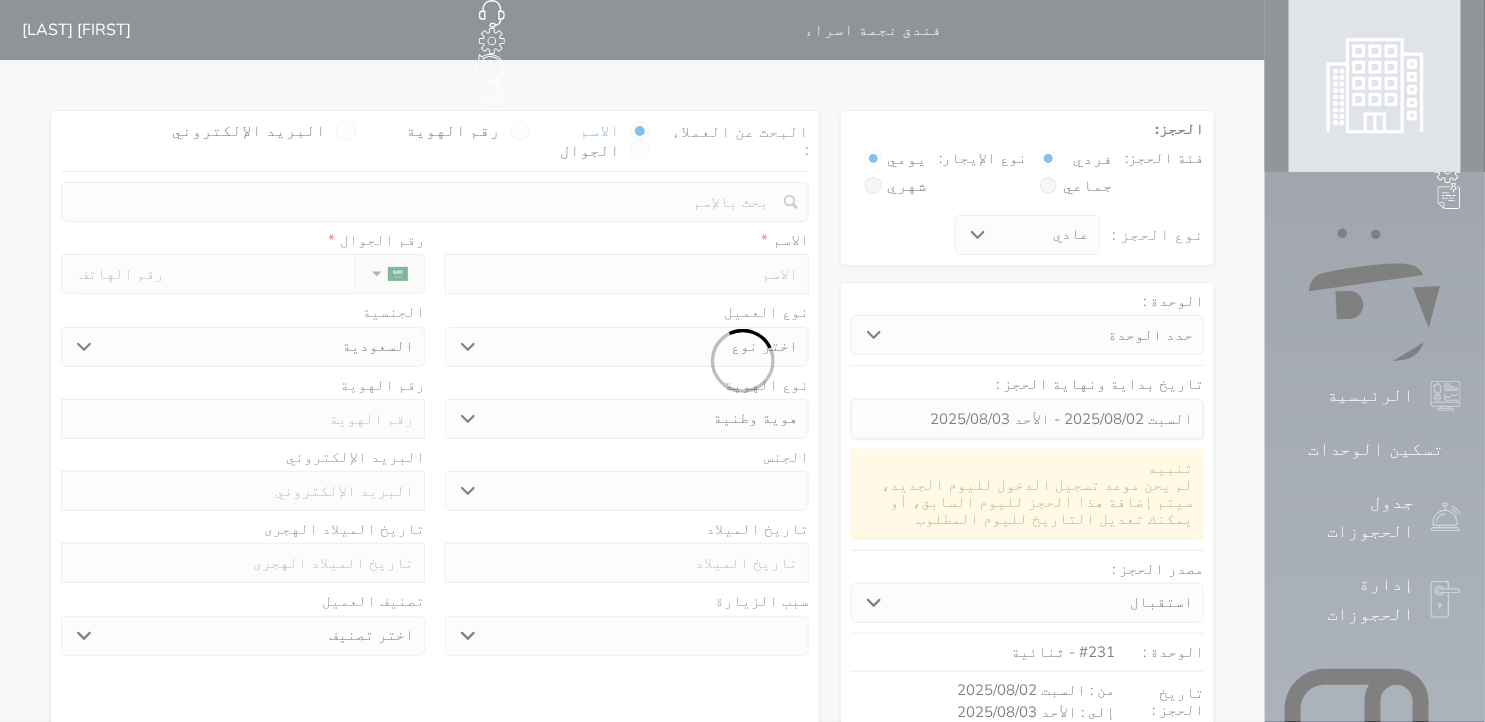 select 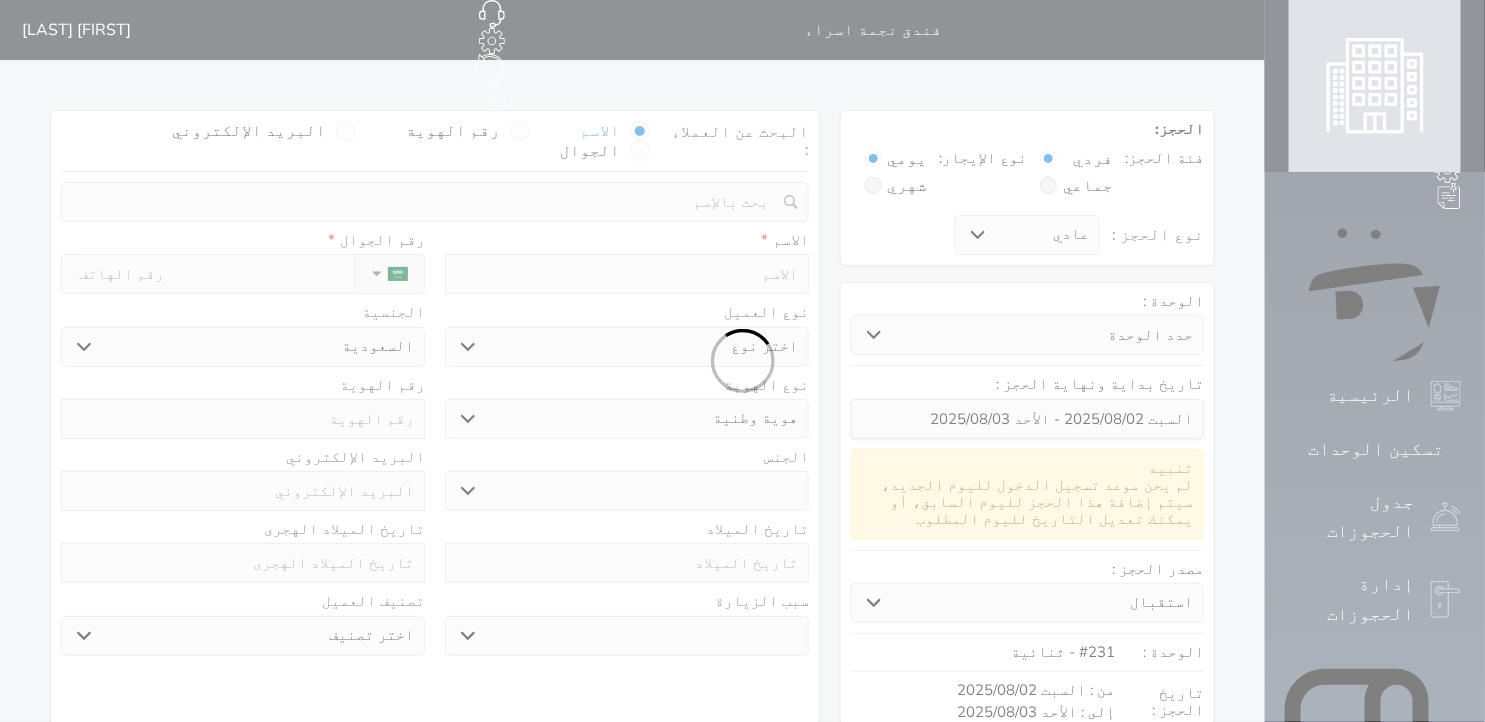 select 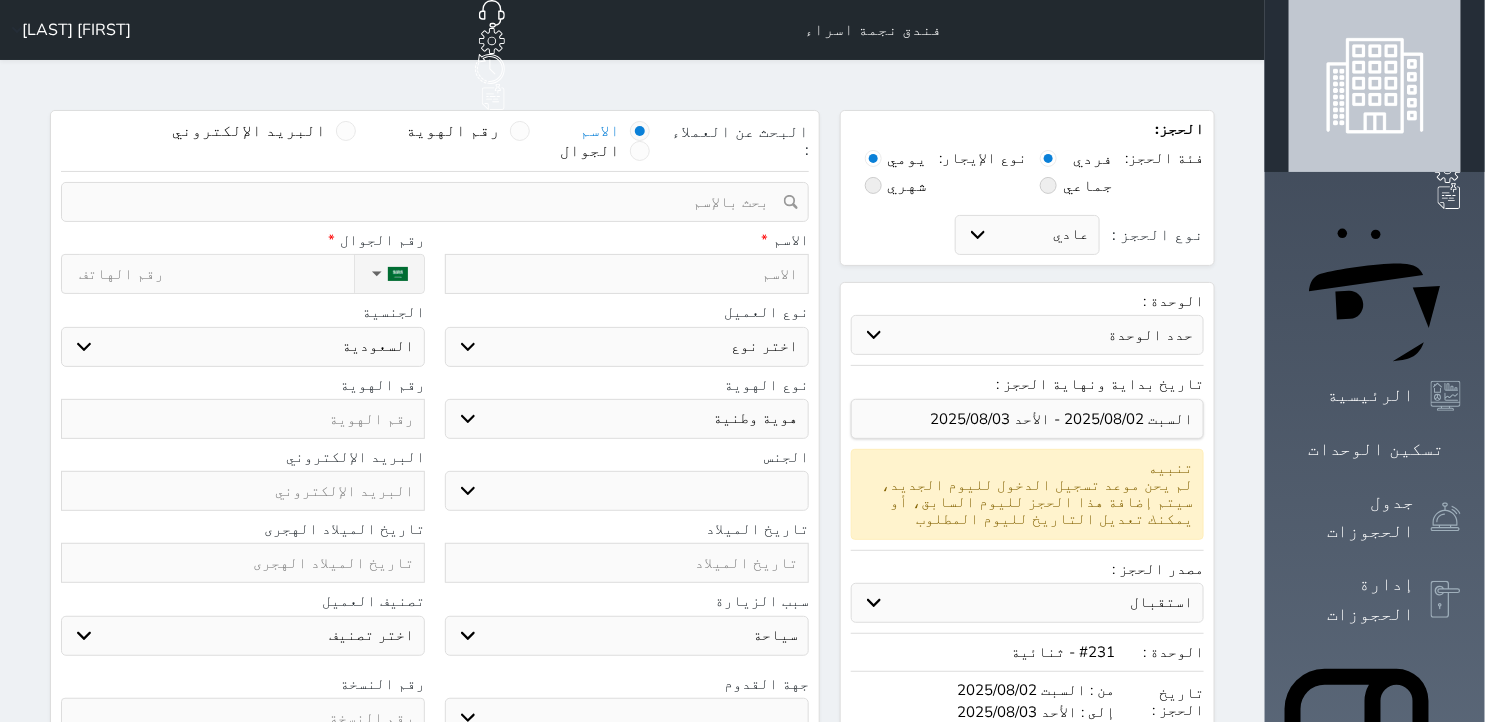 select on "1" 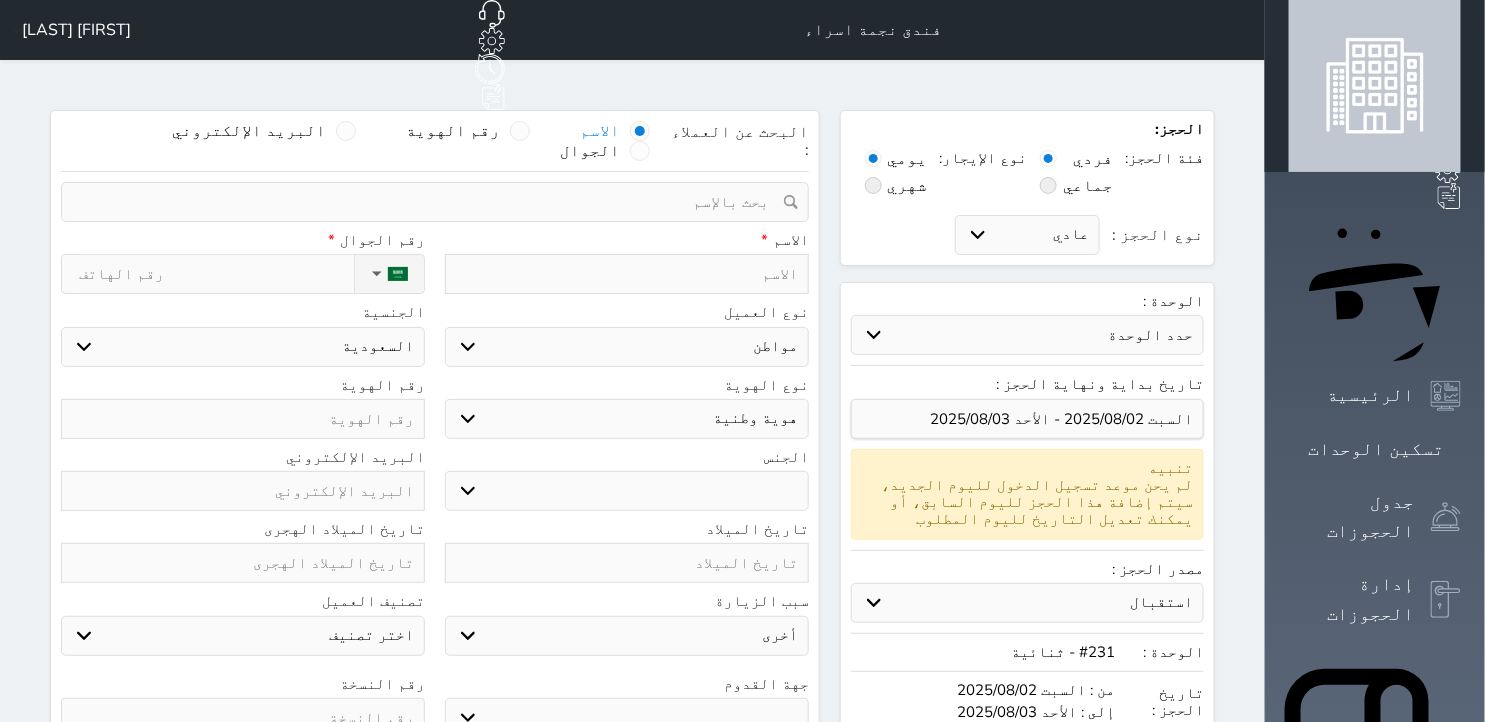 select 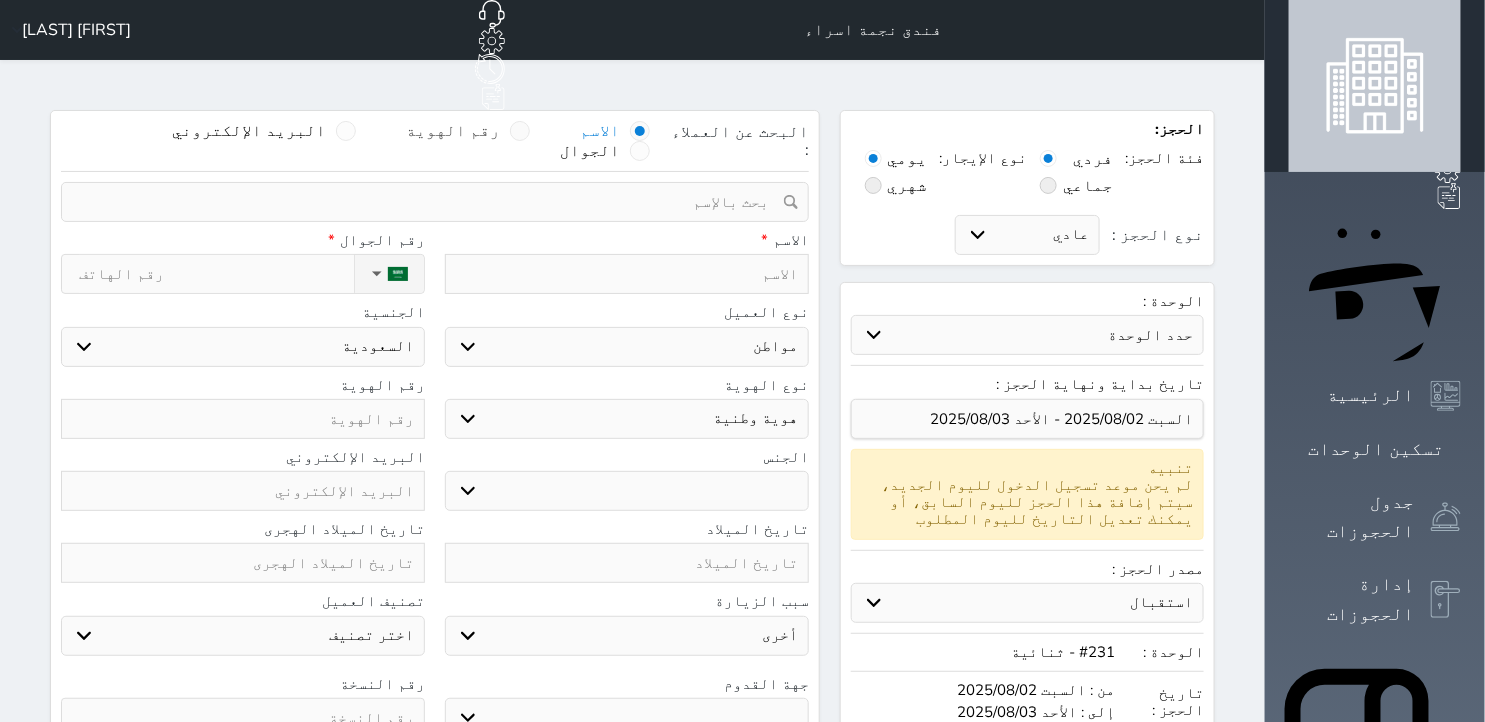 click on "رقم الهوية" at bounding box center [453, 131] 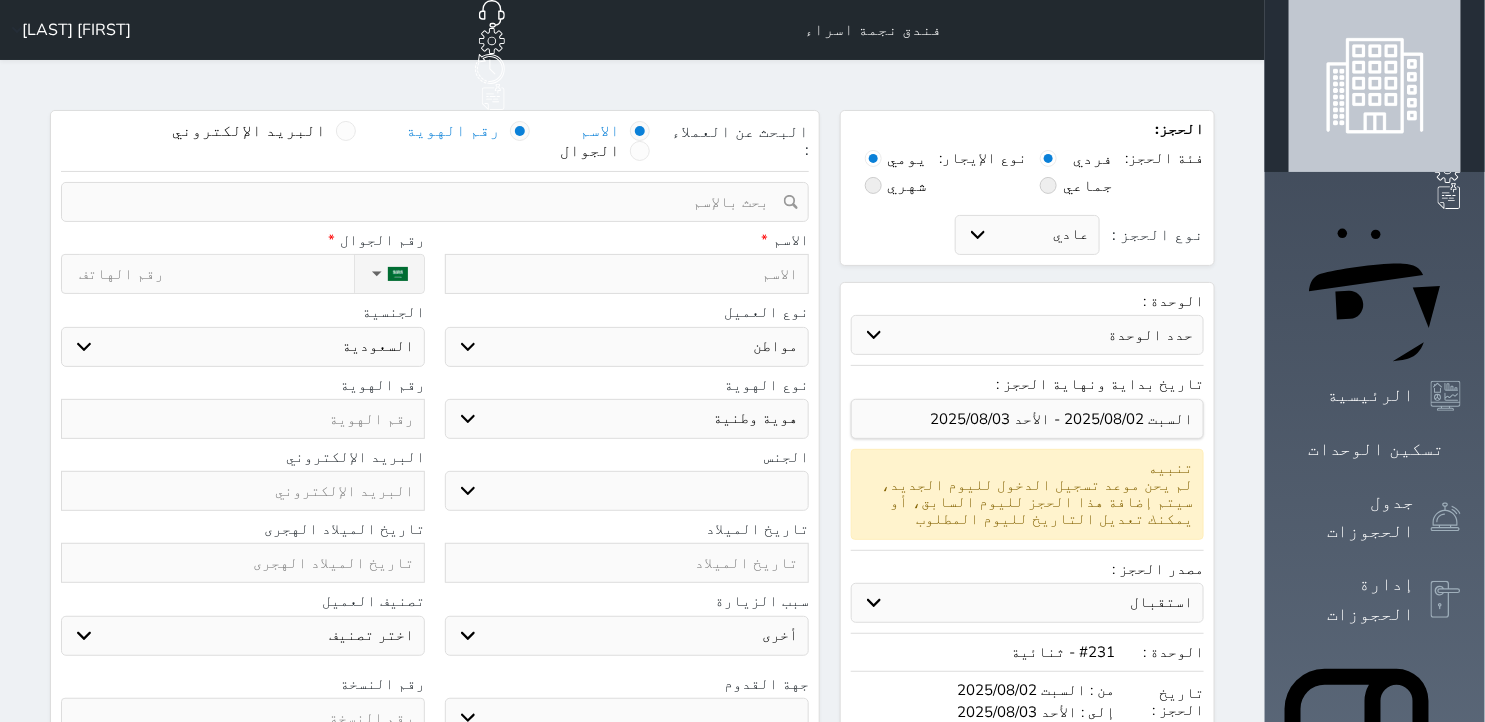 select 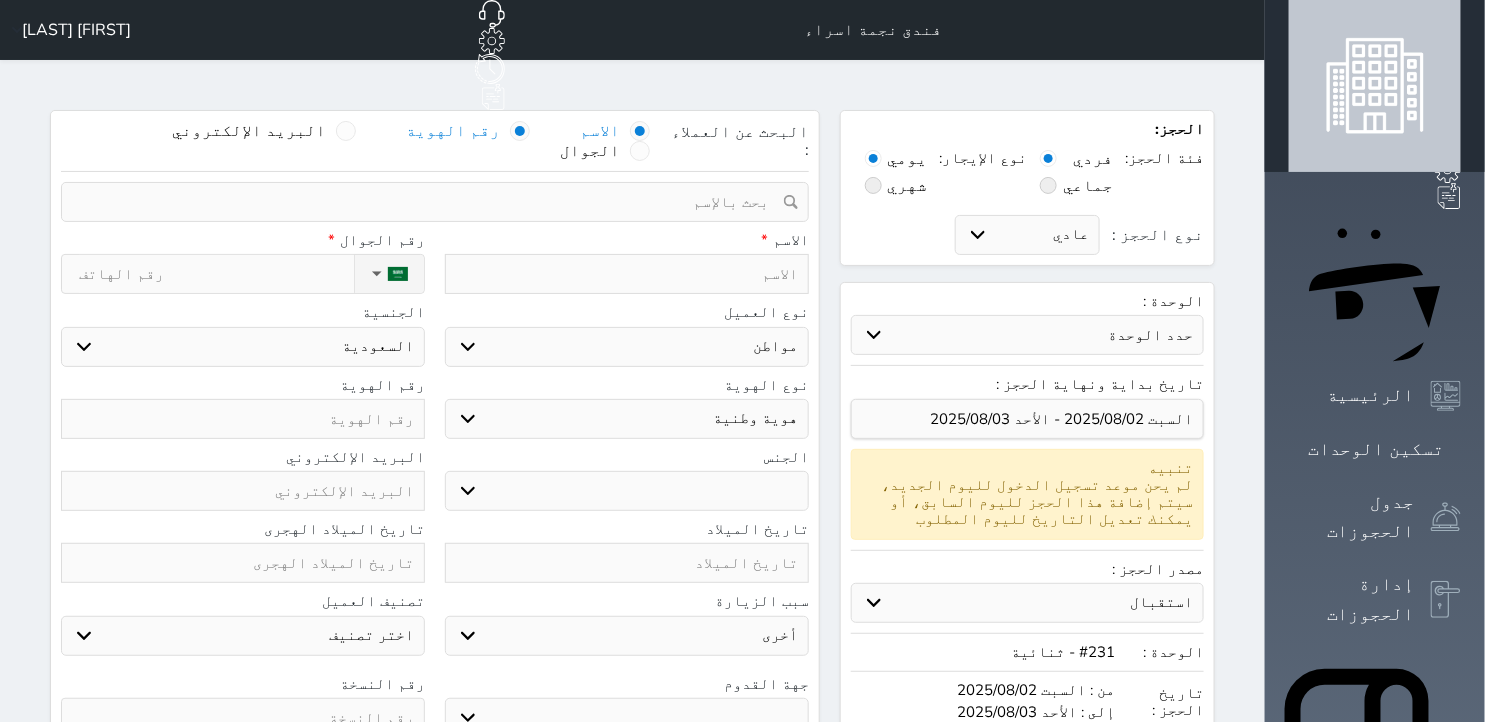 select 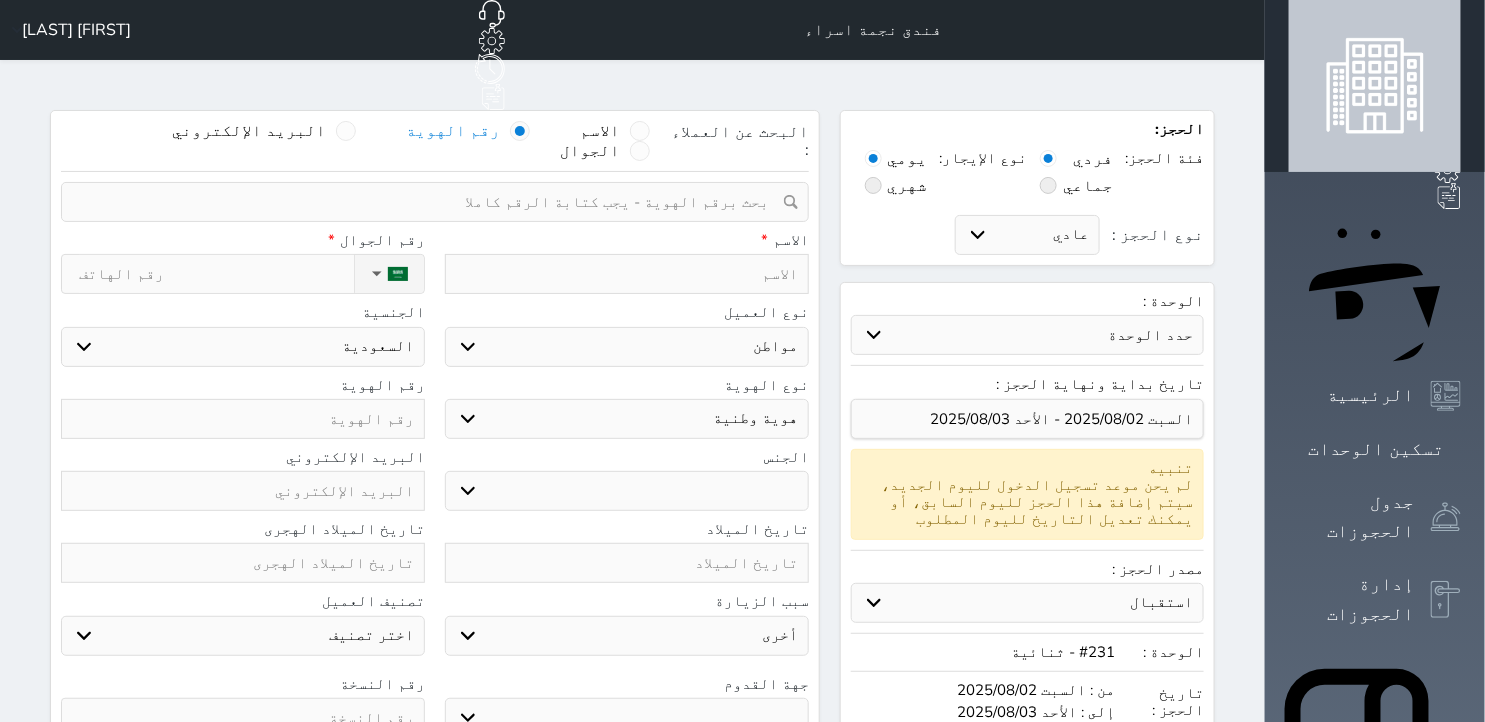click at bounding box center [428, 202] 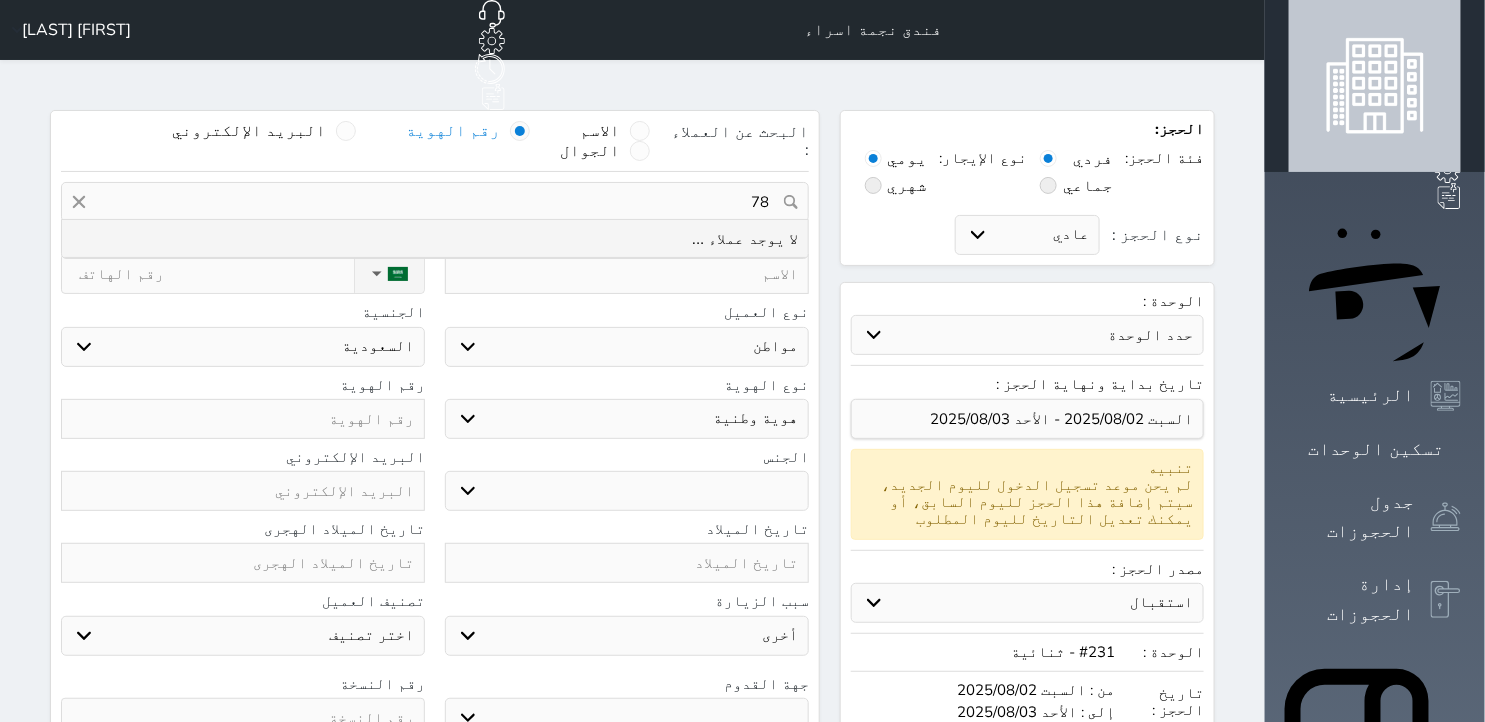 type on "7" 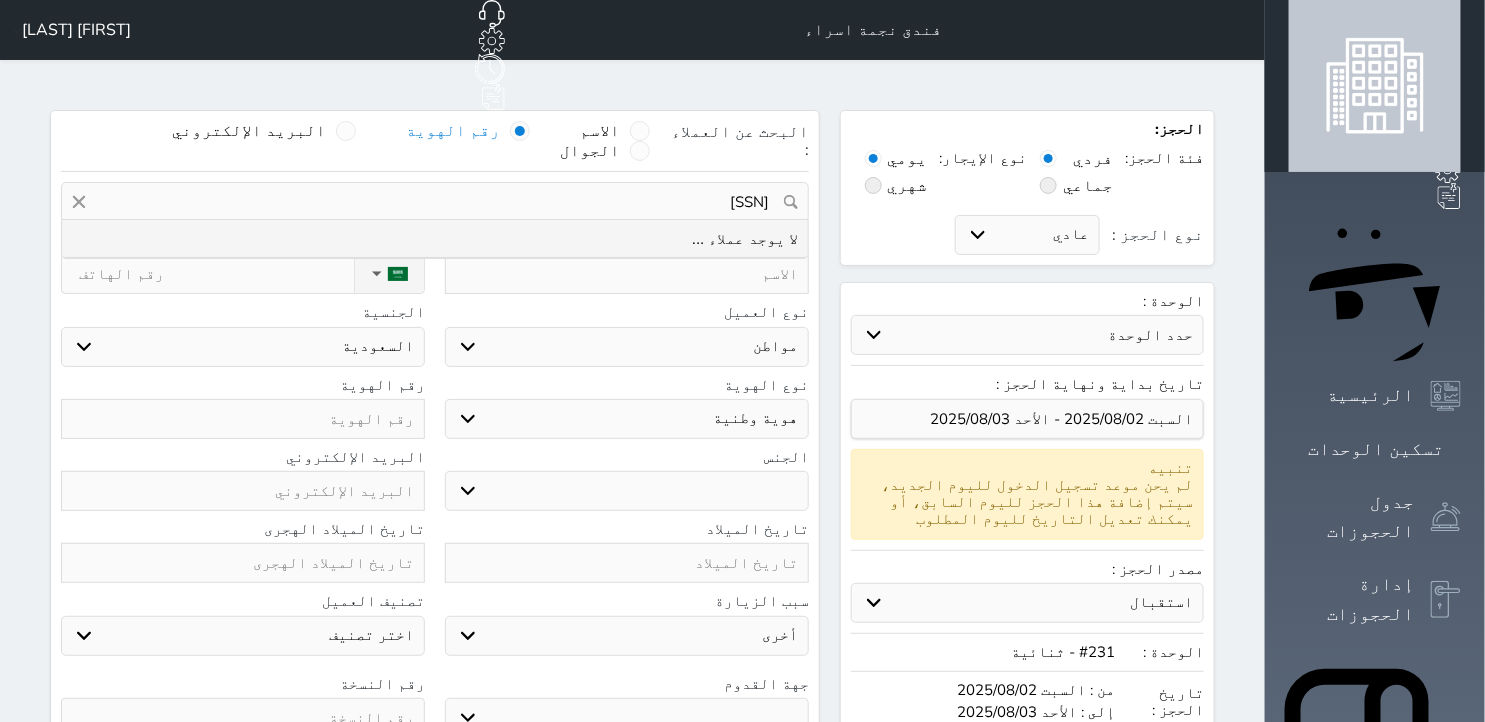 type on "12345678900=-09987654321ذ" 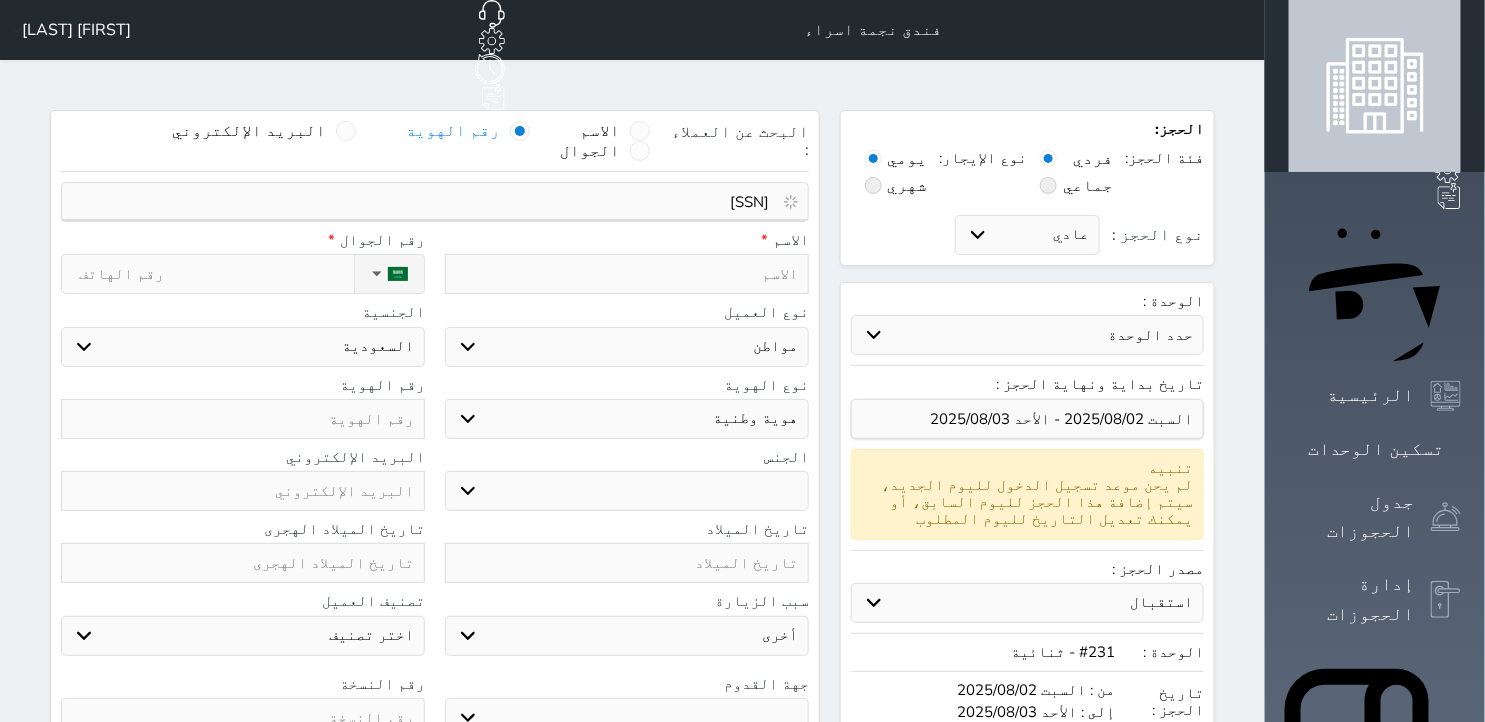 type 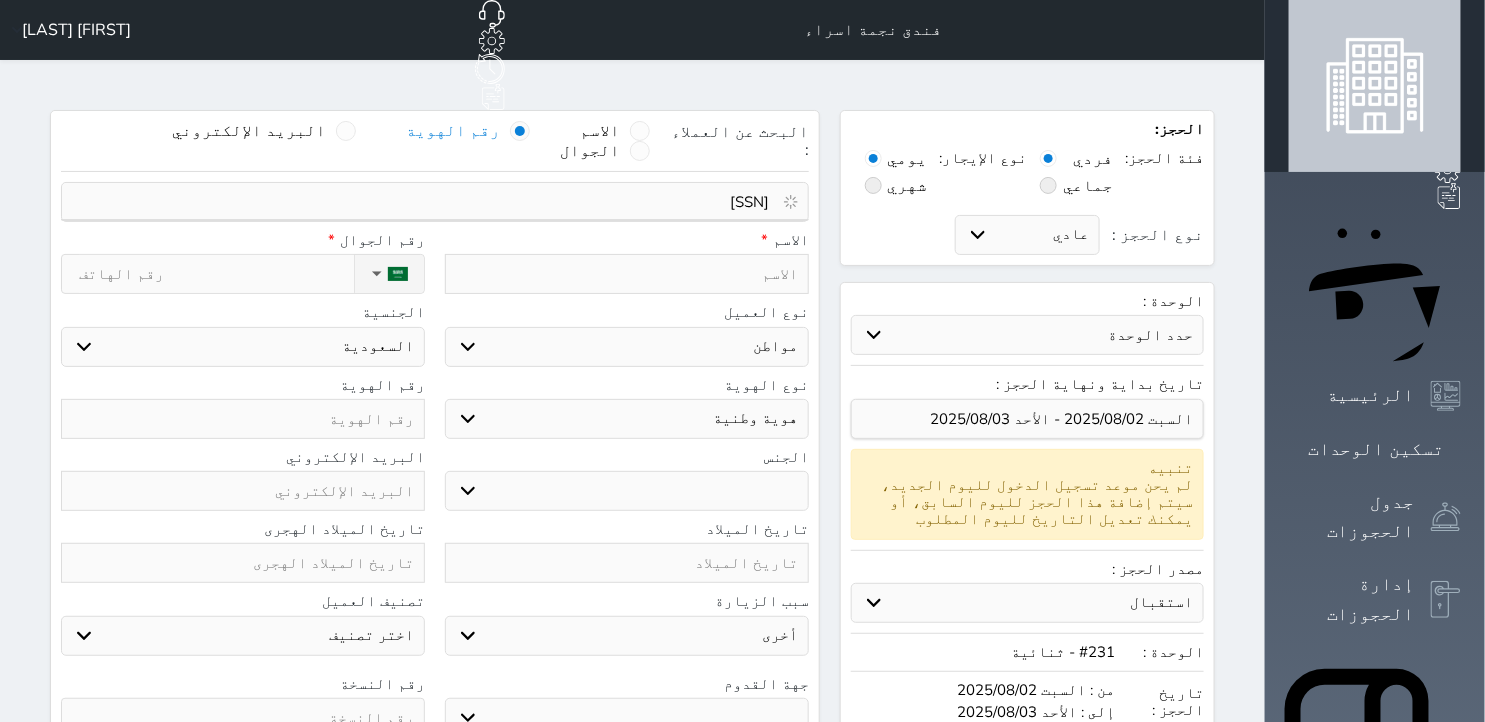 select 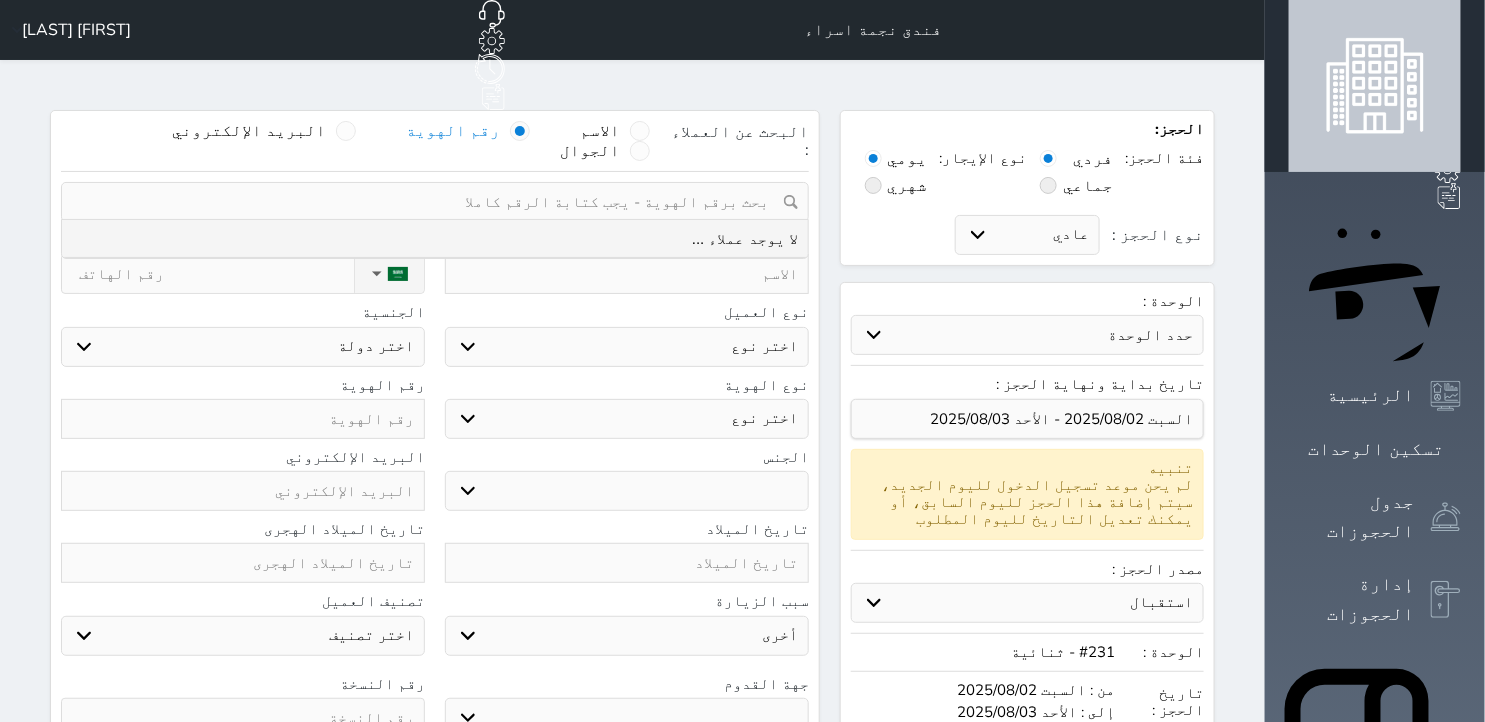 select 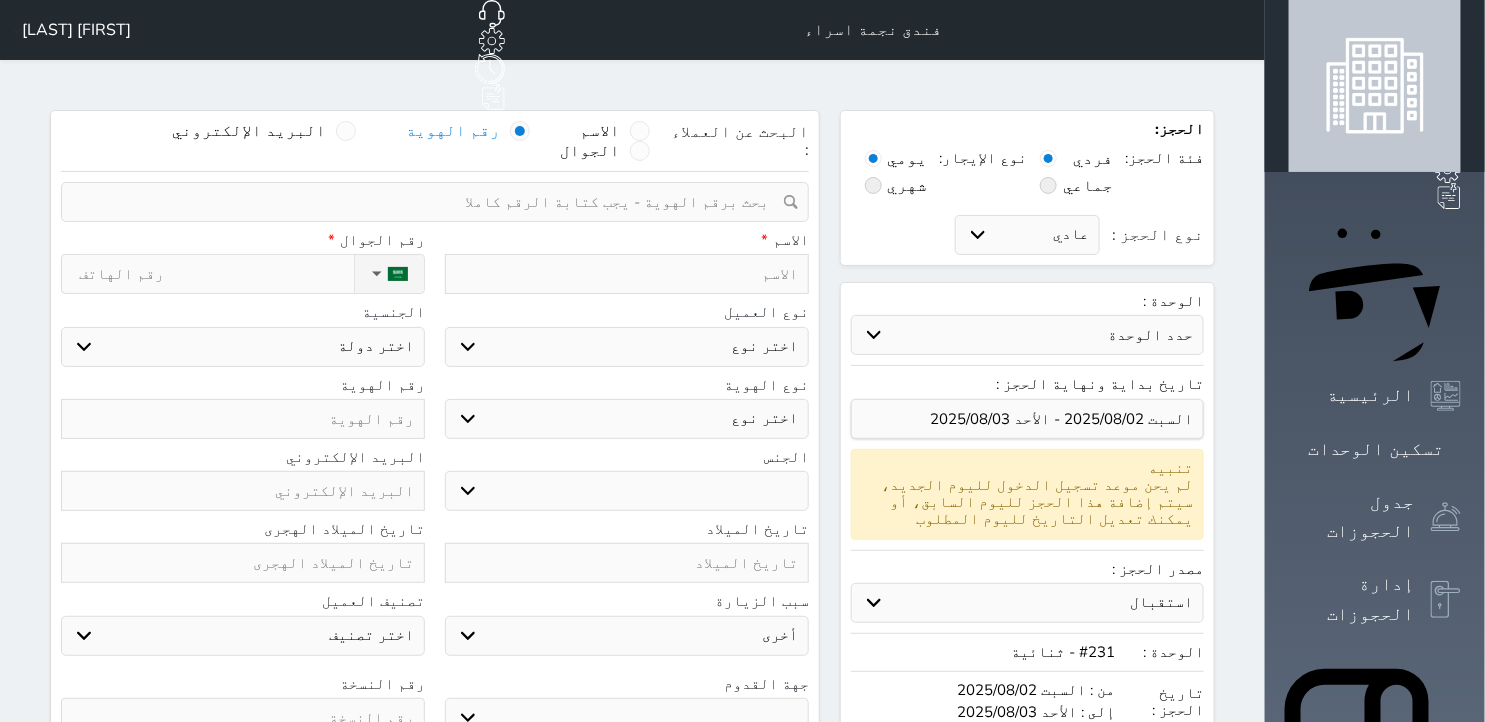 click at bounding box center (428, 202) 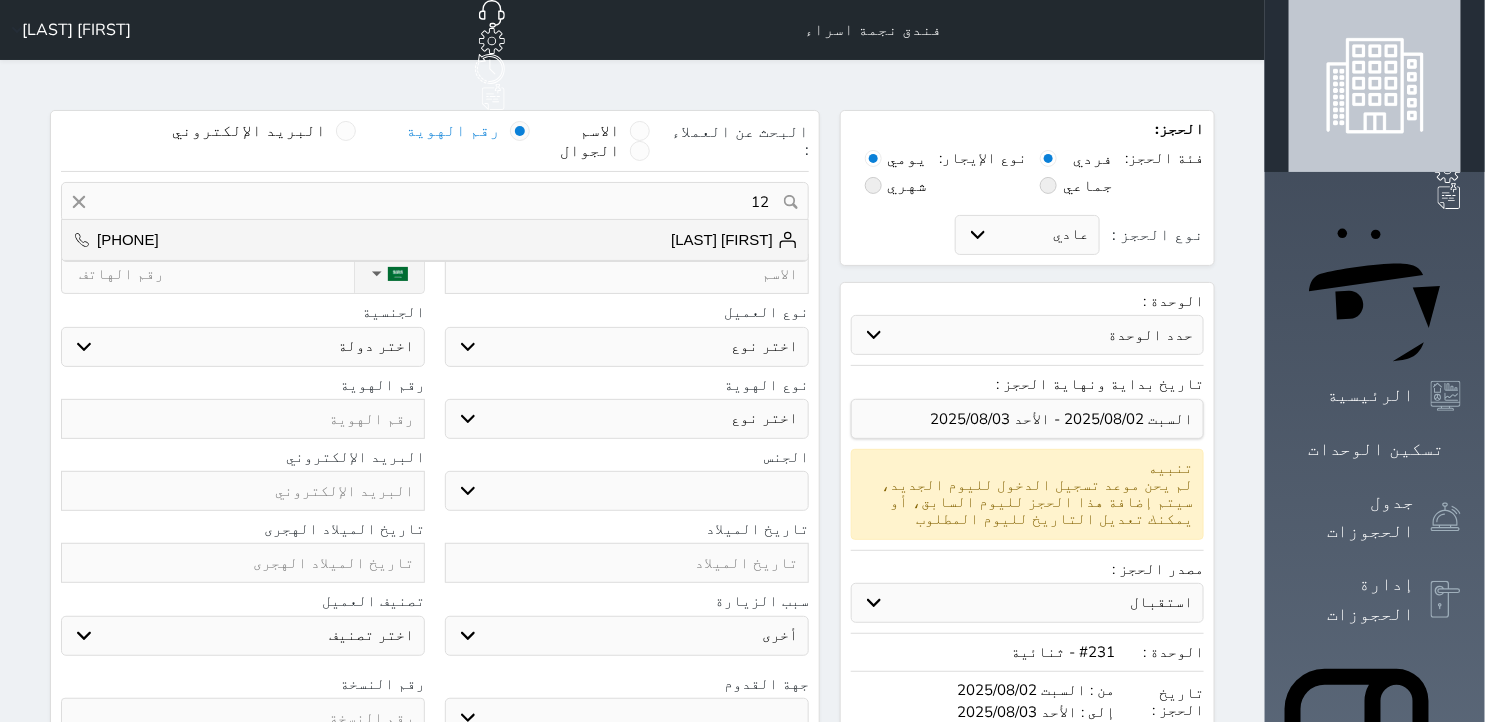 type on "1" 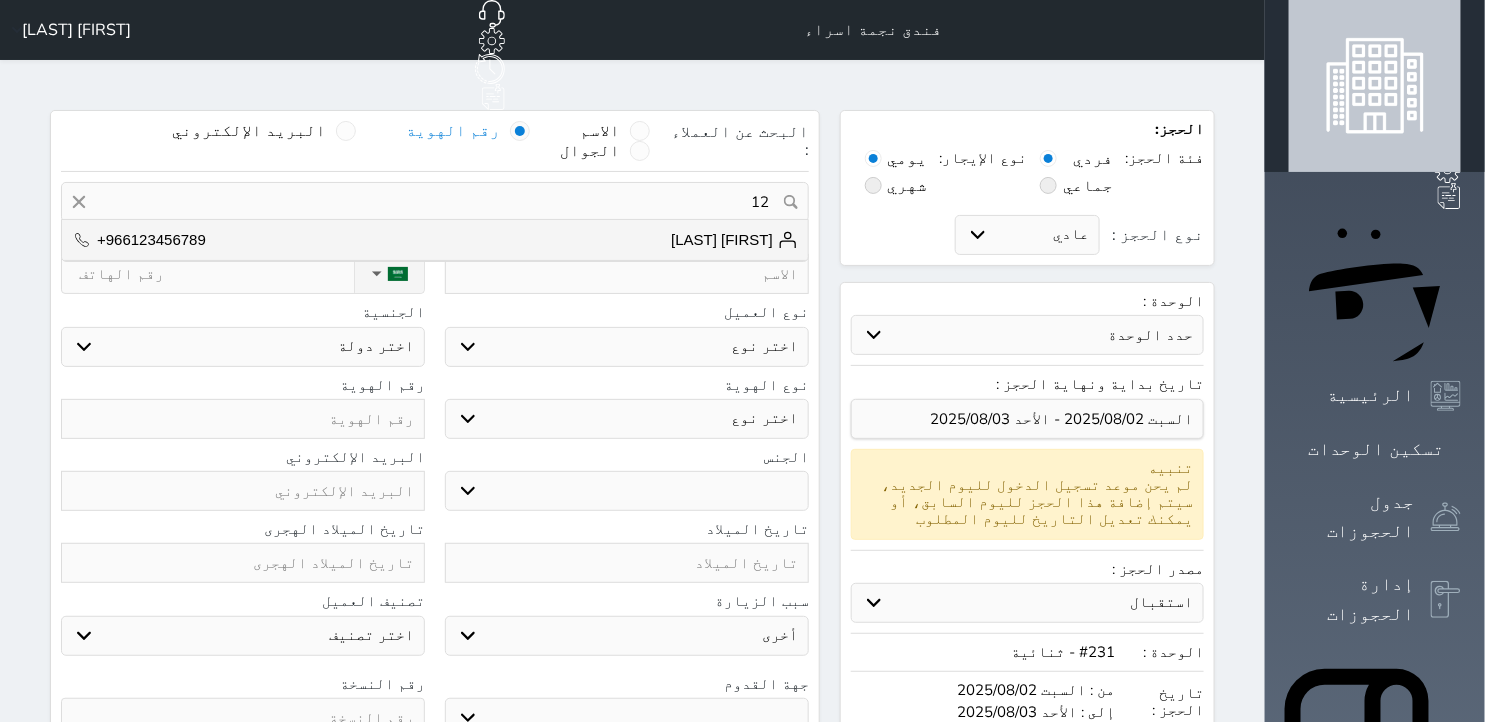 type on "1" 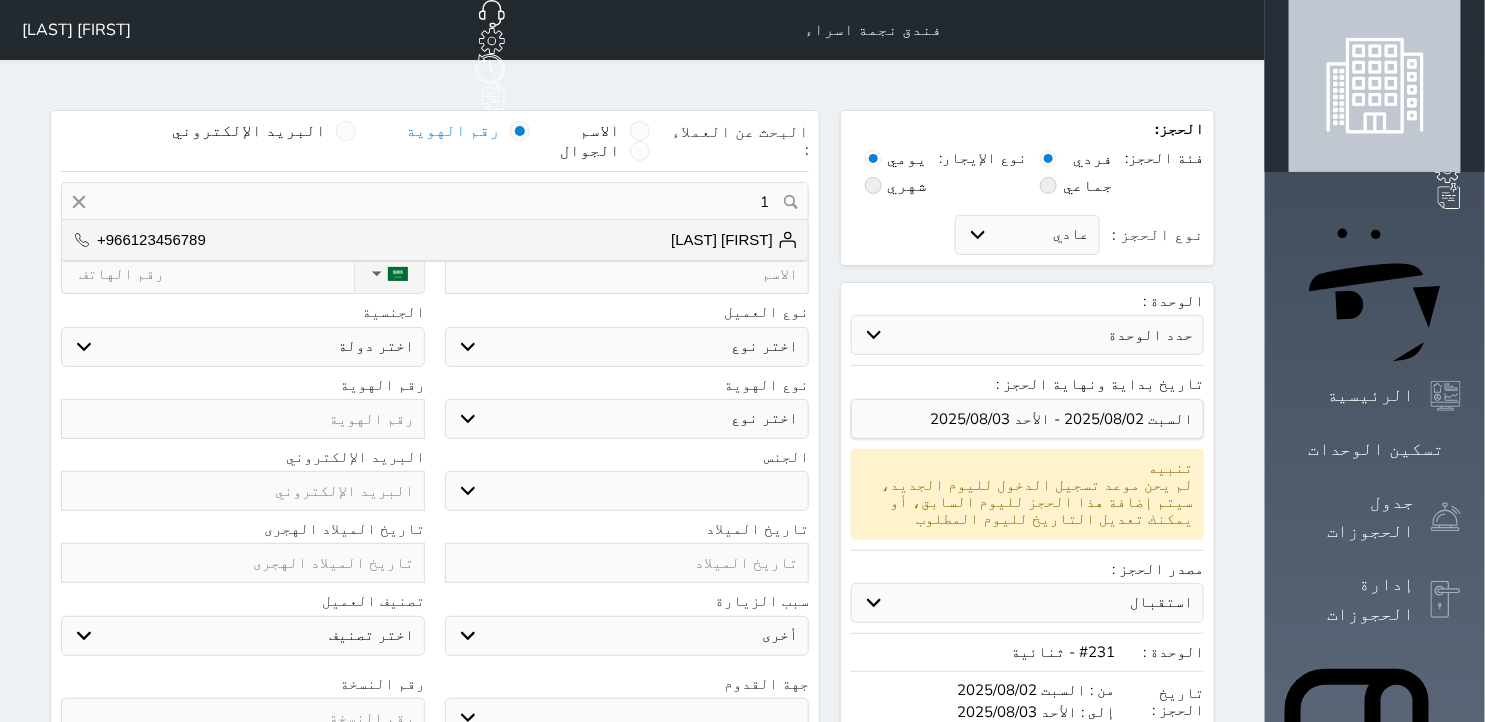 type 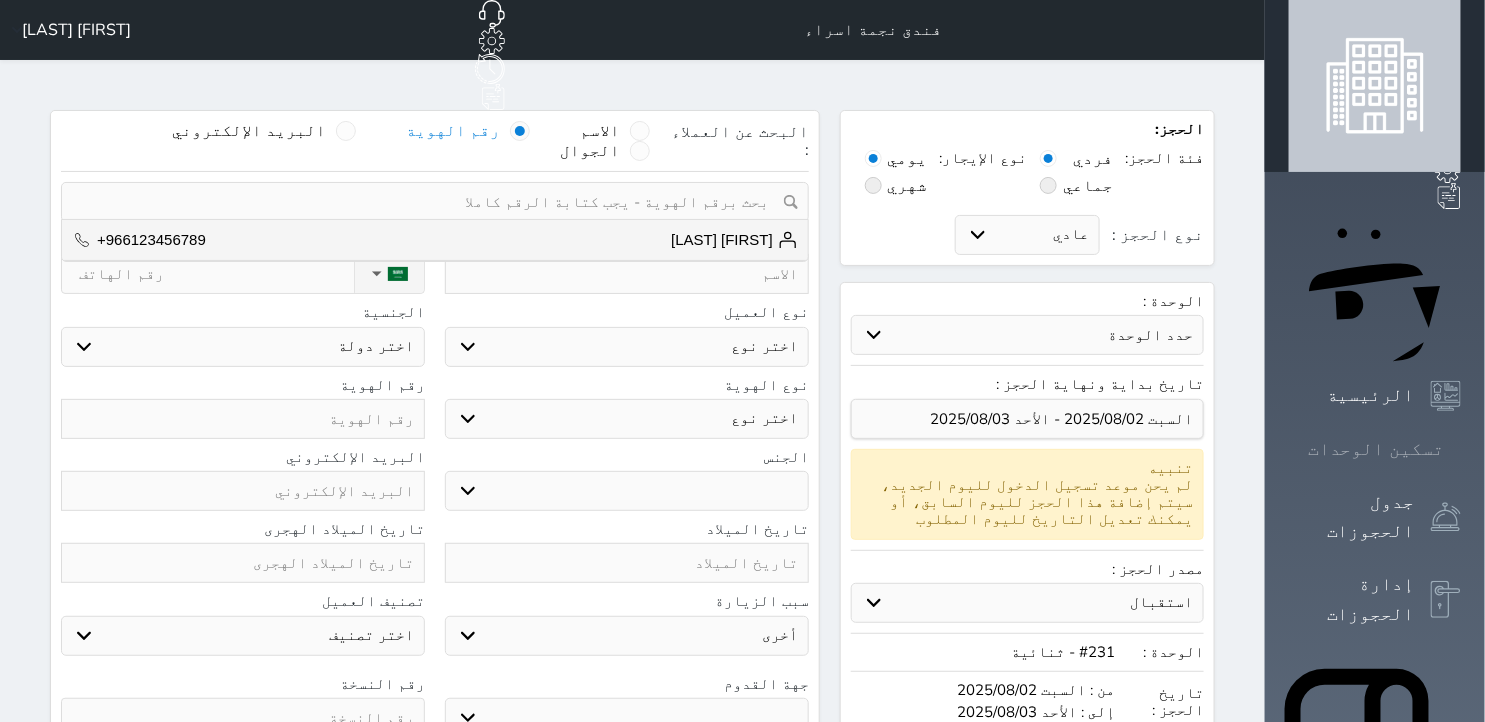 click 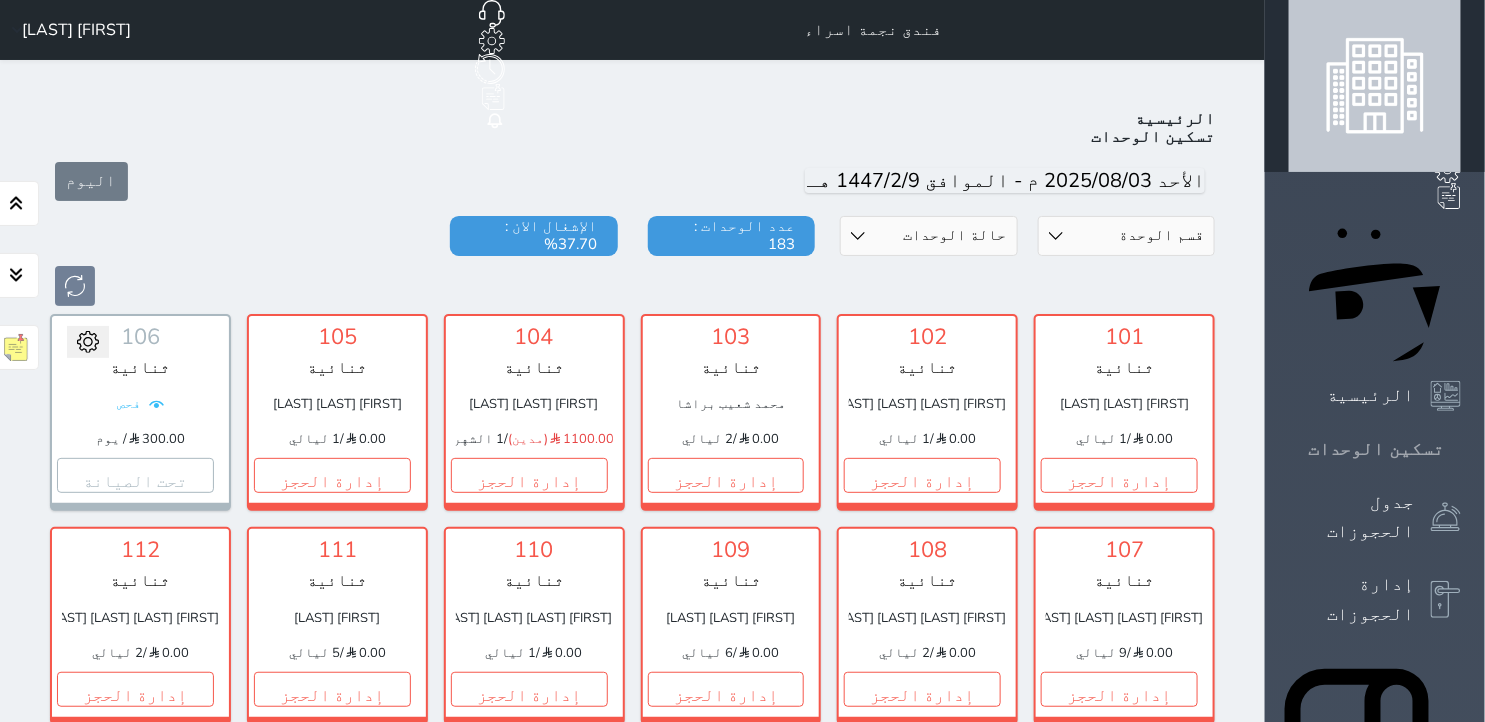 scroll, scrollTop: 77, scrollLeft: 0, axis: vertical 